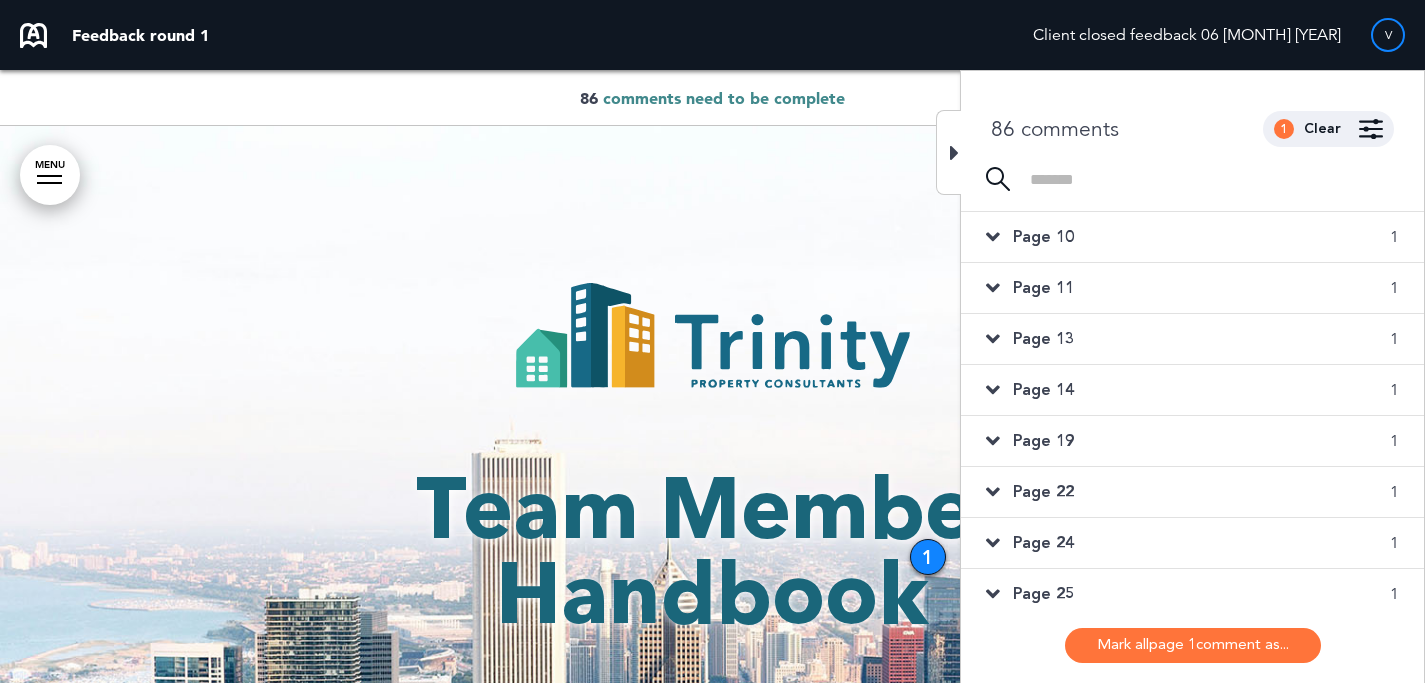 click on "86 comments
1
Clear
Made by...
Any one
All
Jen Bonina  ( jbonina@trinity-pm.com )
Select pages
All
1
2
3
4
5
6
7
8
9
10
11
12
13
14 15 16 17 18 19 20 21 22 23 24 1" at bounding box center (1192, 119) 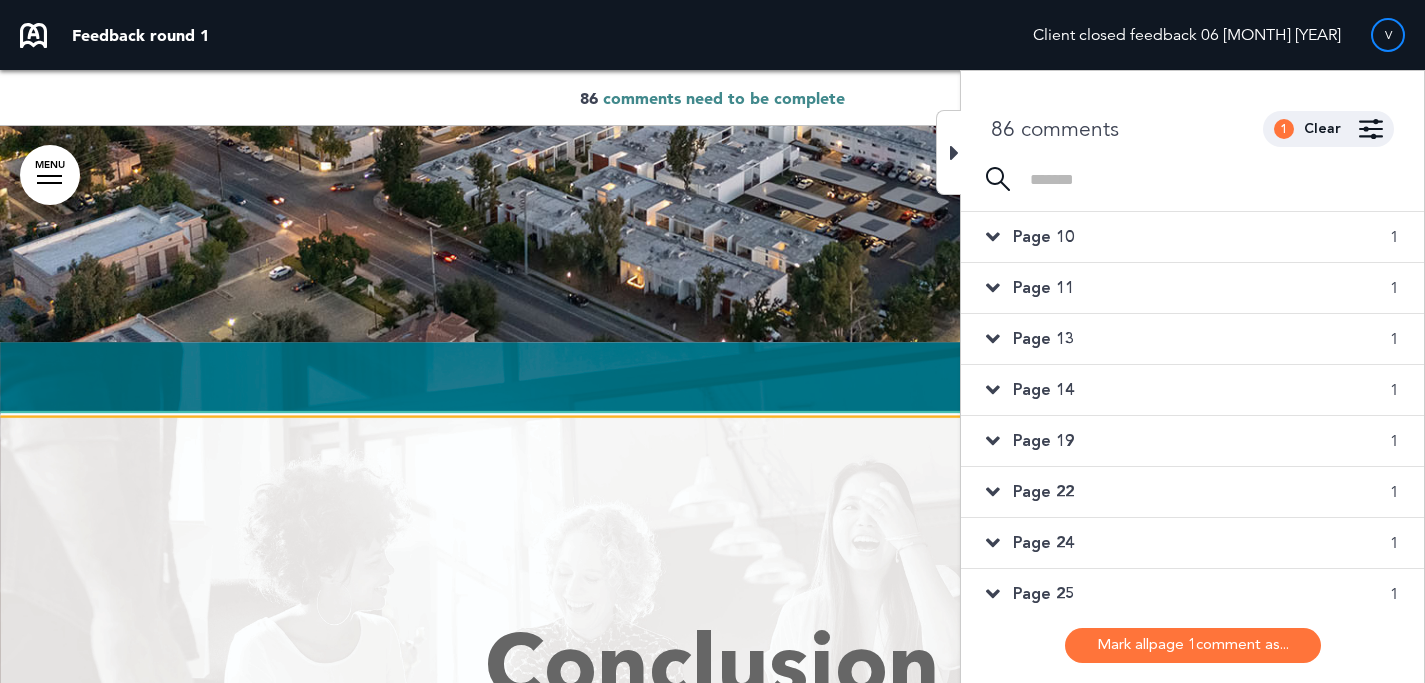 click at bounding box center [954, 153] 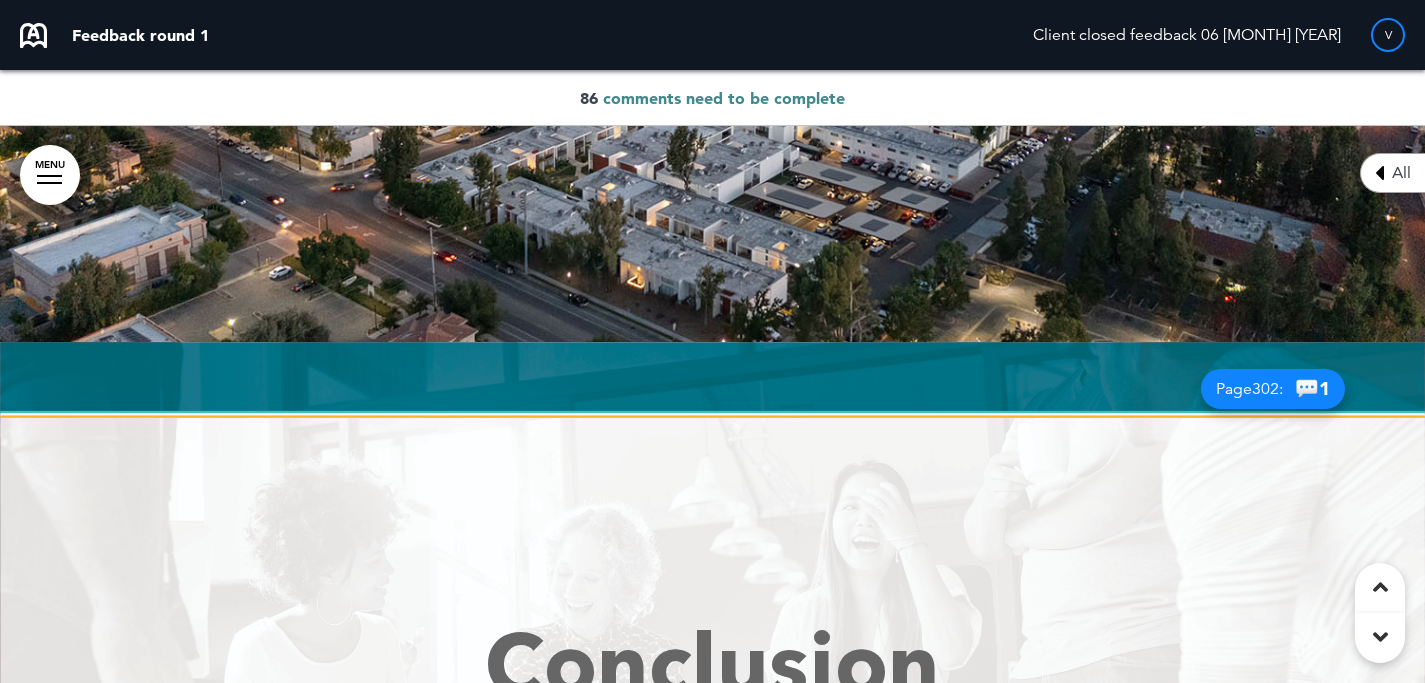 scroll, scrollTop: 3014, scrollLeft: 0, axis: vertical 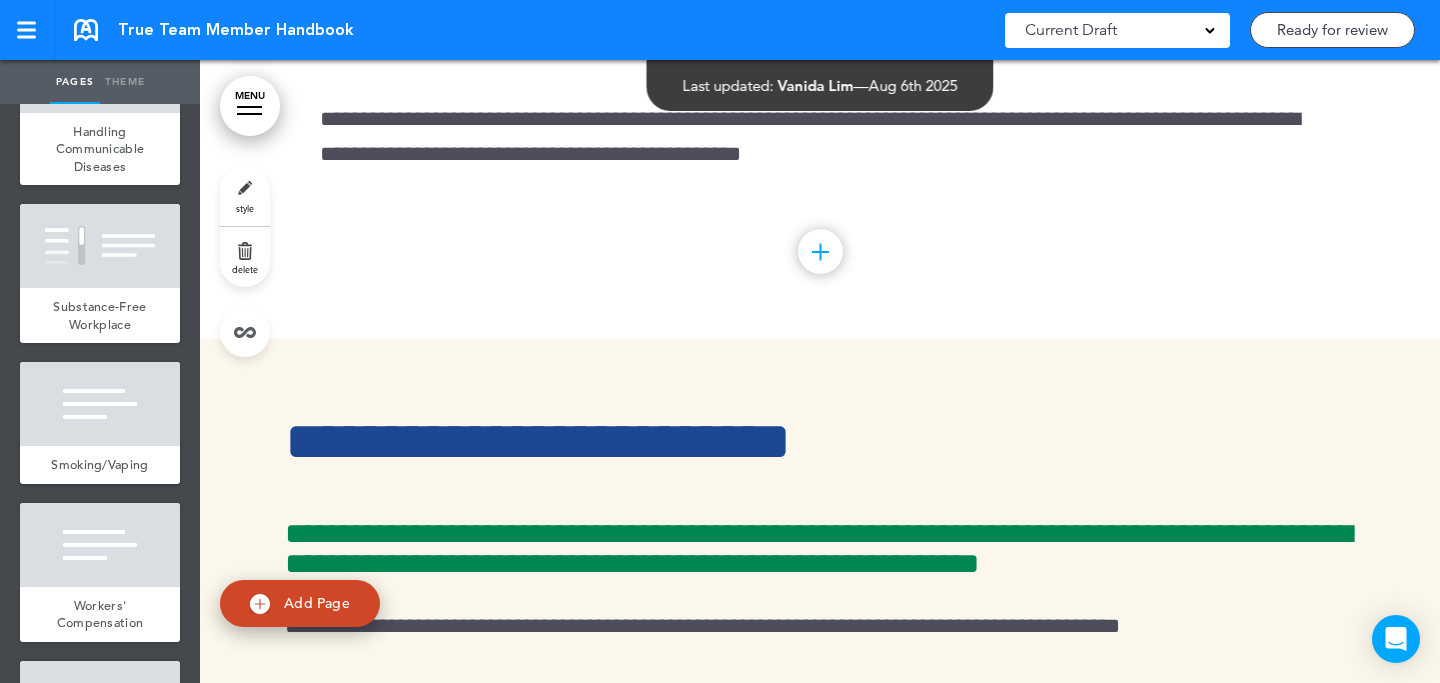 click on "**********" at bounding box center (505, -689) 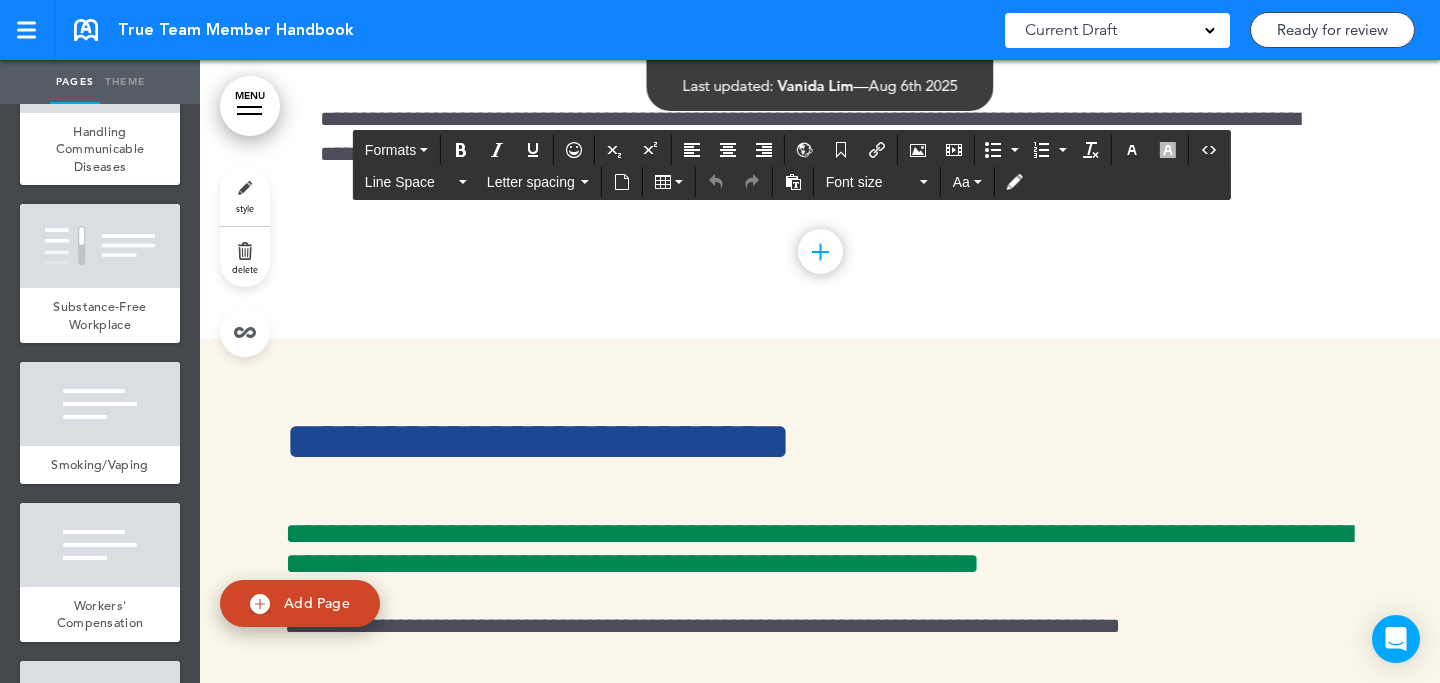click on "**********" at bounding box center (505, -689) 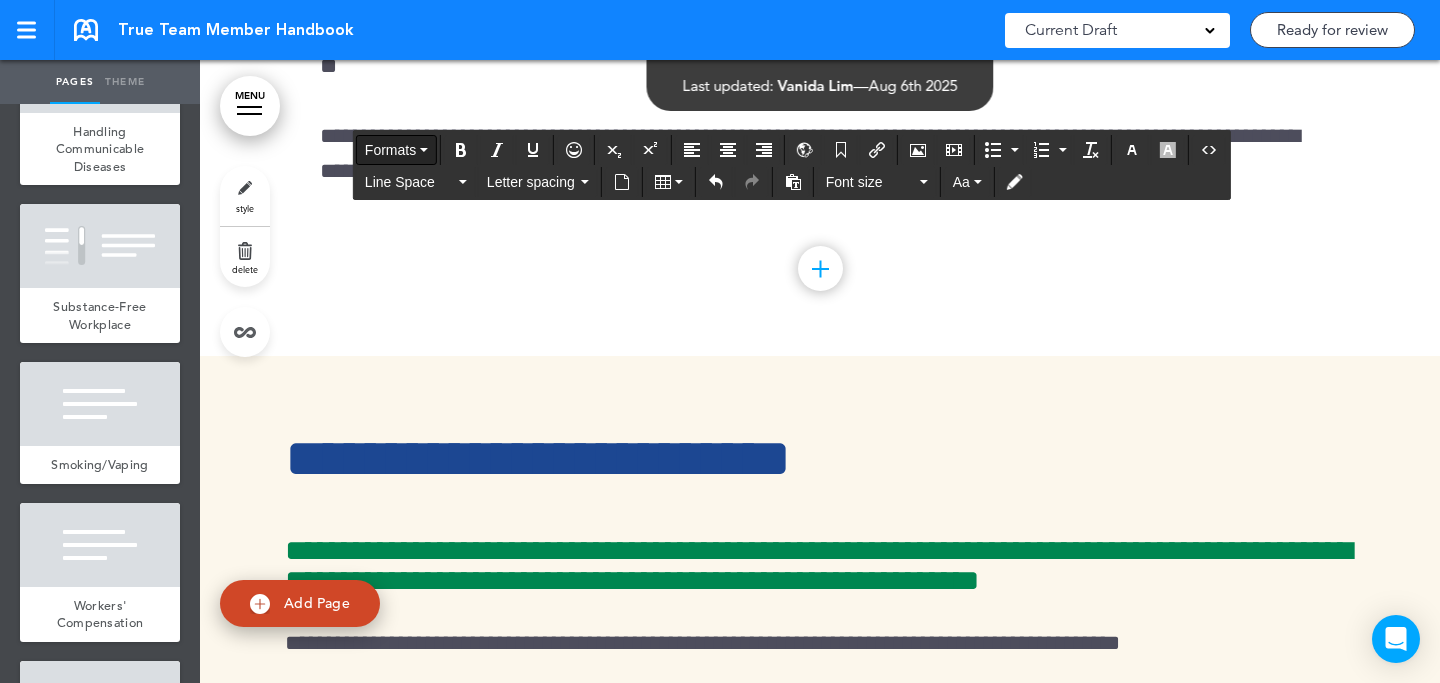 click on "Formats" at bounding box center (390, 150) 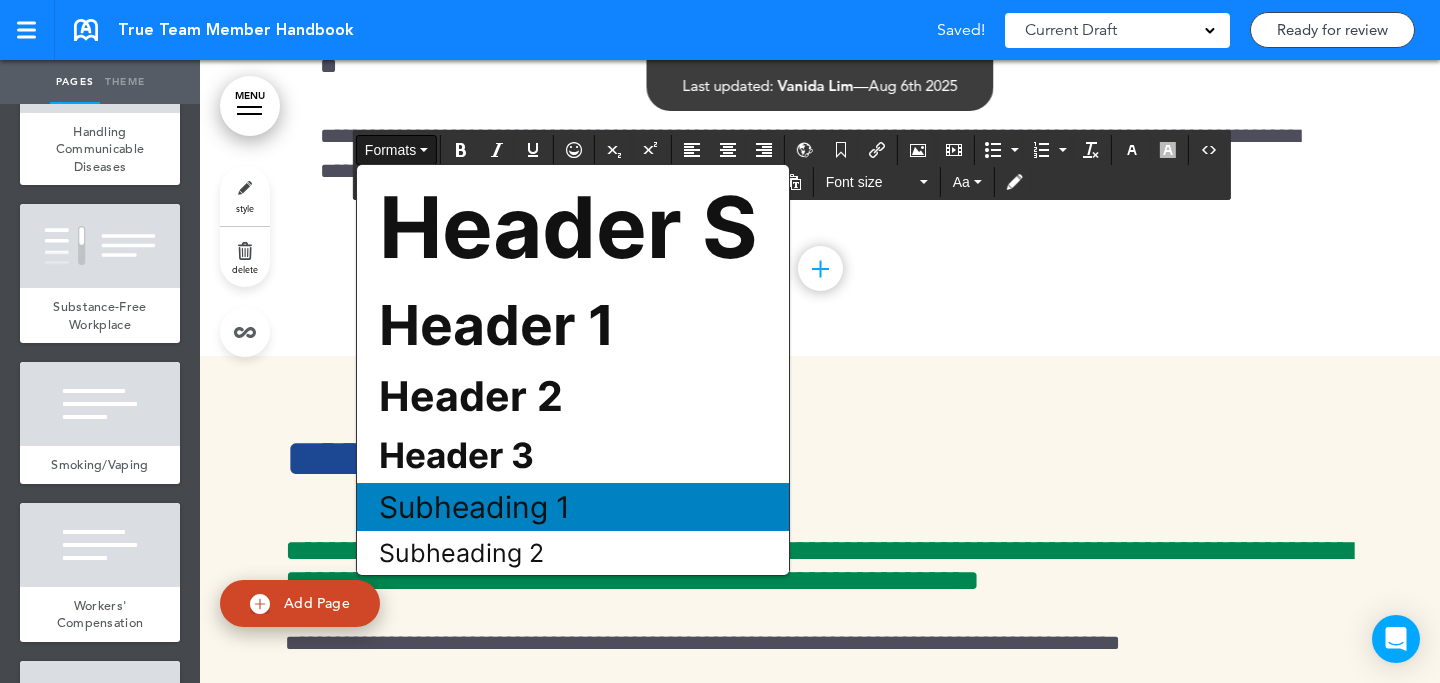 click on "Subheading 1" at bounding box center (474, 507) 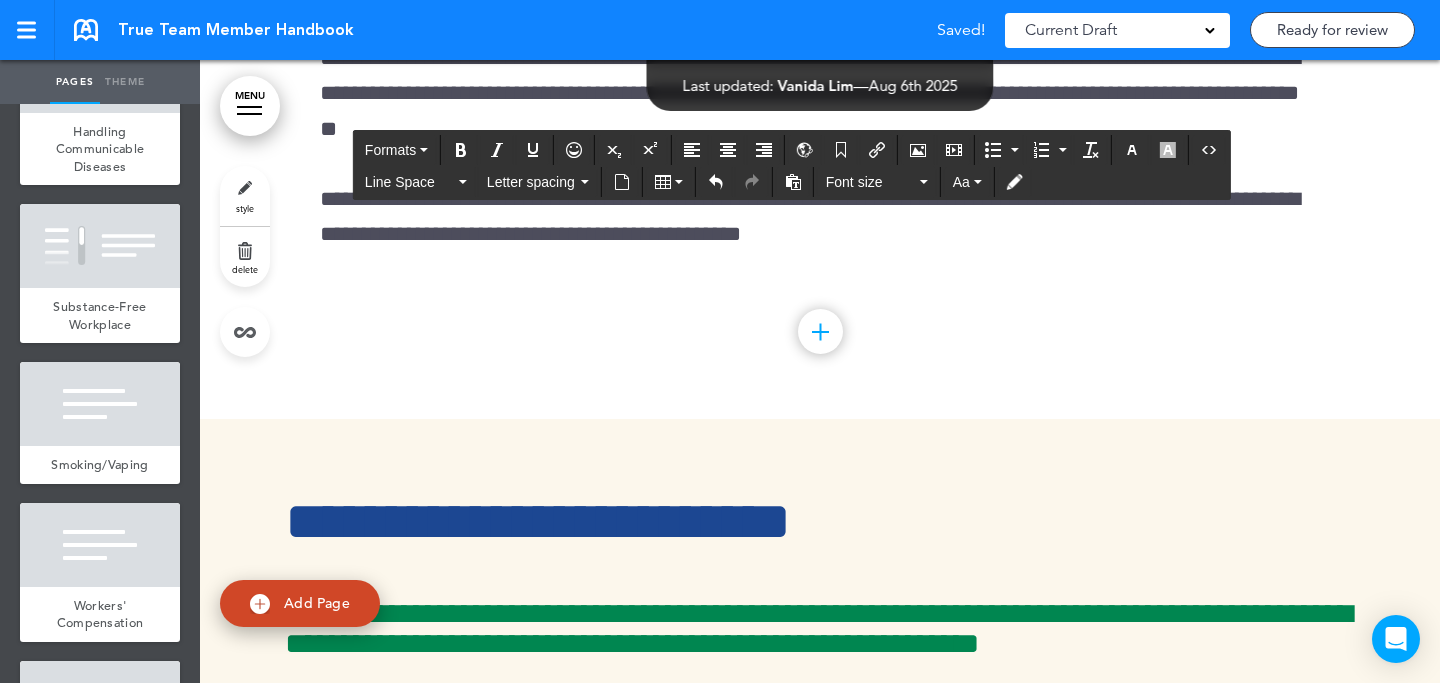 scroll, scrollTop: 63000, scrollLeft: 0, axis: vertical 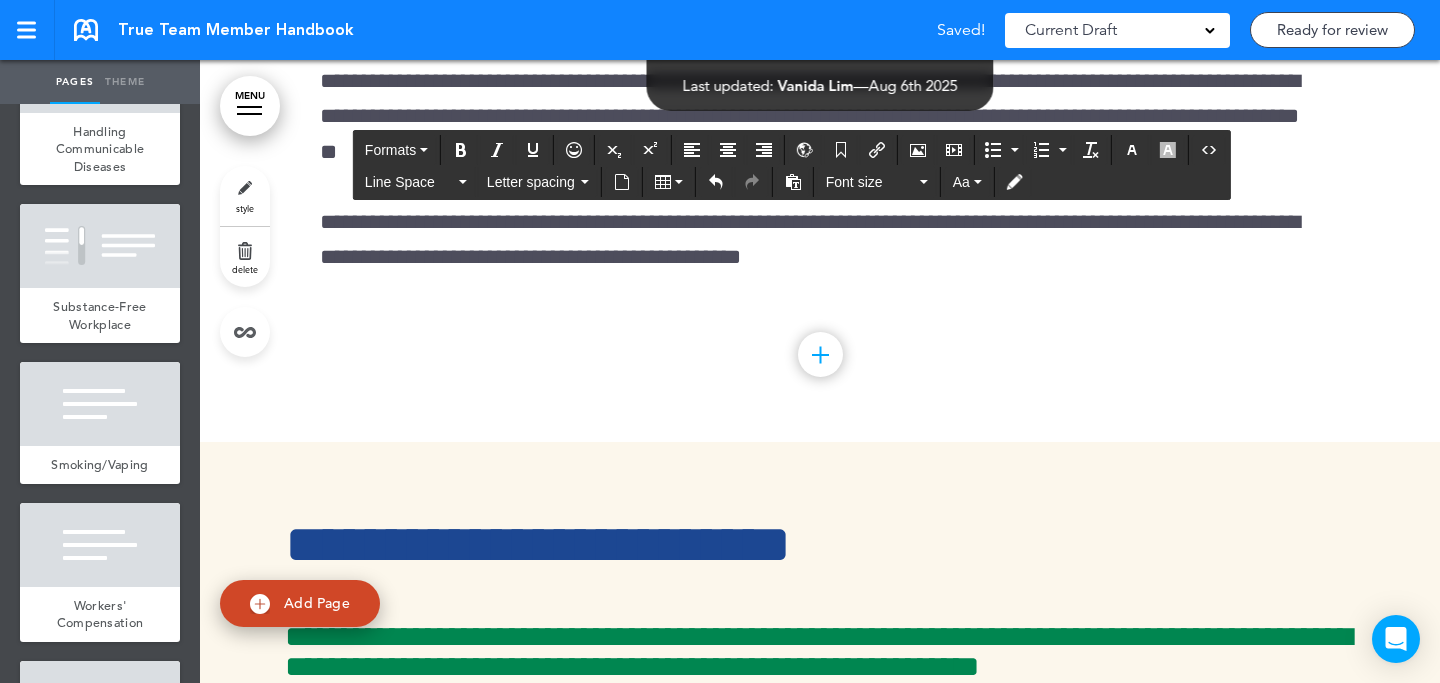 drag, startPoint x: 657, startPoint y: 393, endPoint x: 664, endPoint y: 261, distance: 132.18547 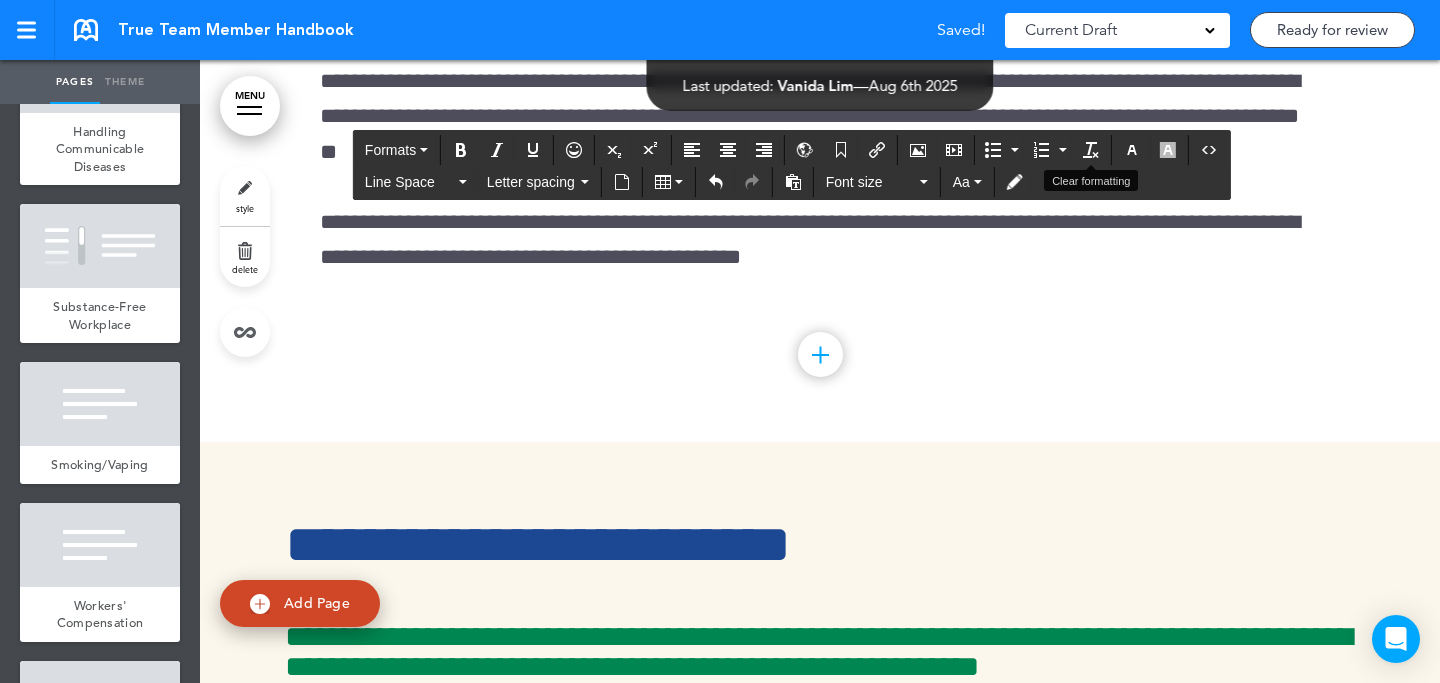 click at bounding box center (1132, 150) 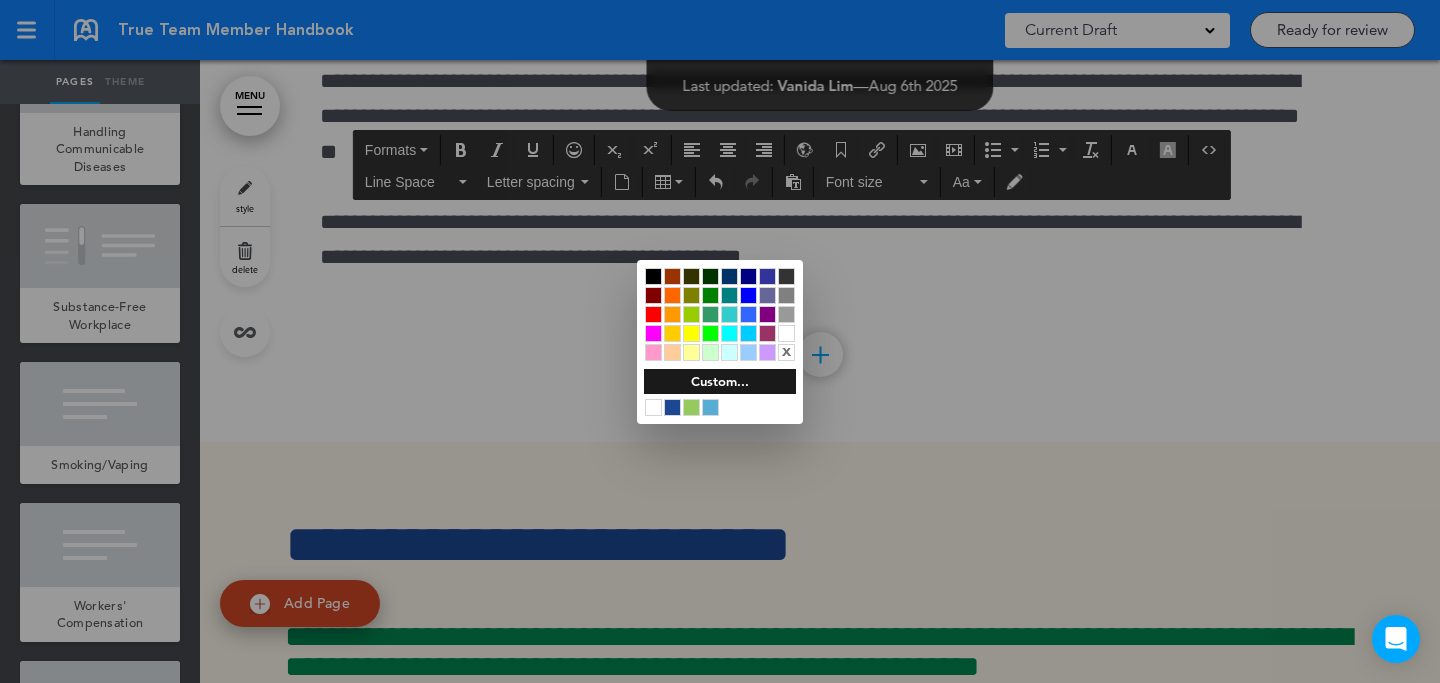 click at bounding box center [710, 407] 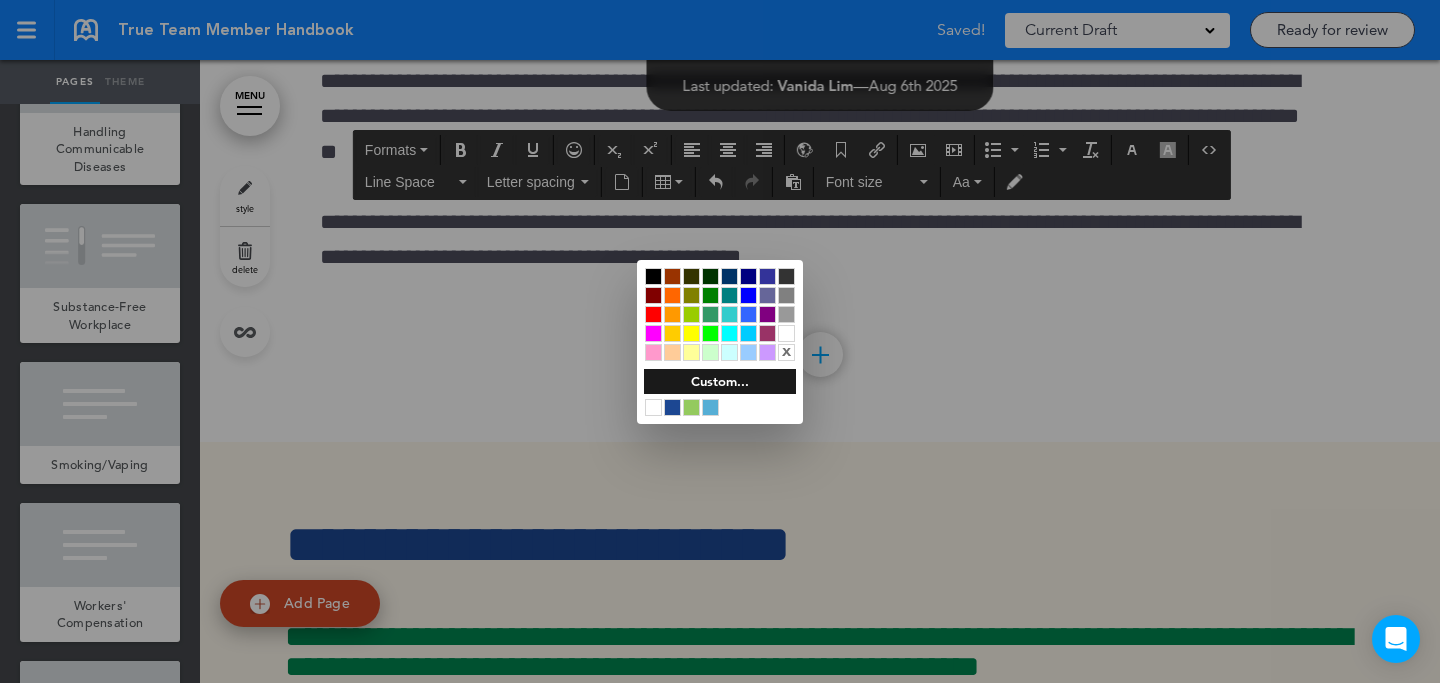 click at bounding box center [720, 341] 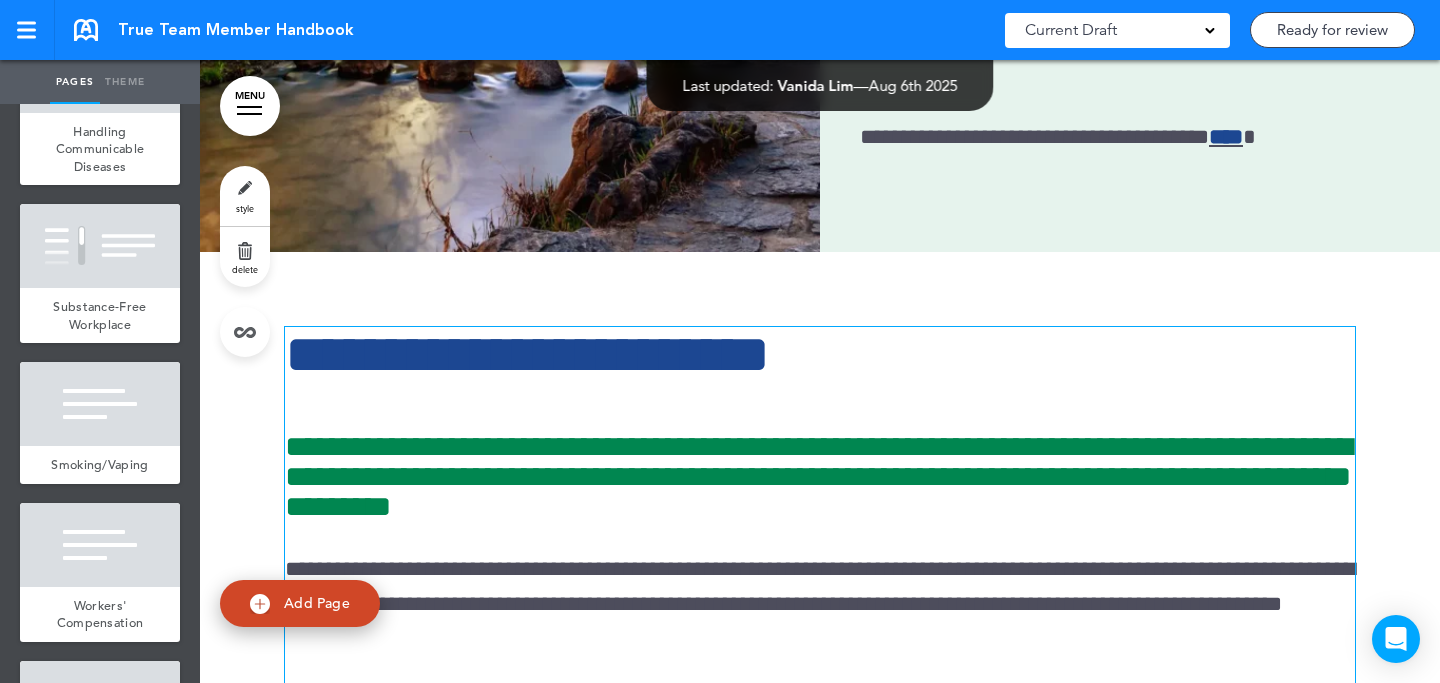 scroll, scrollTop: 53876, scrollLeft: 0, axis: vertical 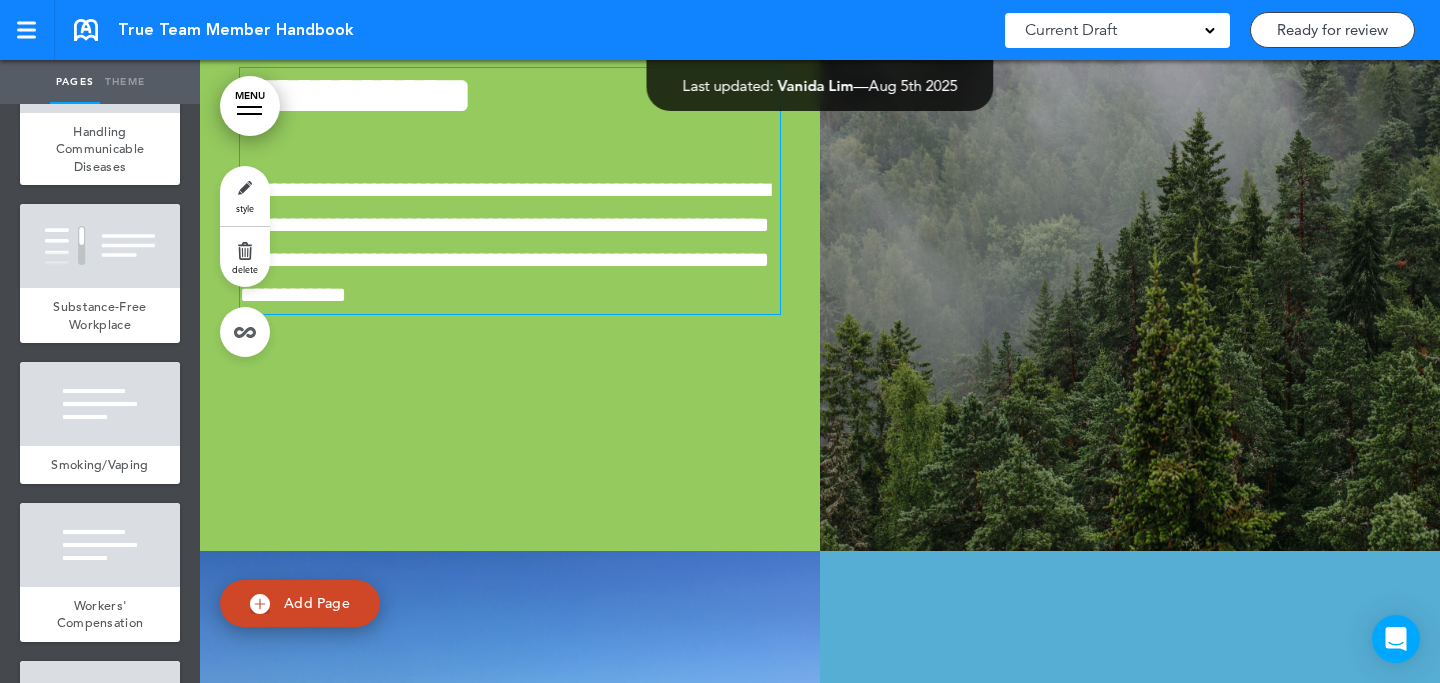 click on "**********" at bounding box center (505, 243) 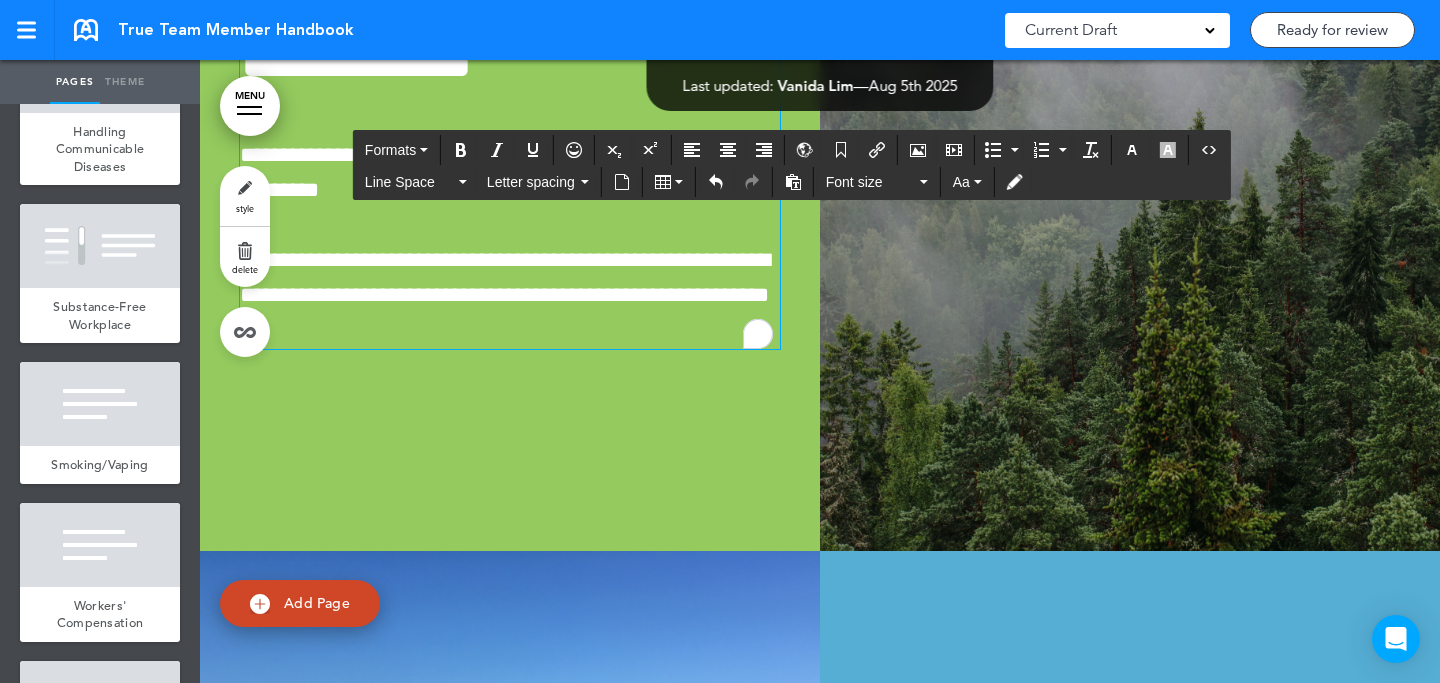 scroll, scrollTop: 5715, scrollLeft: 0, axis: vertical 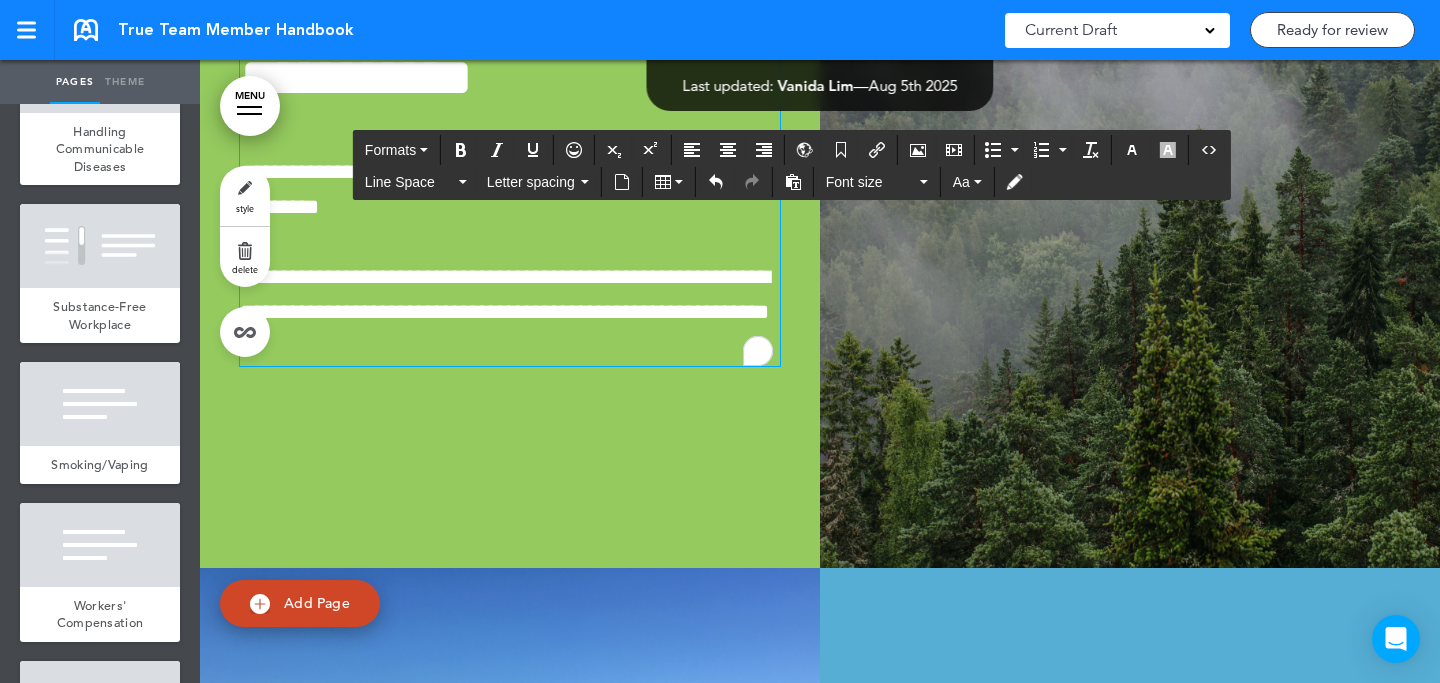click on "**********" at bounding box center [505, 189] 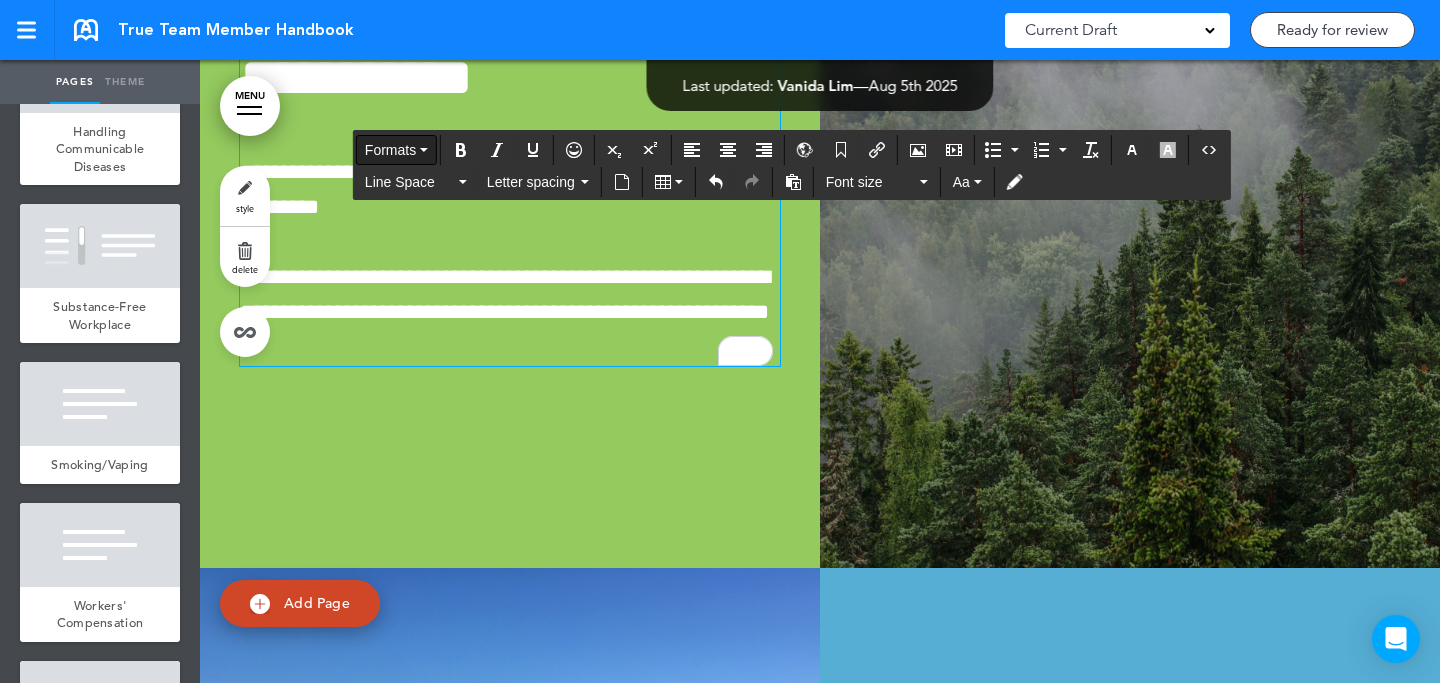 click on "Formats" at bounding box center [390, 150] 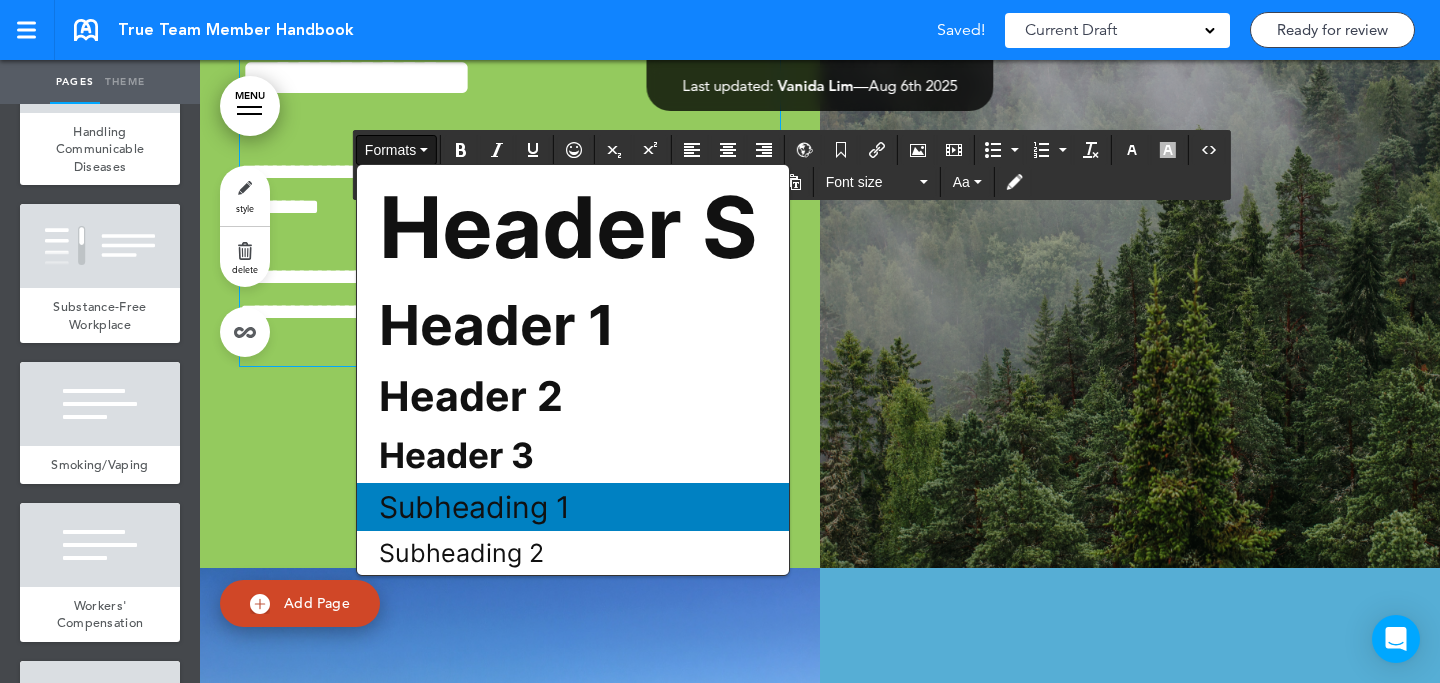 click on "Subheading 1" at bounding box center (573, 507) 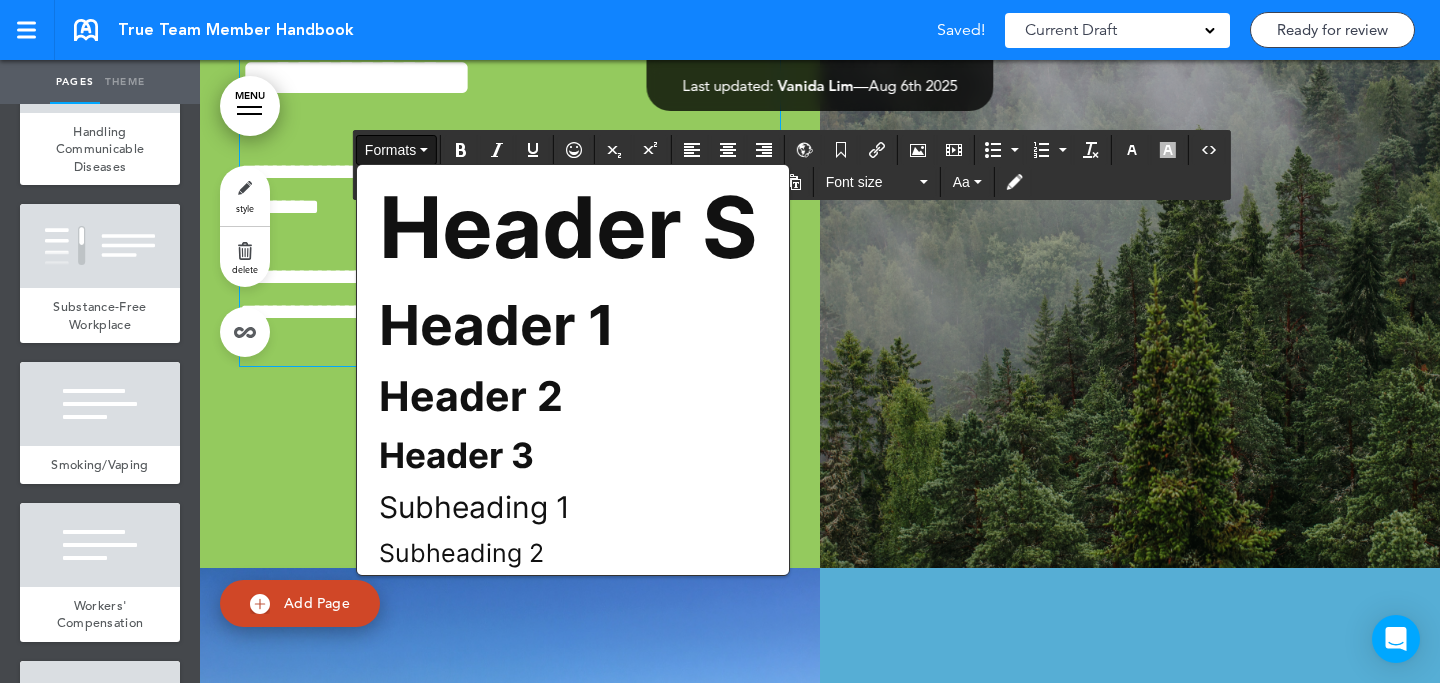 scroll, scrollTop: 5723, scrollLeft: 0, axis: vertical 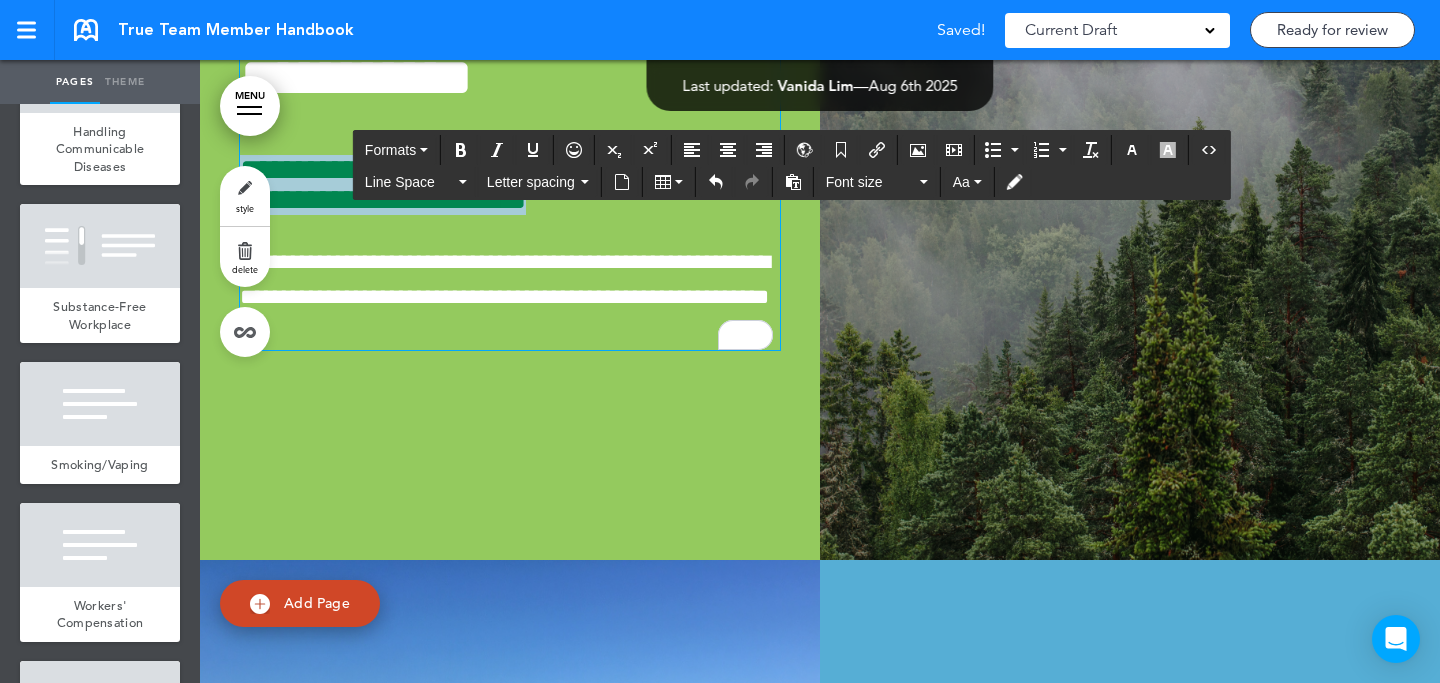 drag, startPoint x: 708, startPoint y: 378, endPoint x: 721, endPoint y: 297, distance: 82.036575 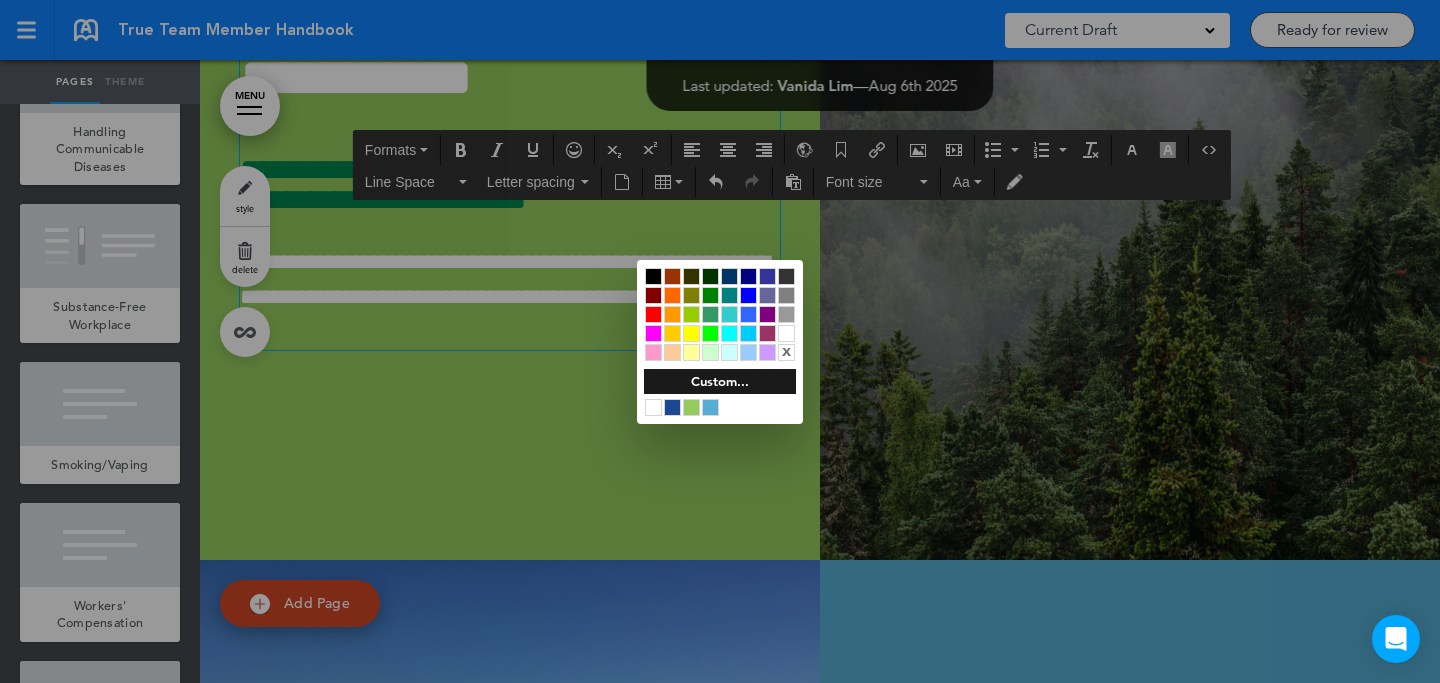click at bounding box center (786, 333) 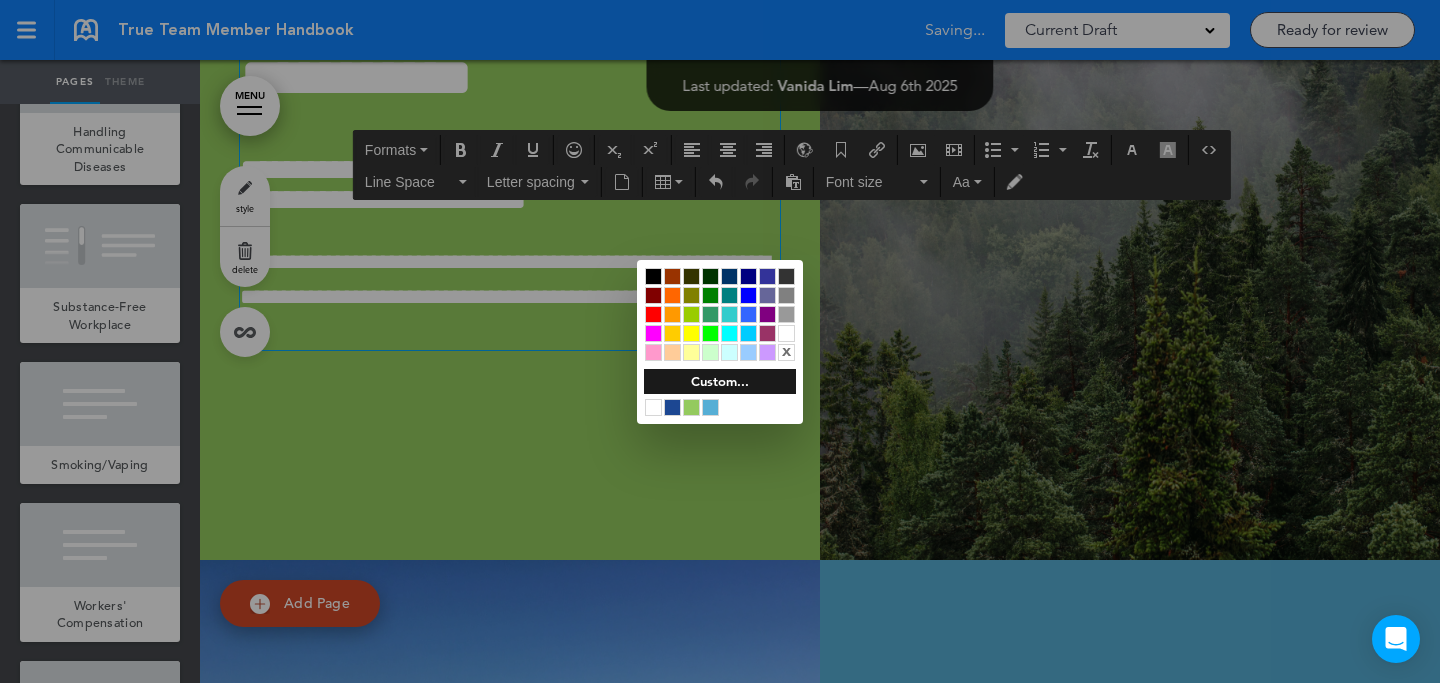 click at bounding box center (720, 341) 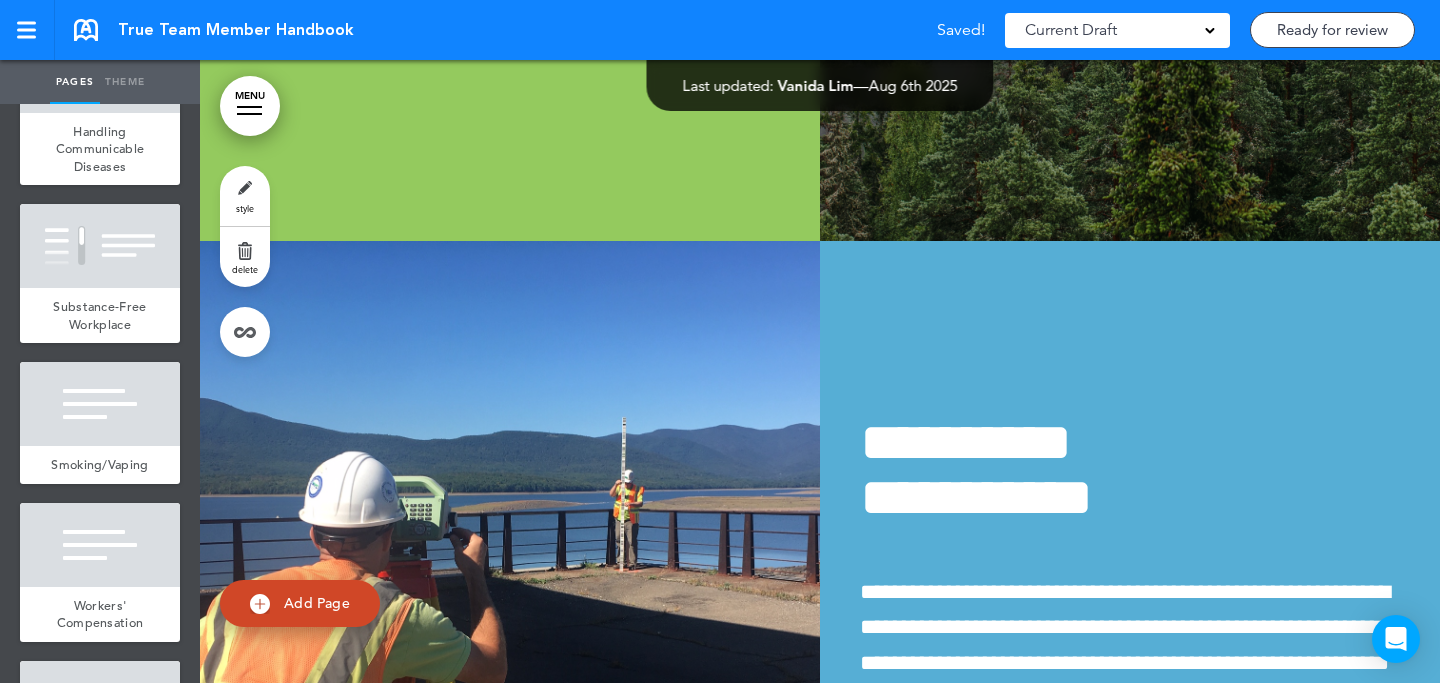 scroll, scrollTop: 6594, scrollLeft: 0, axis: vertical 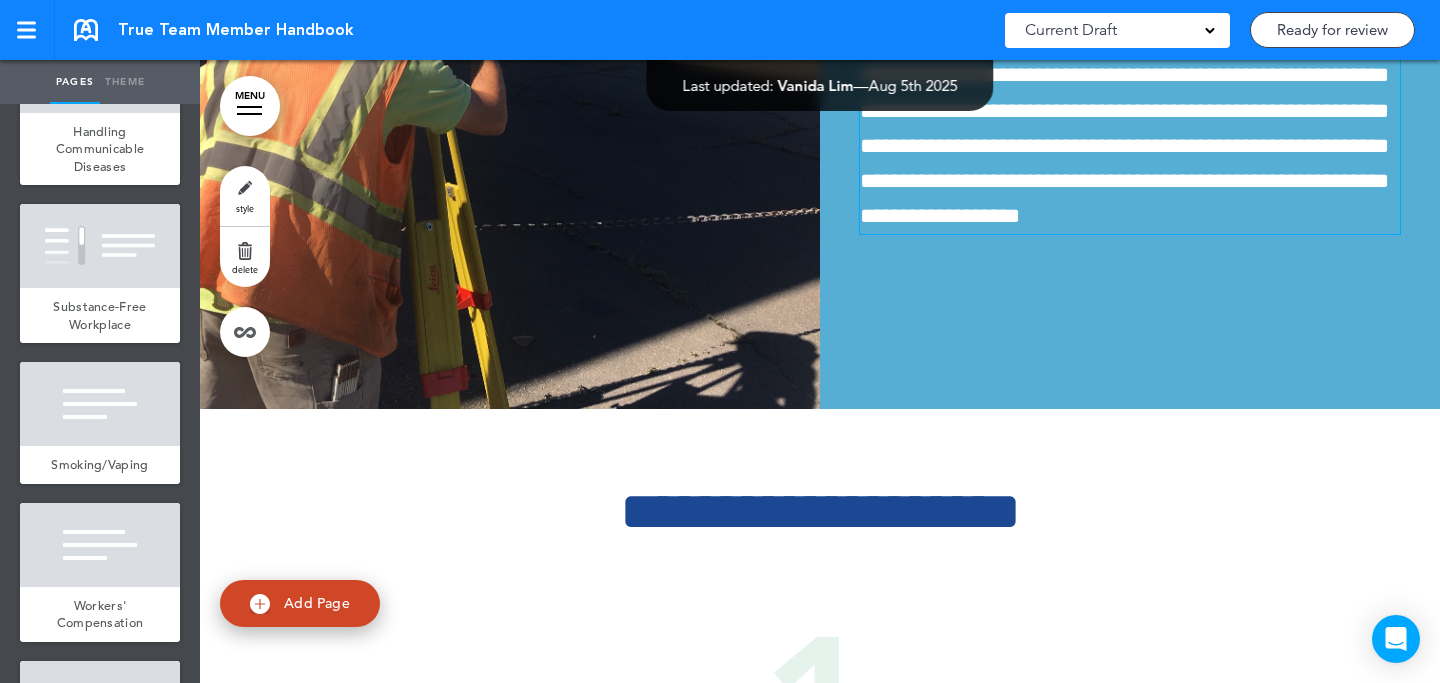click on "**********" at bounding box center (1125, 128) 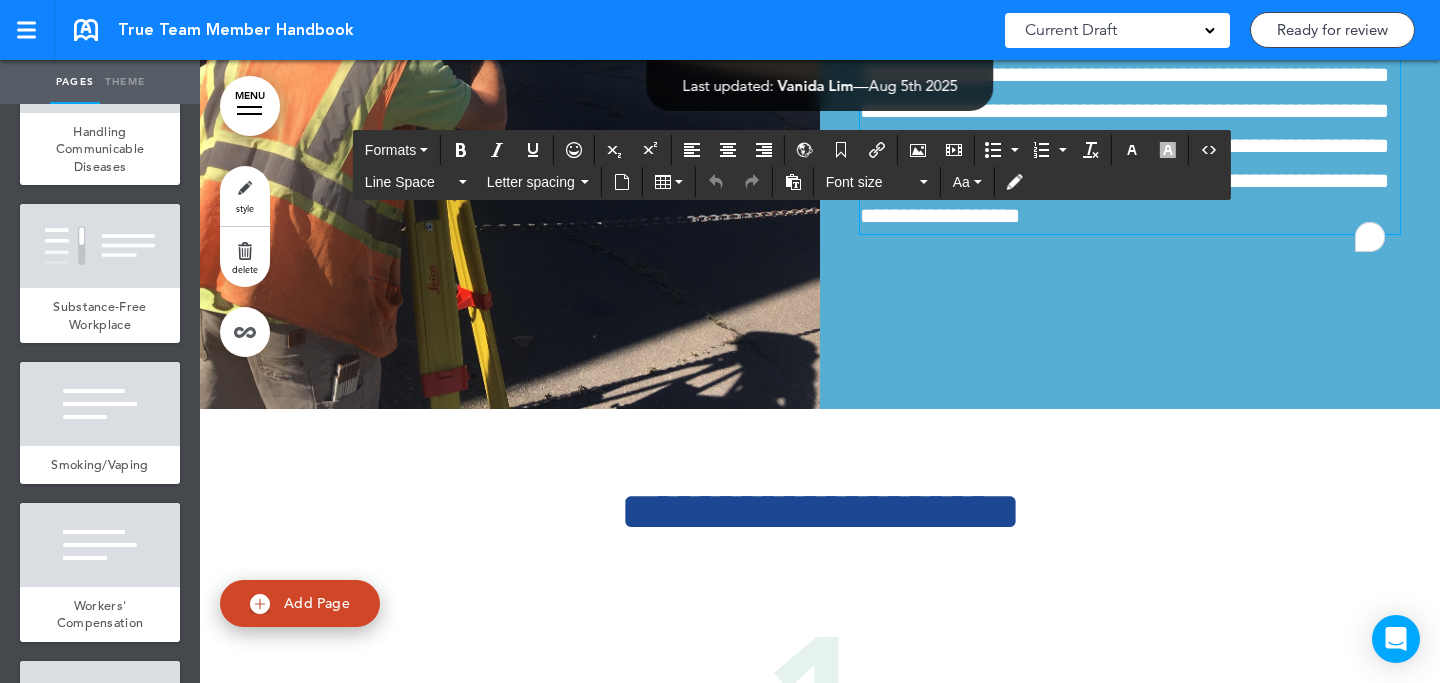 scroll, scrollTop: 6576, scrollLeft: 0, axis: vertical 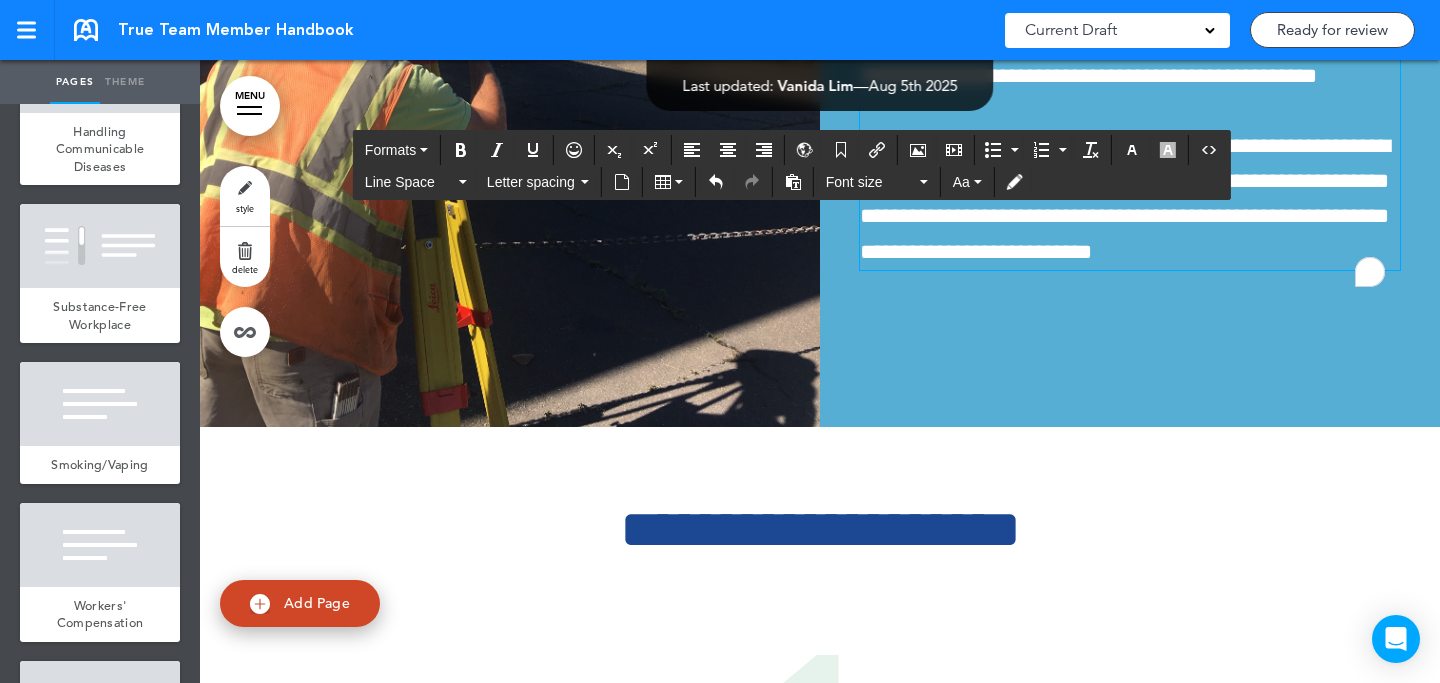 click on "**********" at bounding box center (1125, 58) 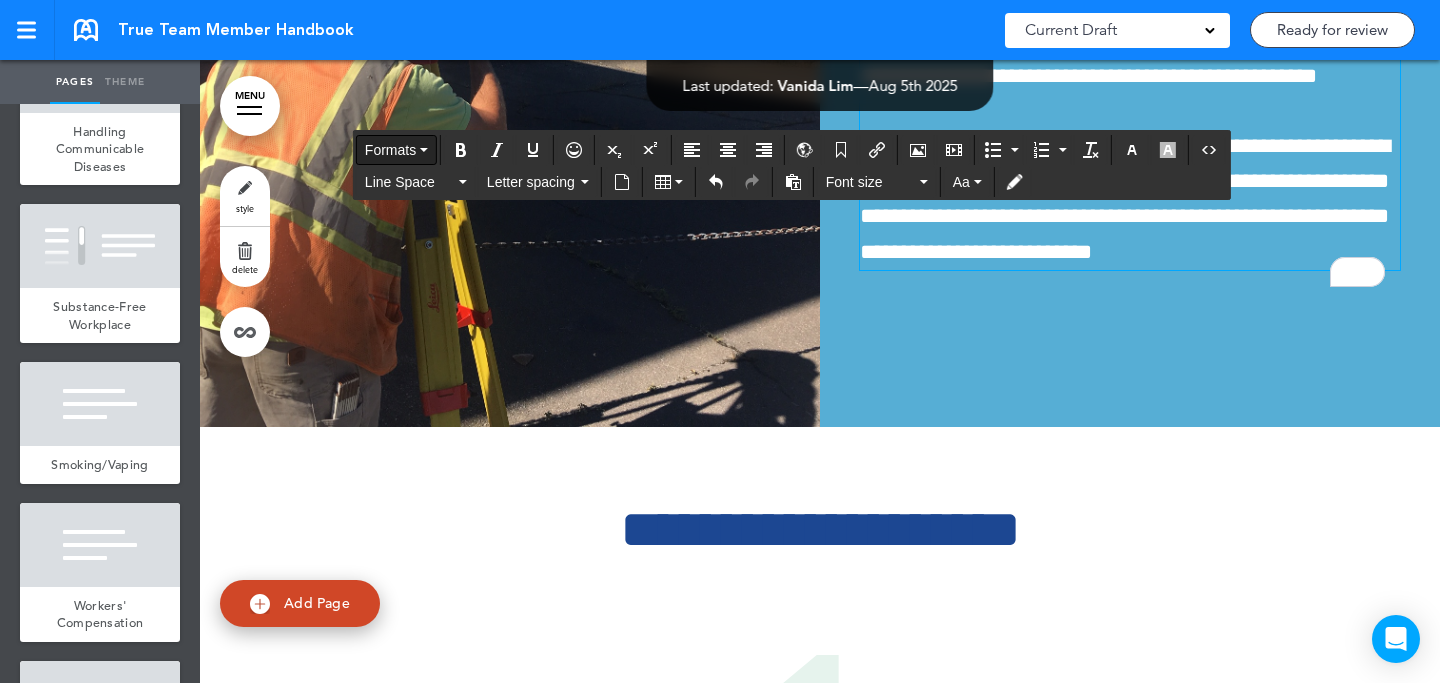 click on "Formats" at bounding box center [396, 150] 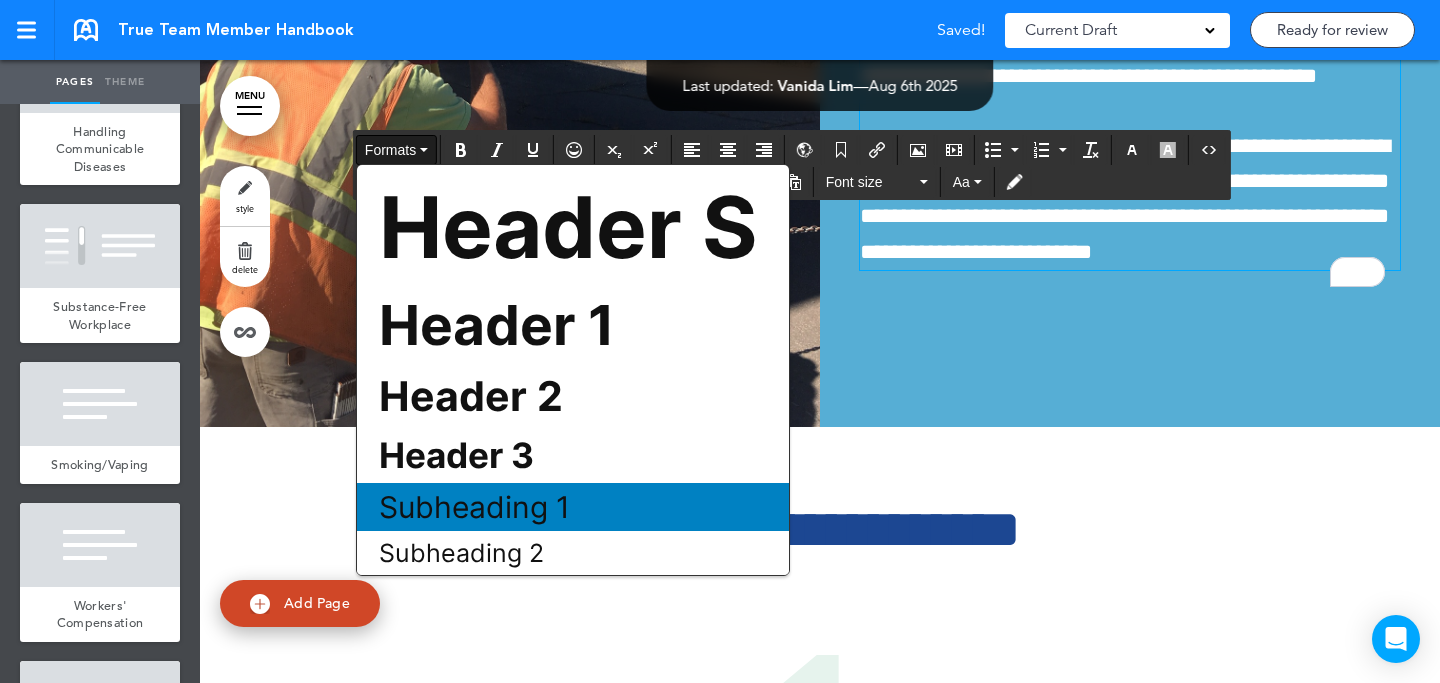 click on "Subheading 1" at bounding box center (474, 507) 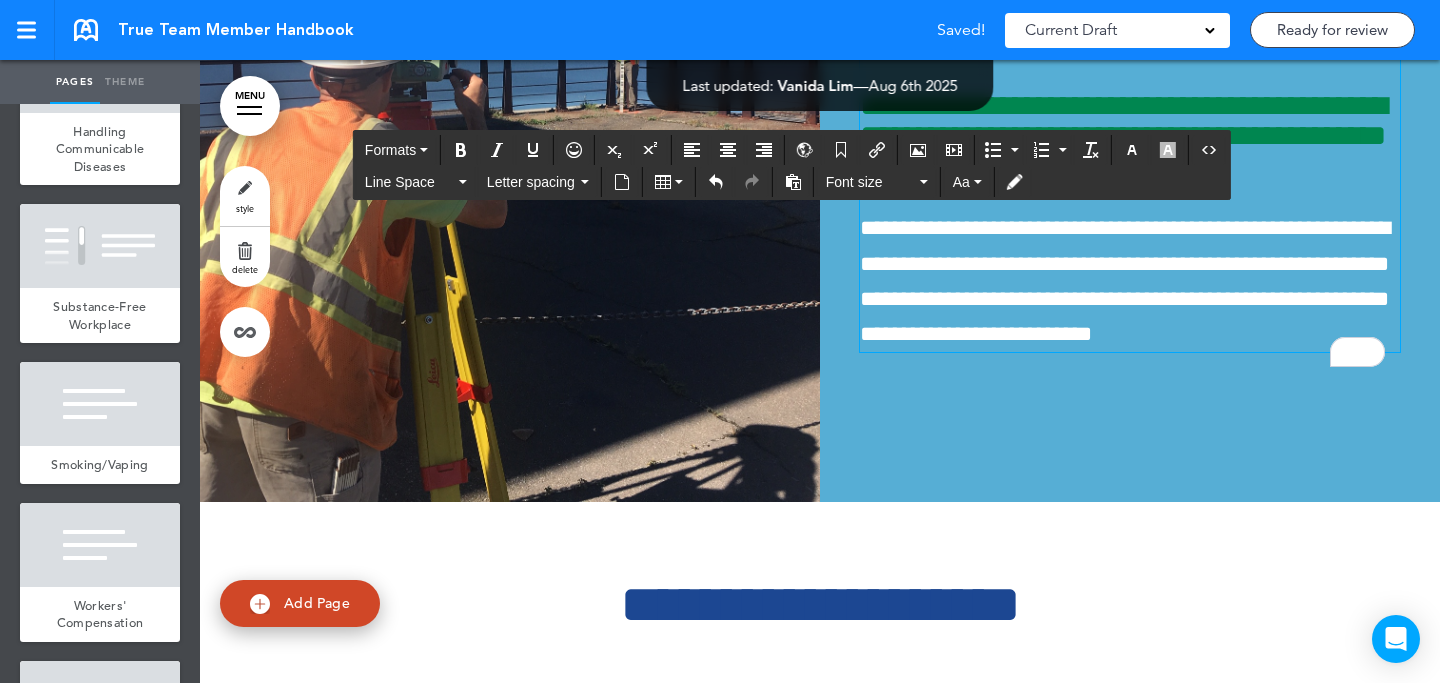 scroll, scrollTop: 6497, scrollLeft: 0, axis: vertical 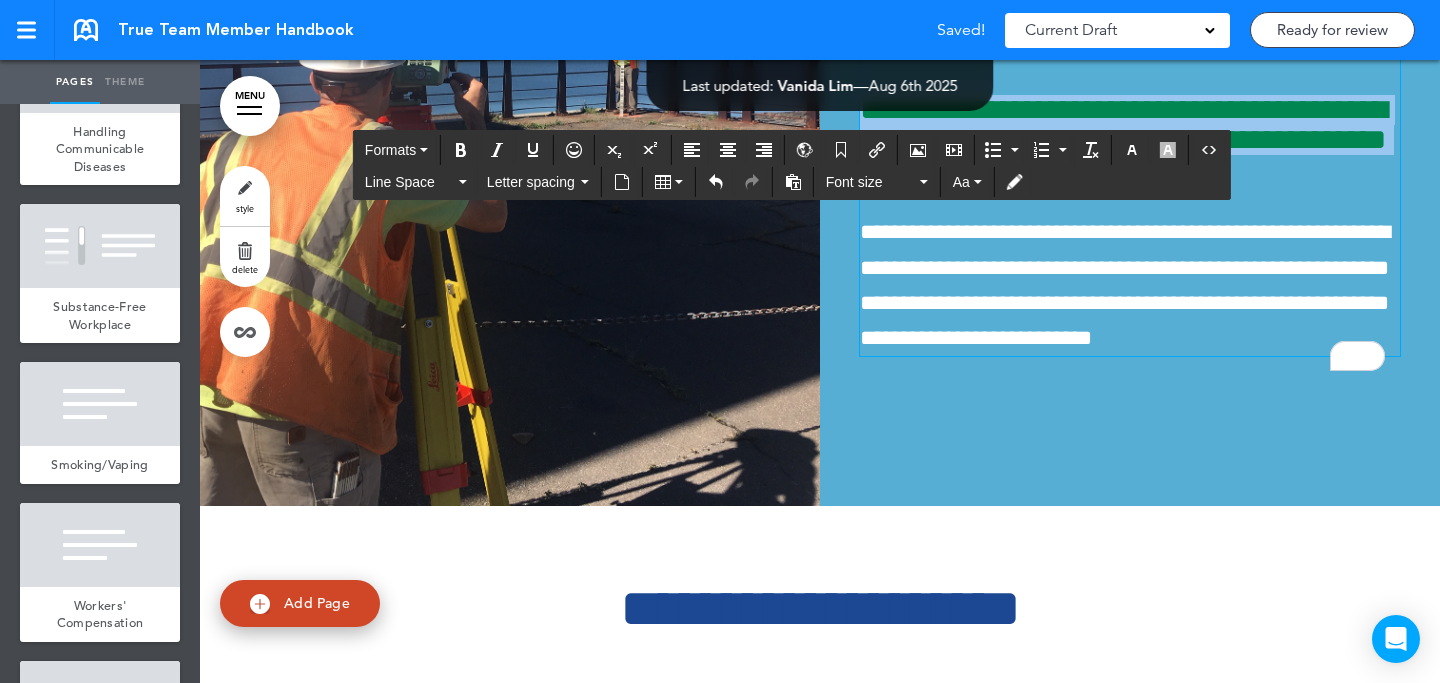 drag, startPoint x: 1195, startPoint y: 360, endPoint x: 1175, endPoint y: 169, distance: 192.04427 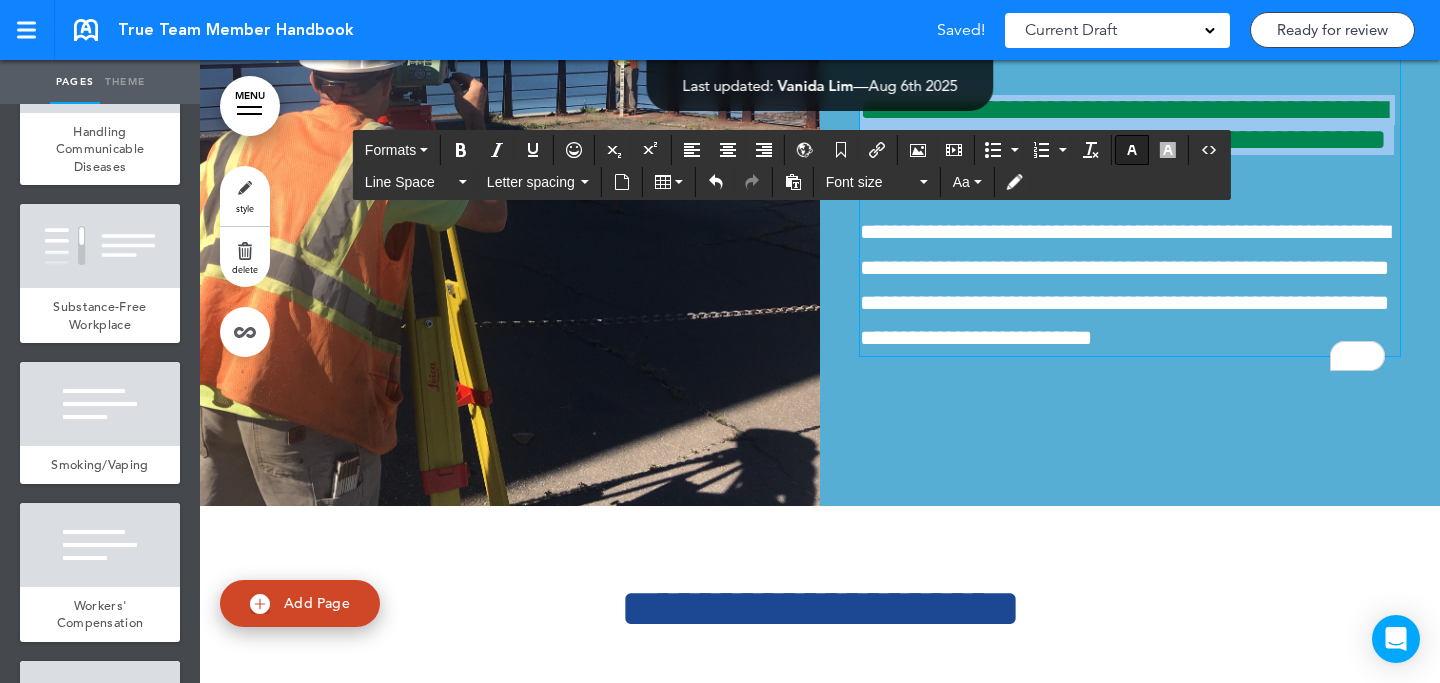 click at bounding box center [1132, 150] 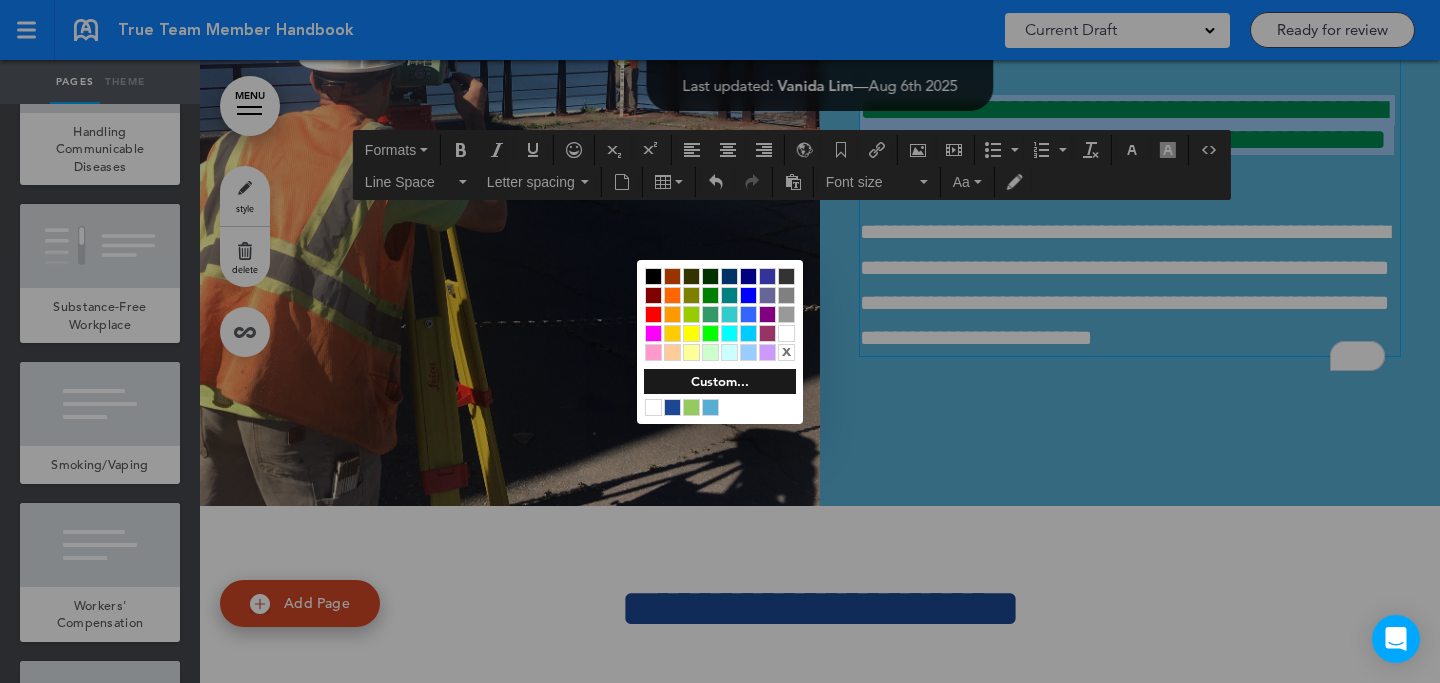 click at bounding box center (786, 333) 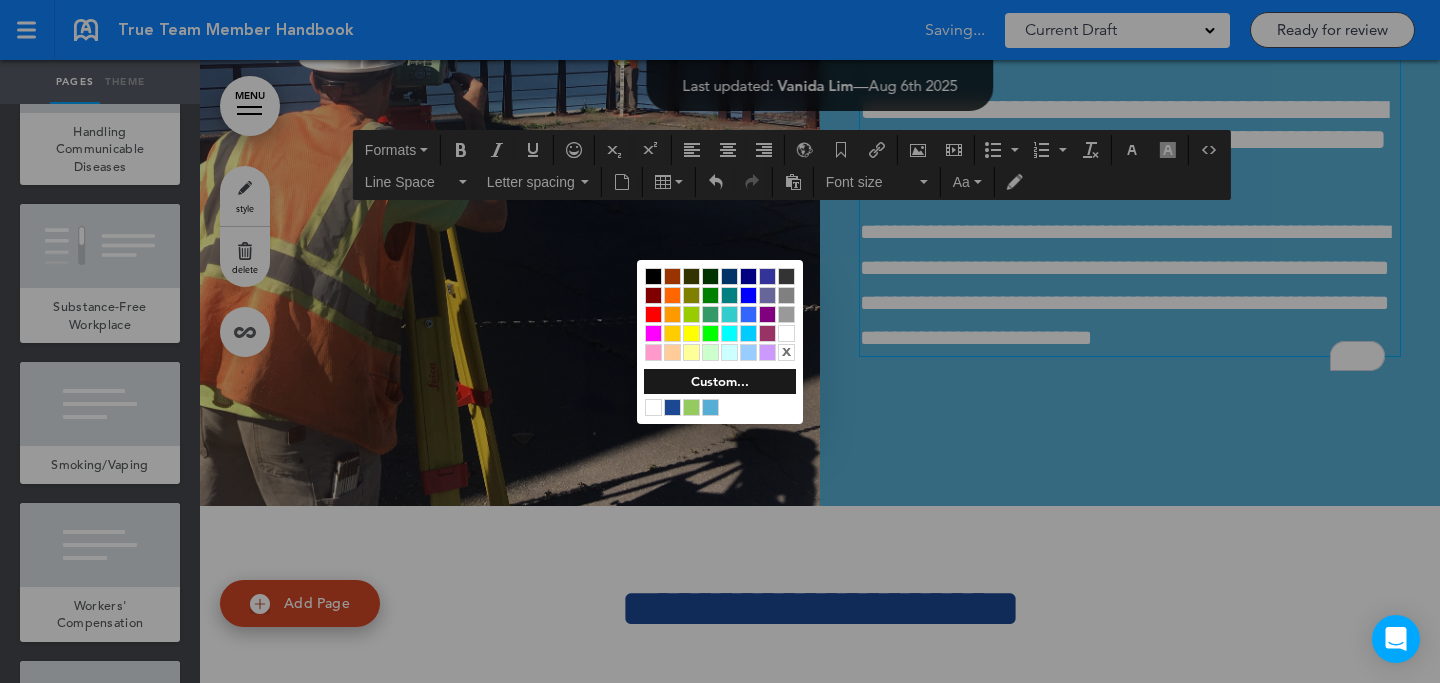 click at bounding box center [720, 341] 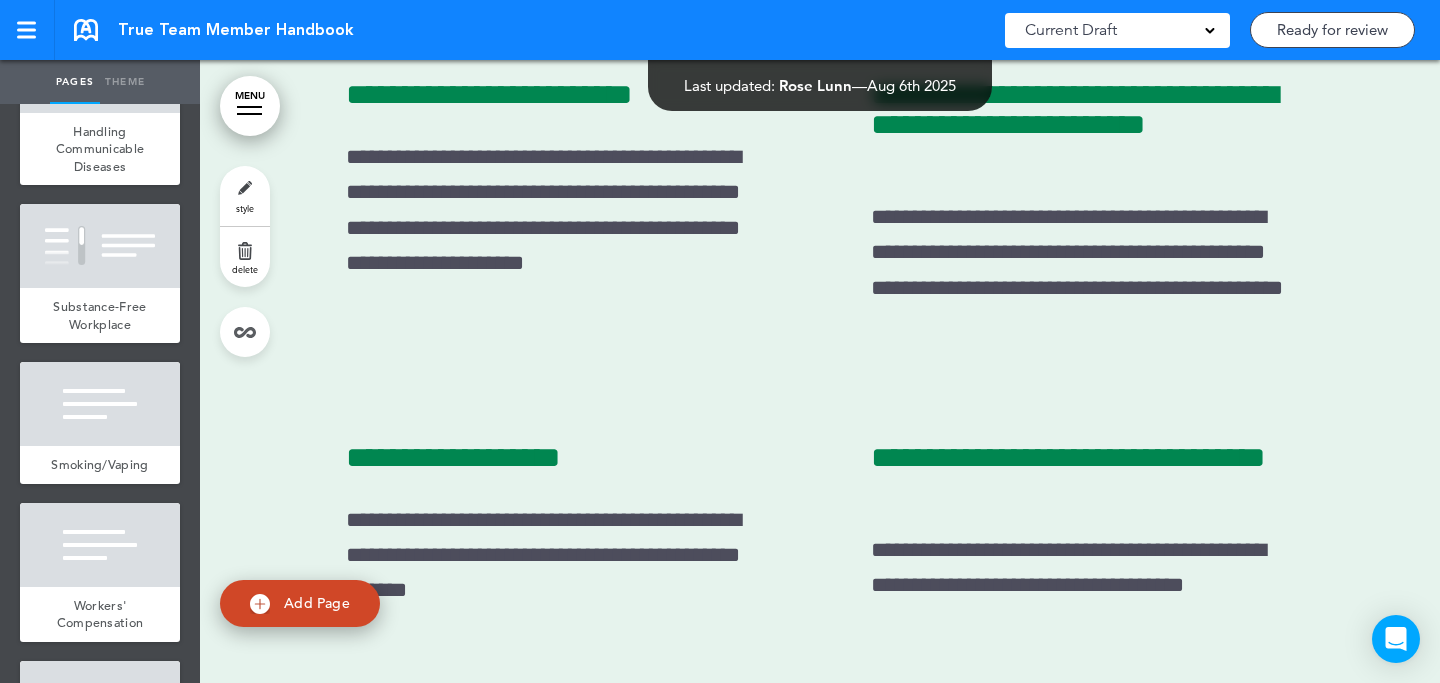 scroll, scrollTop: 9143, scrollLeft: 0, axis: vertical 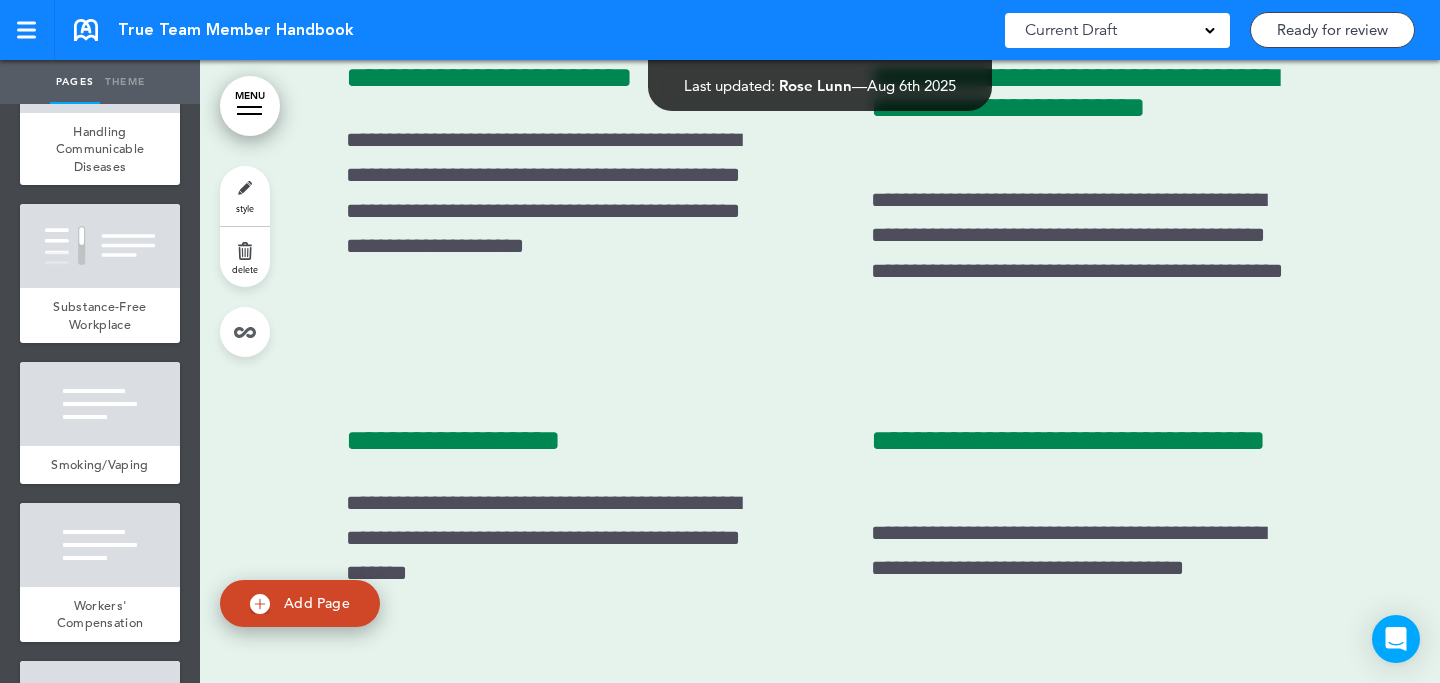 click on "style" at bounding box center [245, 196] 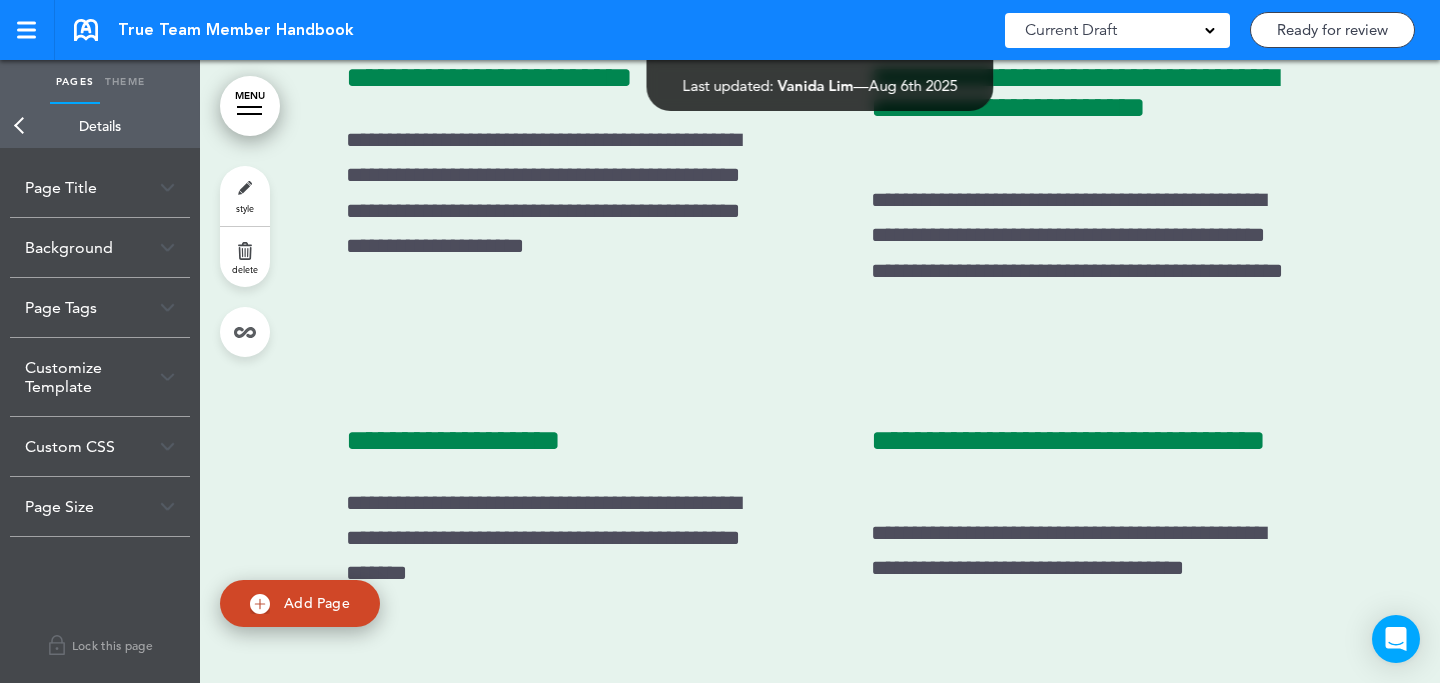 click on "Customize Template" at bounding box center (100, 377) 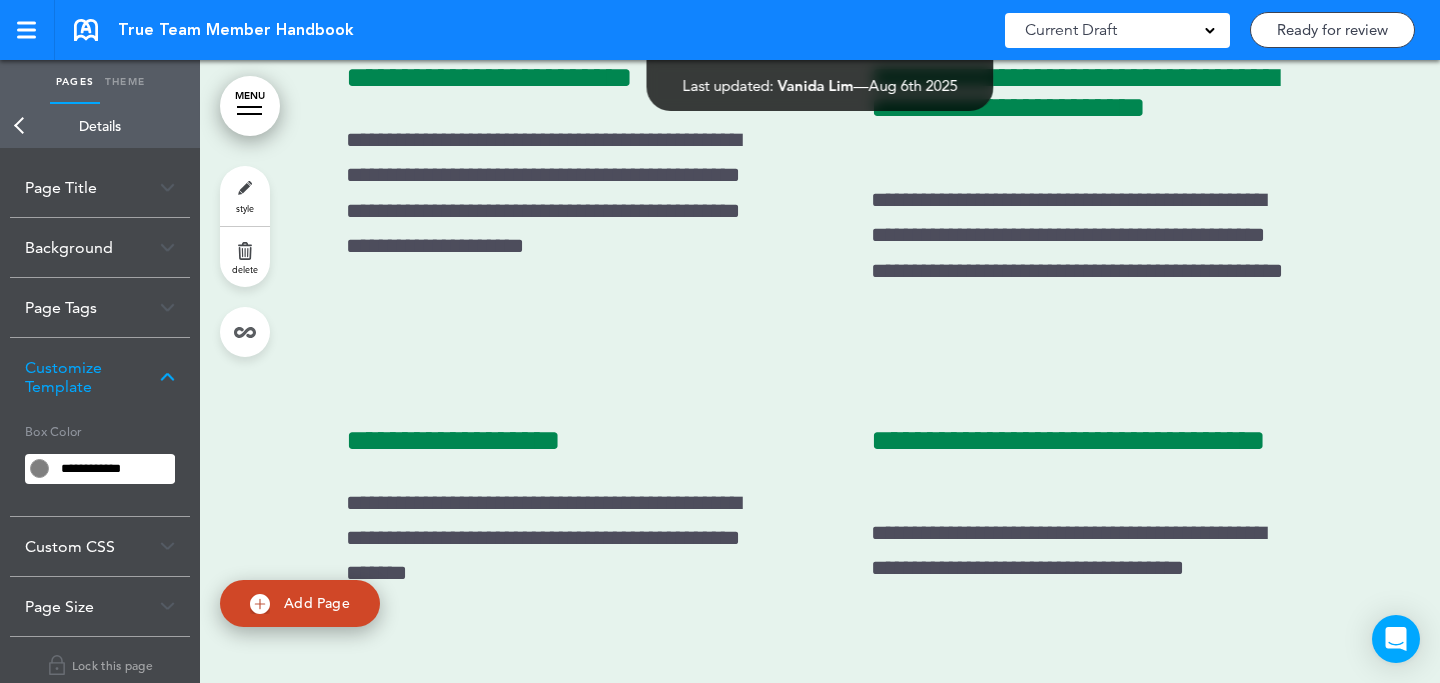 click on "**********" at bounding box center (114, 469) 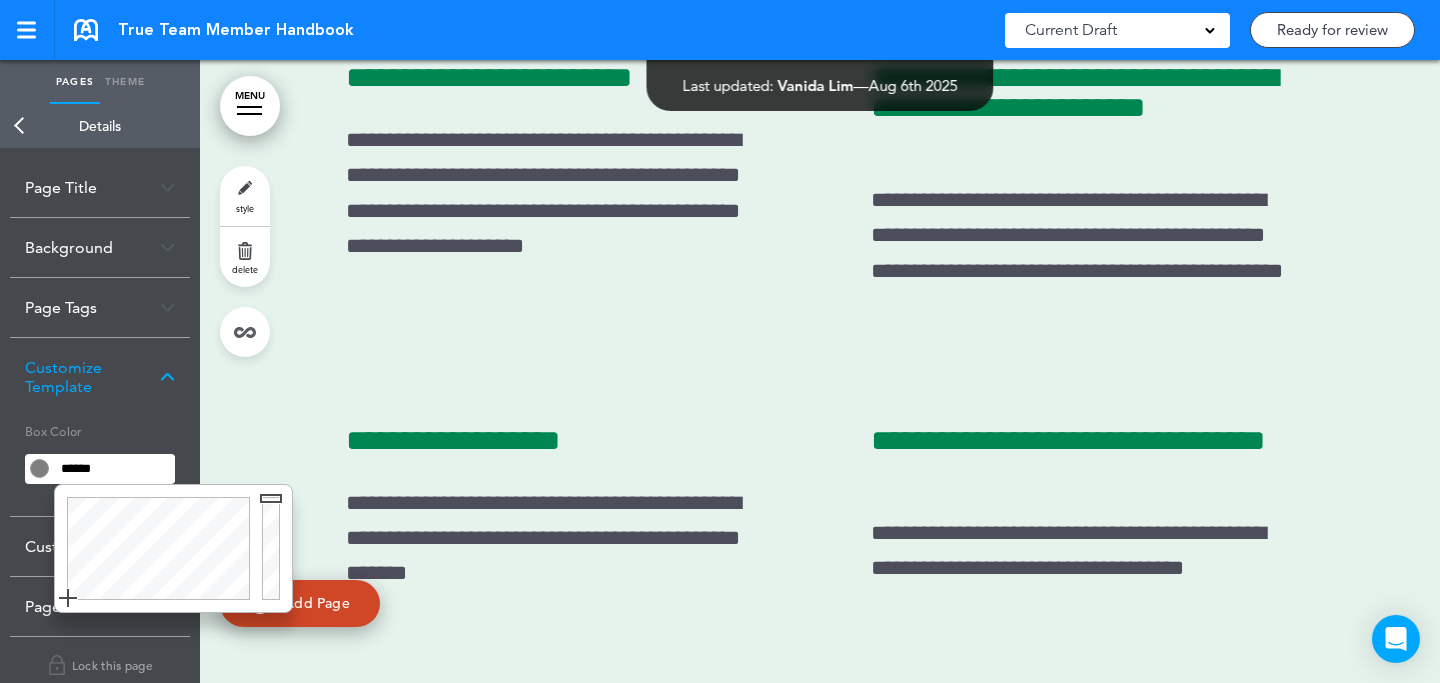 type on "******" 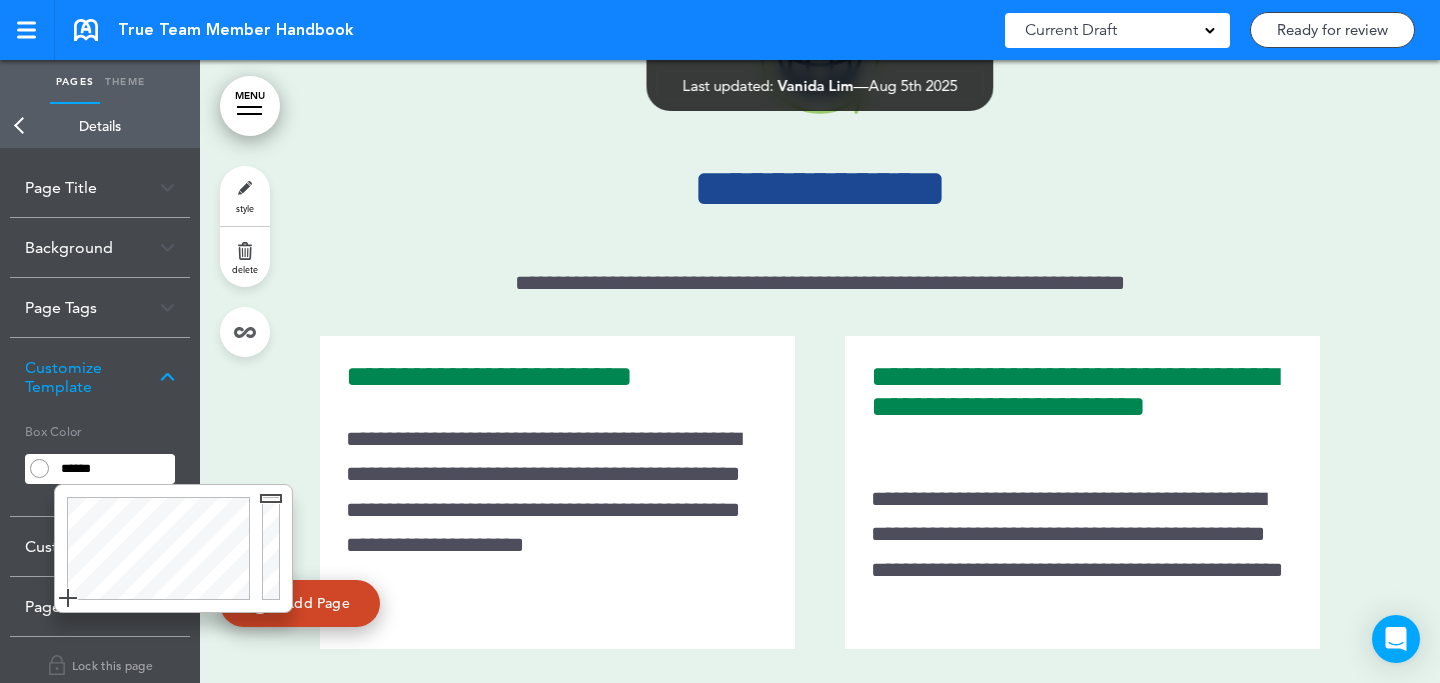 scroll, scrollTop: 8996, scrollLeft: 0, axis: vertical 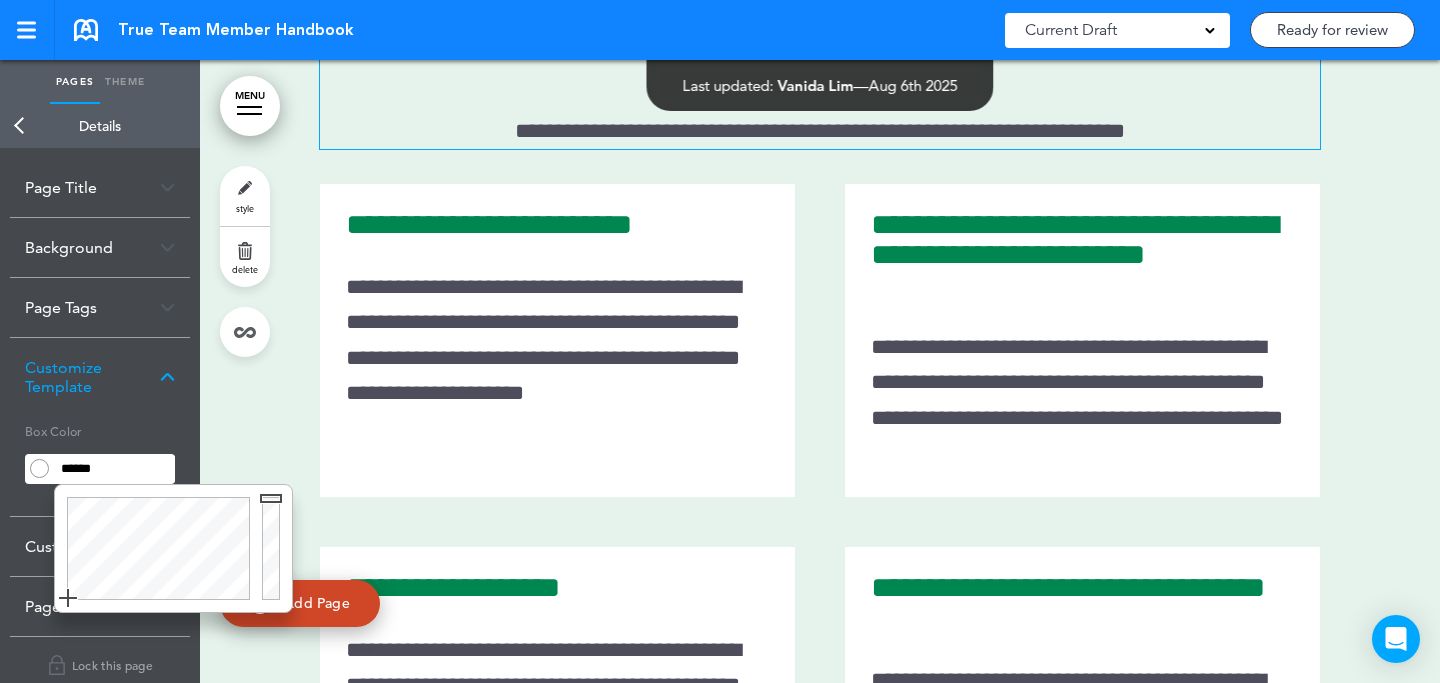 click on "**********" at bounding box center (820, -5) 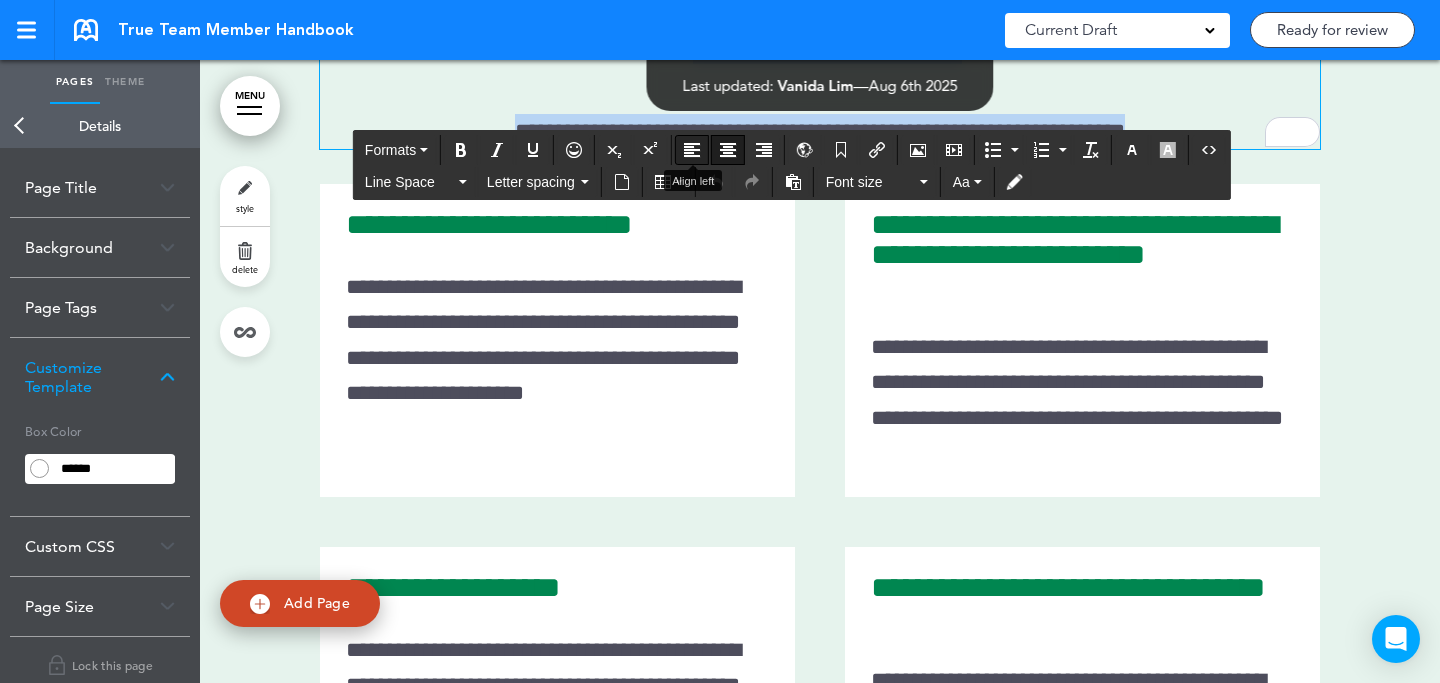 click at bounding box center (692, 150) 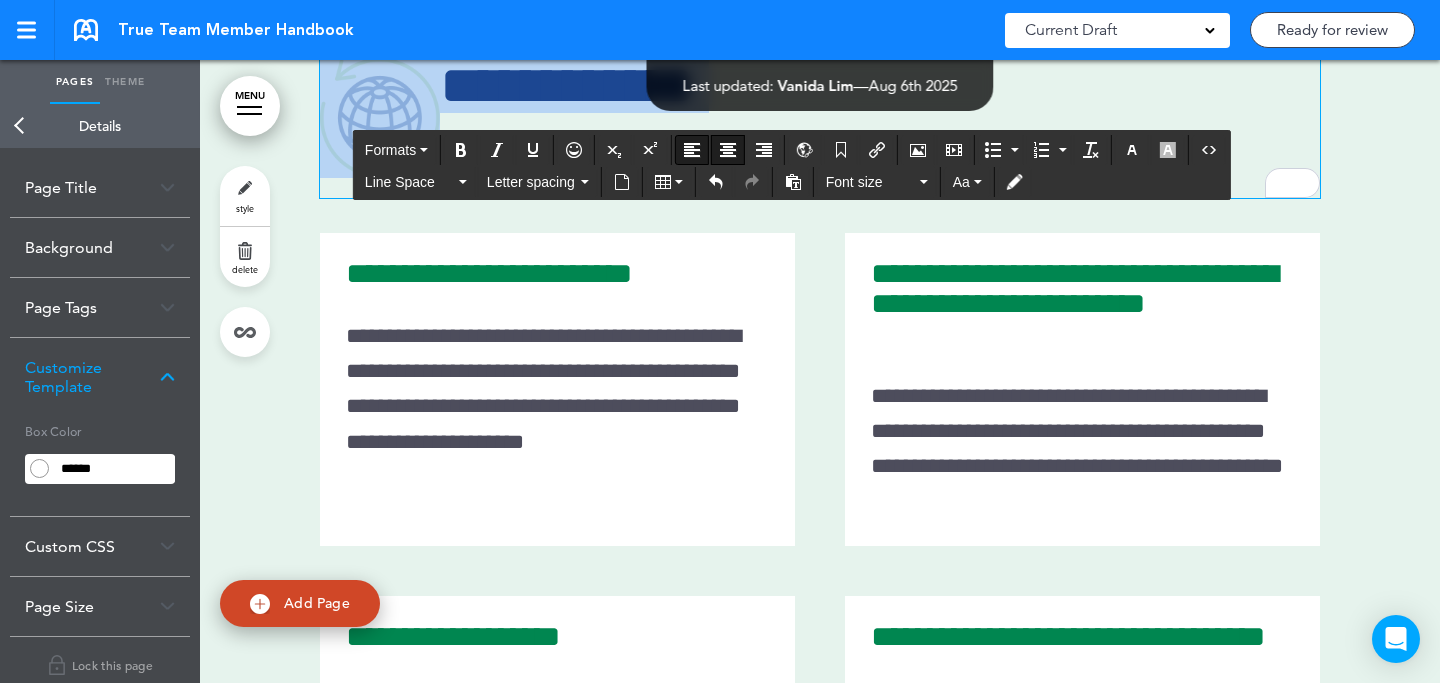scroll, scrollTop: 8765, scrollLeft: 0, axis: vertical 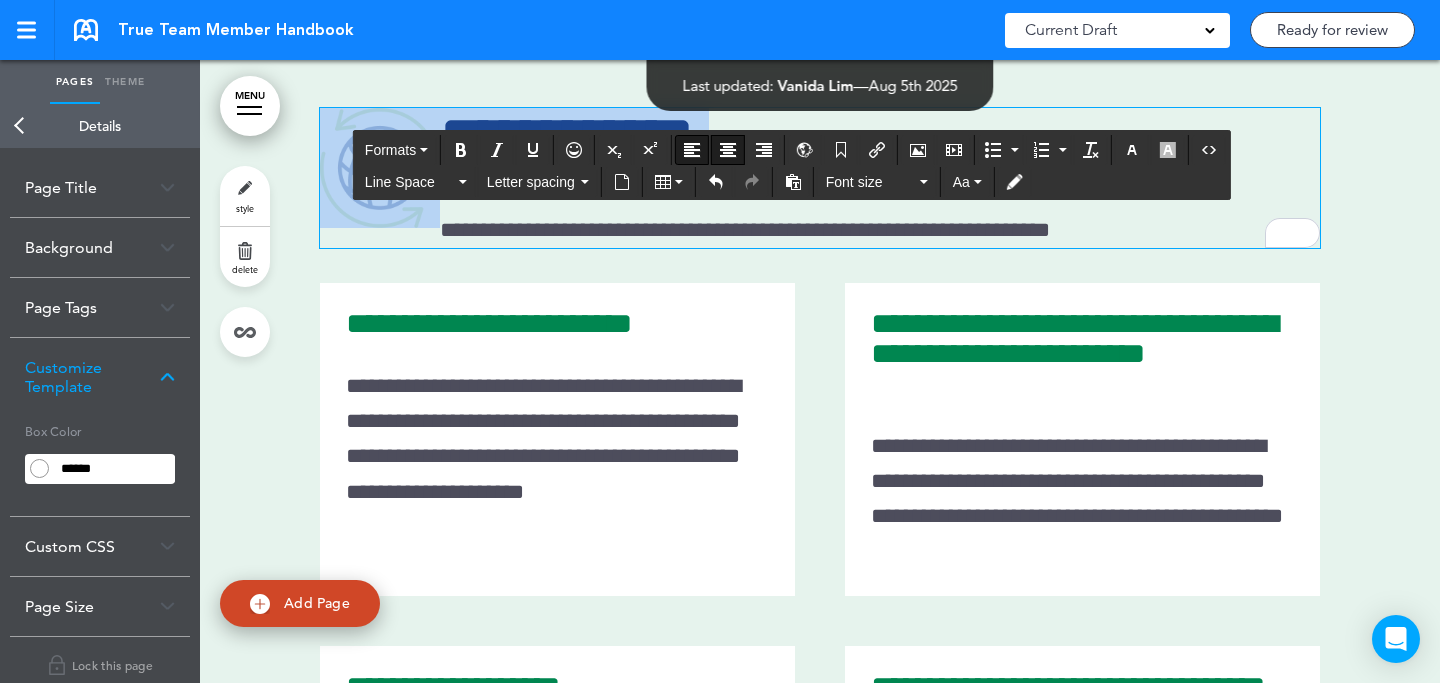 click on "**********" at bounding box center (820, 135) 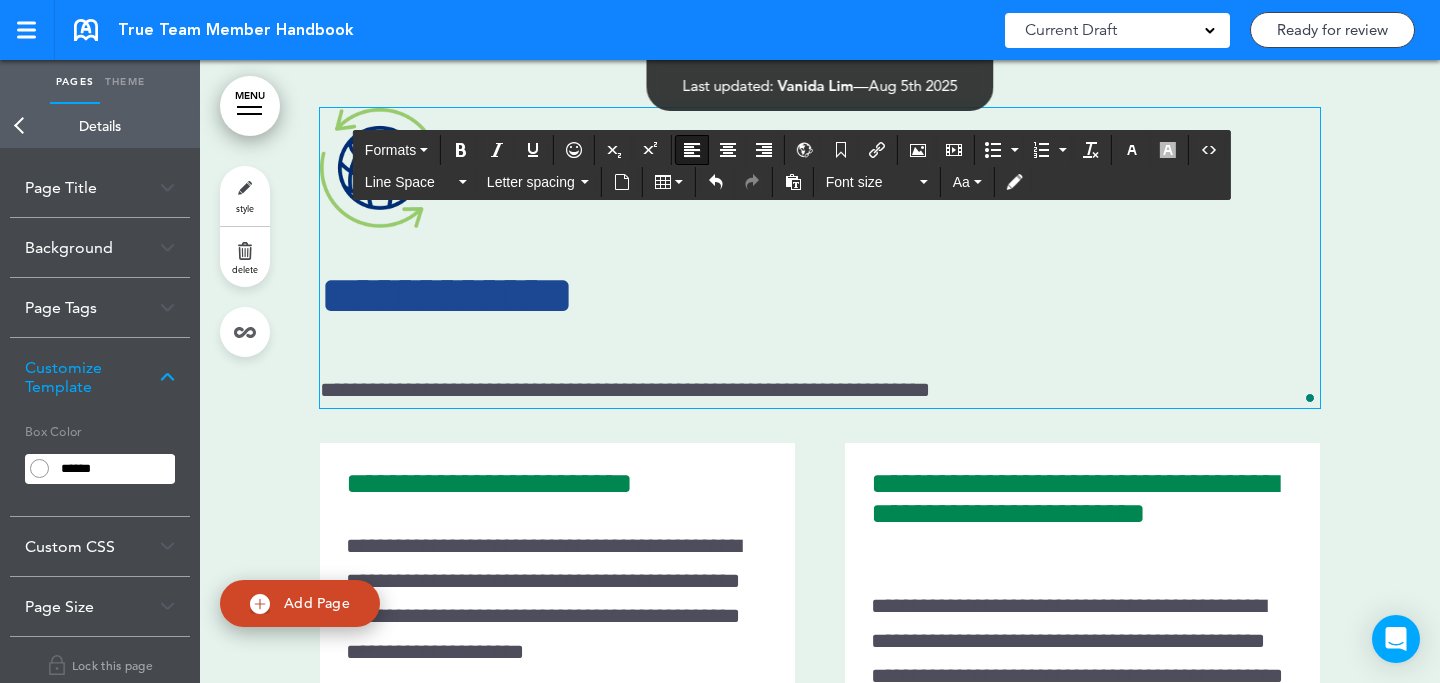 click on "**********" at bounding box center (820, 390) 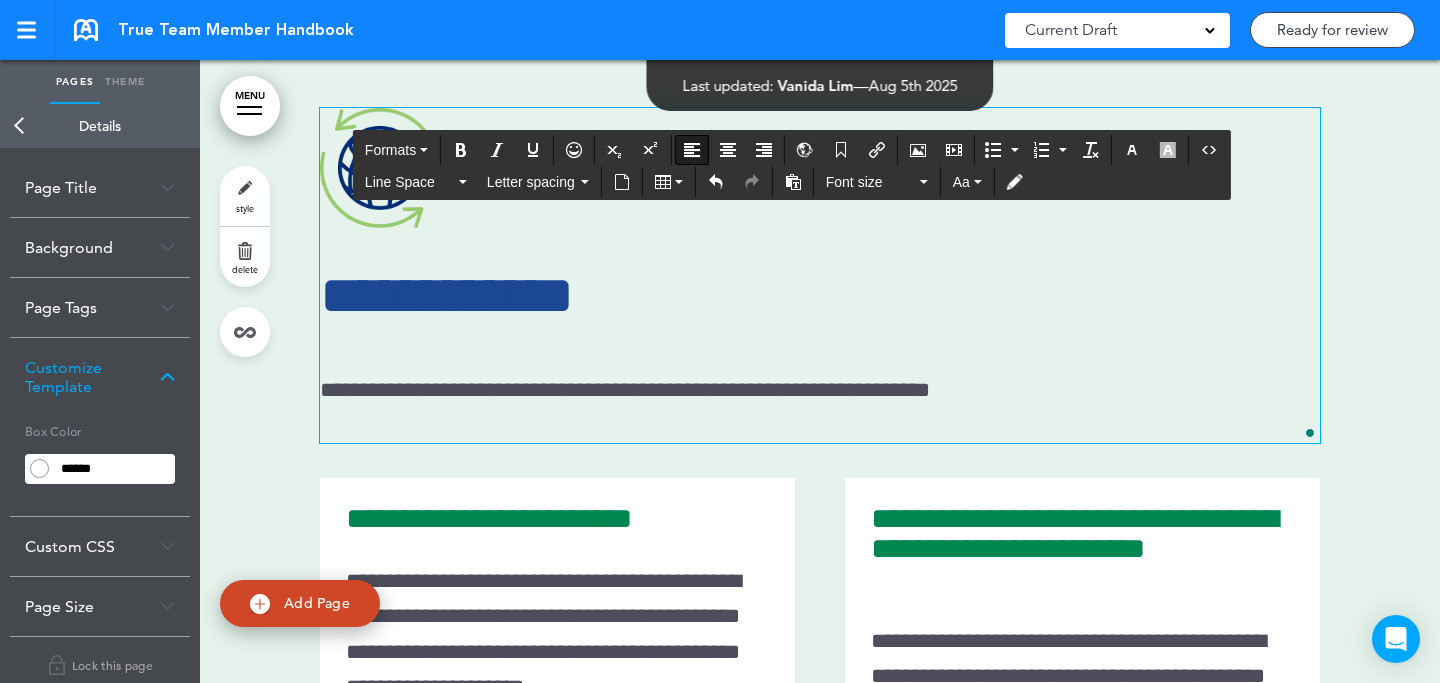 click at bounding box center (820, 951) 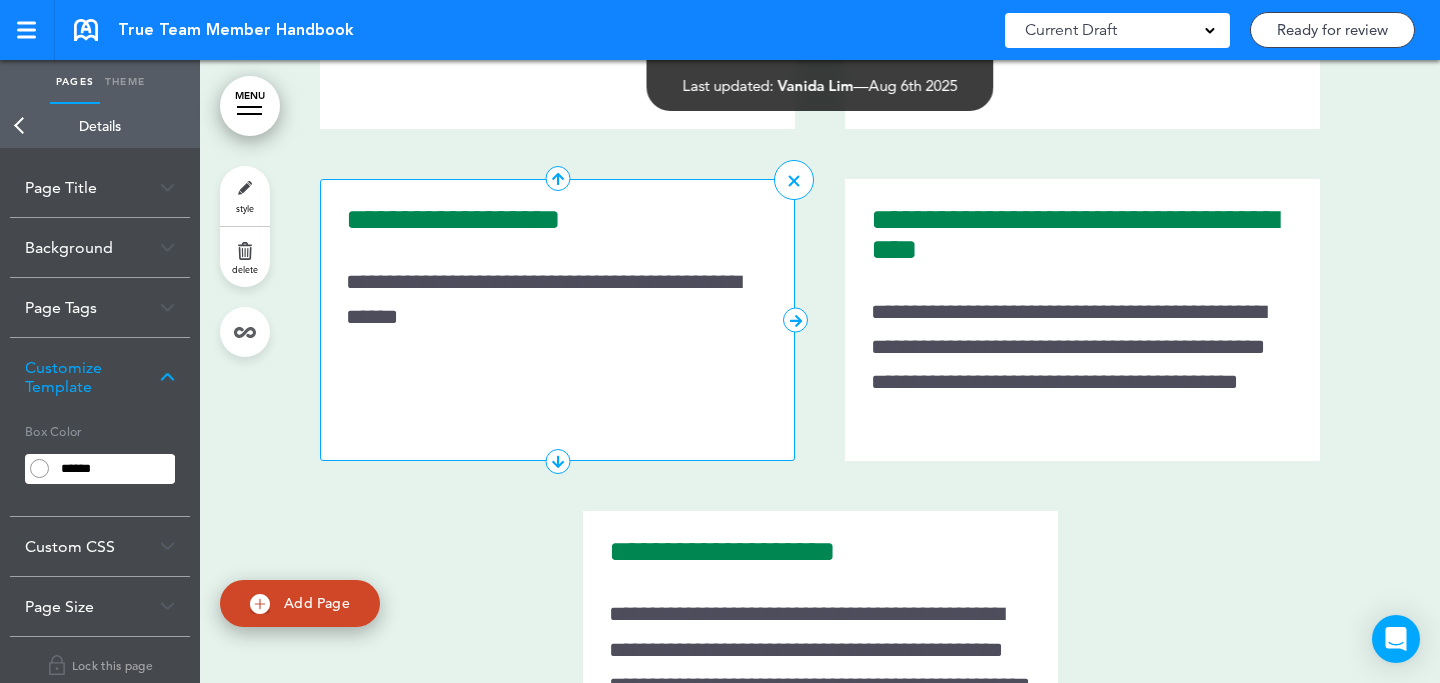 scroll, scrollTop: 9687, scrollLeft: 0, axis: vertical 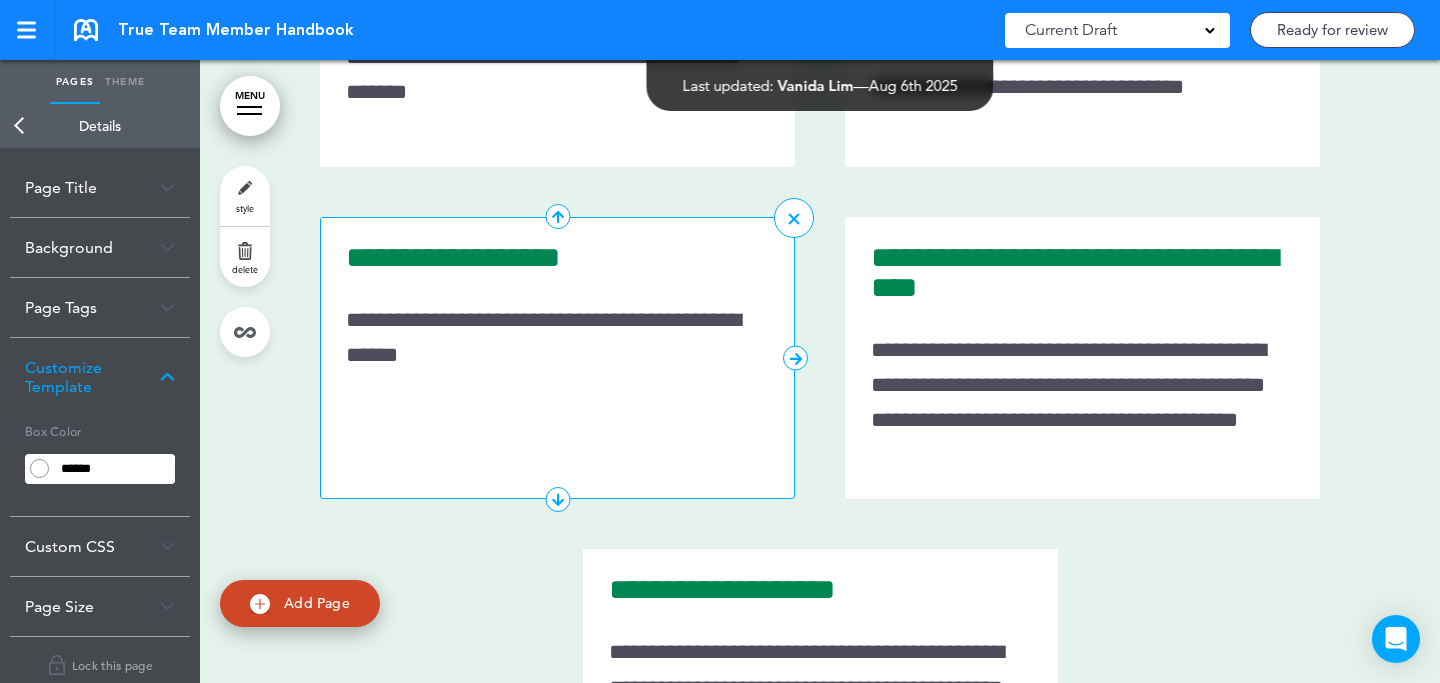 click at bounding box center [557, 499] 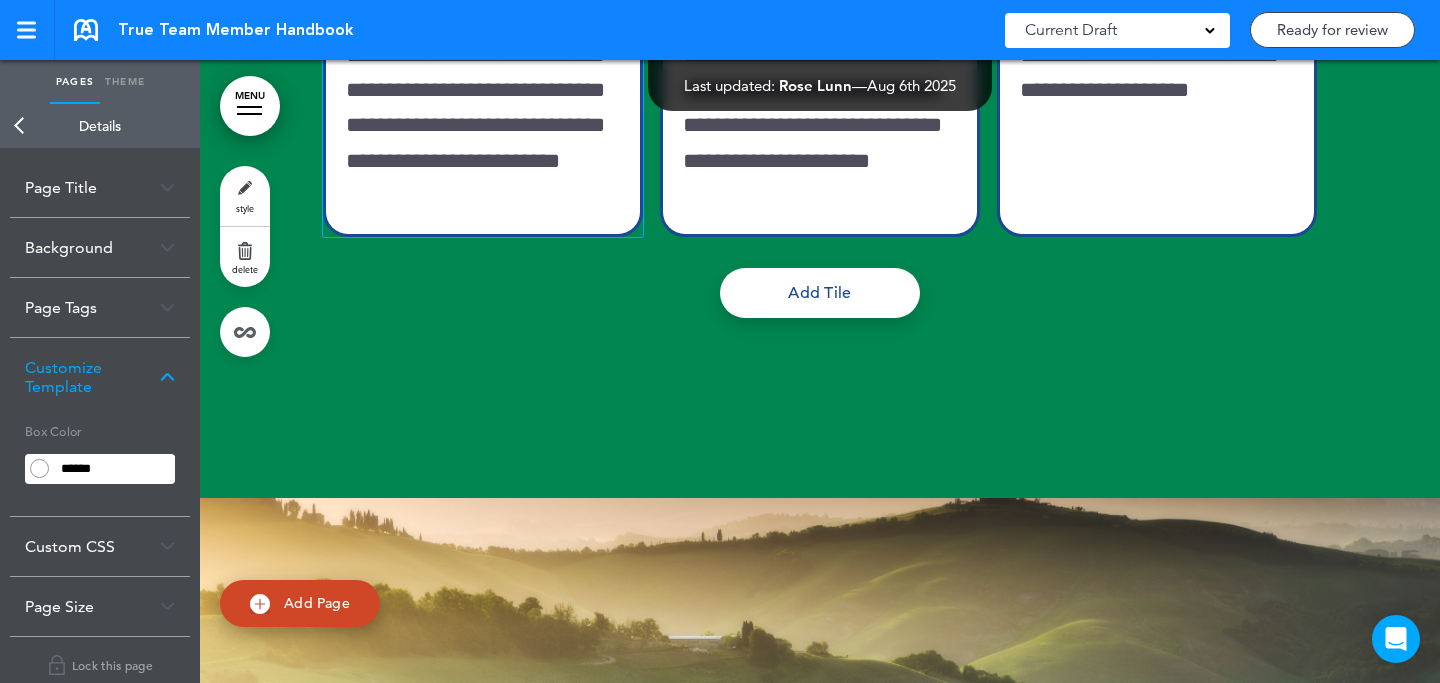 scroll, scrollTop: 10874, scrollLeft: 0, axis: vertical 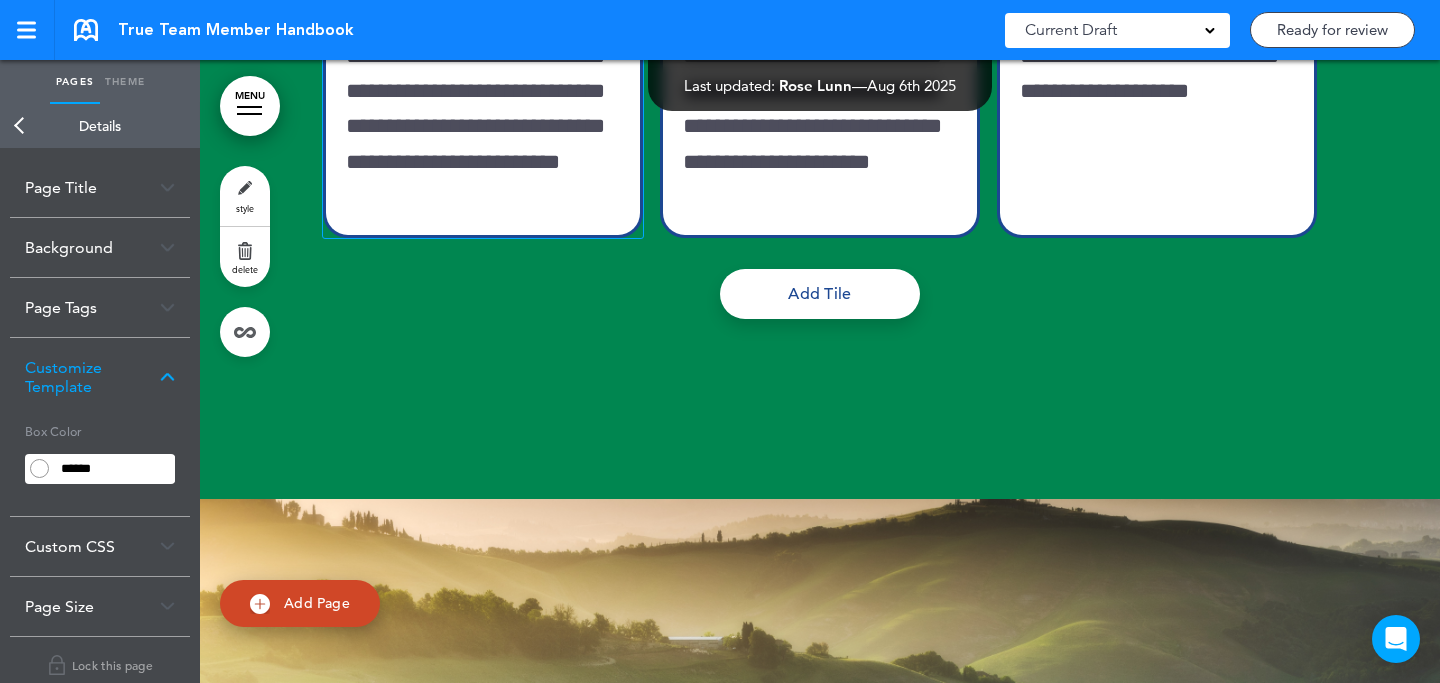 click at bounding box center [483, -54] 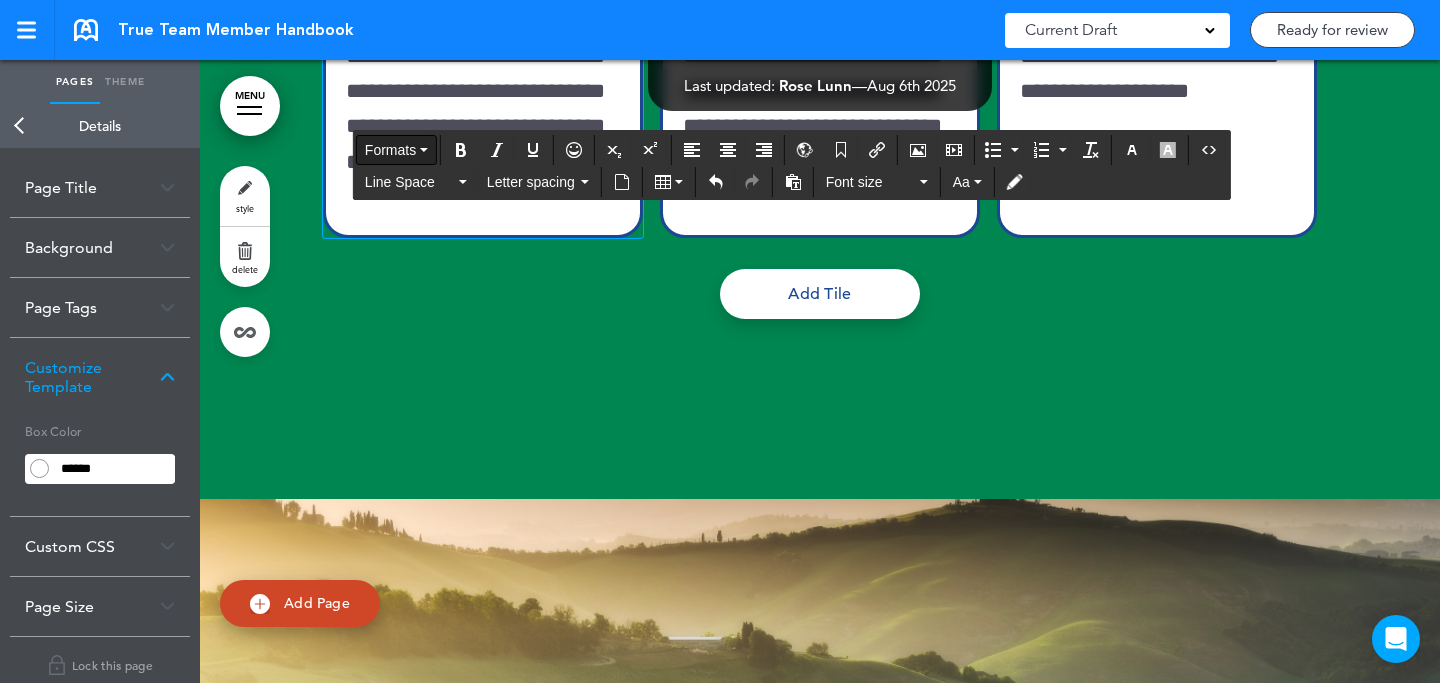 click on "Formats" at bounding box center [396, 150] 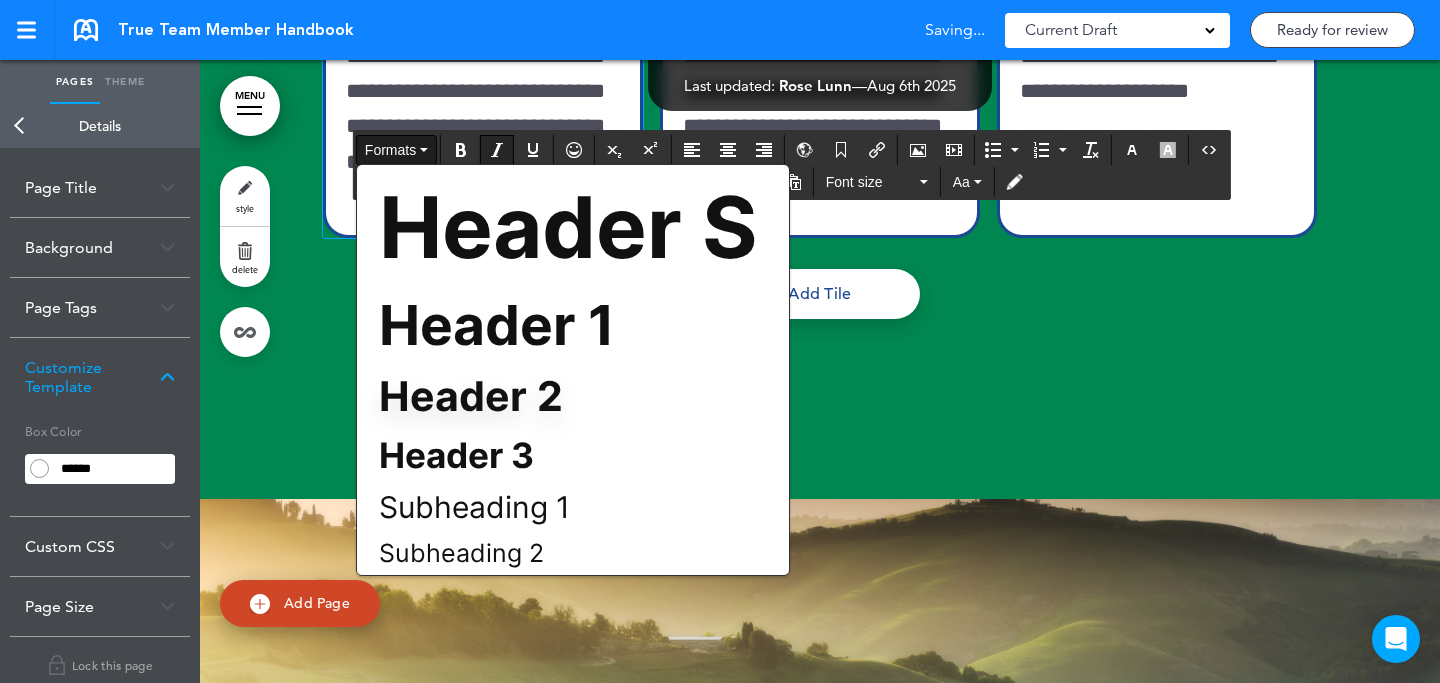 click on "Subheading 1" at bounding box center (474, 507) 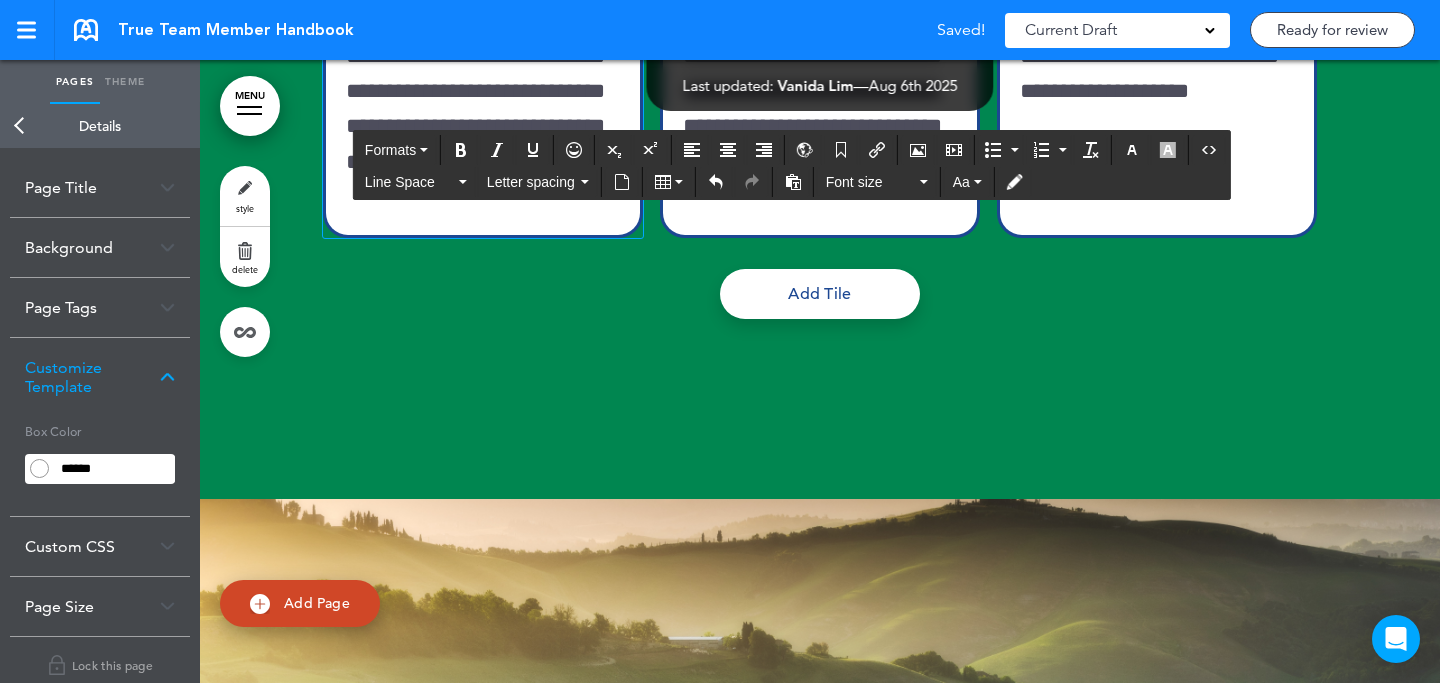 click on "*" at bounding box center [483, -56] 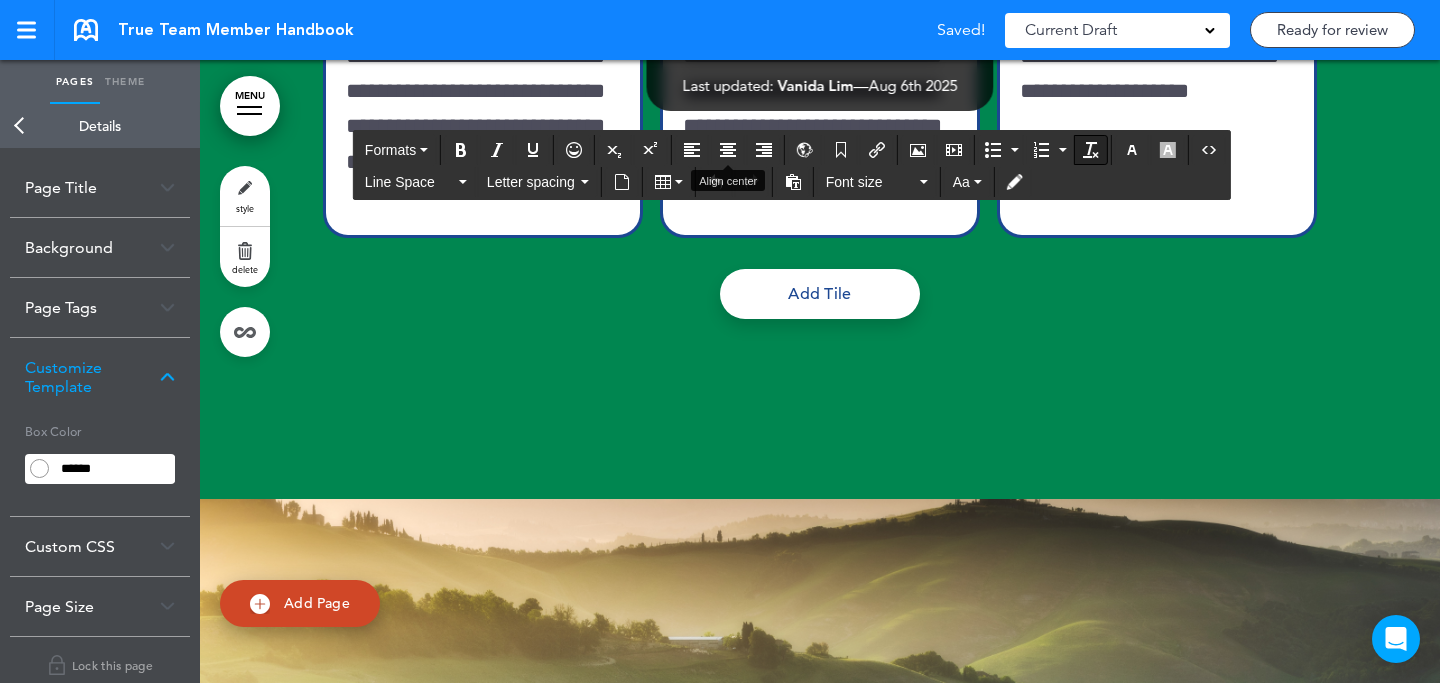 click at bounding box center (728, 150) 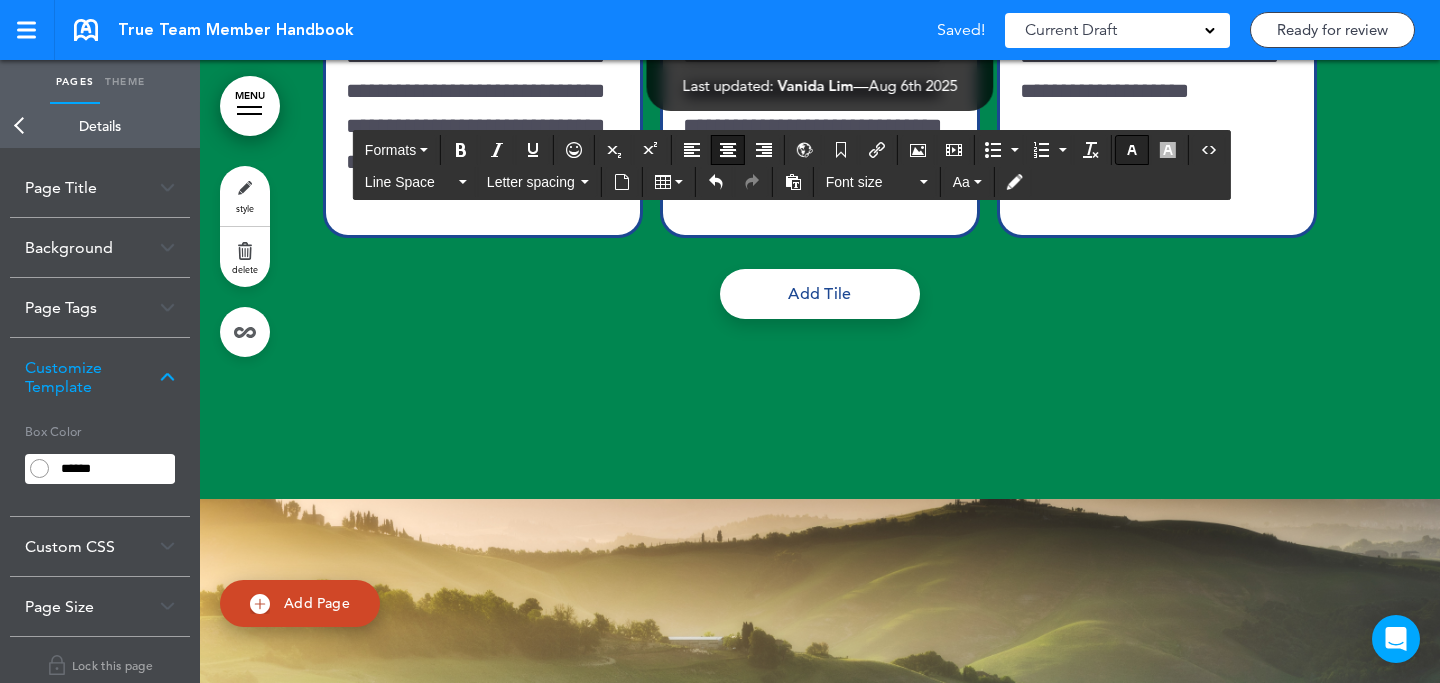 click at bounding box center [1132, 150] 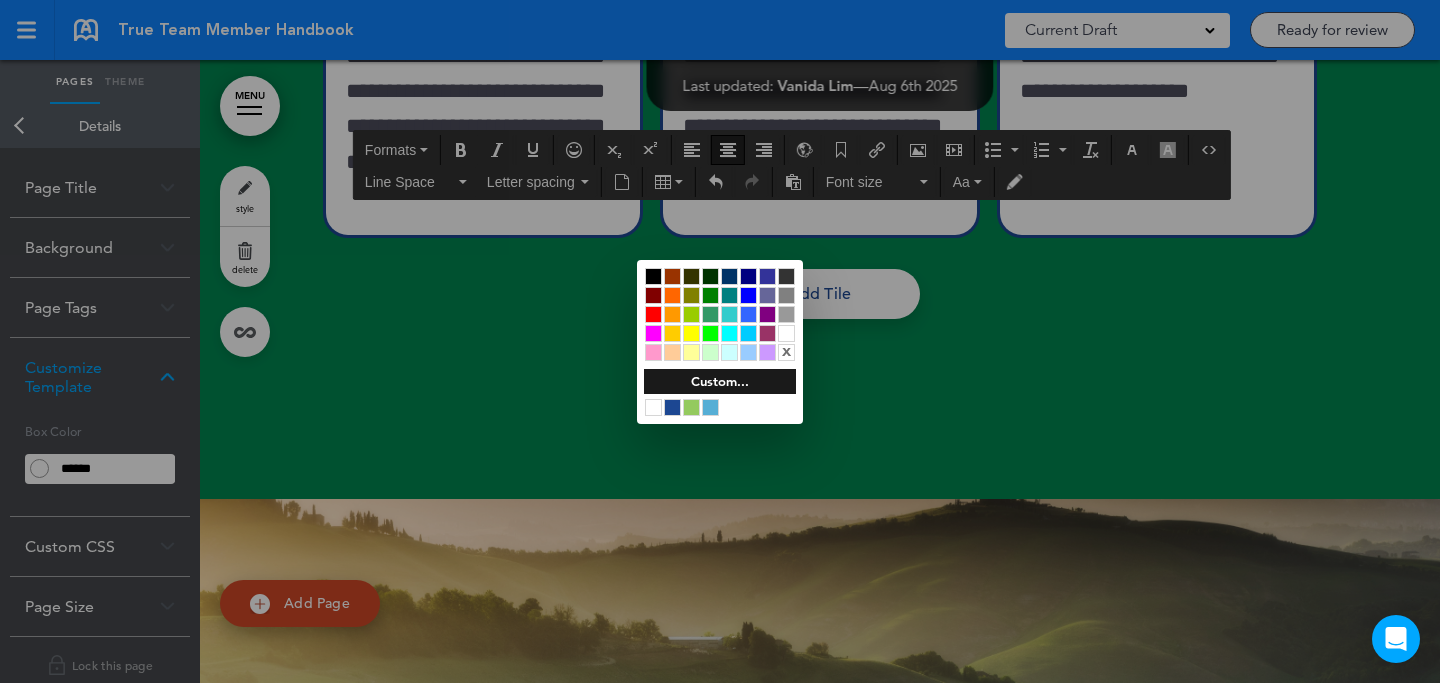 click at bounding box center [691, 407] 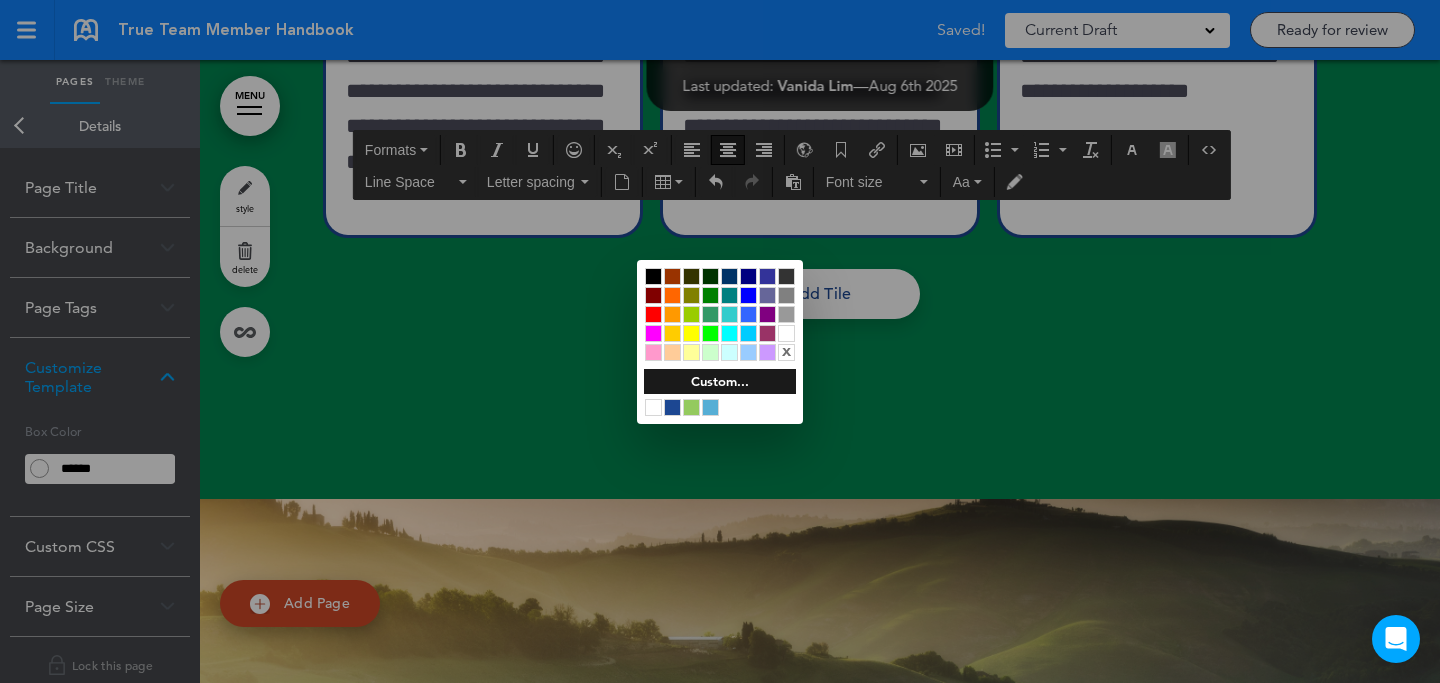 click at bounding box center (720, 341) 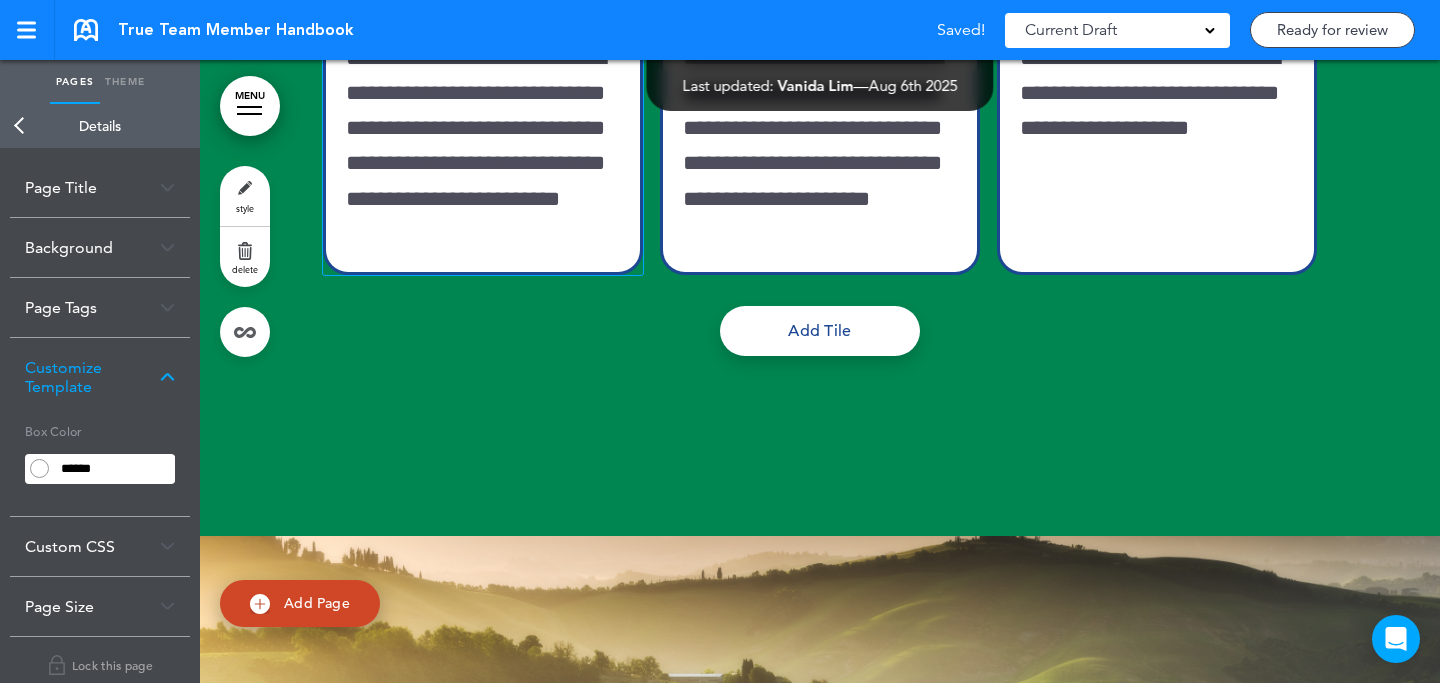 scroll, scrollTop: 10799, scrollLeft: 0, axis: vertical 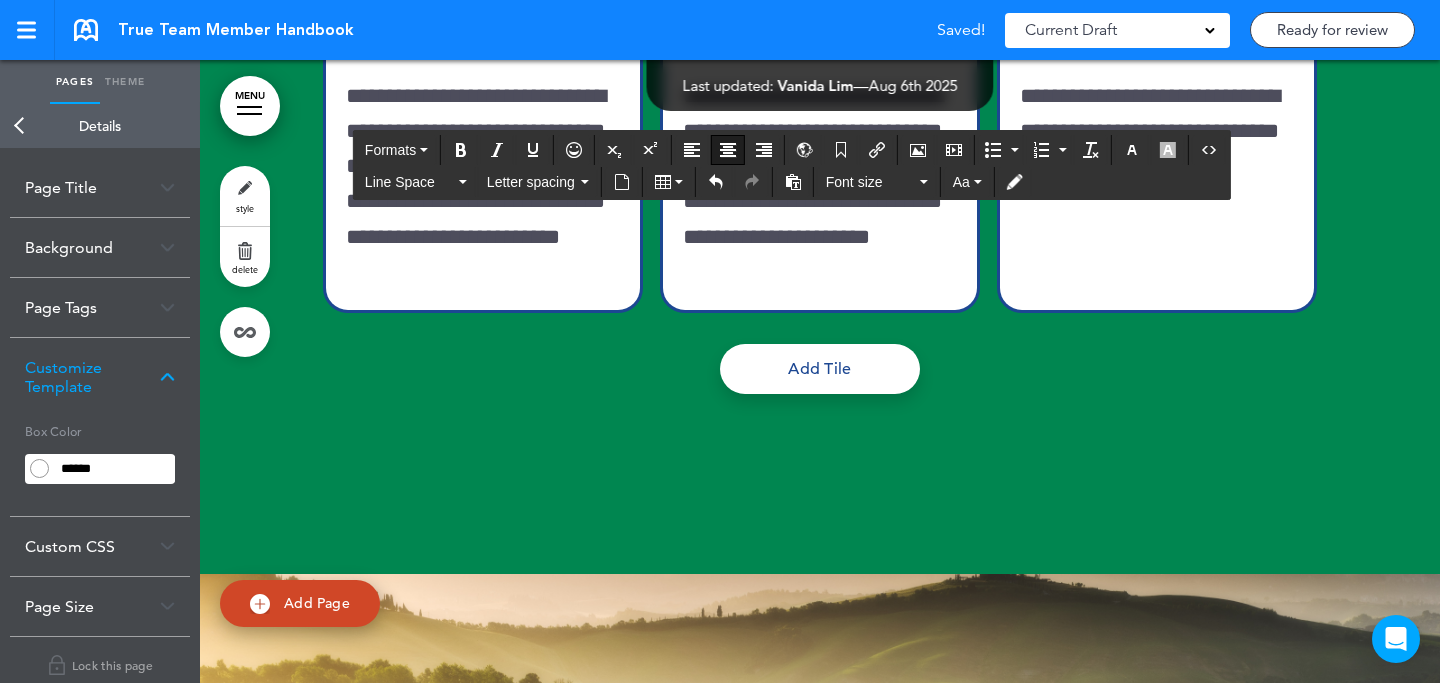 click on "MENU
Formats       Line Space   Letter spacing     Font size   Aa   Formats       Line Space   Letter spacing     Font size   Aa   Formats       Line Space   Letter spacing     Font size   Aa   Formats       Line Space   Letter spacing     Font size   Aa   Formats       Line Space   Letter spacing     Font size   Aa
Cancel
Reorder
?
Move or rearrange pages
easily by selecting whole  sections or individual pages.
Go back
True Environmental
Hide page in   table of contents
1
2 3" at bounding box center [820, -10428] 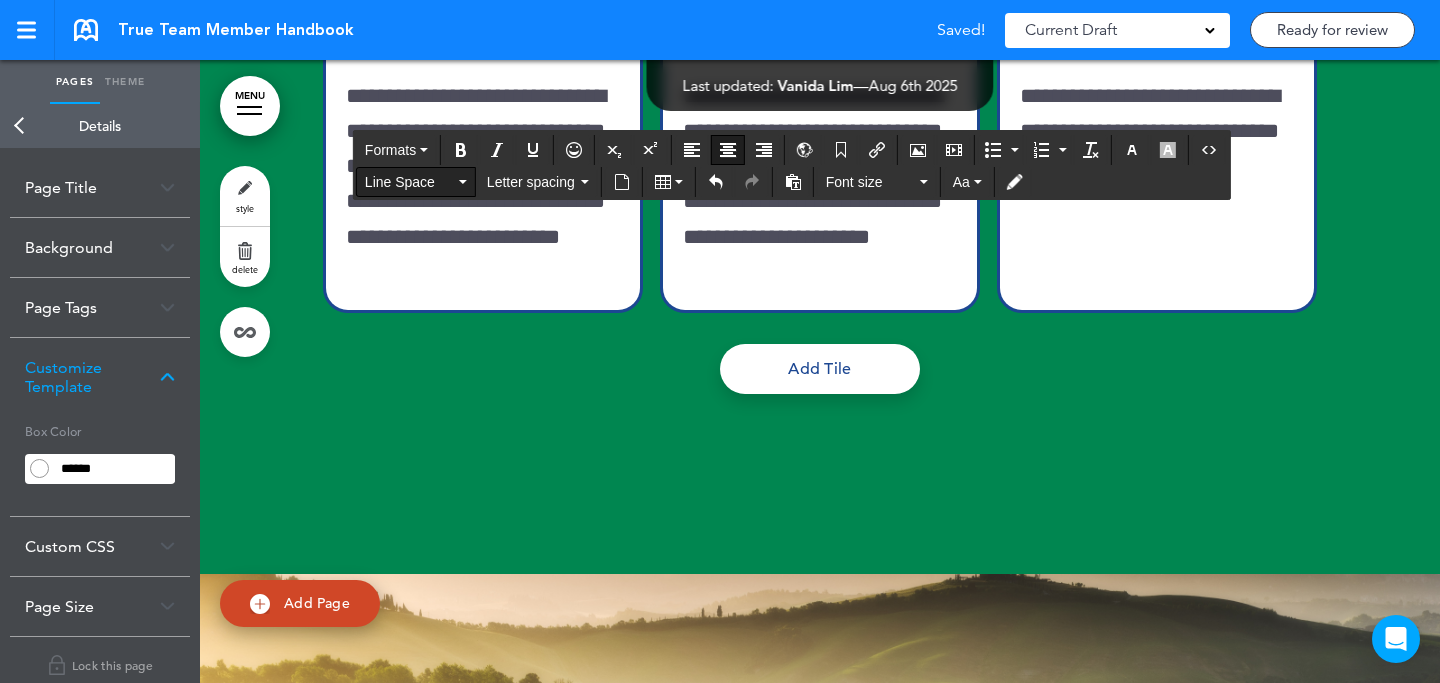 click on "Line Space" at bounding box center [410, 182] 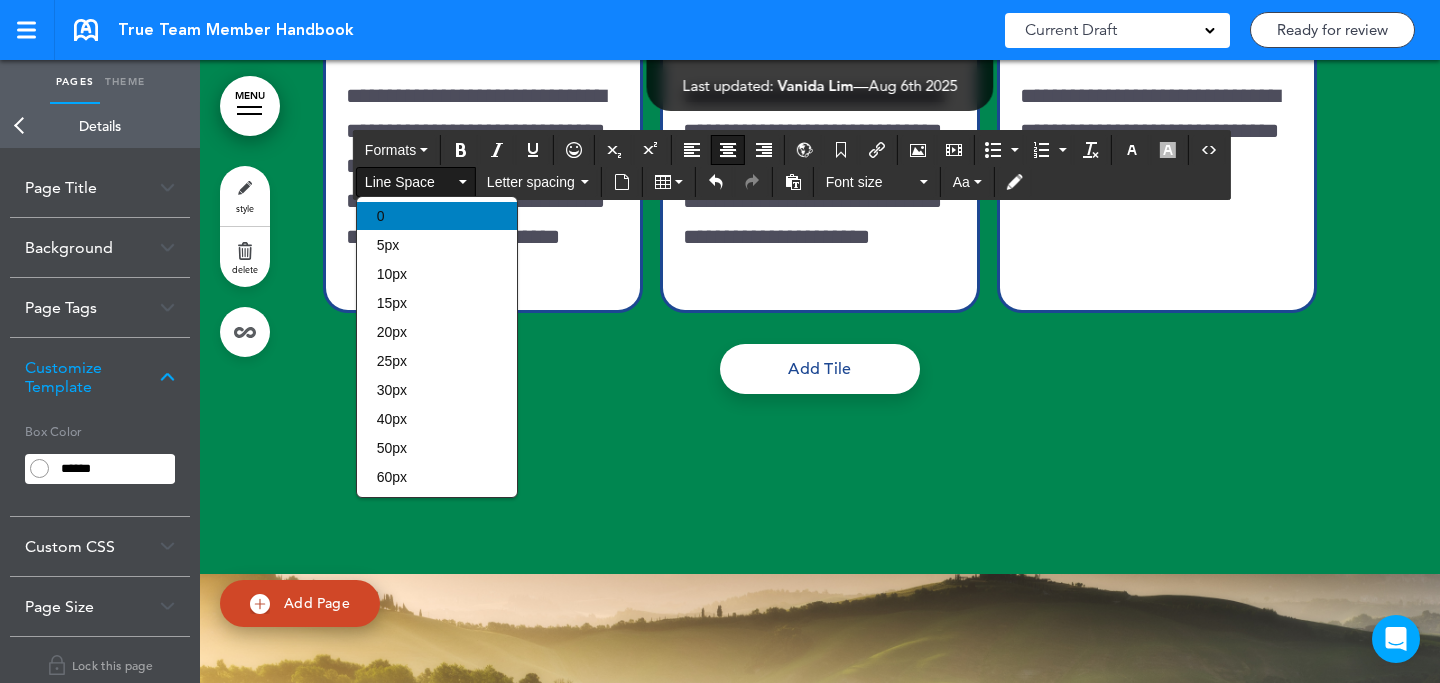 click on "0" at bounding box center (437, 216) 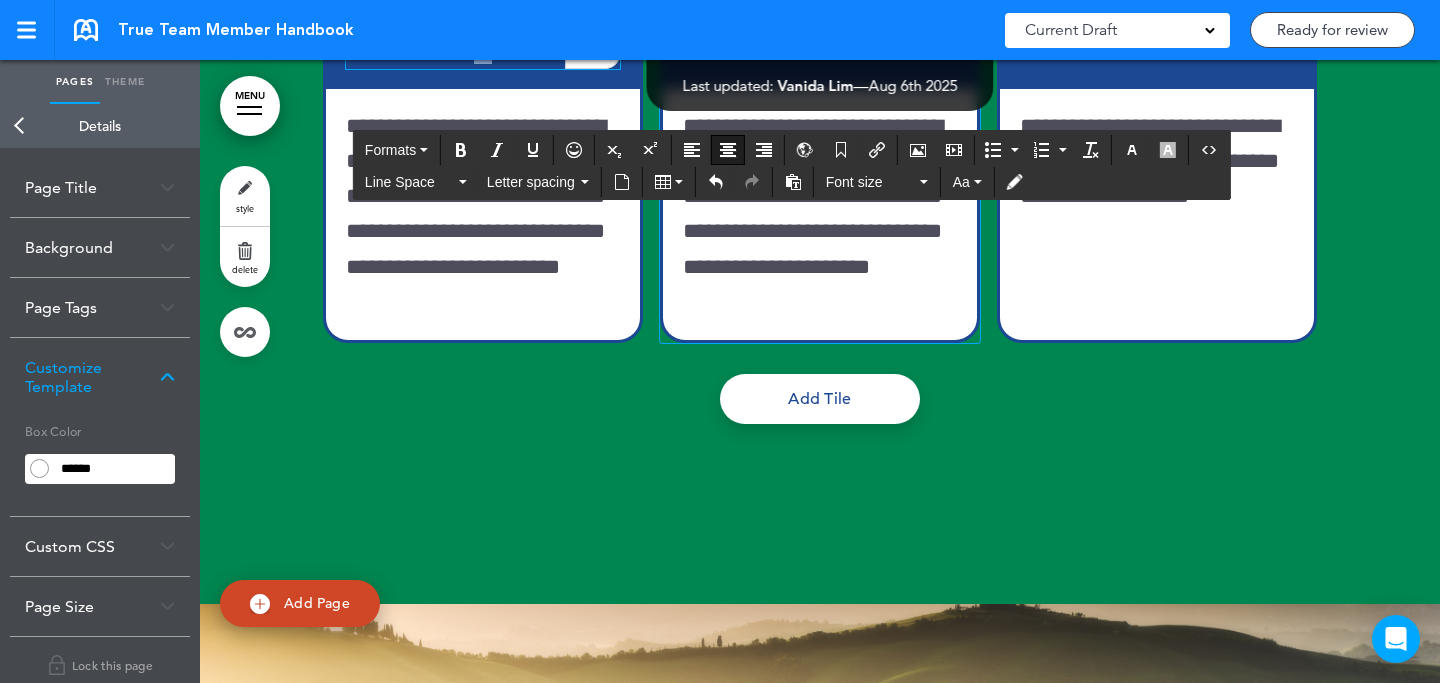scroll, scrollTop: 10740, scrollLeft: 0, axis: vertical 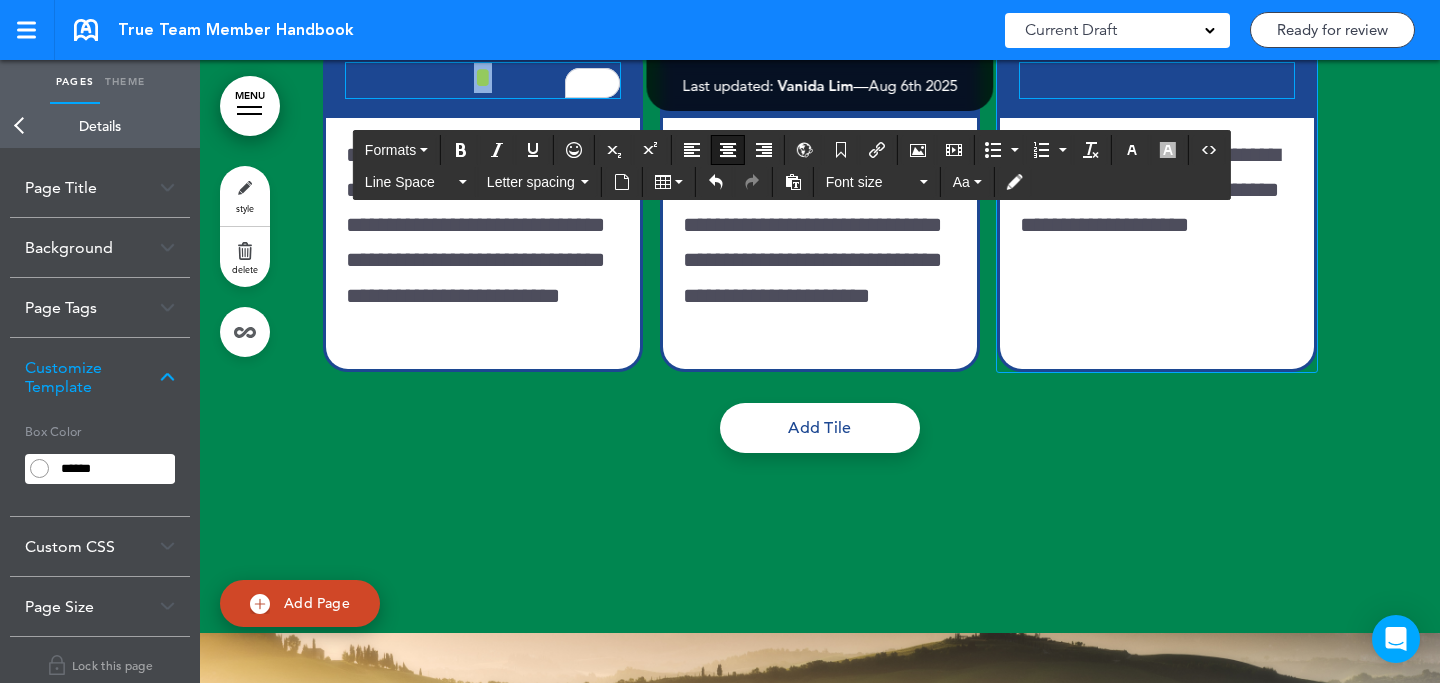 click at bounding box center [820, 80] 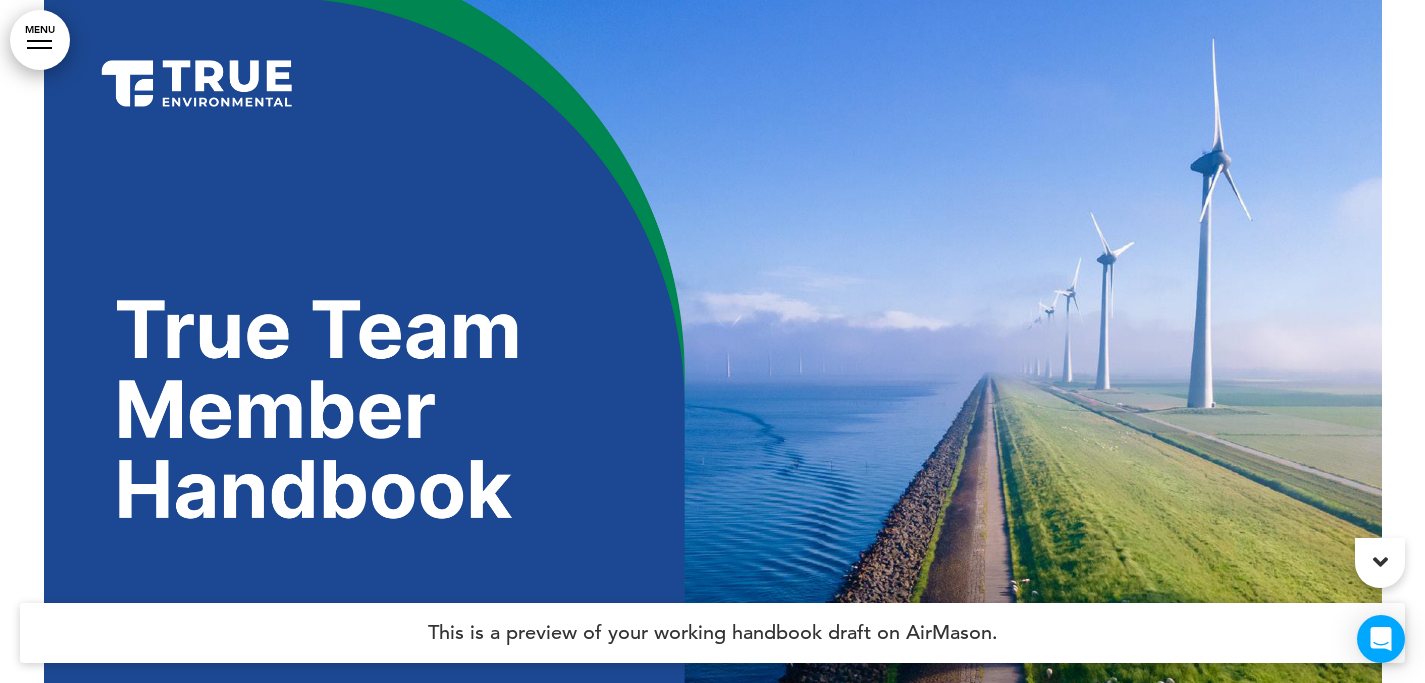 scroll, scrollTop: 0, scrollLeft: 0, axis: both 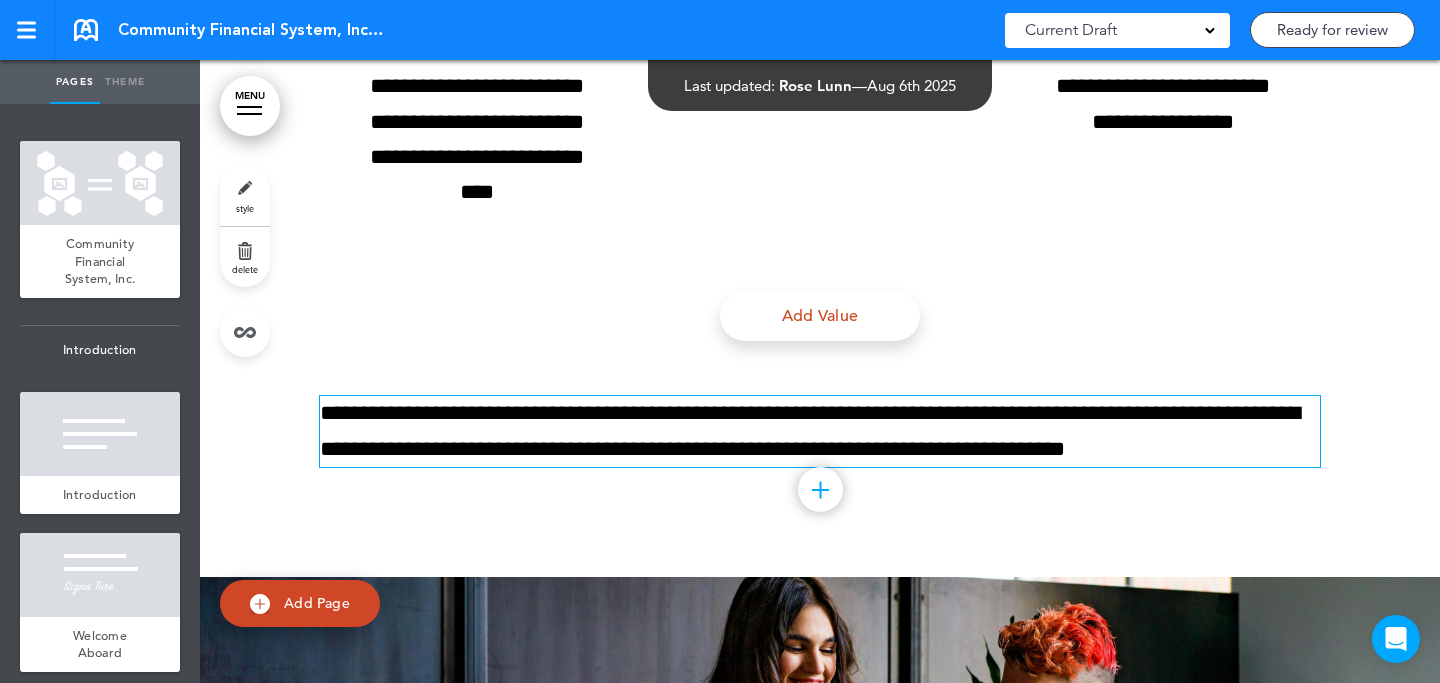 click on "**********" at bounding box center [820, 431] 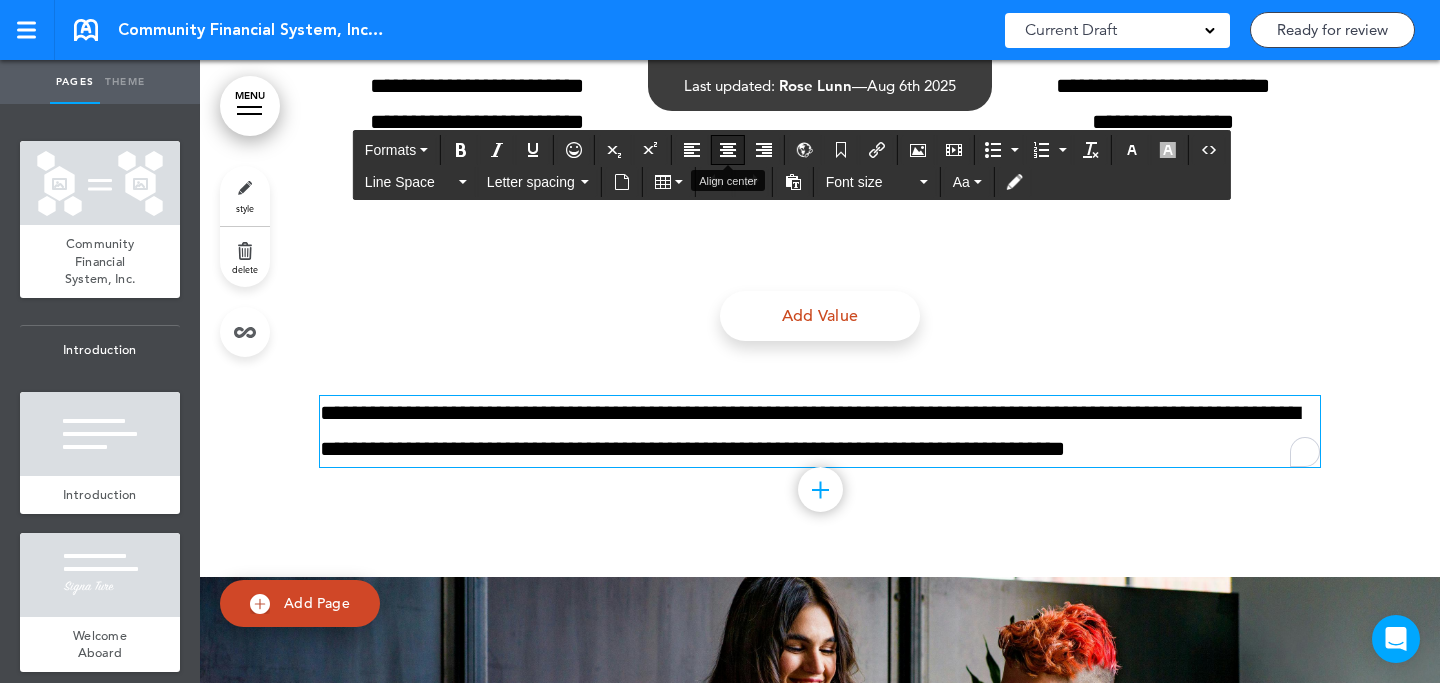 click at bounding box center (728, 150) 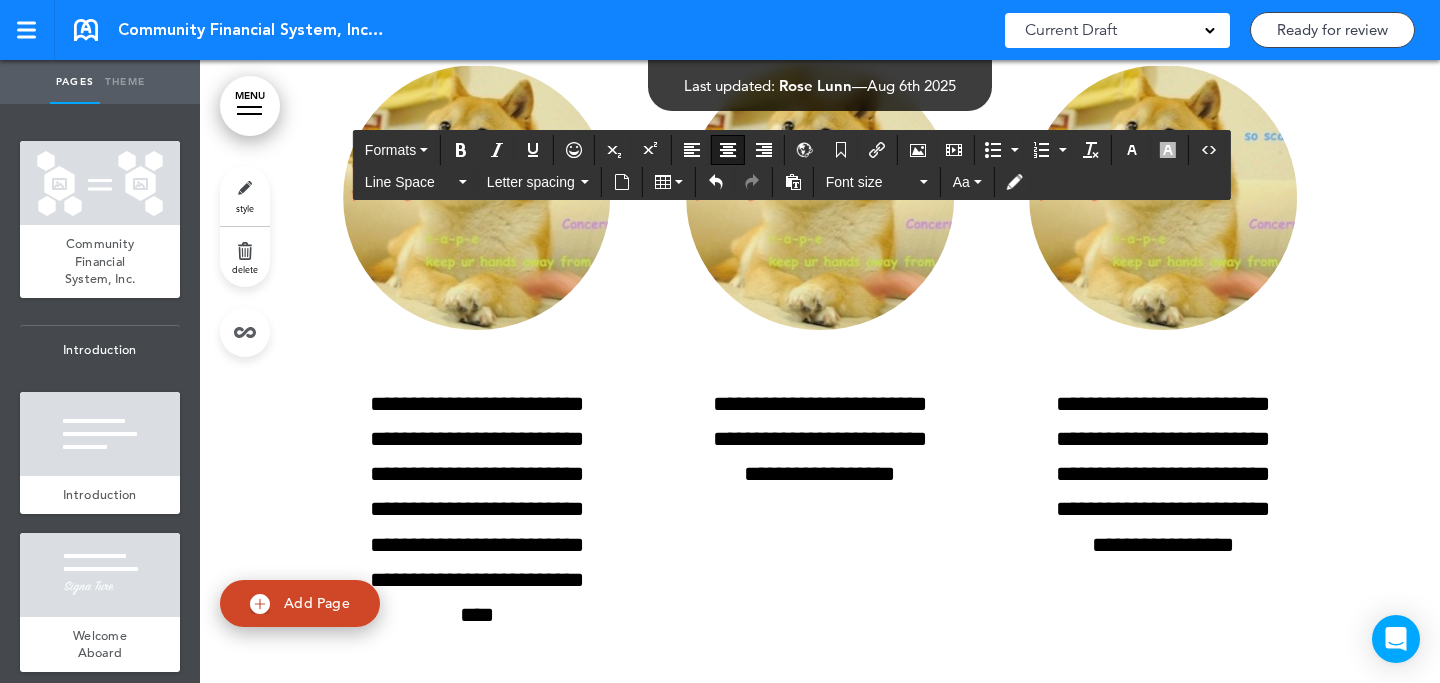 scroll, scrollTop: 11723, scrollLeft: 0, axis: vertical 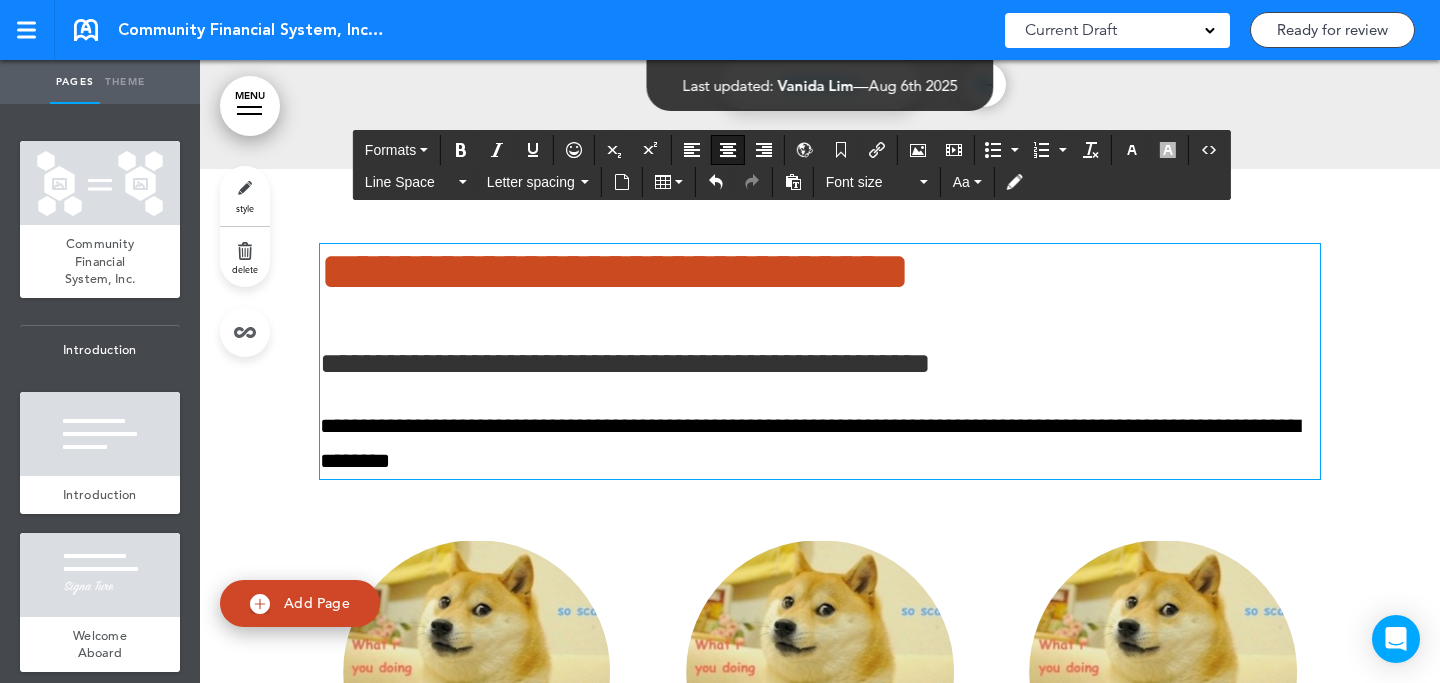 click on "**********" at bounding box center (820, 364) 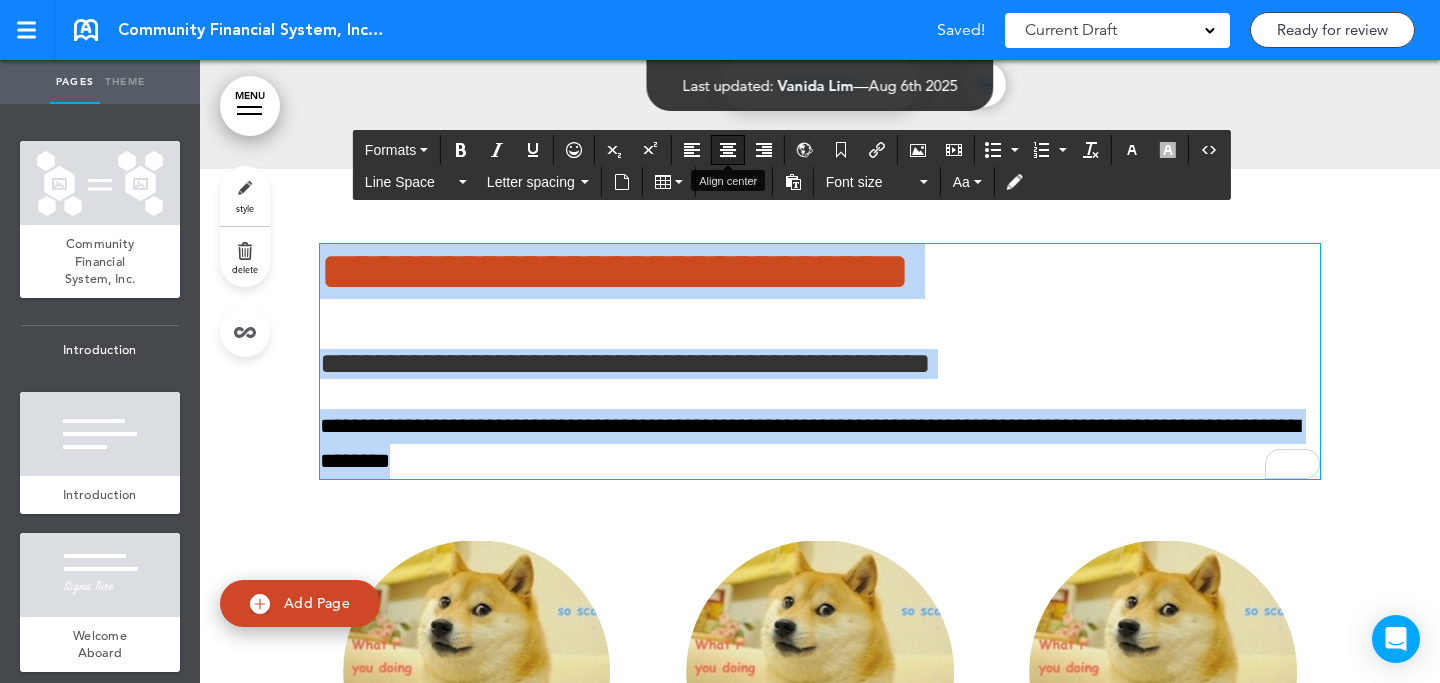 click at bounding box center (728, 150) 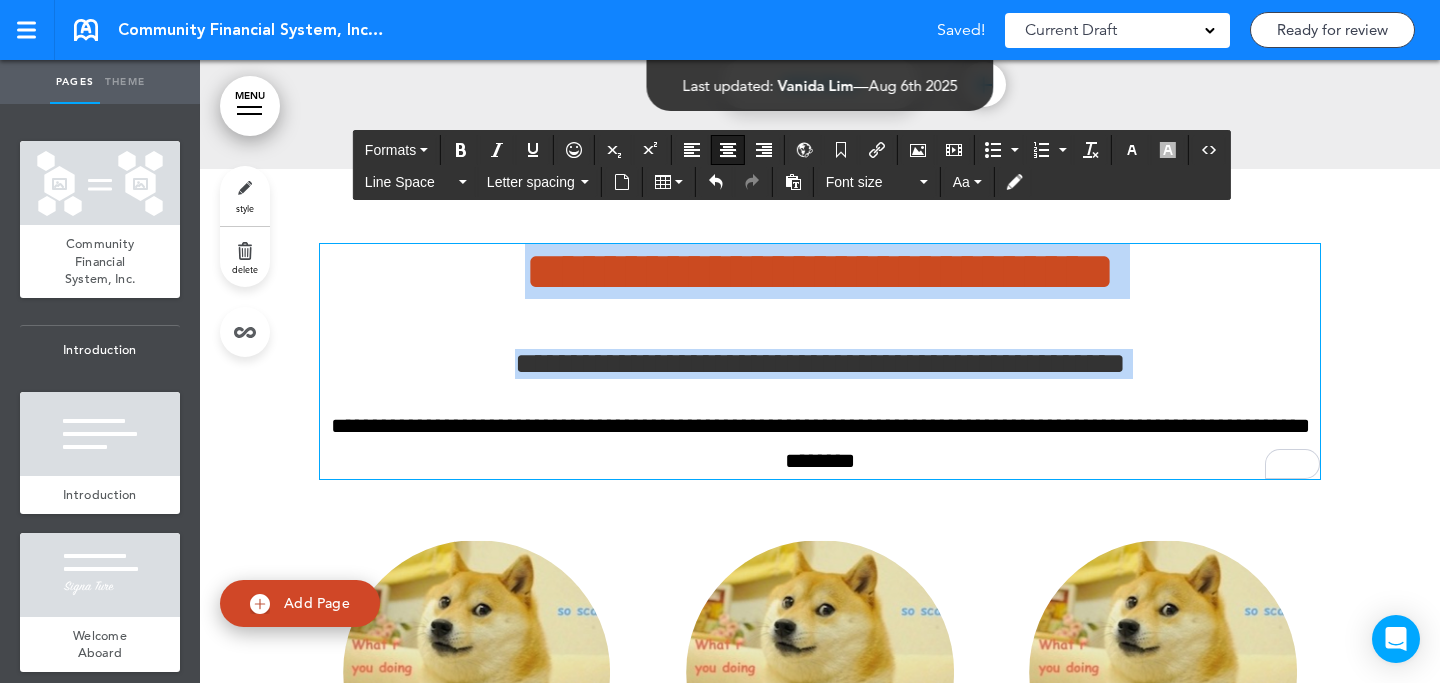 click on "**********" at bounding box center (820, 361) 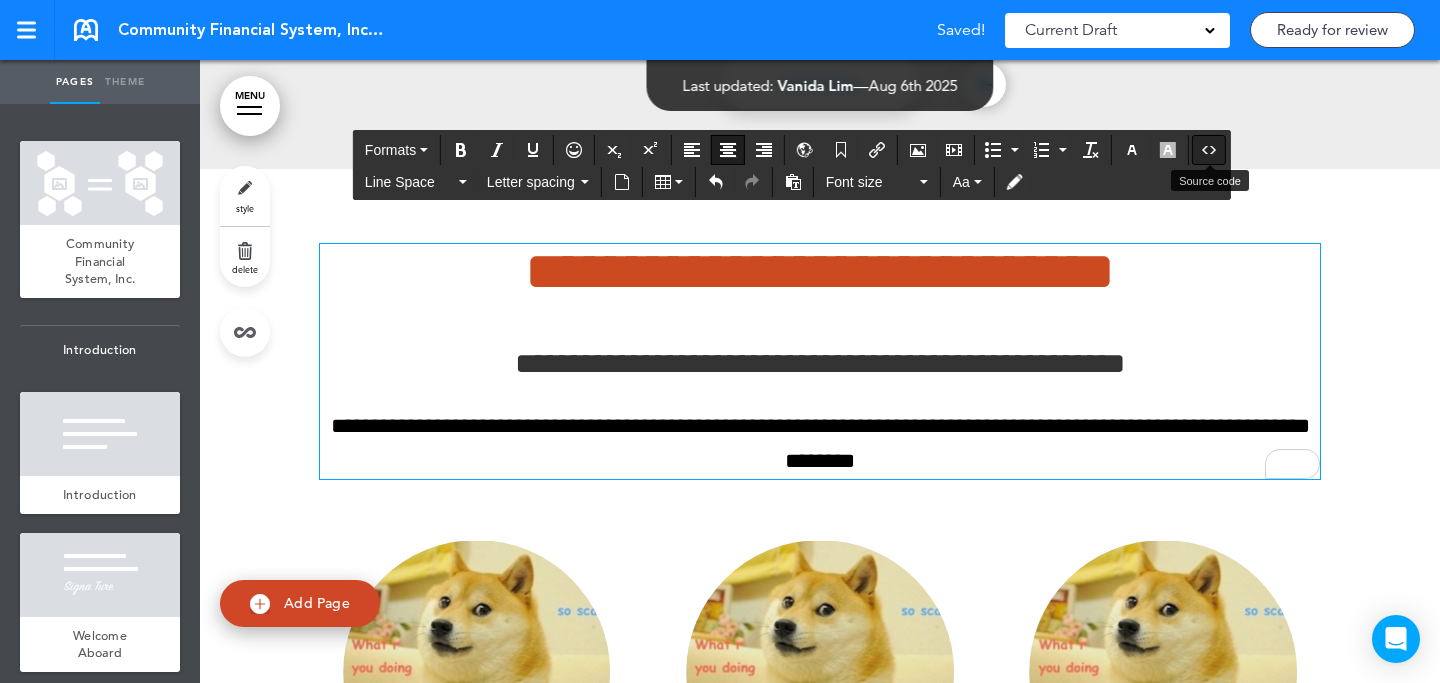 click at bounding box center (1209, 150) 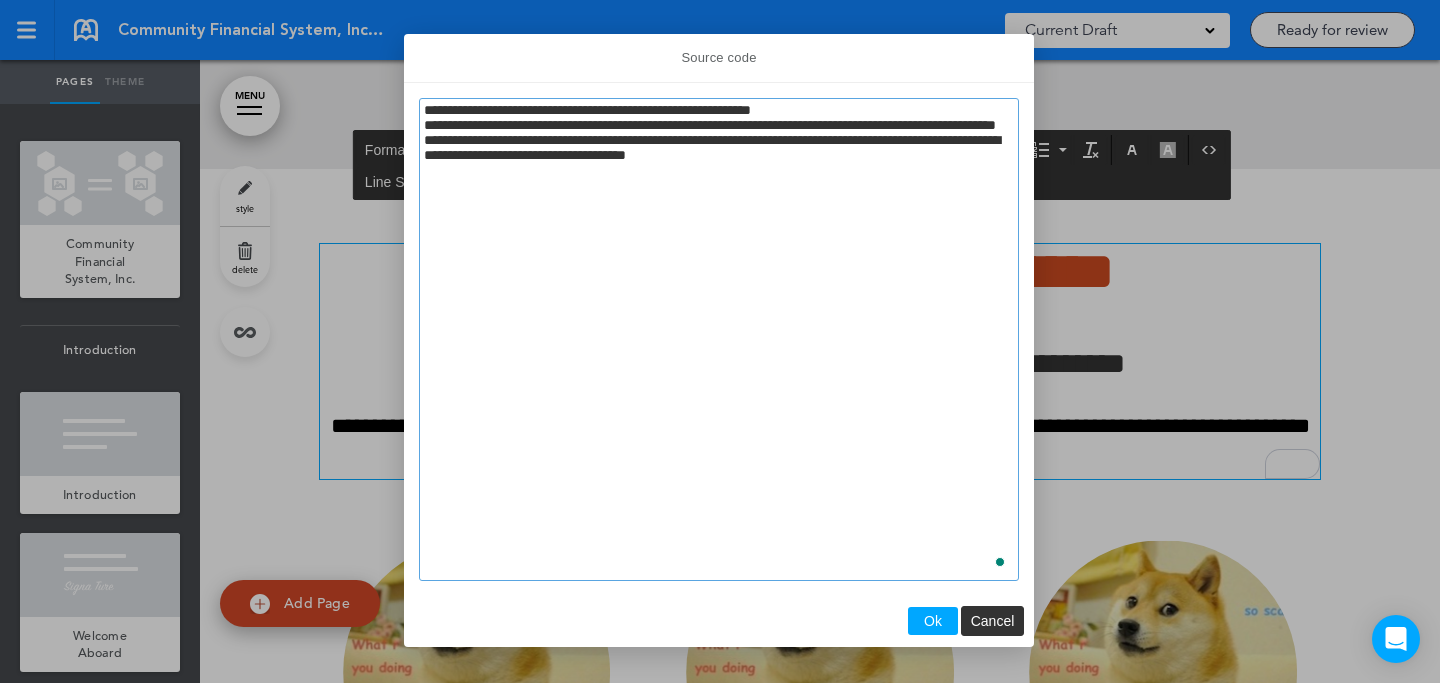 paste on "**********" 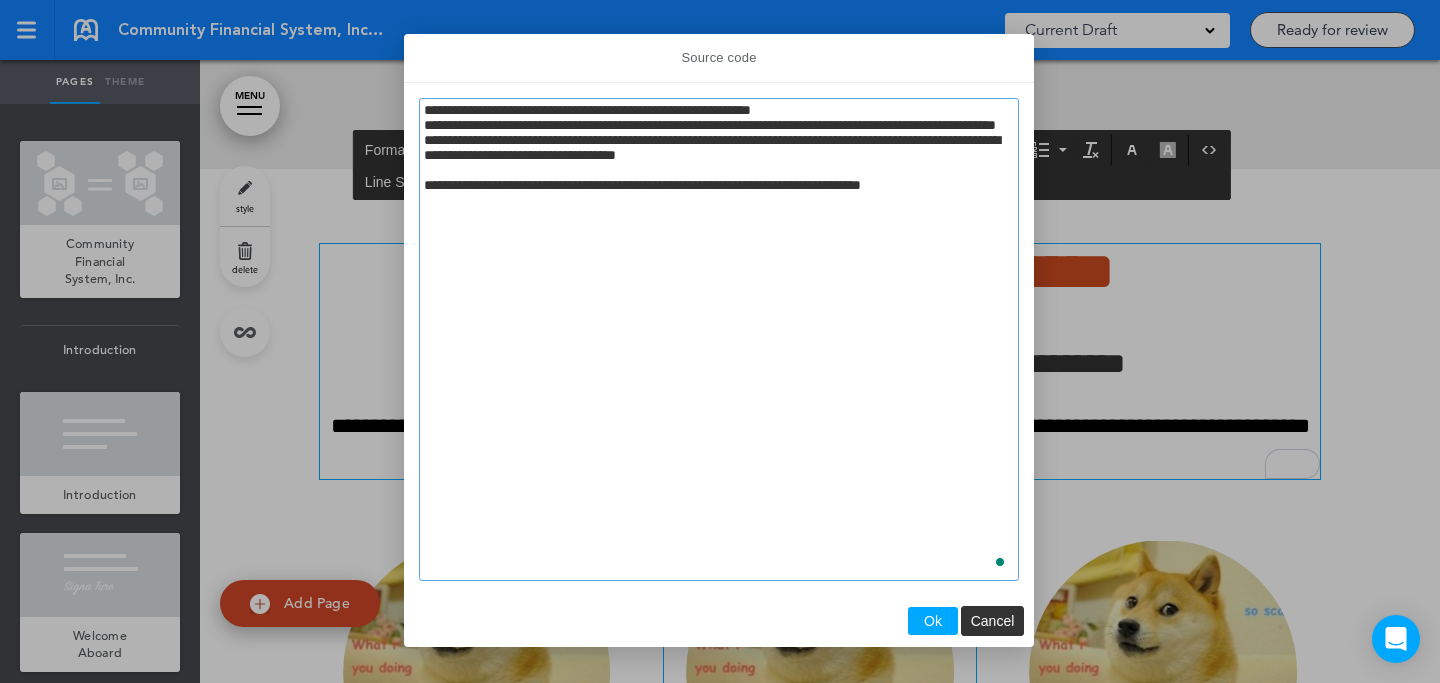 click on "Ok" at bounding box center [933, 621] 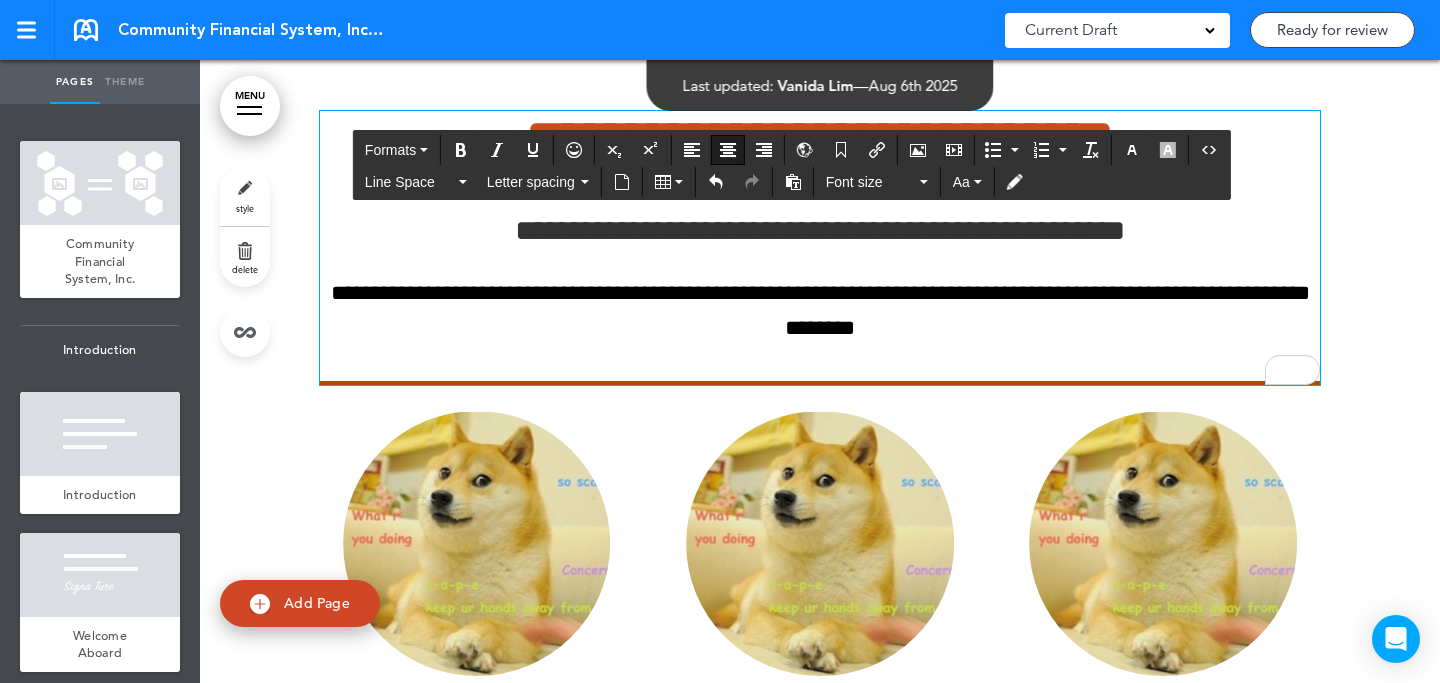 scroll, scrollTop: 11860, scrollLeft: 0, axis: vertical 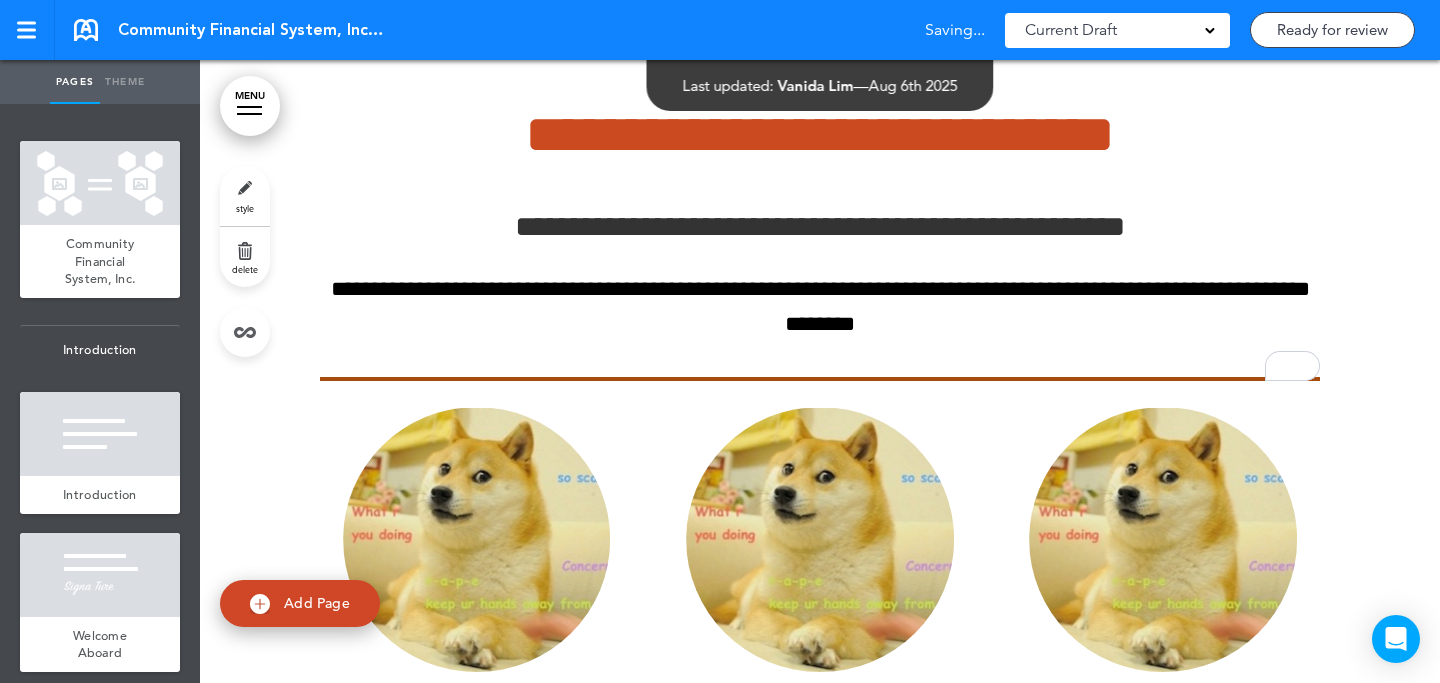 click on "style" at bounding box center (245, 196) 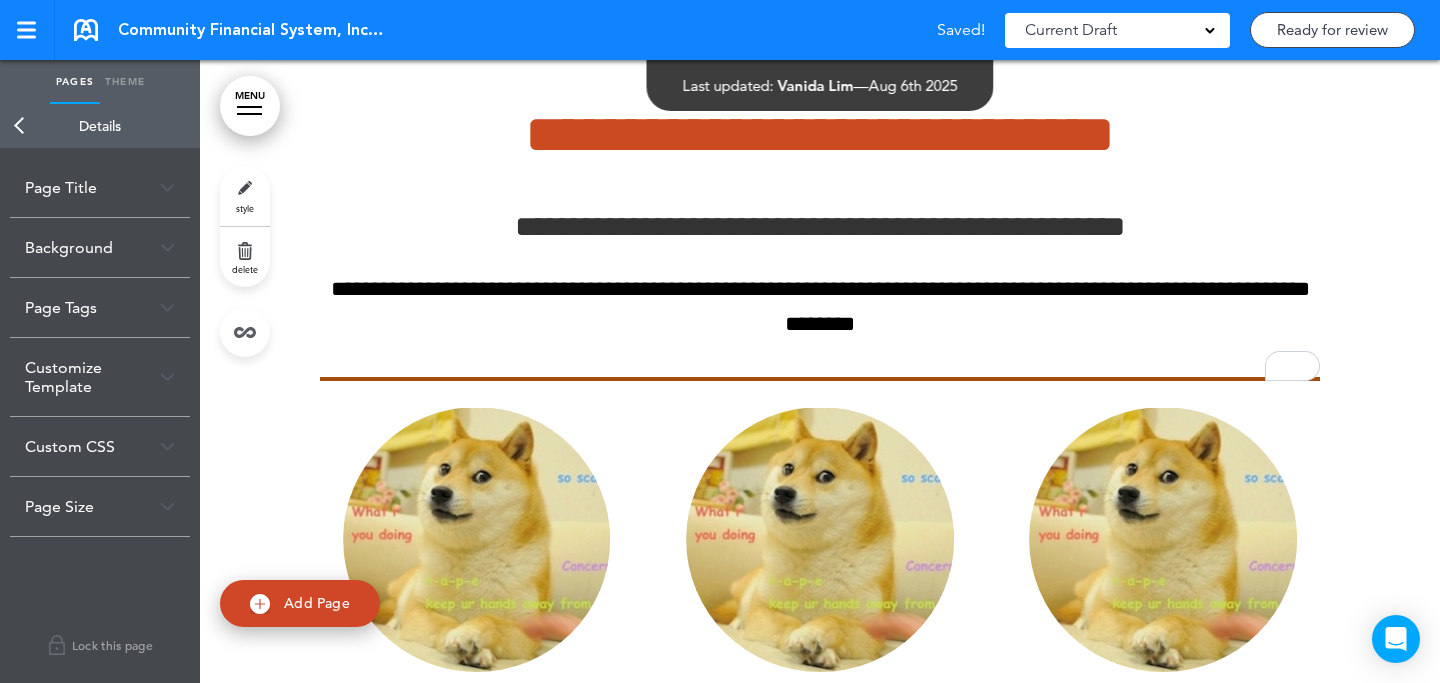 click on "Background" at bounding box center (100, 247) 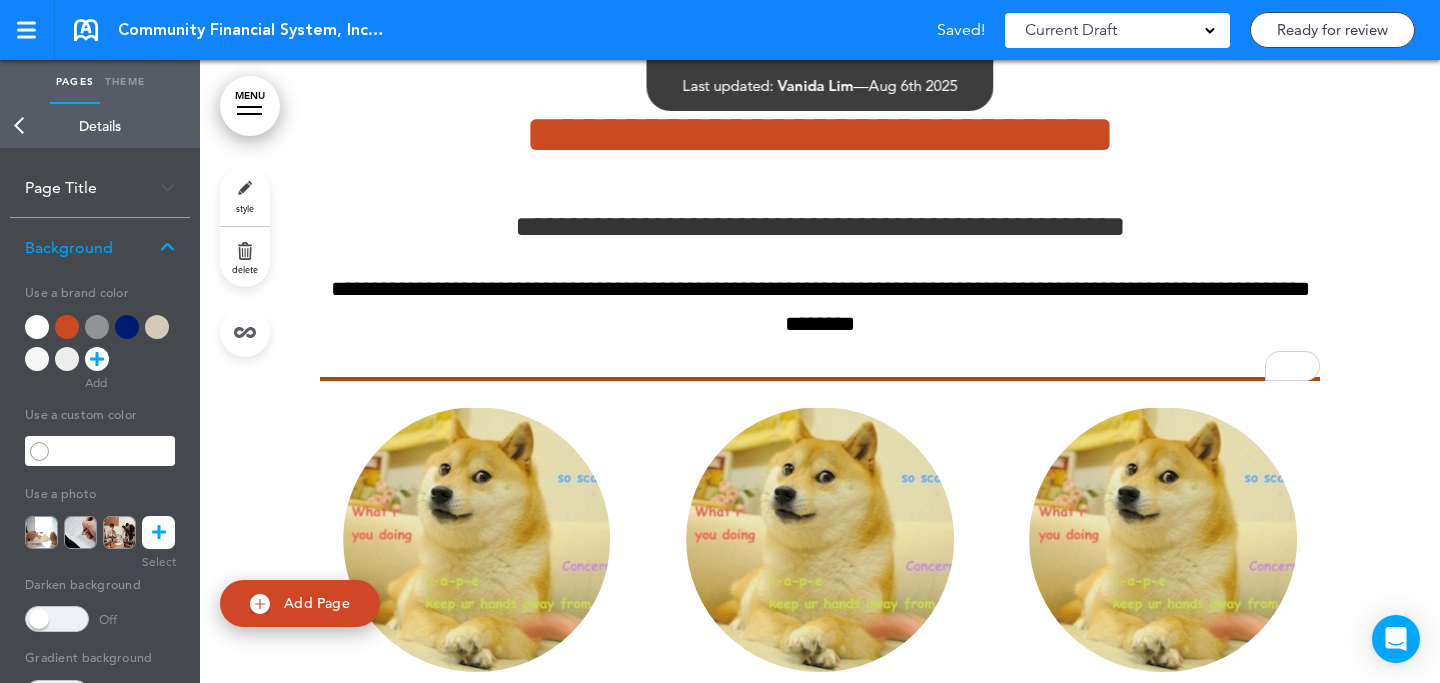 click at bounding box center (67, 327) 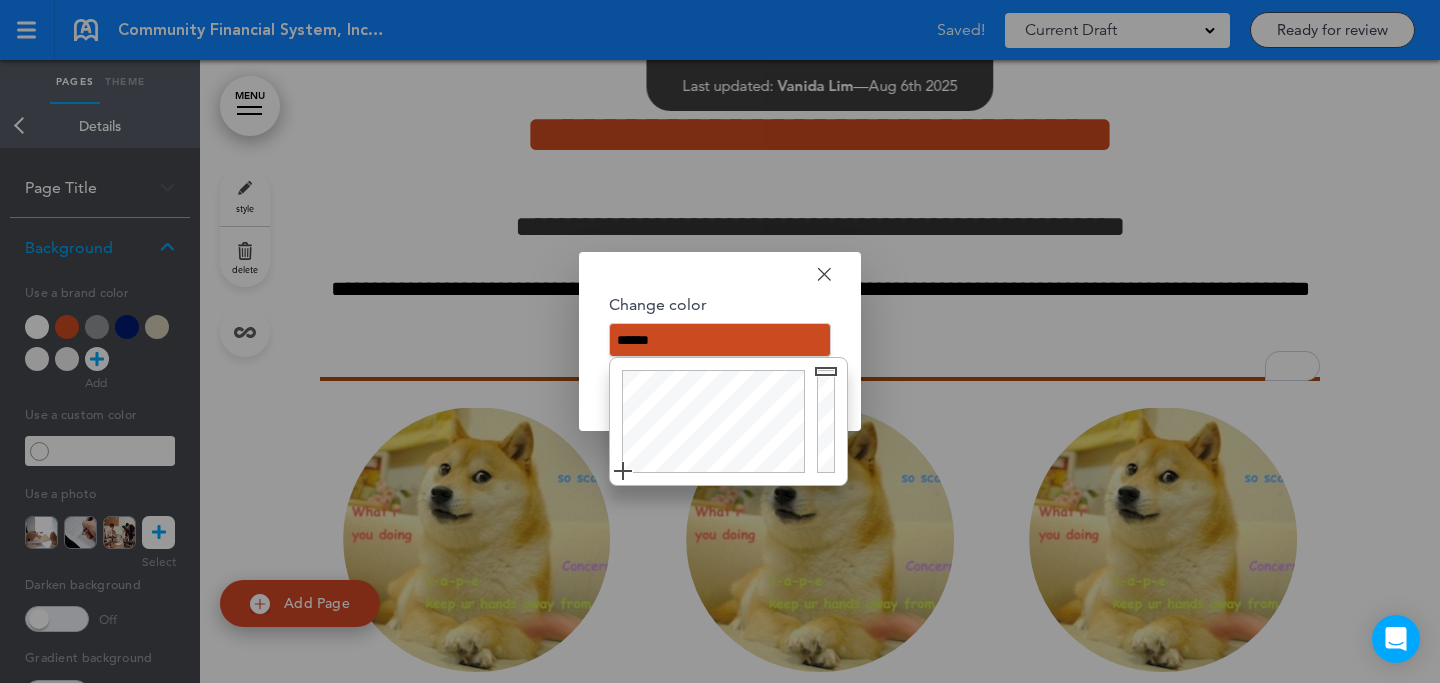 click on "******" at bounding box center (720, 340) 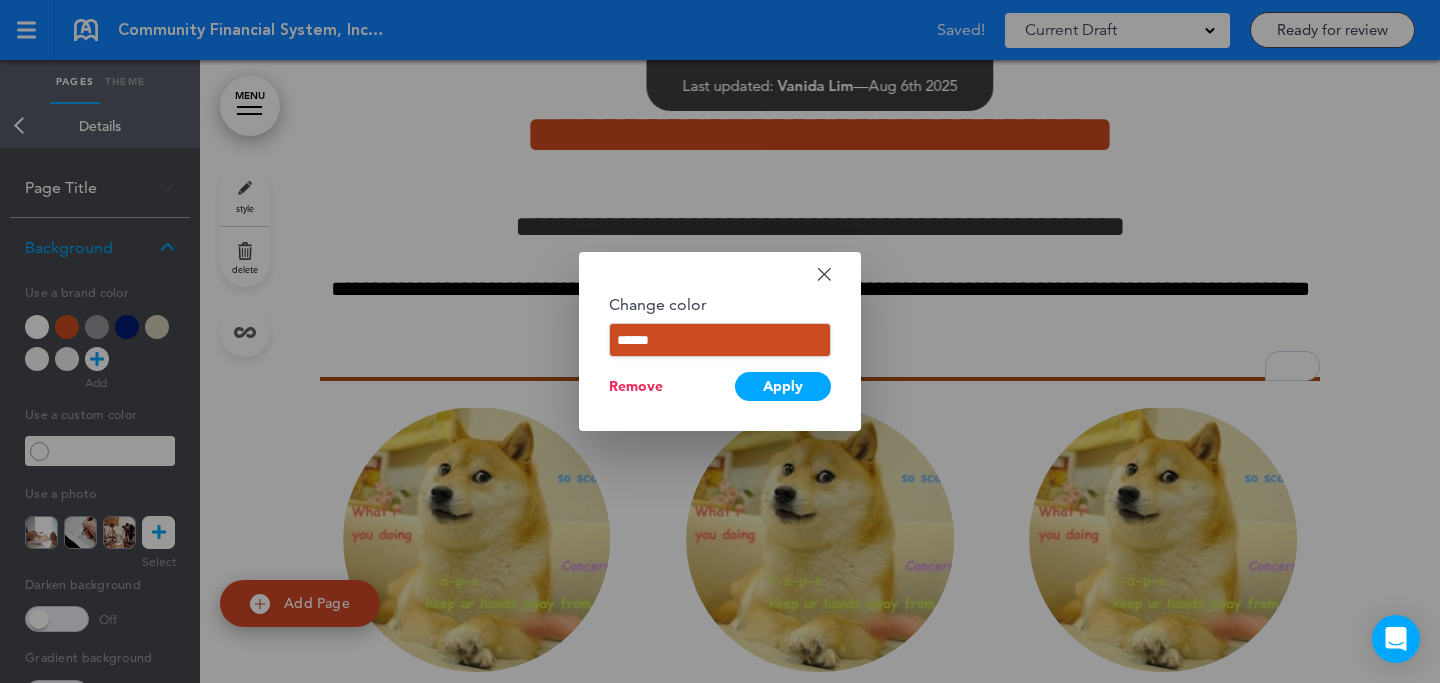 click at bounding box center [720, 341] 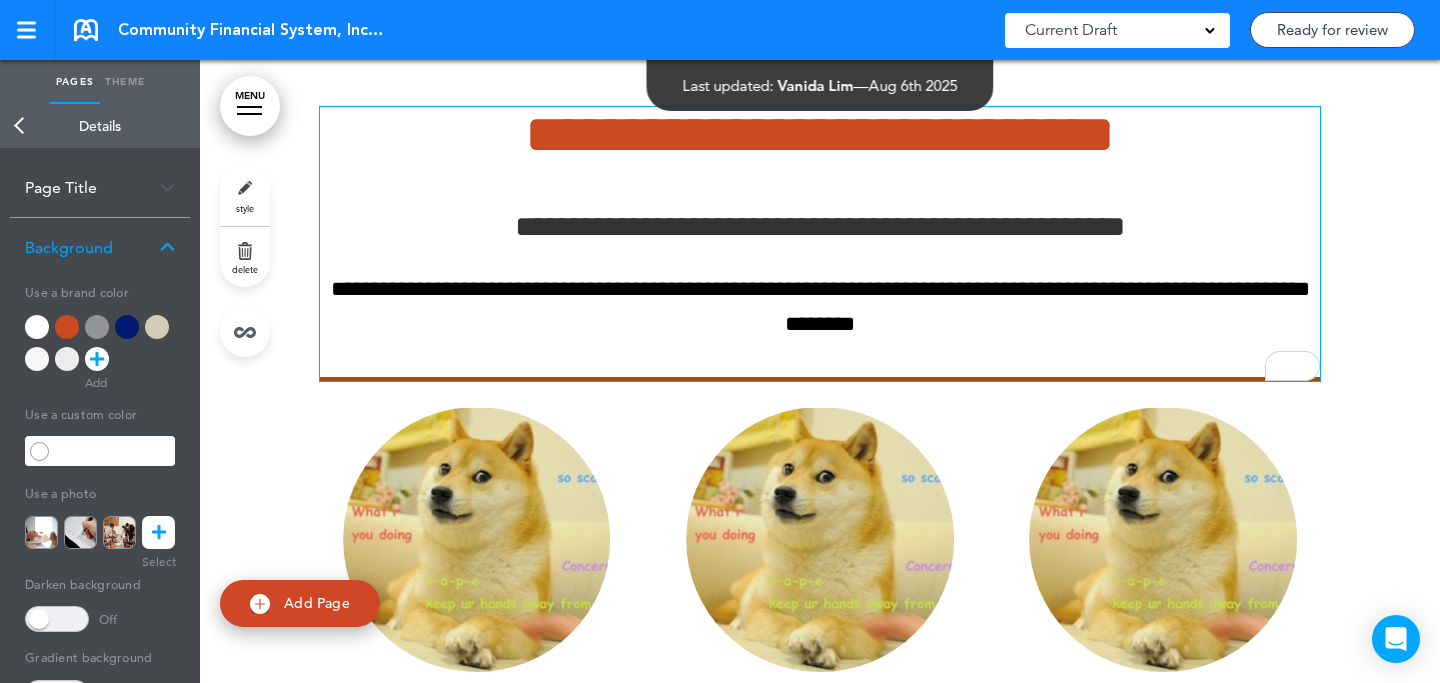 click on "**********" at bounding box center [820, 244] 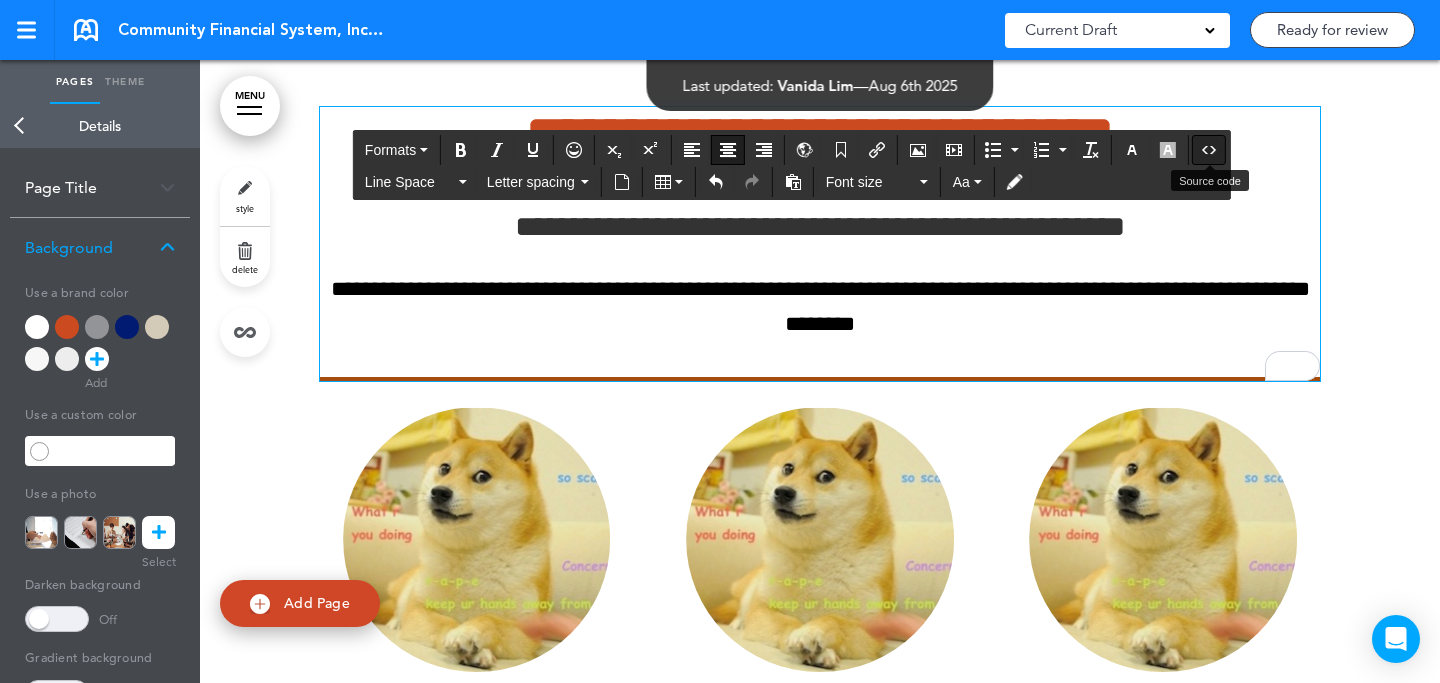 click at bounding box center (1209, 150) 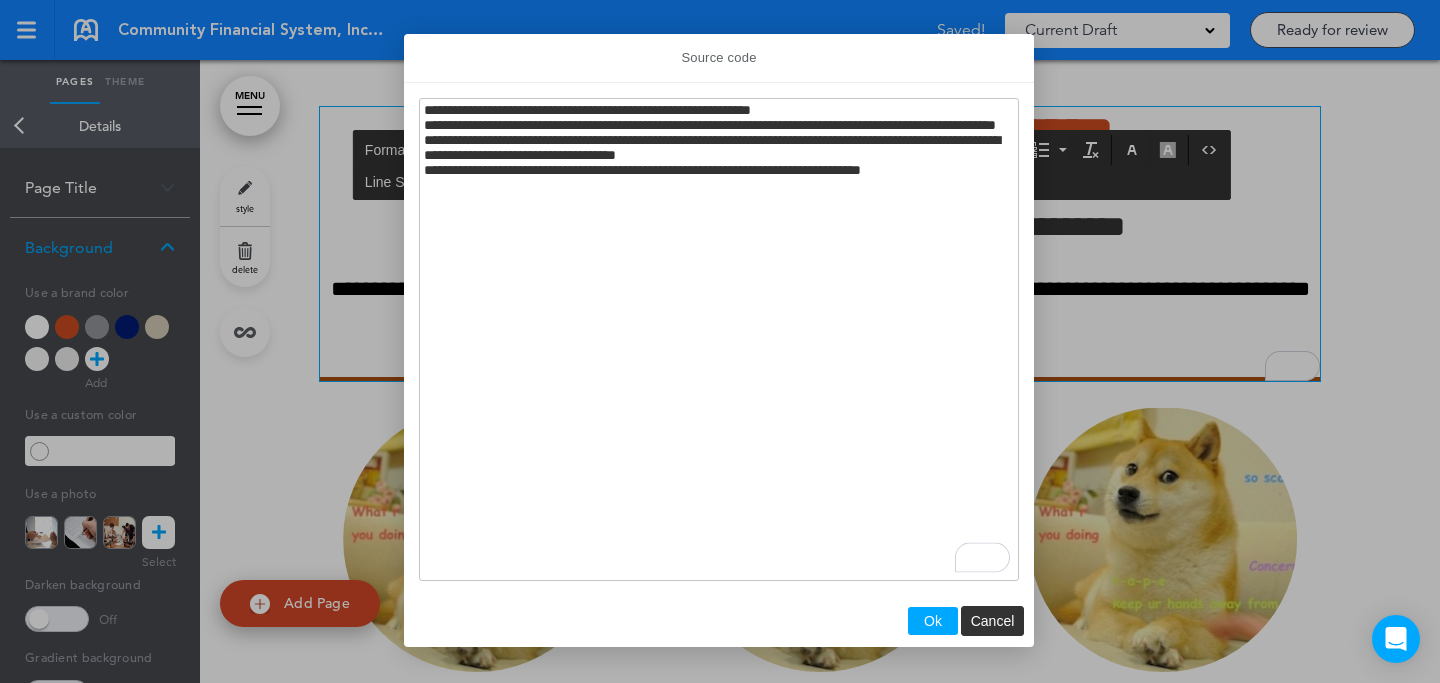 click on "**********" at bounding box center [719, 339] 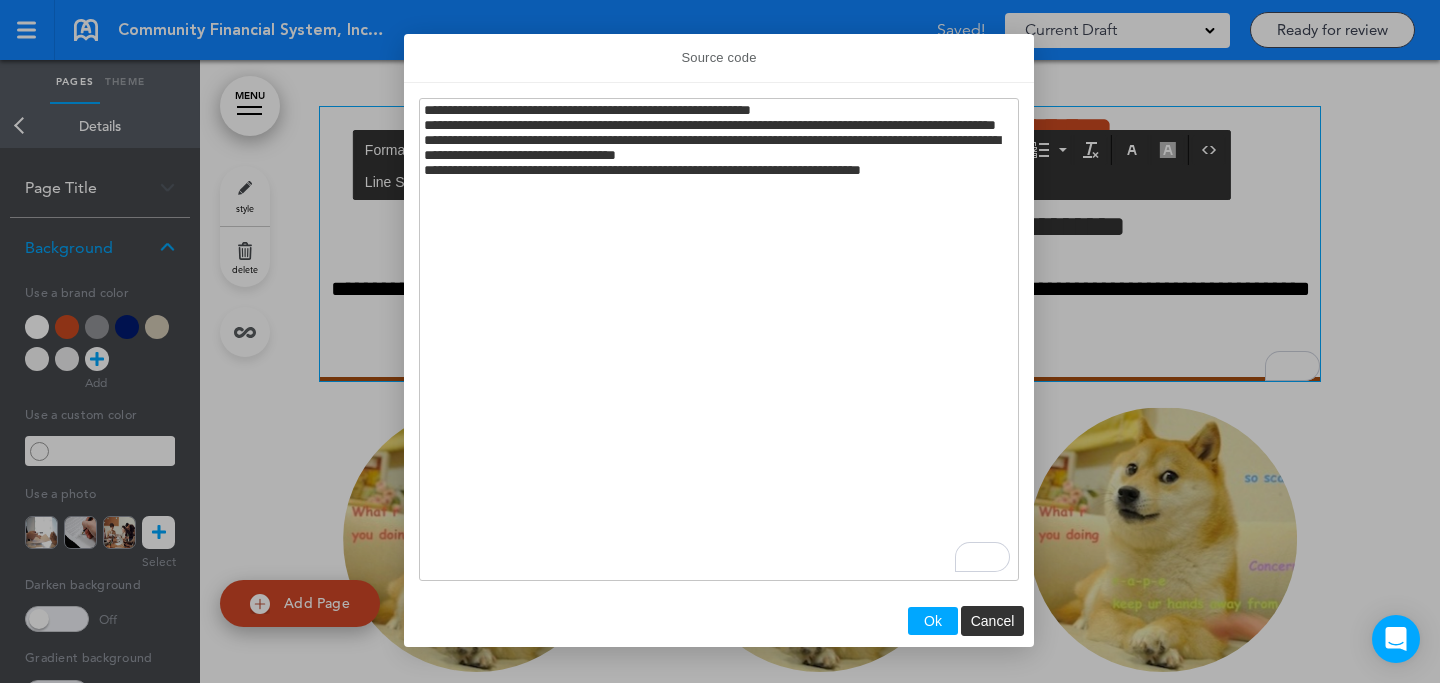 click on "**********" at bounding box center [719, 339] 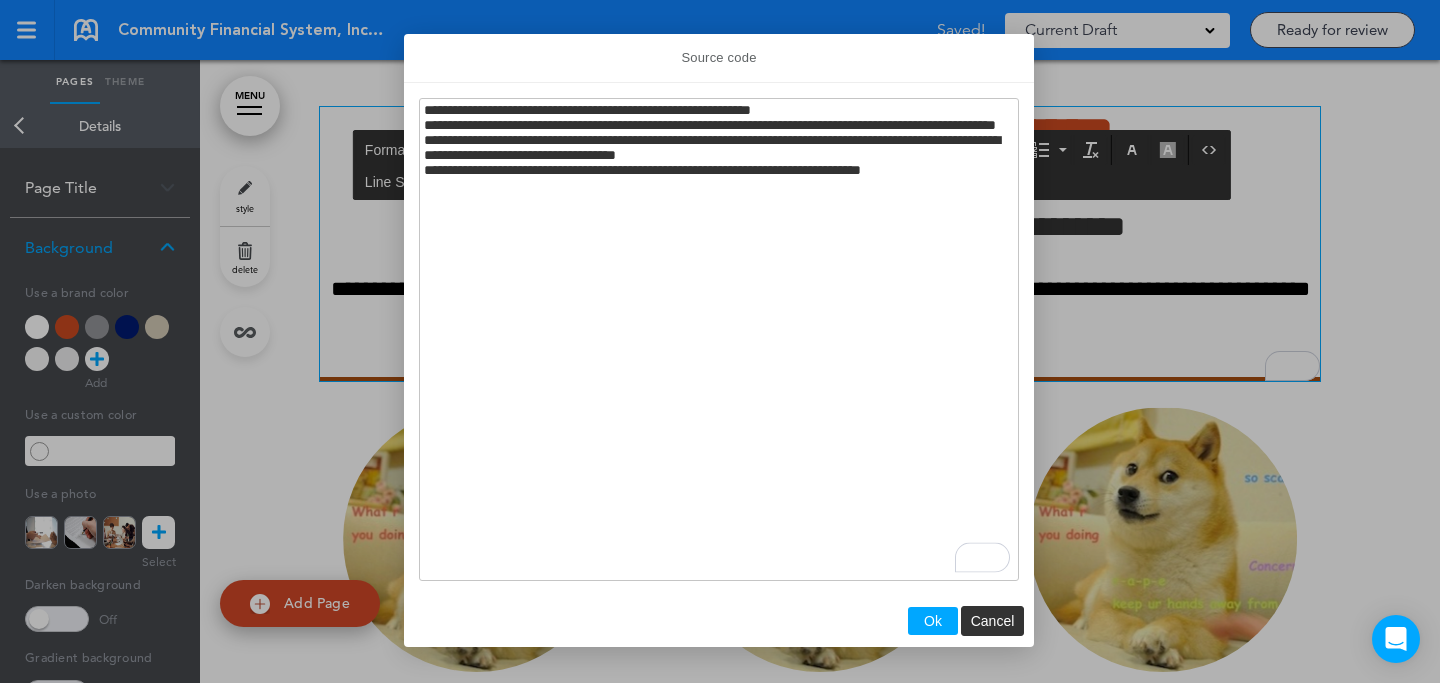 click on "**********" at bounding box center [719, 339] 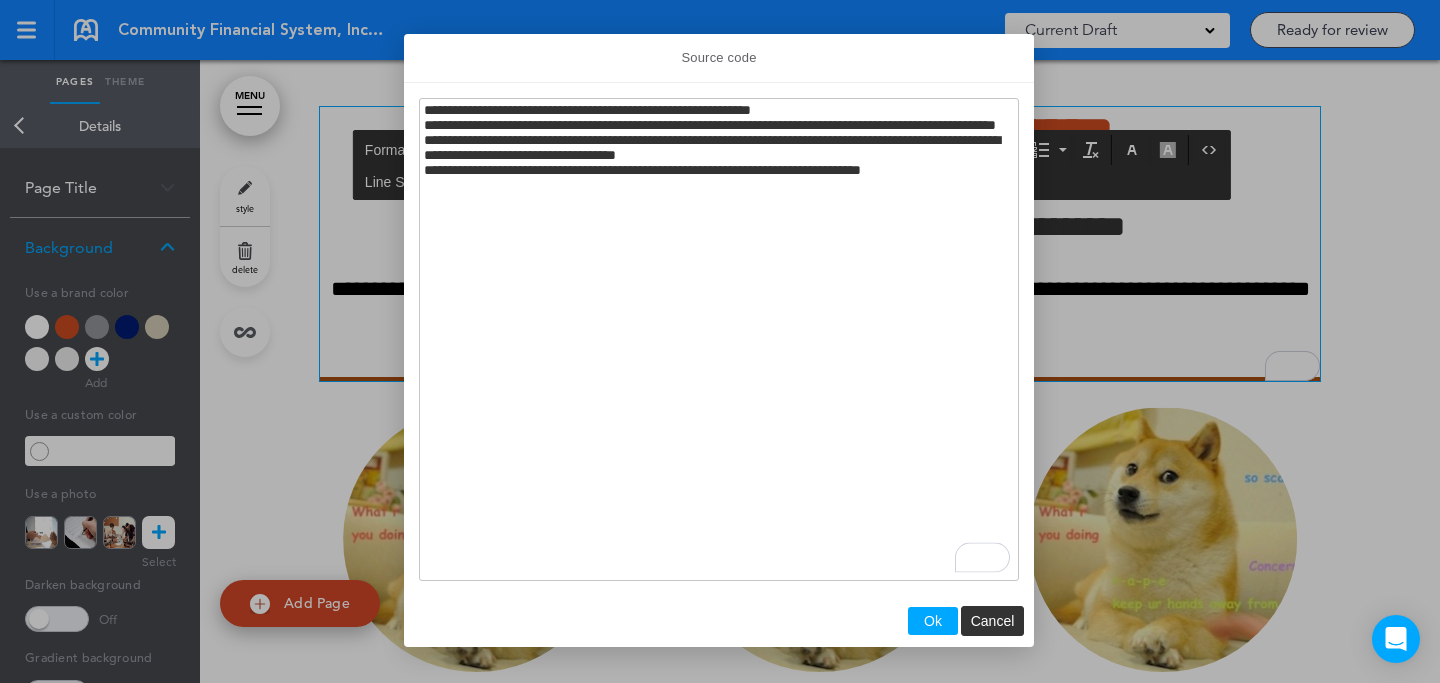 click on "**********" at bounding box center [719, 339] 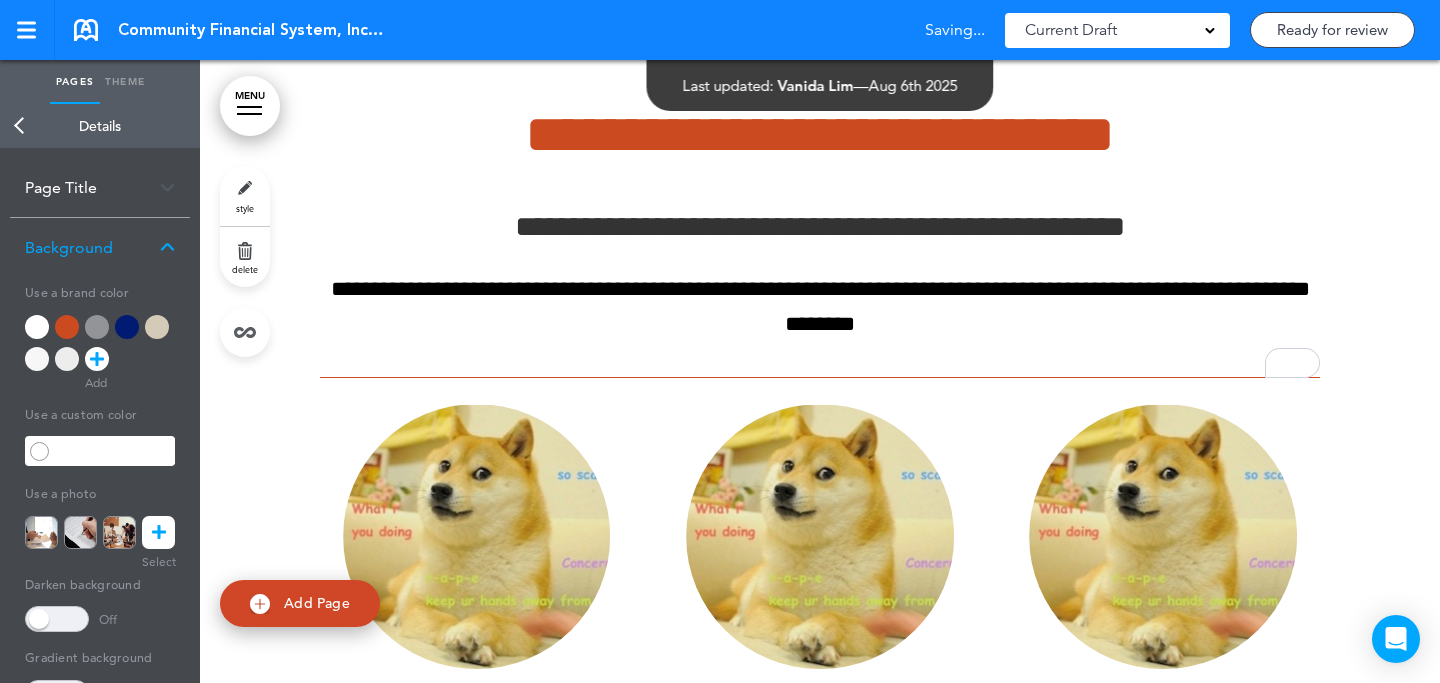 click at bounding box center (820, 685) 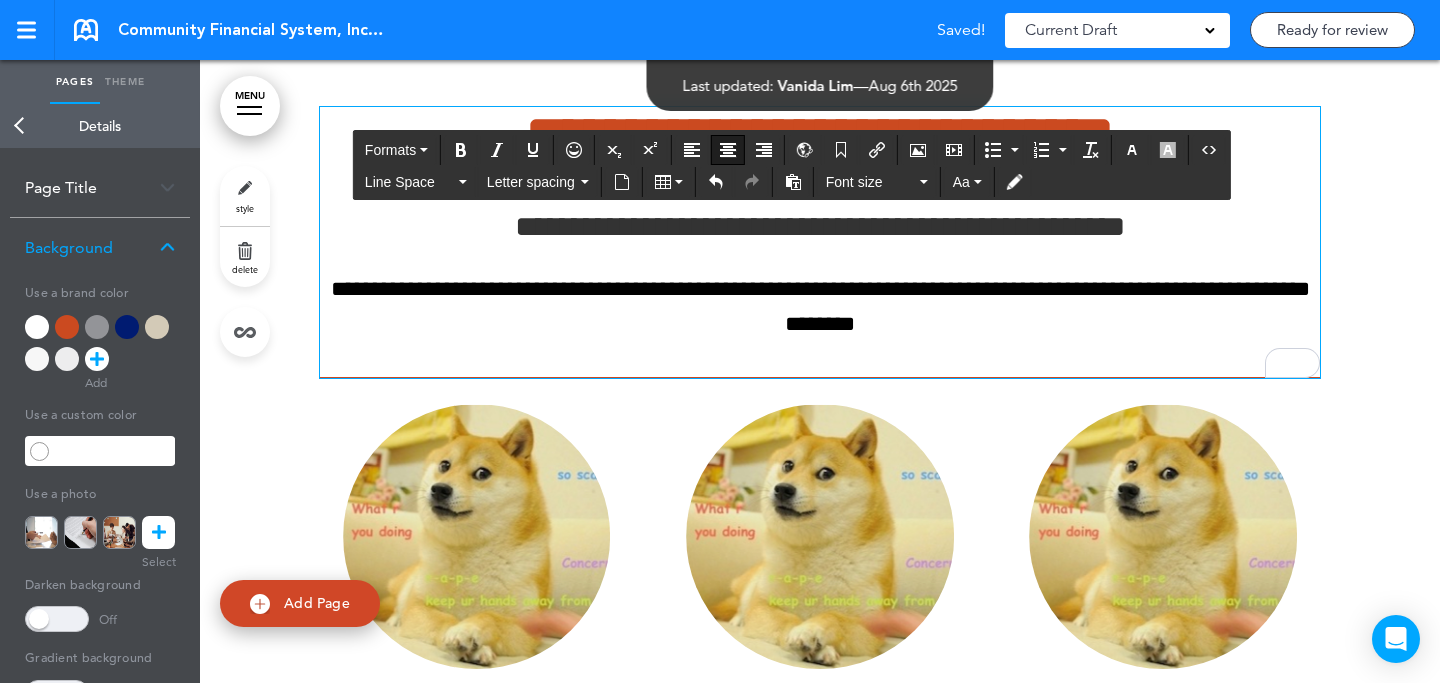 click on "**********" at bounding box center [820, 307] 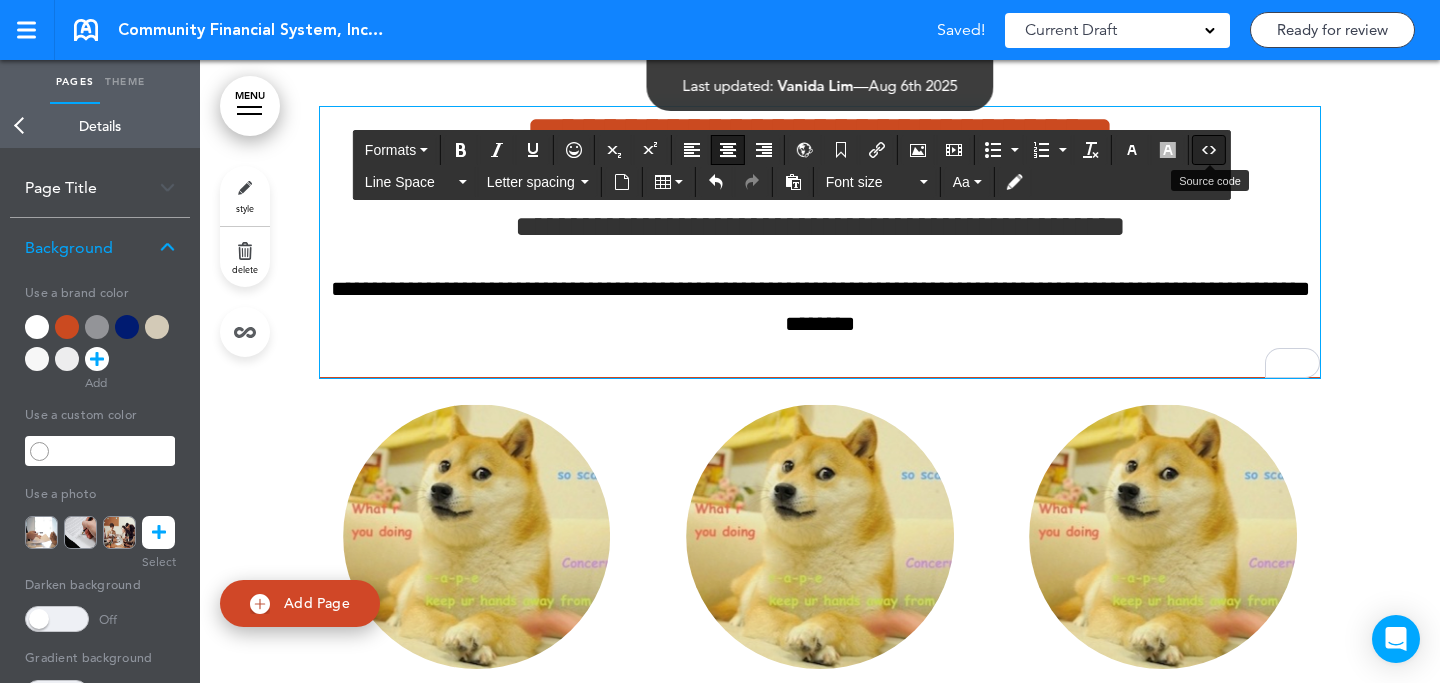 click at bounding box center [1209, 150] 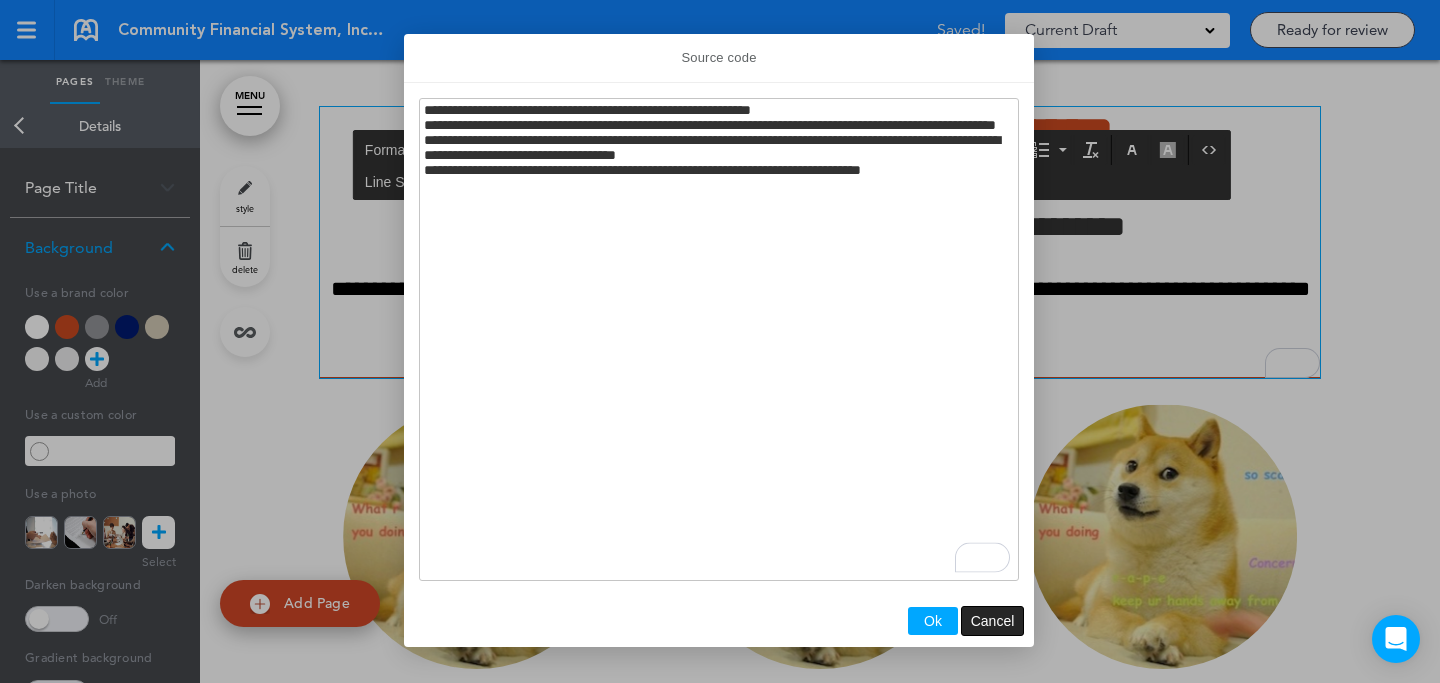 click on "Cancel" at bounding box center [992, 621] 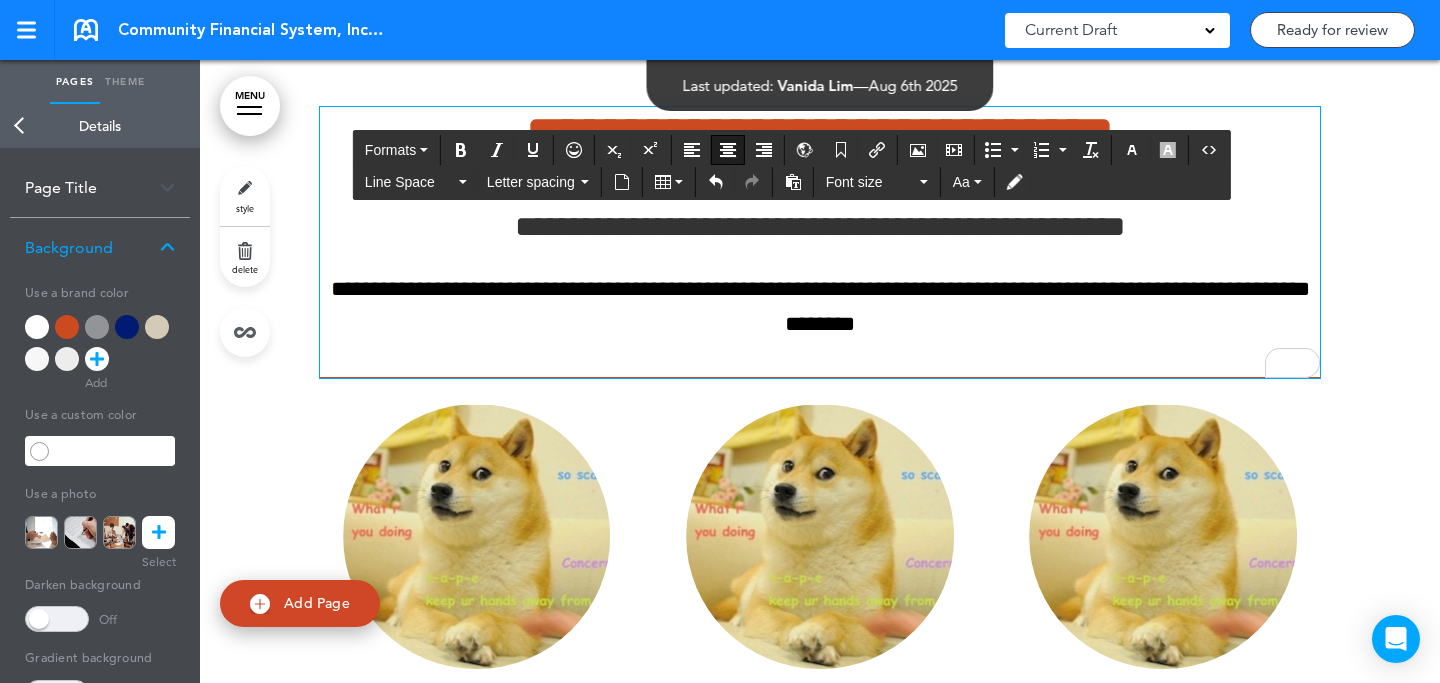 drag, startPoint x: 1078, startPoint y: 351, endPoint x: 1014, endPoint y: 338, distance: 65.30697 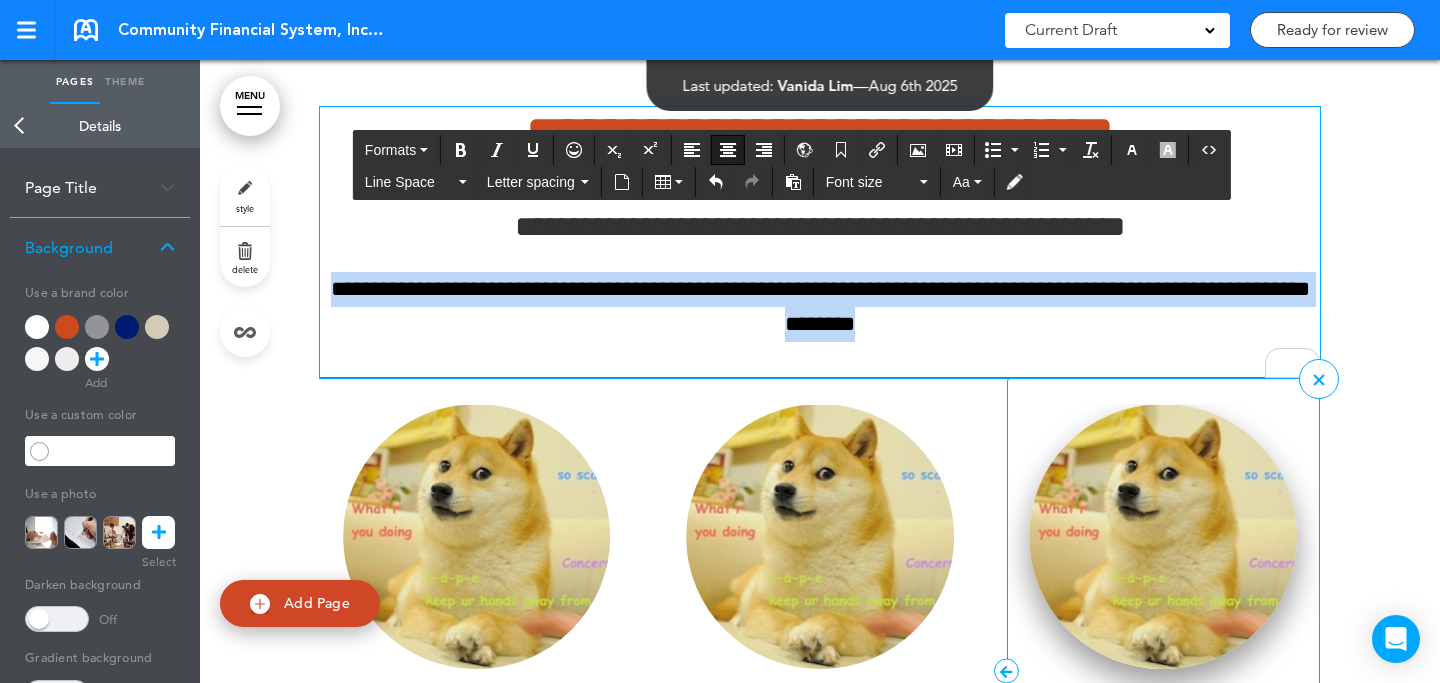 drag, startPoint x: 1009, startPoint y: 331, endPoint x: 1097, endPoint y: 438, distance: 138.5388 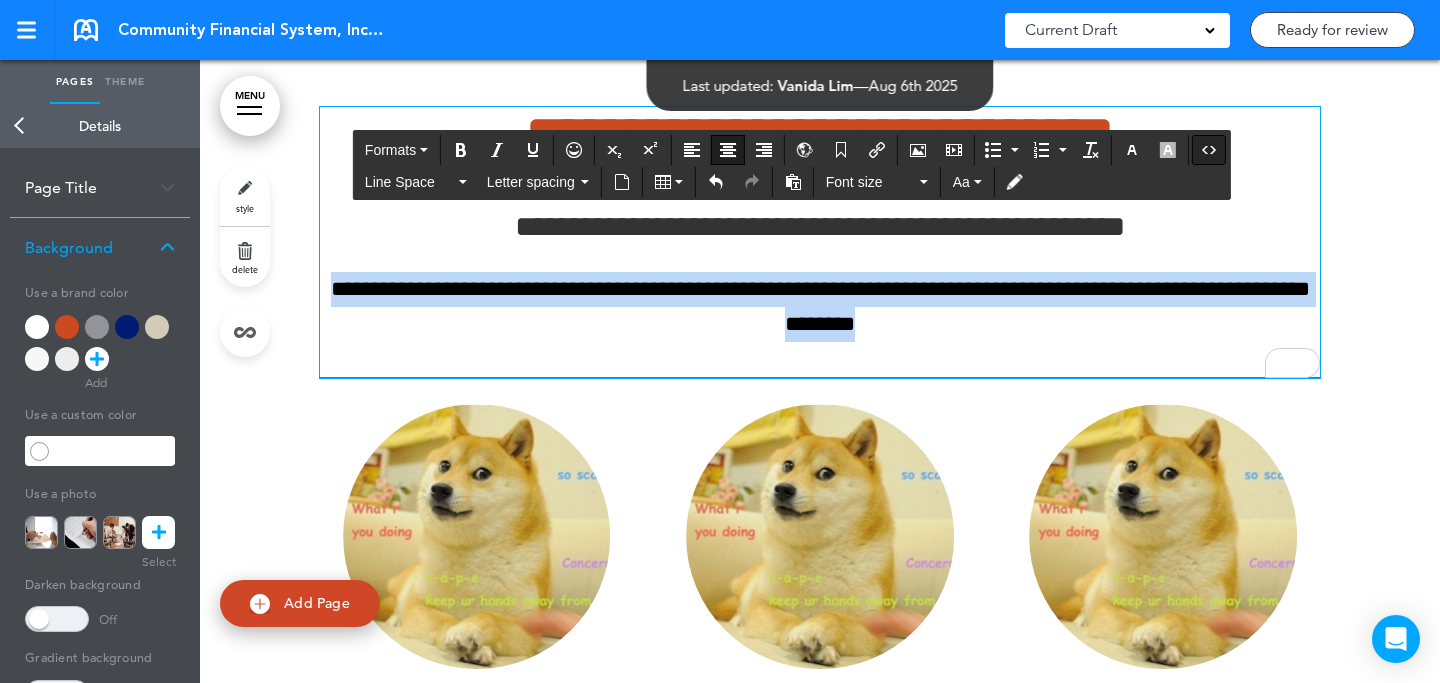 click at bounding box center (1209, 150) 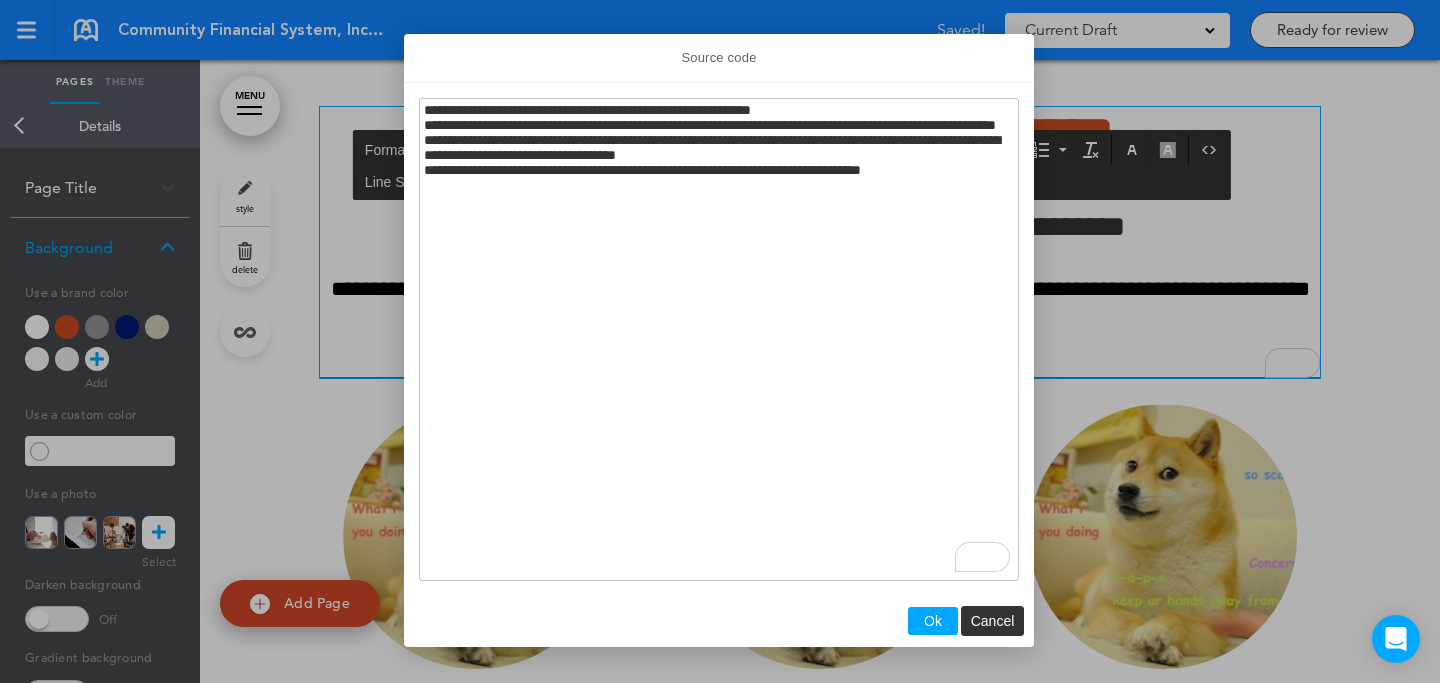click on "**********" at bounding box center (719, 339) 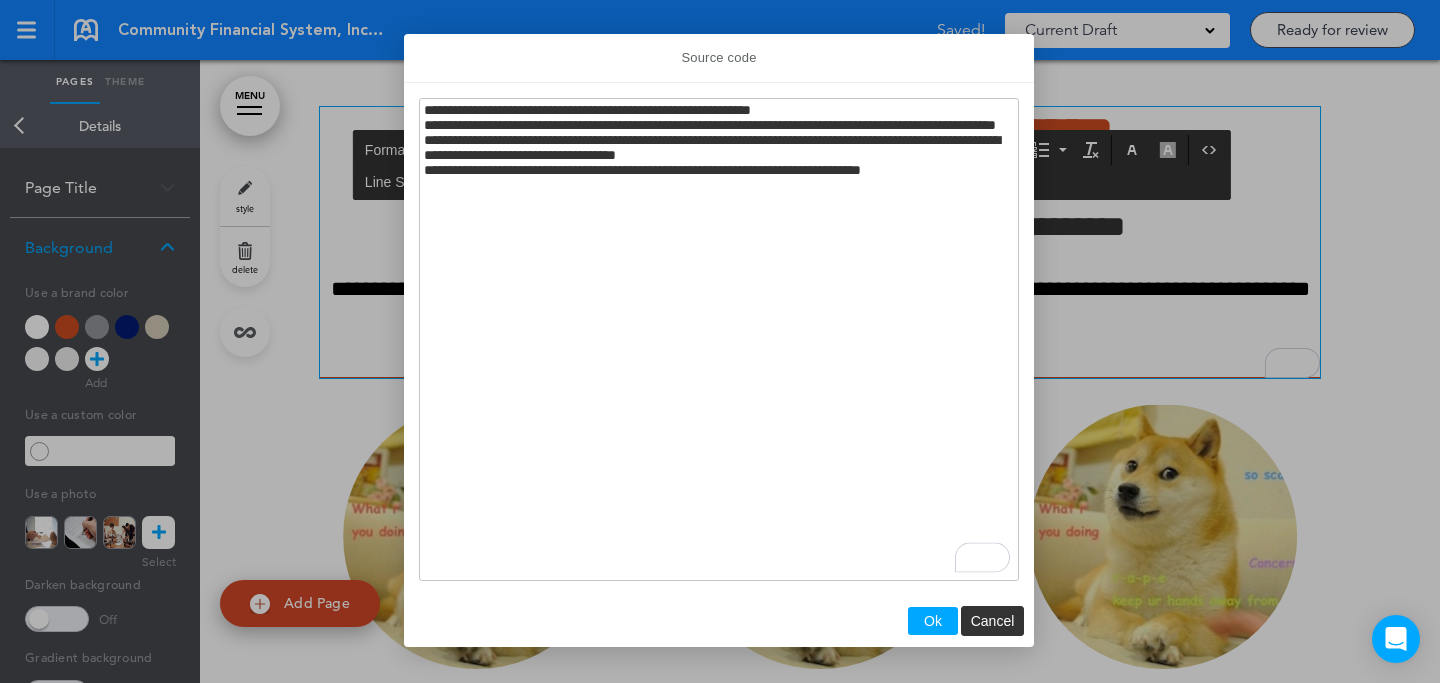 drag, startPoint x: 894, startPoint y: 187, endPoint x: 1106, endPoint y: 317, distance: 248.68454 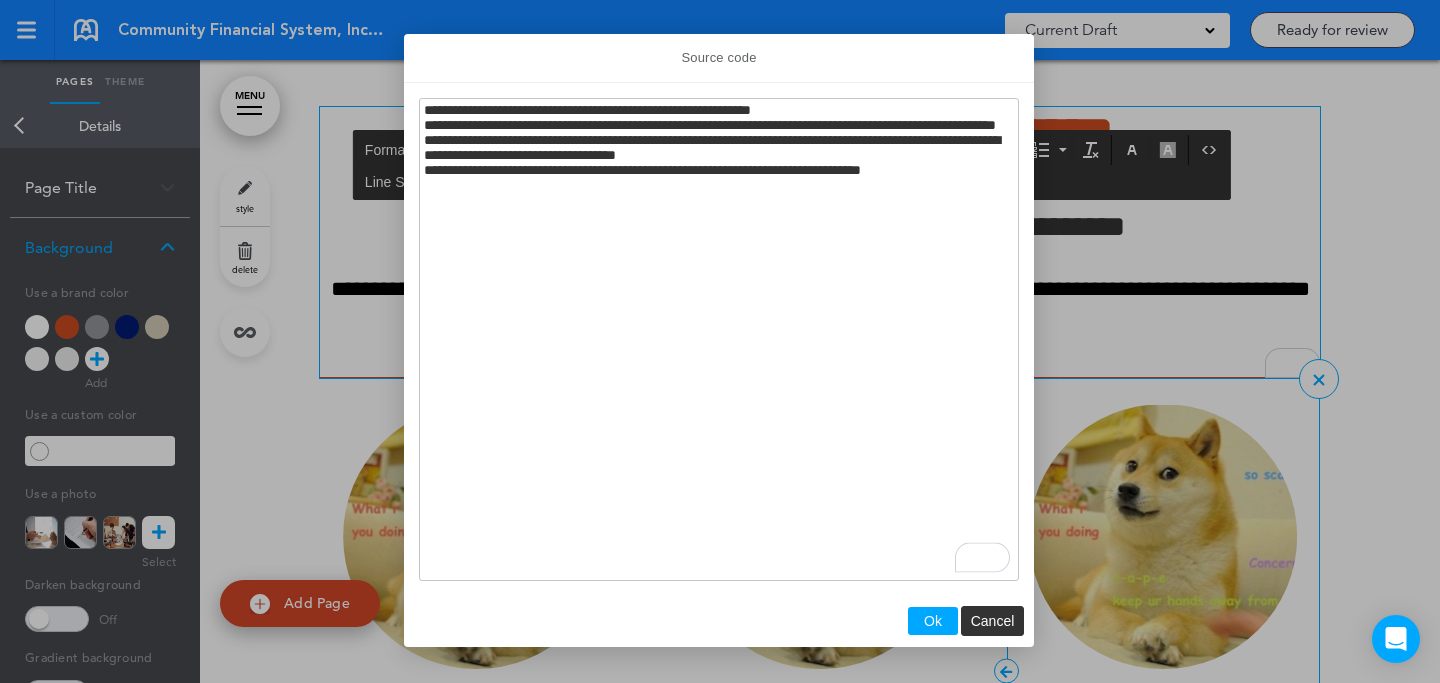 drag, startPoint x: 941, startPoint y: 607, endPoint x: 1010, endPoint y: 460, distance: 162.38843 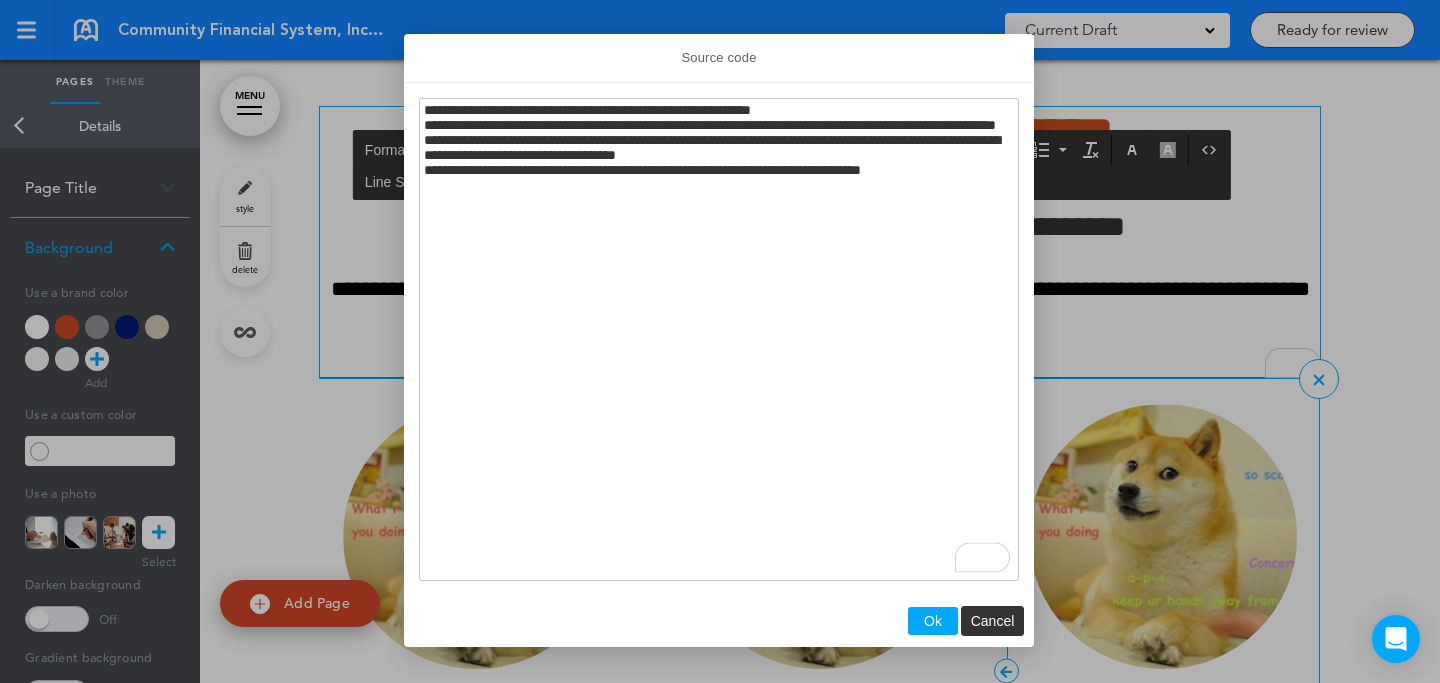 click on "Ok" at bounding box center [933, 621] 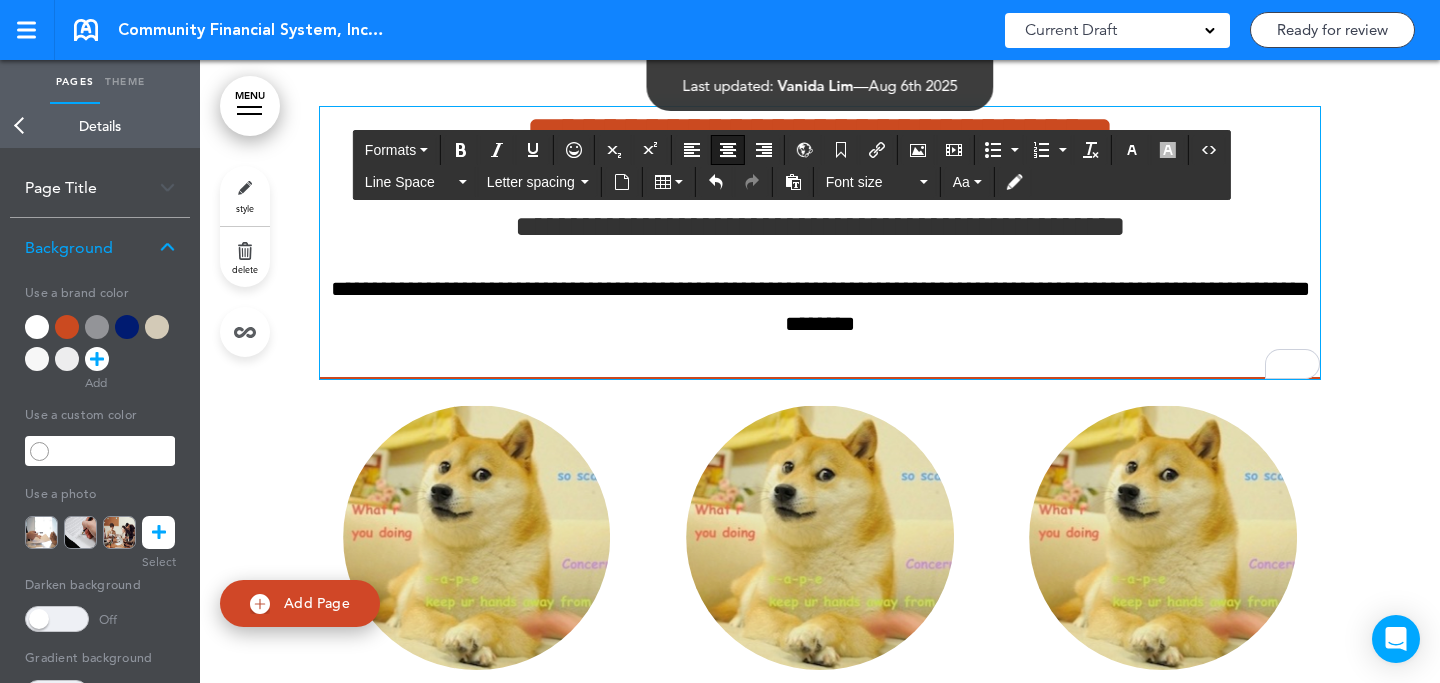 click on "**********" at bounding box center [820, 307] 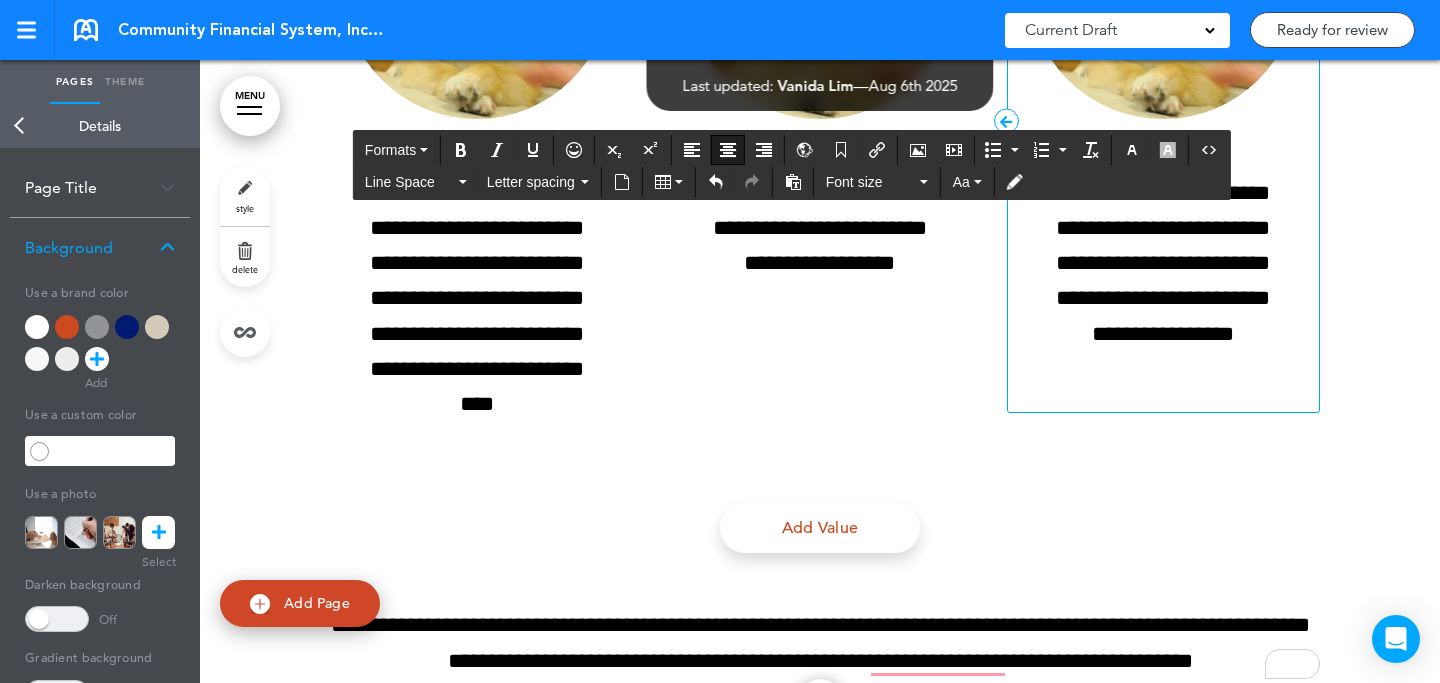 scroll, scrollTop: 12533, scrollLeft: 0, axis: vertical 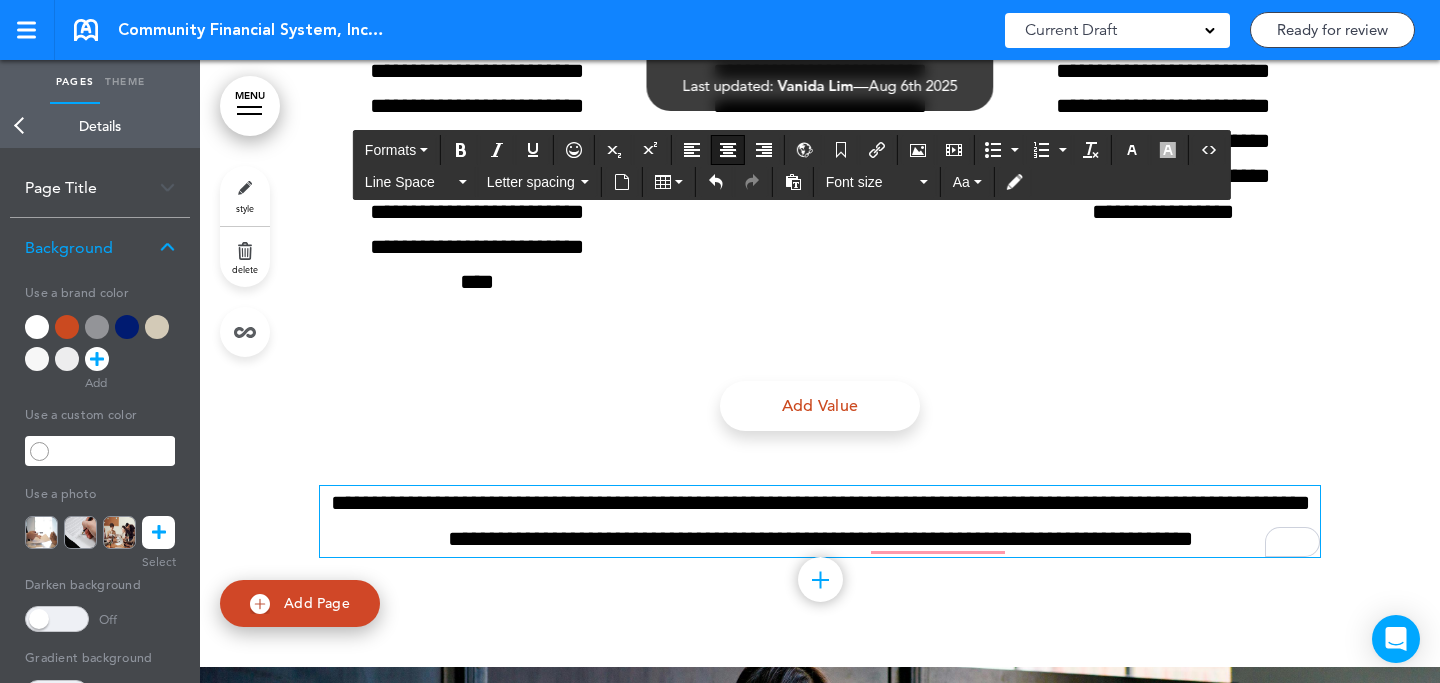 click on "**********" at bounding box center (820, 521) 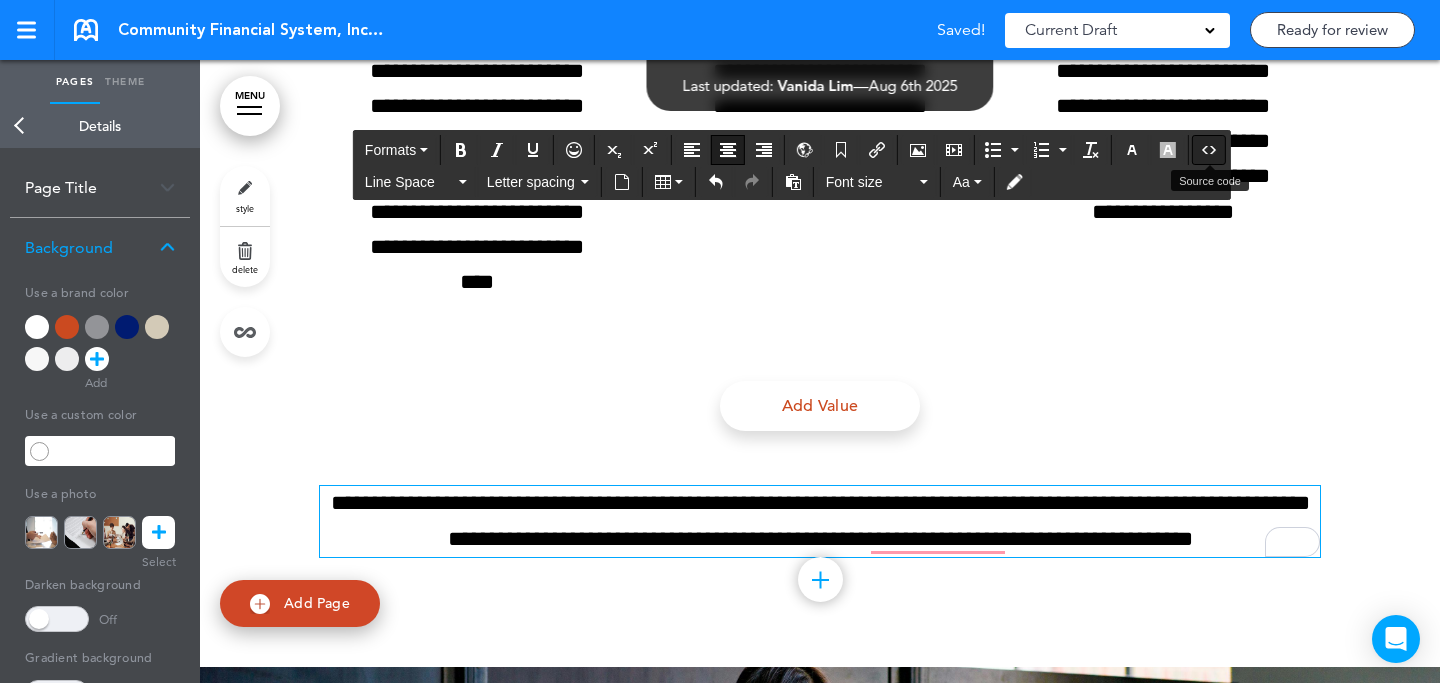 click at bounding box center [1209, 150] 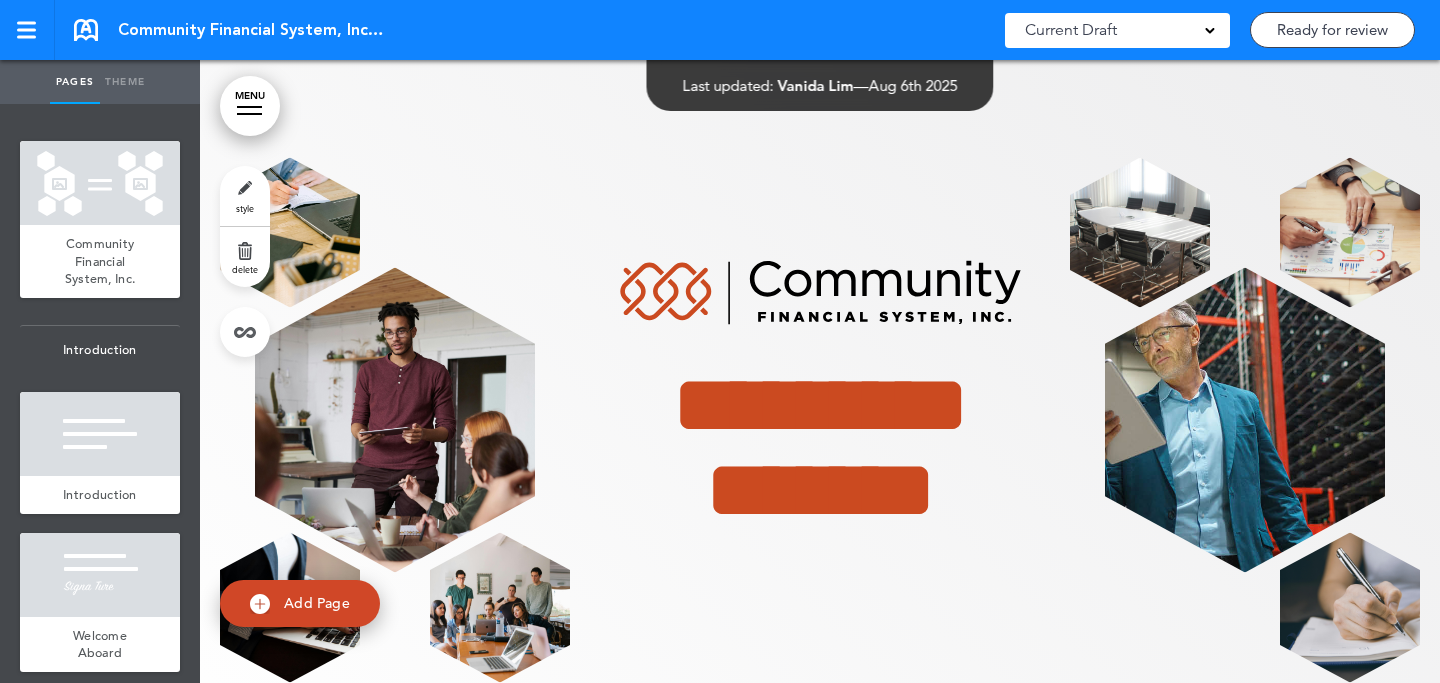 scroll, scrollTop: 0, scrollLeft: 0, axis: both 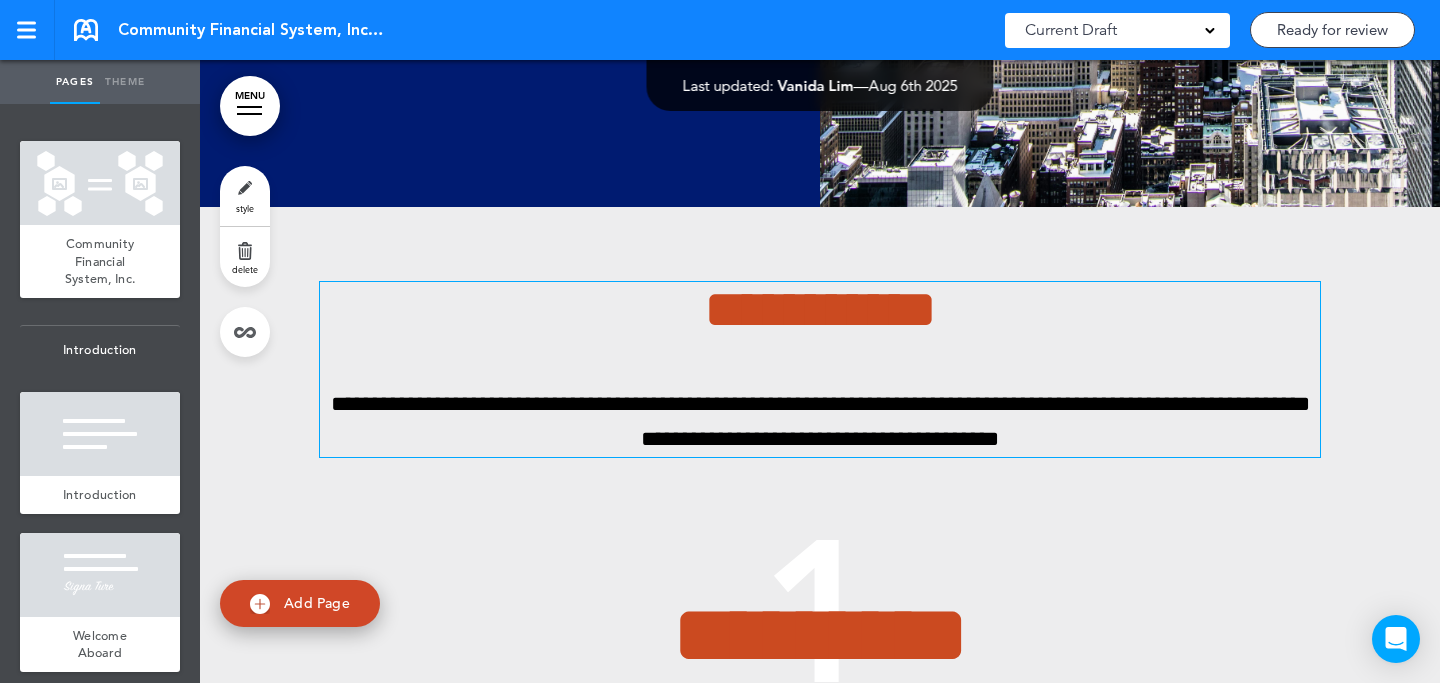 click on "**********" at bounding box center (820, 309) 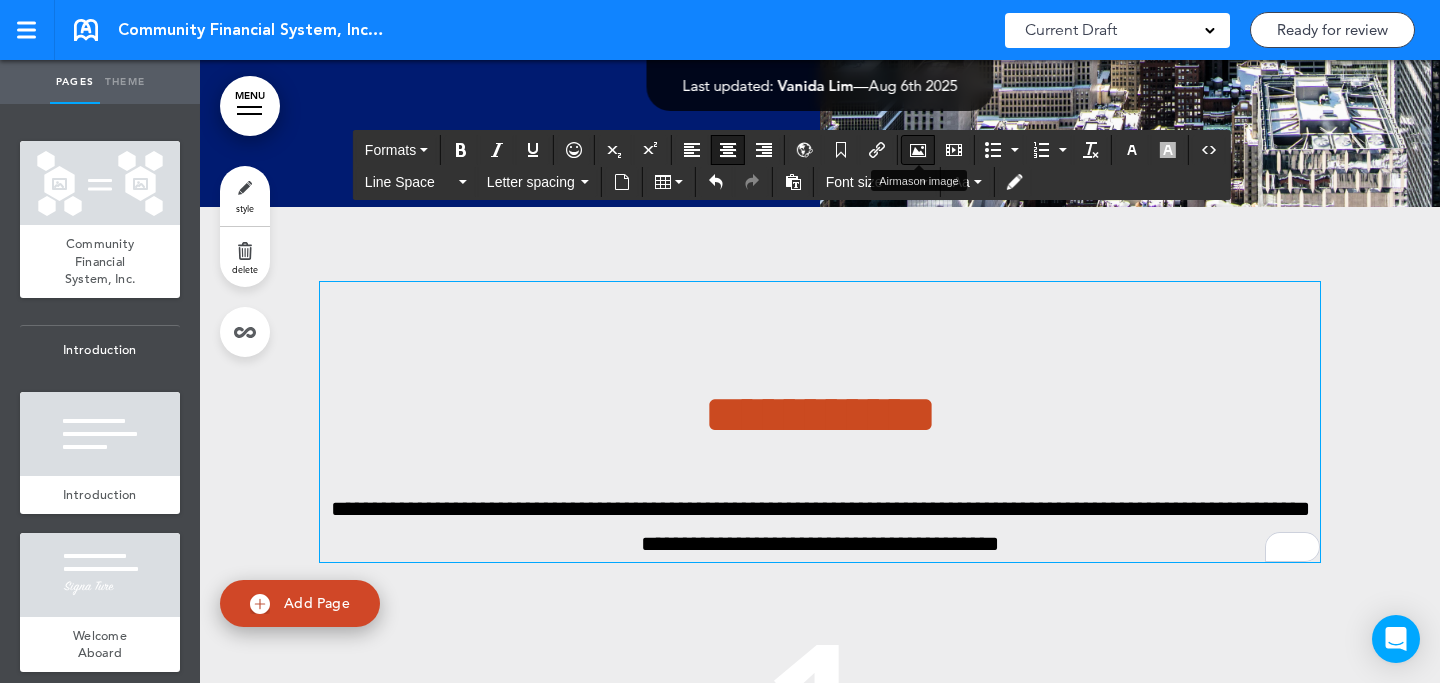 click at bounding box center (918, 150) 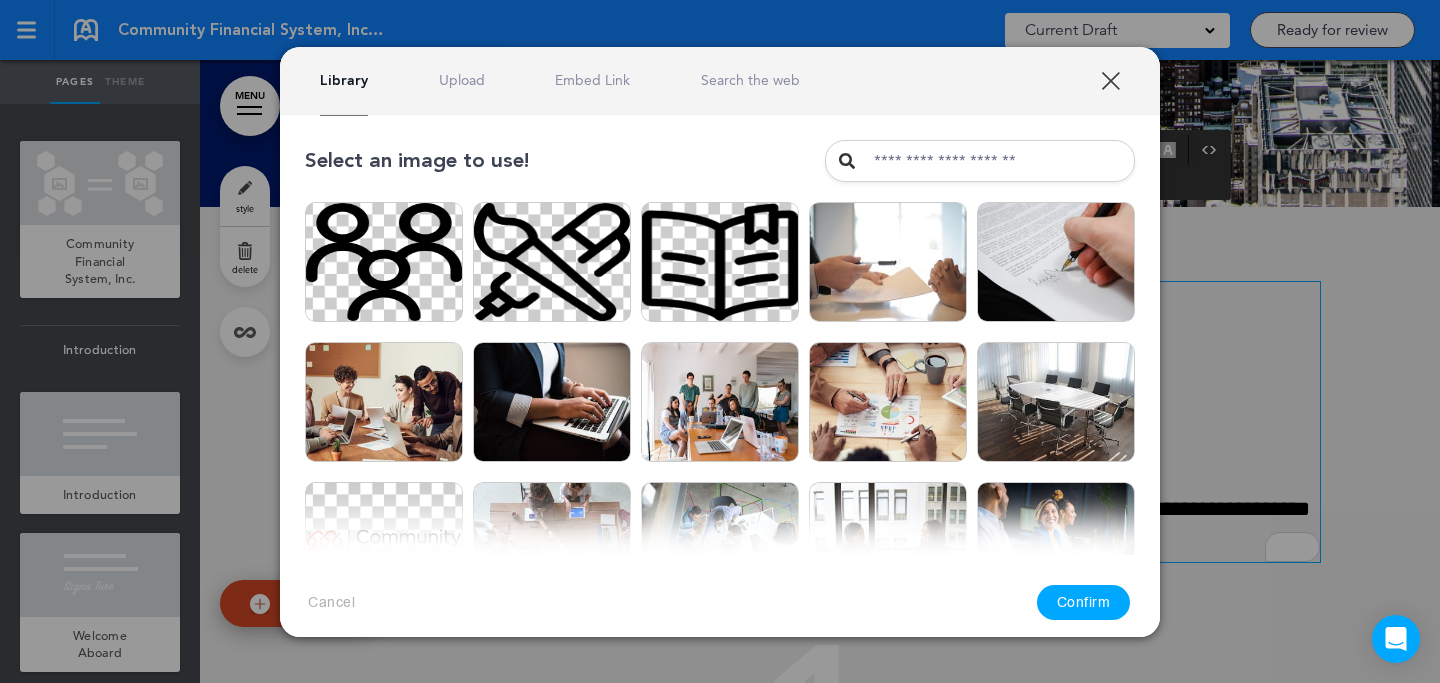 click on "Upload" at bounding box center (462, 80) 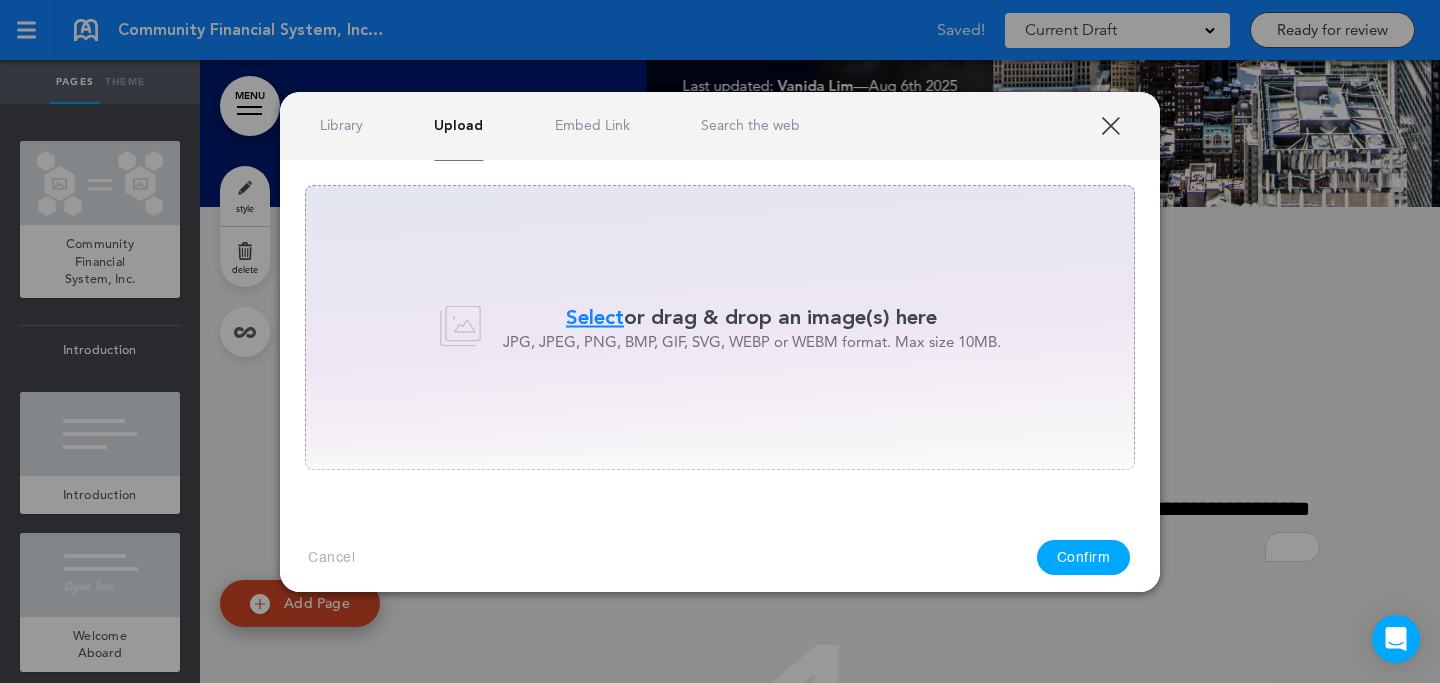 click on "Select" at bounding box center (595, 317) 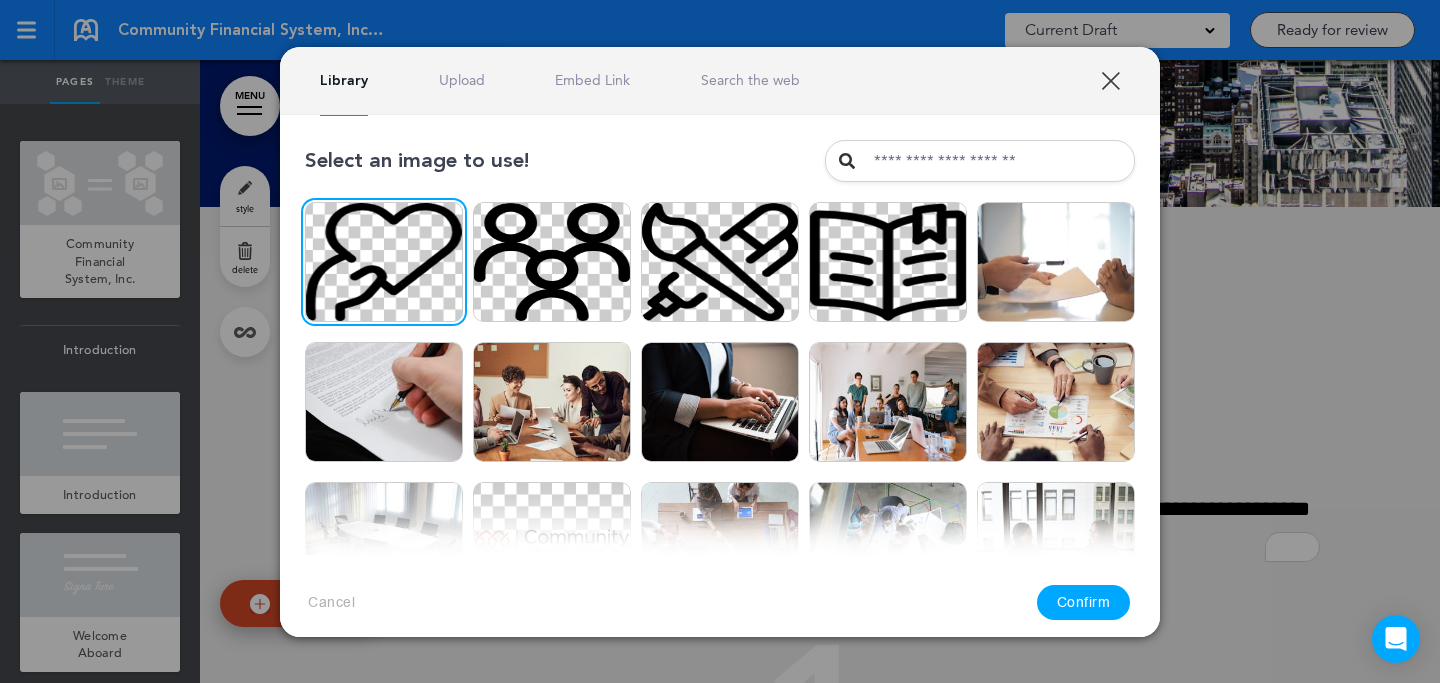 click on "Confirm" at bounding box center (1084, 602) 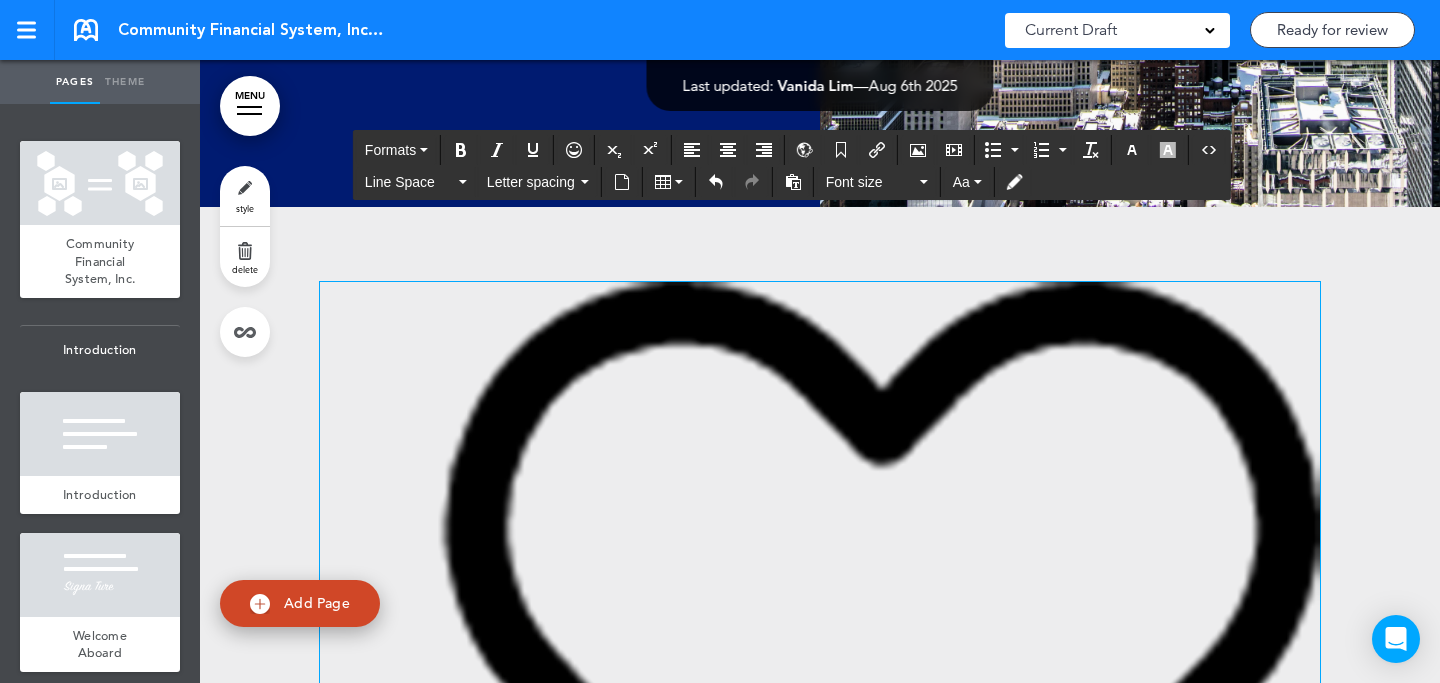 click at bounding box center (820, 781) 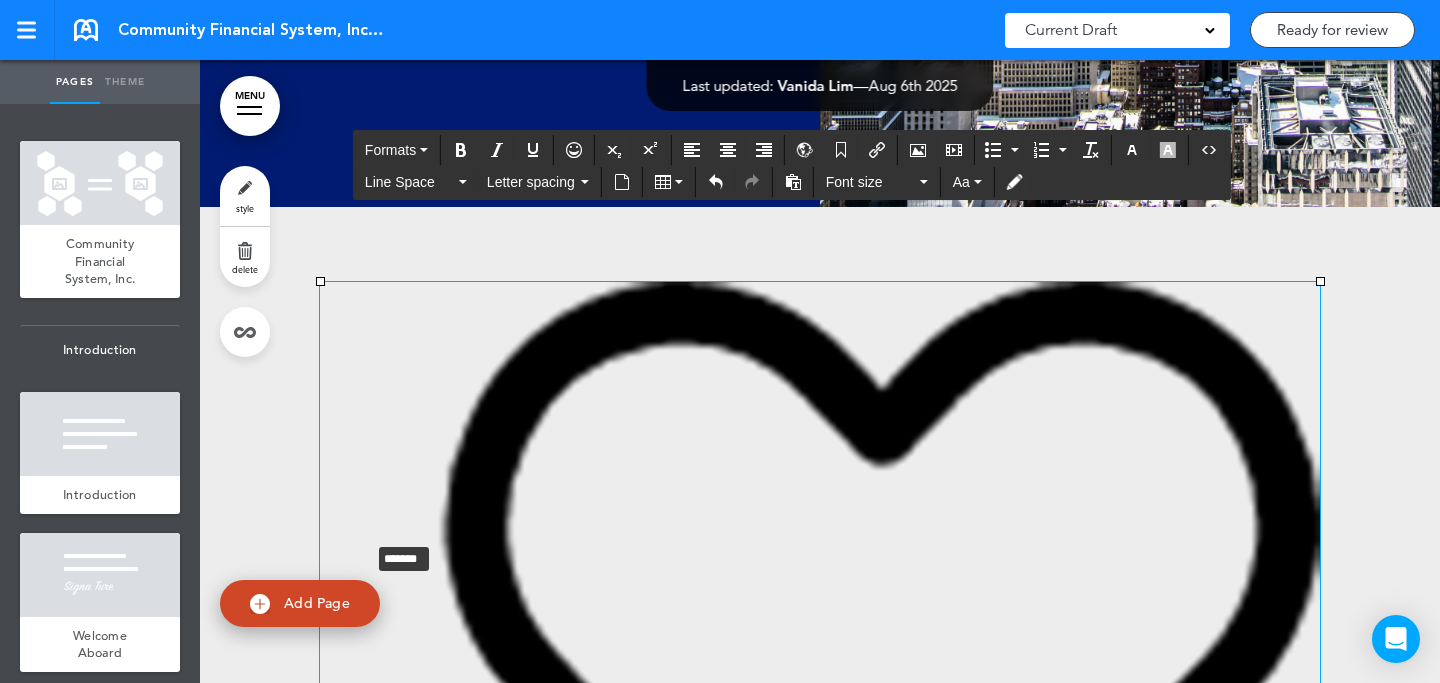 drag, startPoint x: 1311, startPoint y: 280, endPoint x: 360, endPoint y: 540, distance: 985.9011 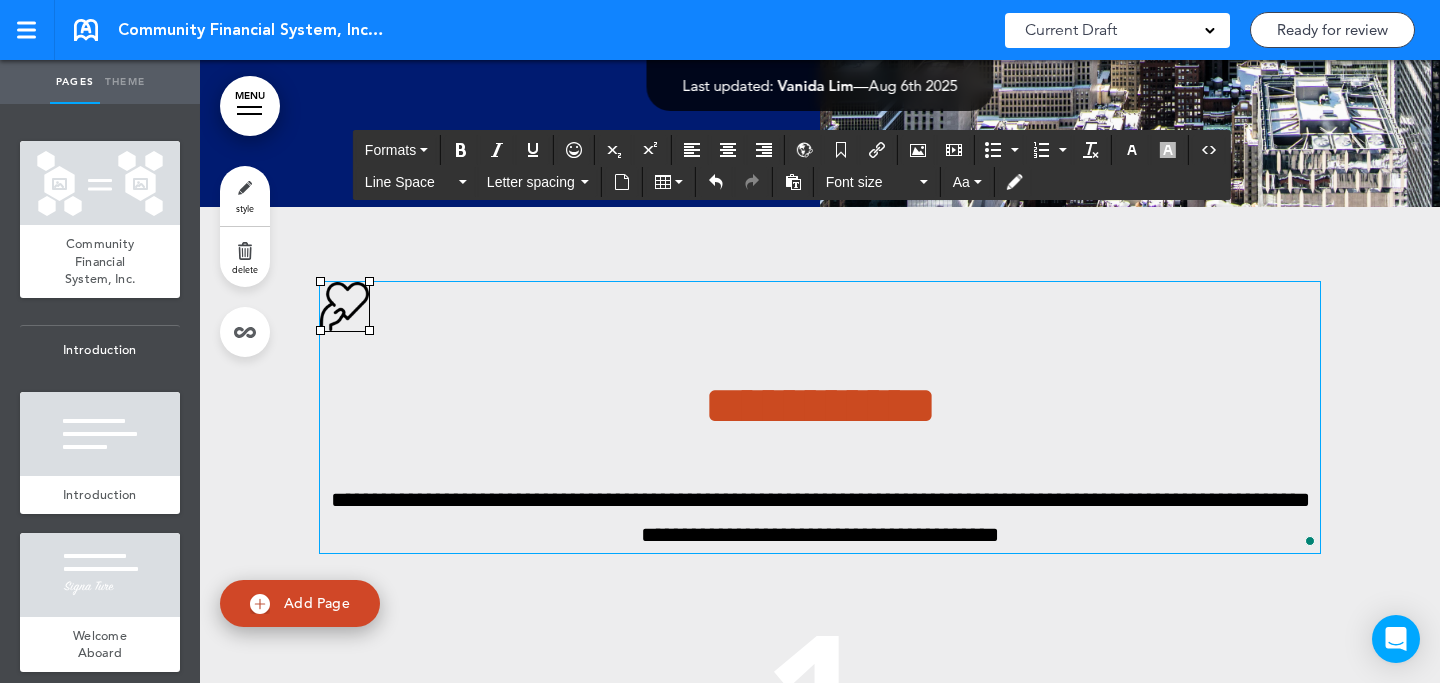 click on "**********" at bounding box center [820, 418] 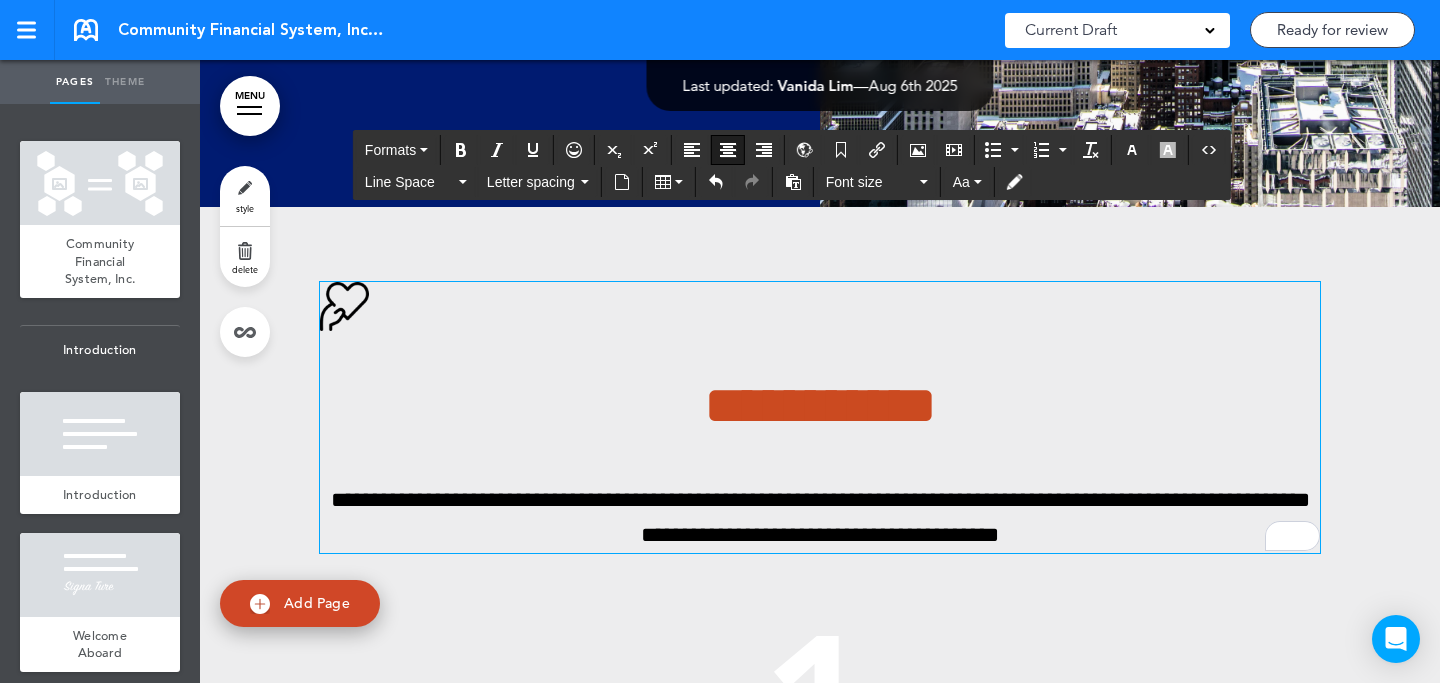 click at bounding box center (820, 312) 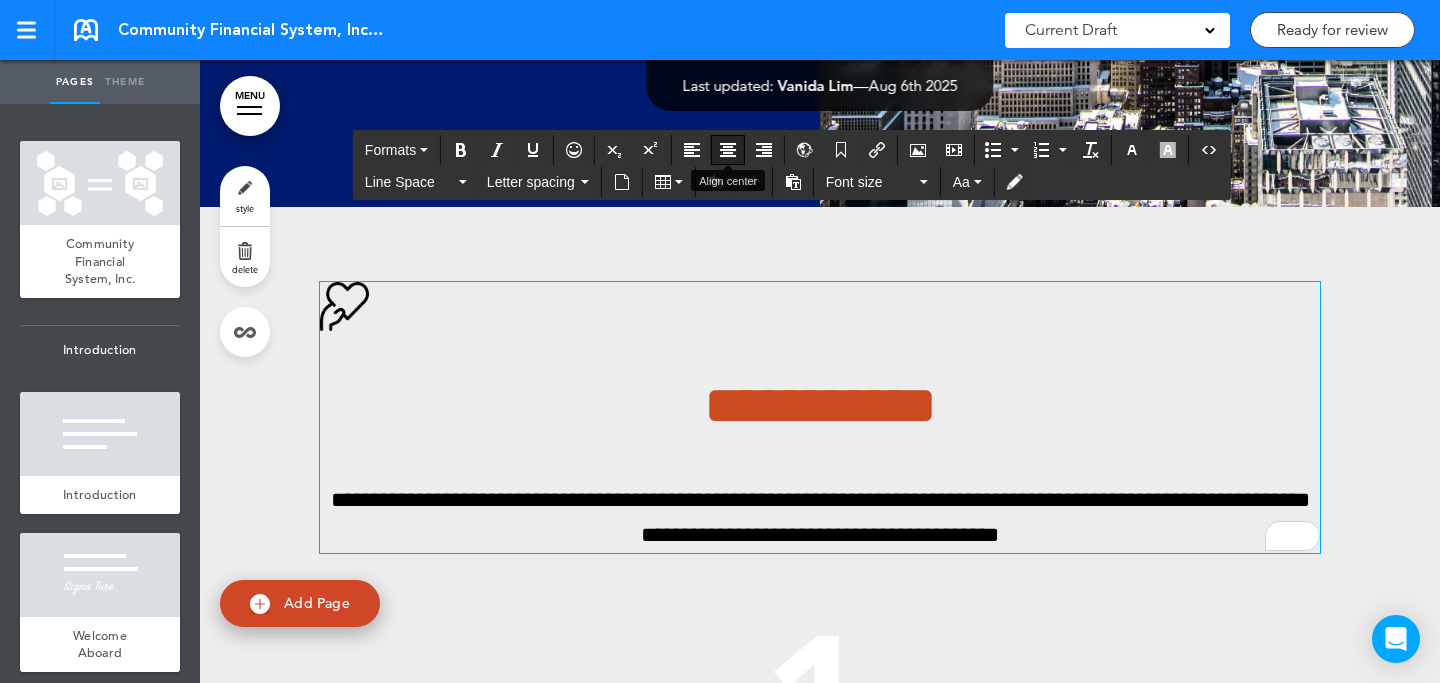 click at bounding box center (728, 150) 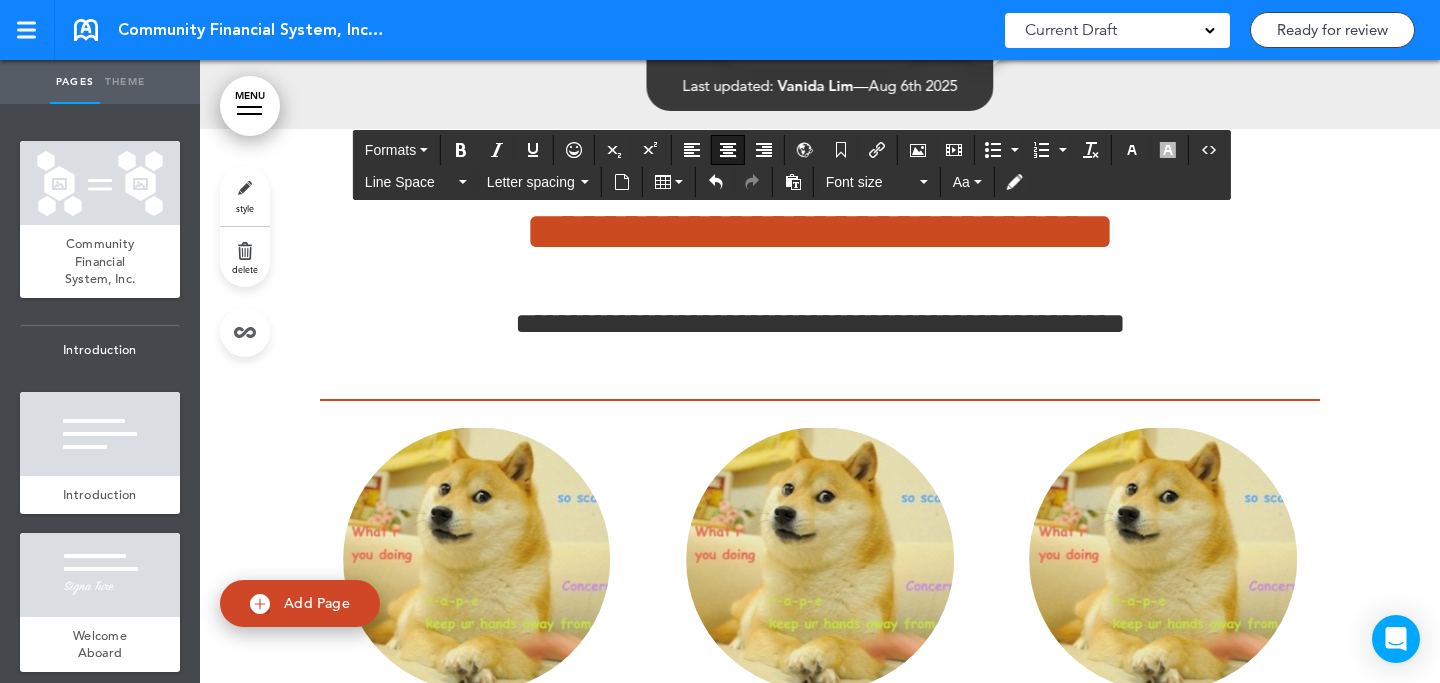 scroll, scrollTop: 12744, scrollLeft: 0, axis: vertical 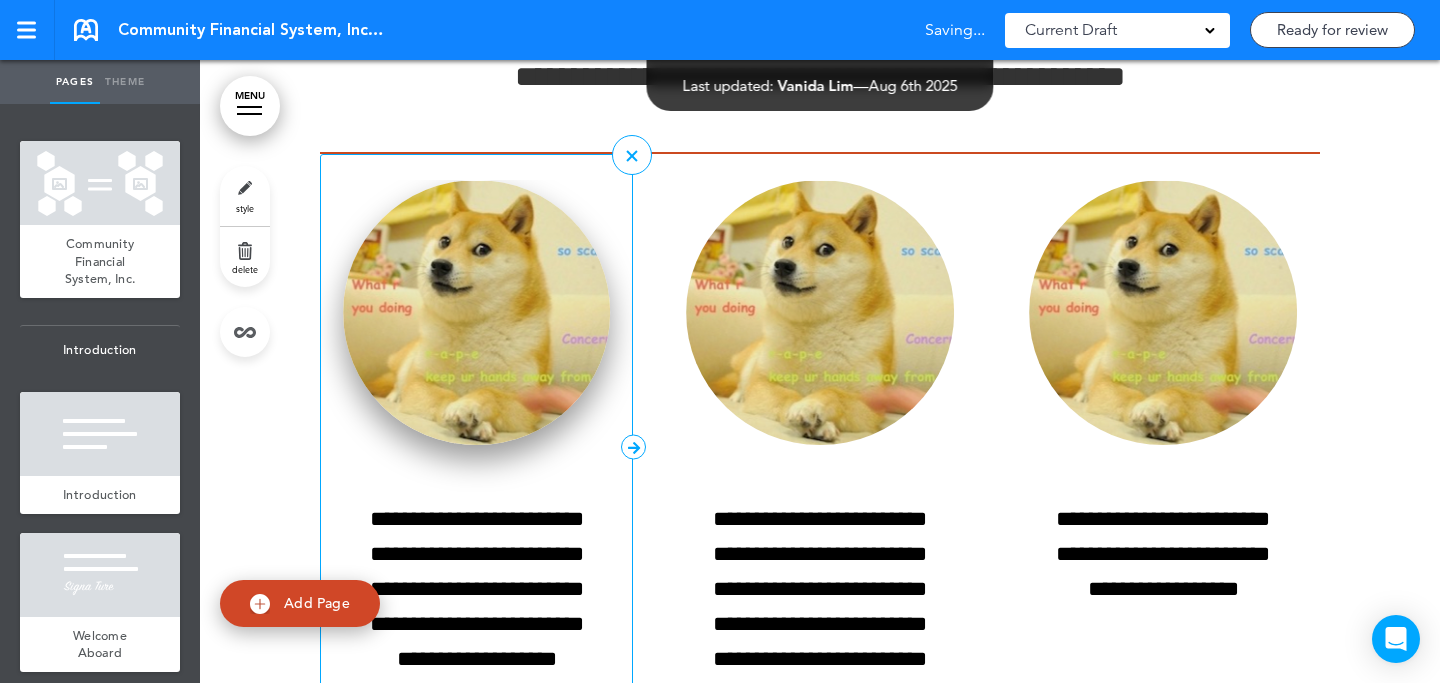 click at bounding box center [477, 312] 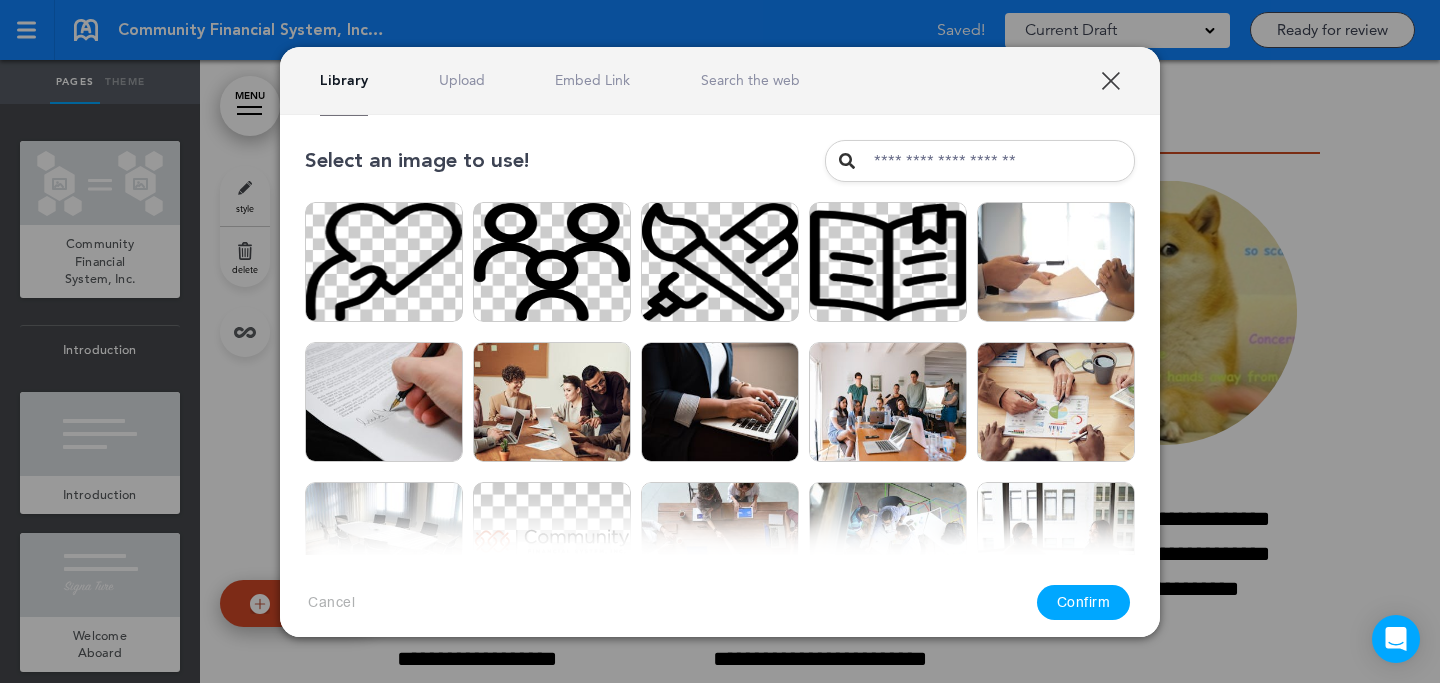 click at bounding box center [720, 341] 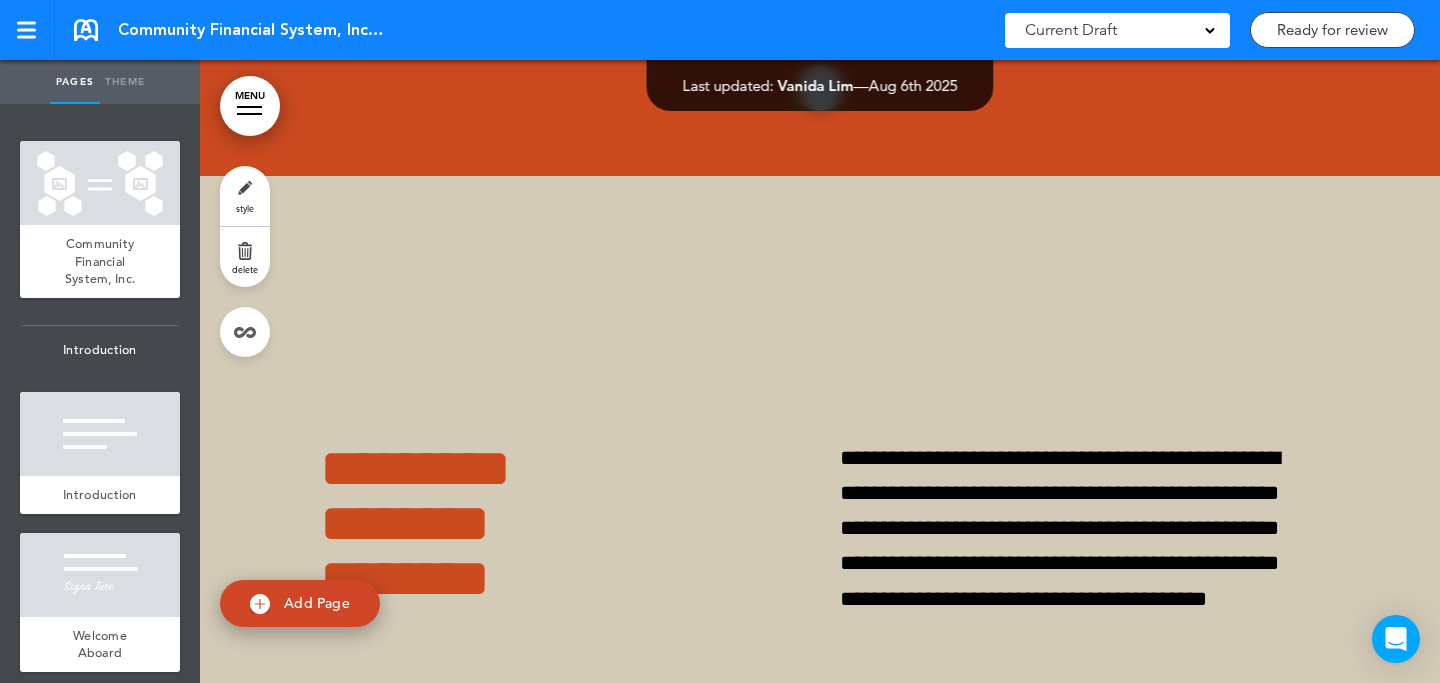 scroll, scrollTop: 15521, scrollLeft: 0, axis: vertical 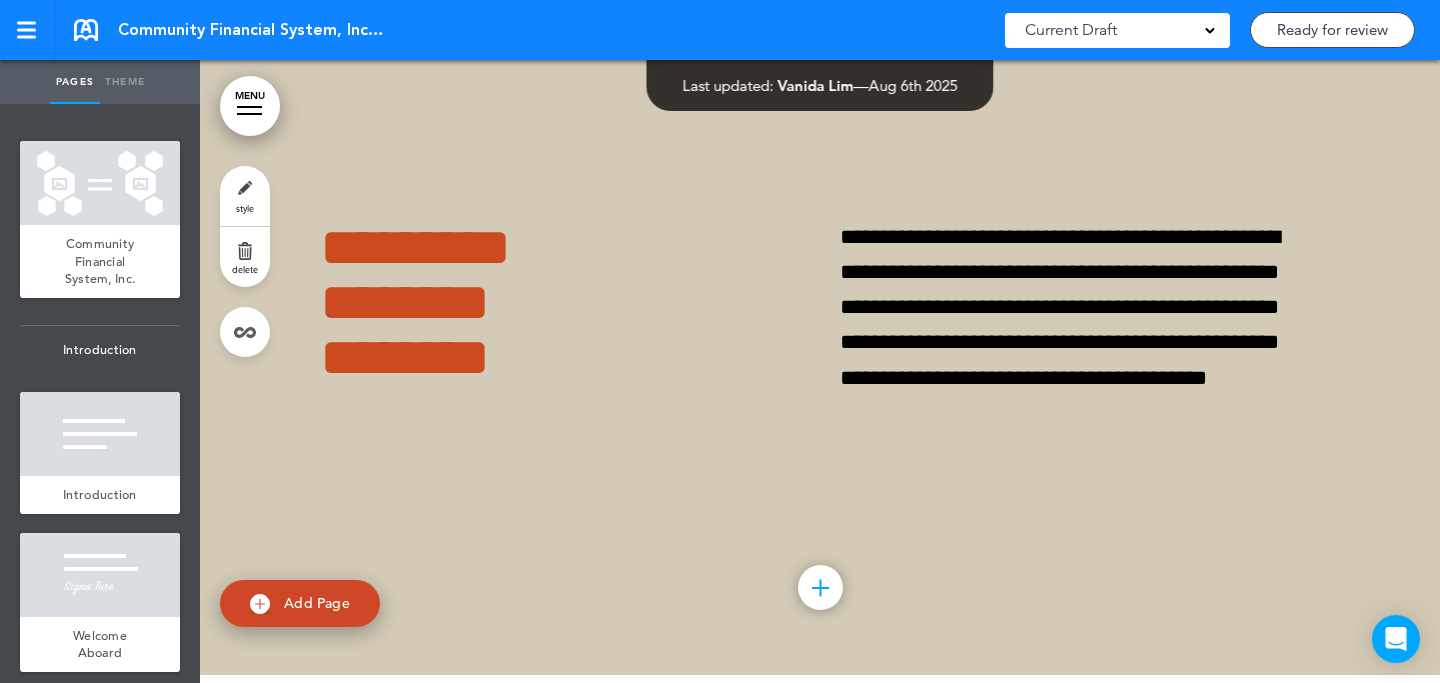 click on "MENU
Formats       Line Space   Letter spacing     Font size   Aa
Cancel
Reorder
?
Move or rearrange pages
easily by selecting whole  sections or individual pages.
Go back
Community Financial System, Inc.
Hide page in   table of contents
1
Introduction
Introduction
Hide page in  2" at bounding box center [820, -15150] 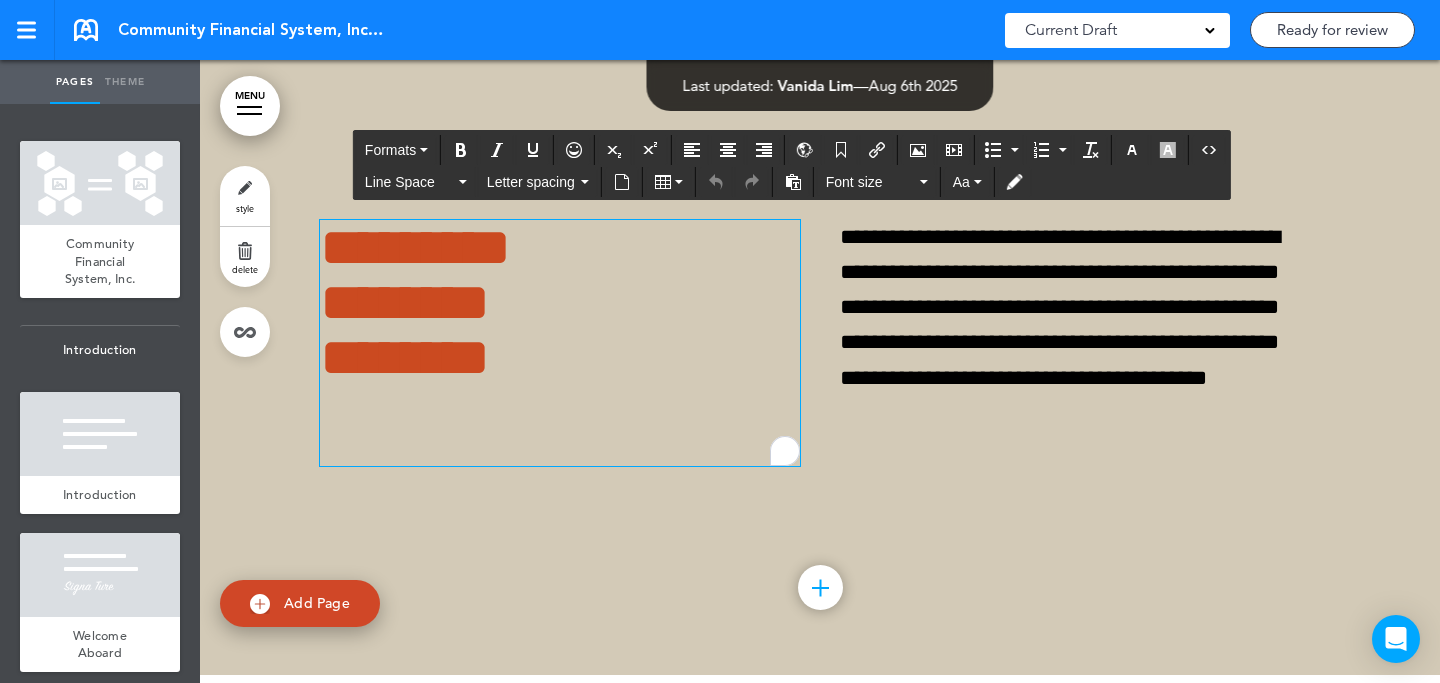 scroll, scrollTop: 15473, scrollLeft: 0, axis: vertical 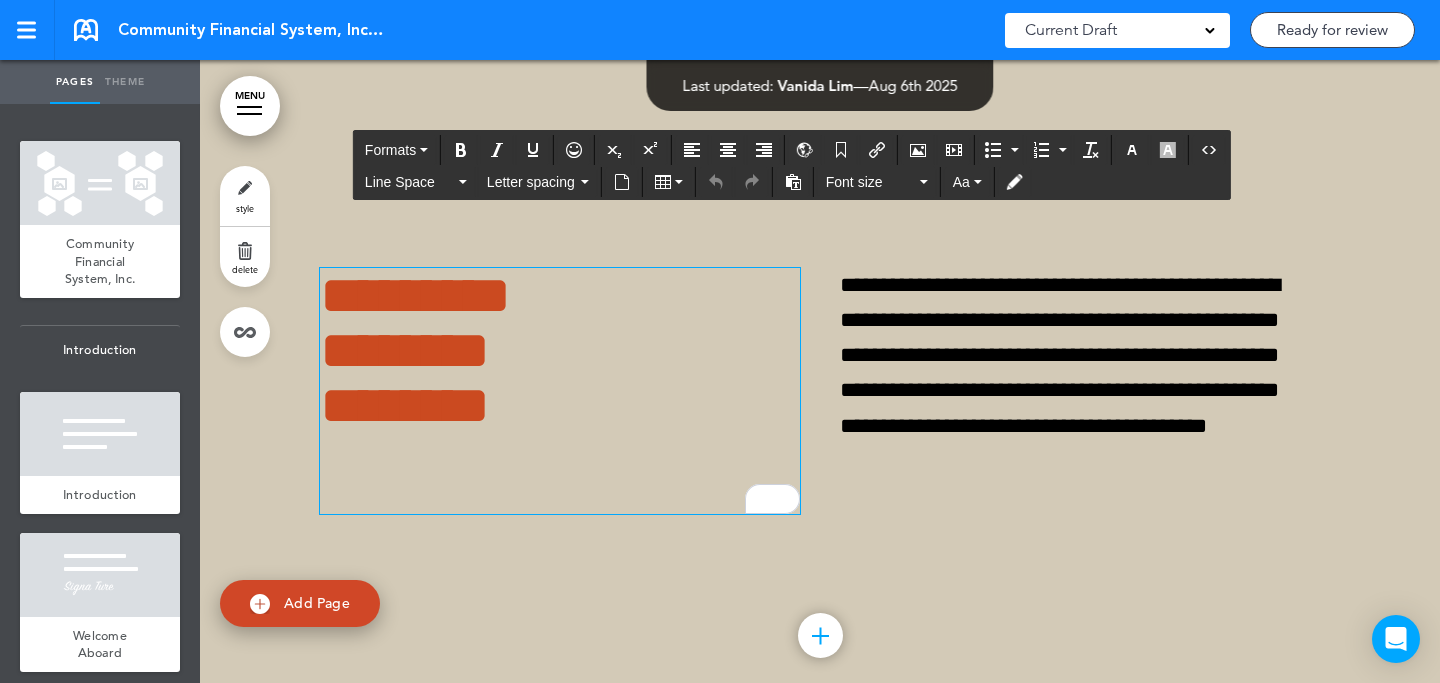 click on "**********" at bounding box center [820, 363] 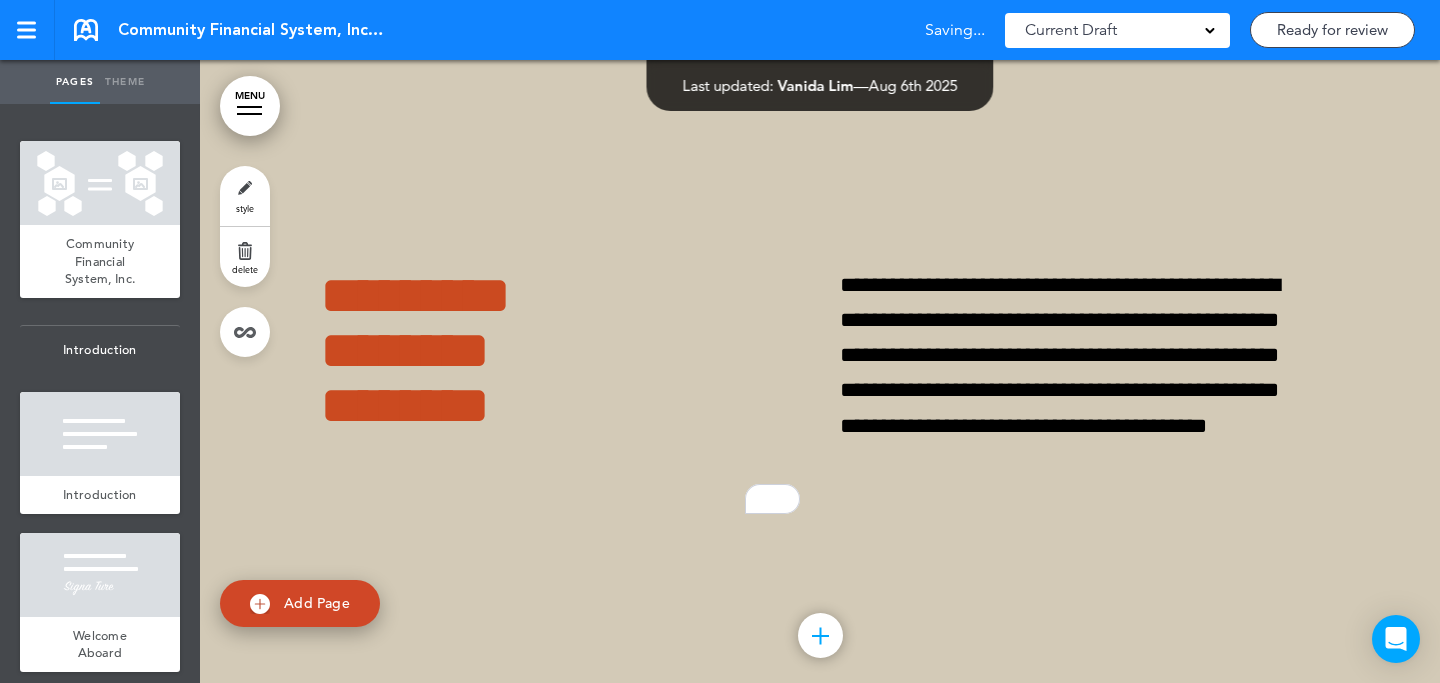 click on "**********" at bounding box center [820, 363] 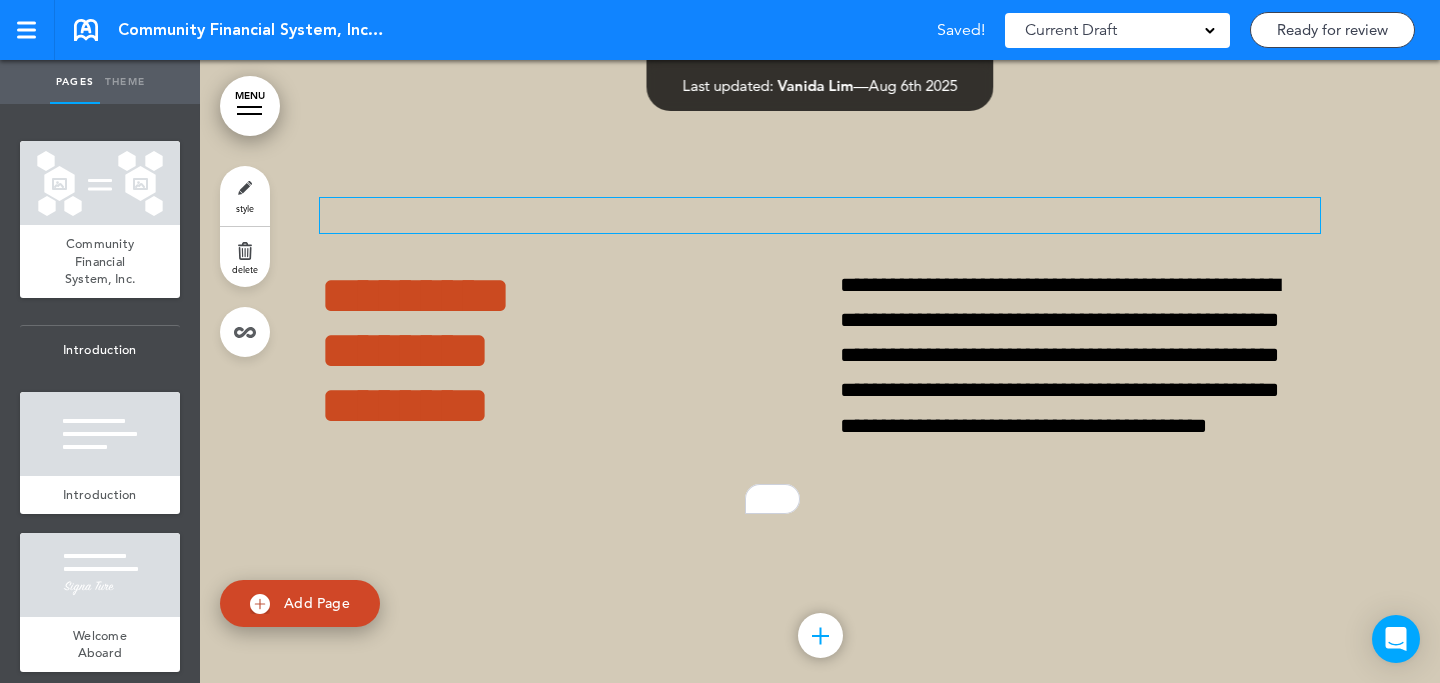 click on "MENU
Formats       Line Space   Letter spacing     Font size   Aa   Formats       Line Space   Letter spacing     Font size   Aa
Cancel
Reorder
?
Move or rearrange pages
easily by selecting whole  sections or individual pages.
Go back
Community Financial System, Inc.
Hide page in   table of contents
1
Introduction
Introduction" at bounding box center [820, -15102] 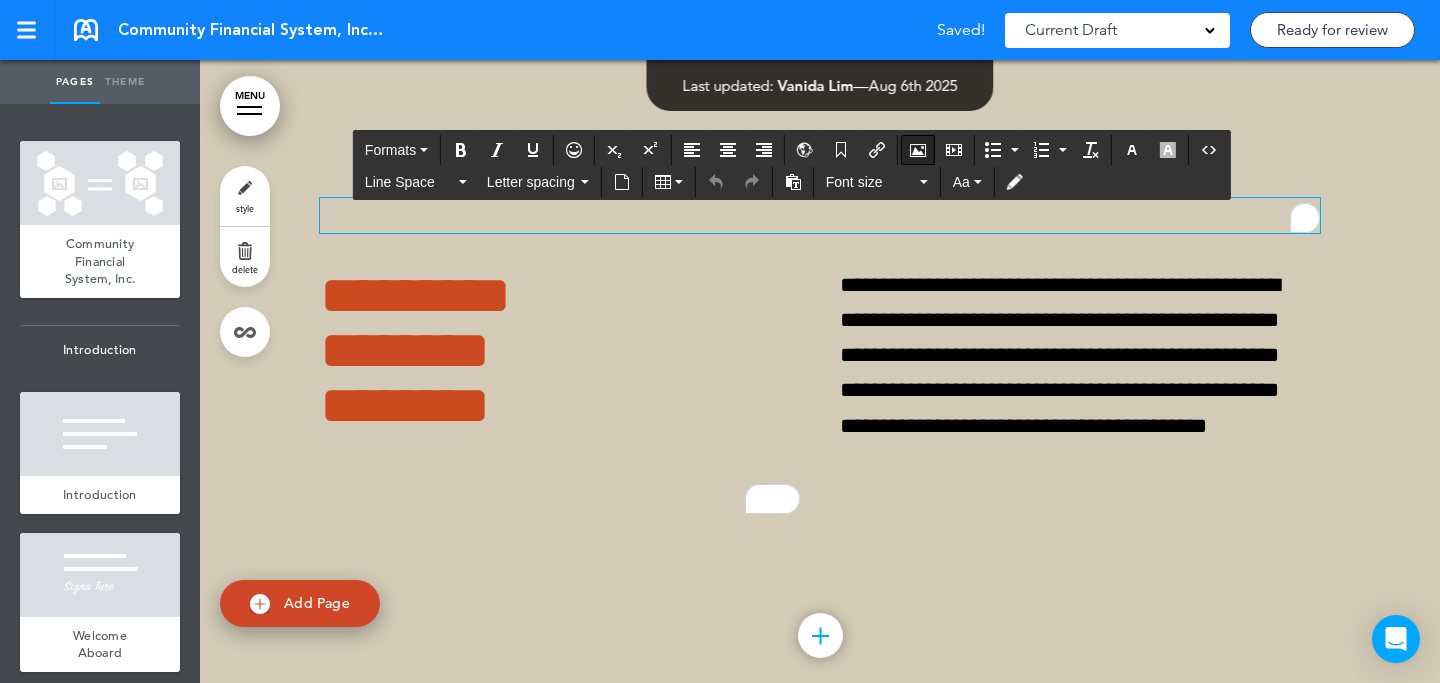 click at bounding box center [918, 150] 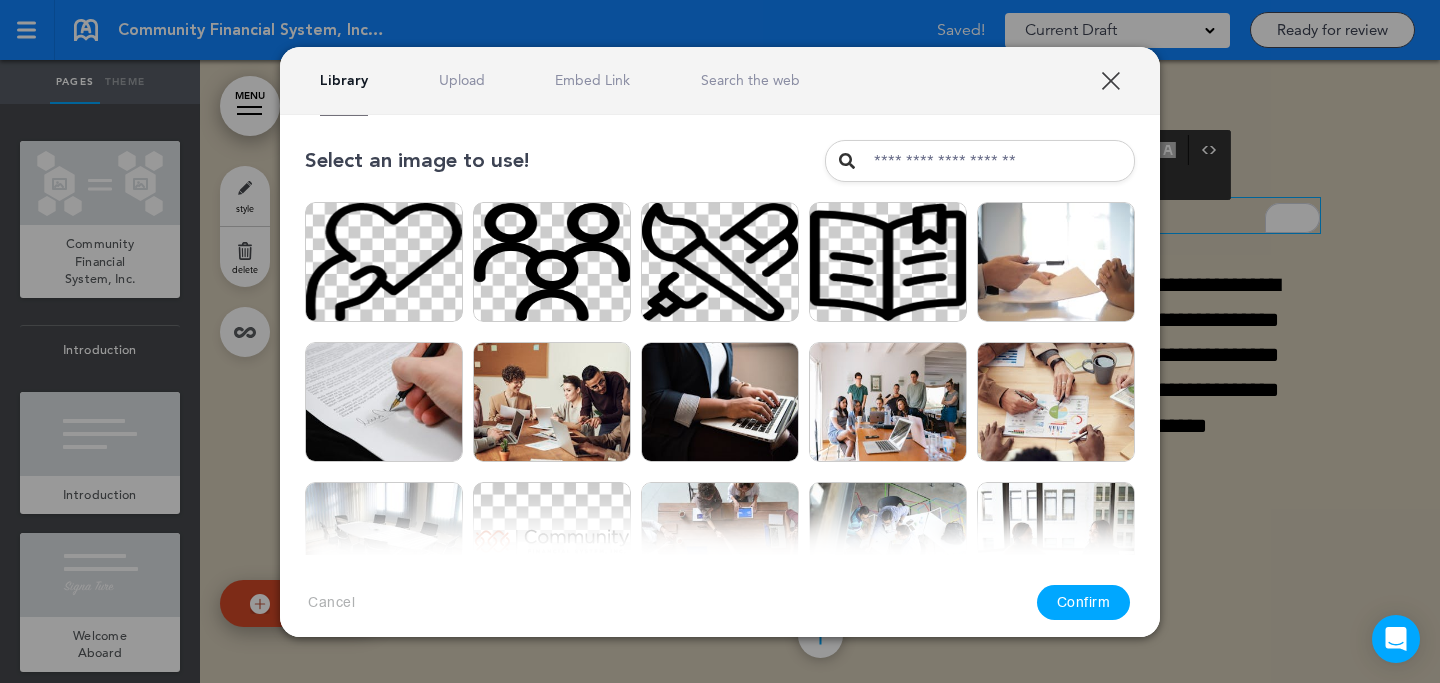 click on "Upload" at bounding box center [462, 80] 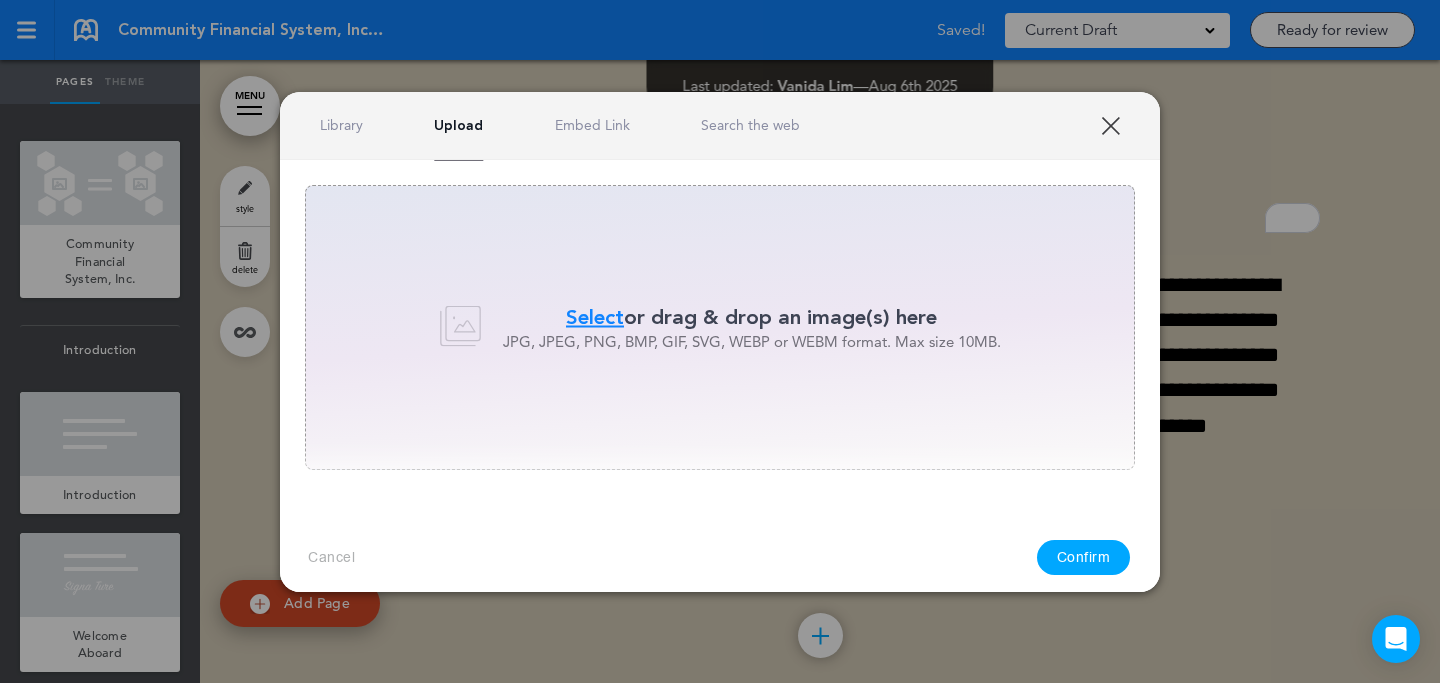 click on "Select  or drag & drop an image(s) here
JPG, JPEG, PNG, BMP, GIF, SVG, WEBP or WEBM format. Max size 10MB." at bounding box center [720, 327] 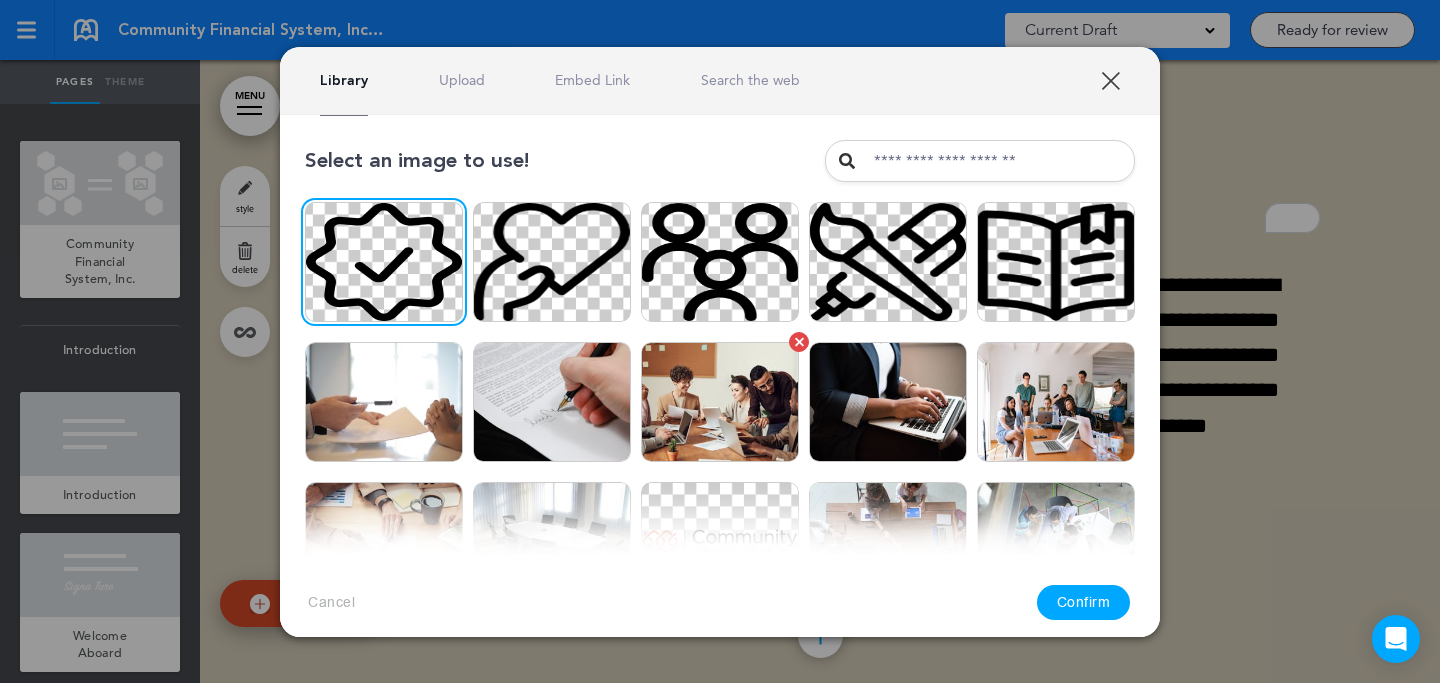 click on "Confirm" at bounding box center [1084, 602] 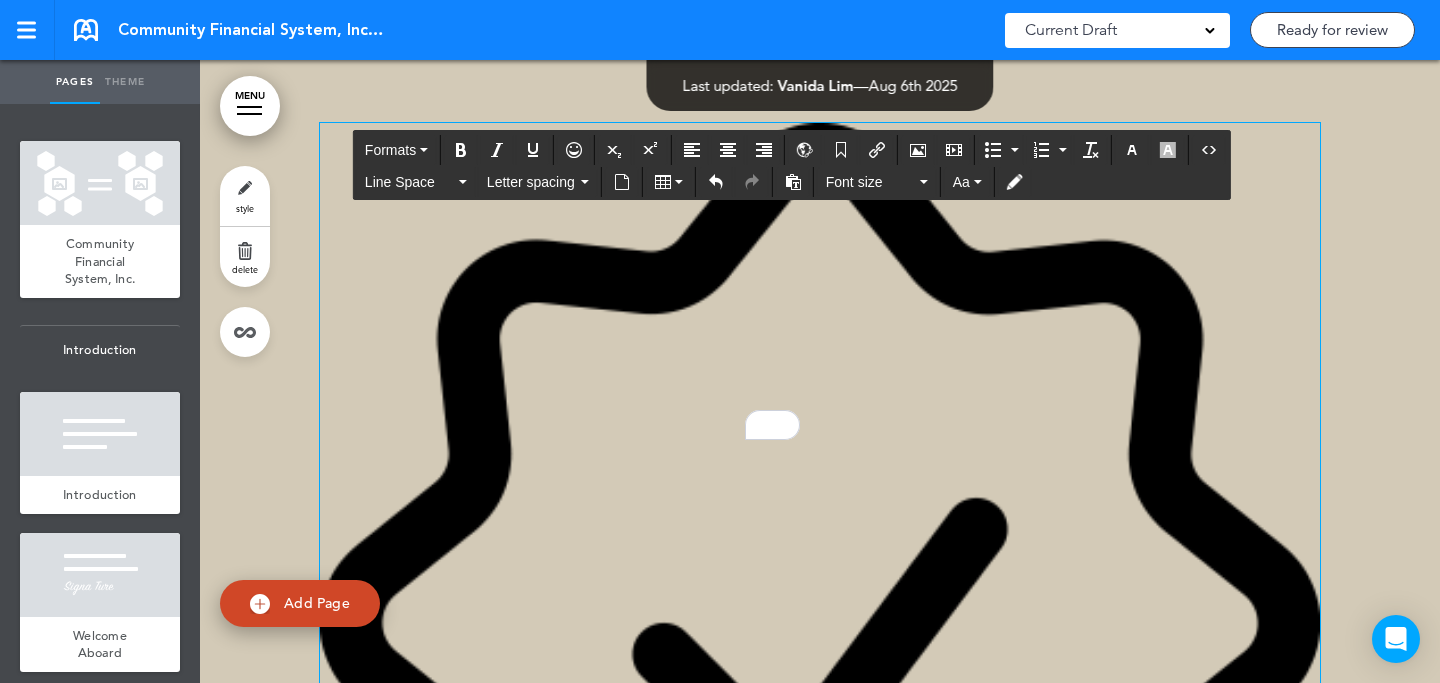 scroll, scrollTop: 15473, scrollLeft: 0, axis: vertical 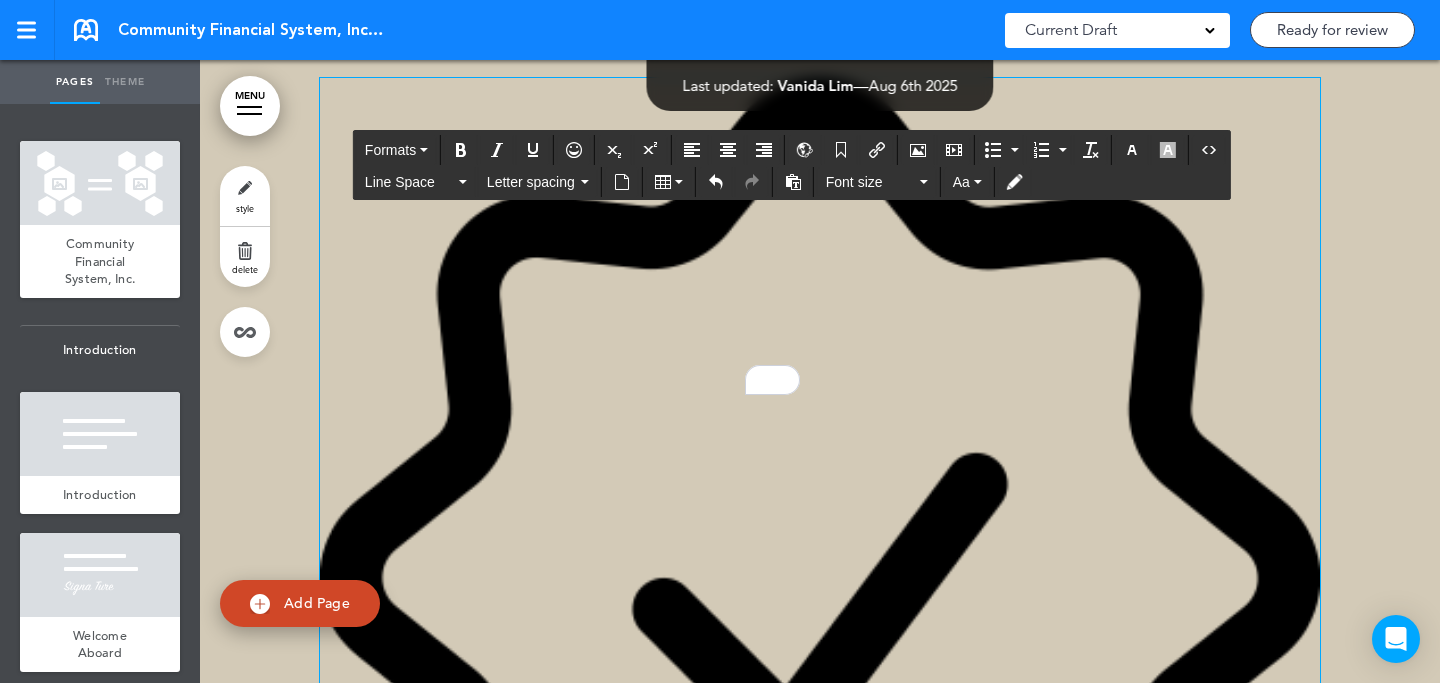 drag, startPoint x: 629, startPoint y: 344, endPoint x: 959, endPoint y: 195, distance: 362.07874 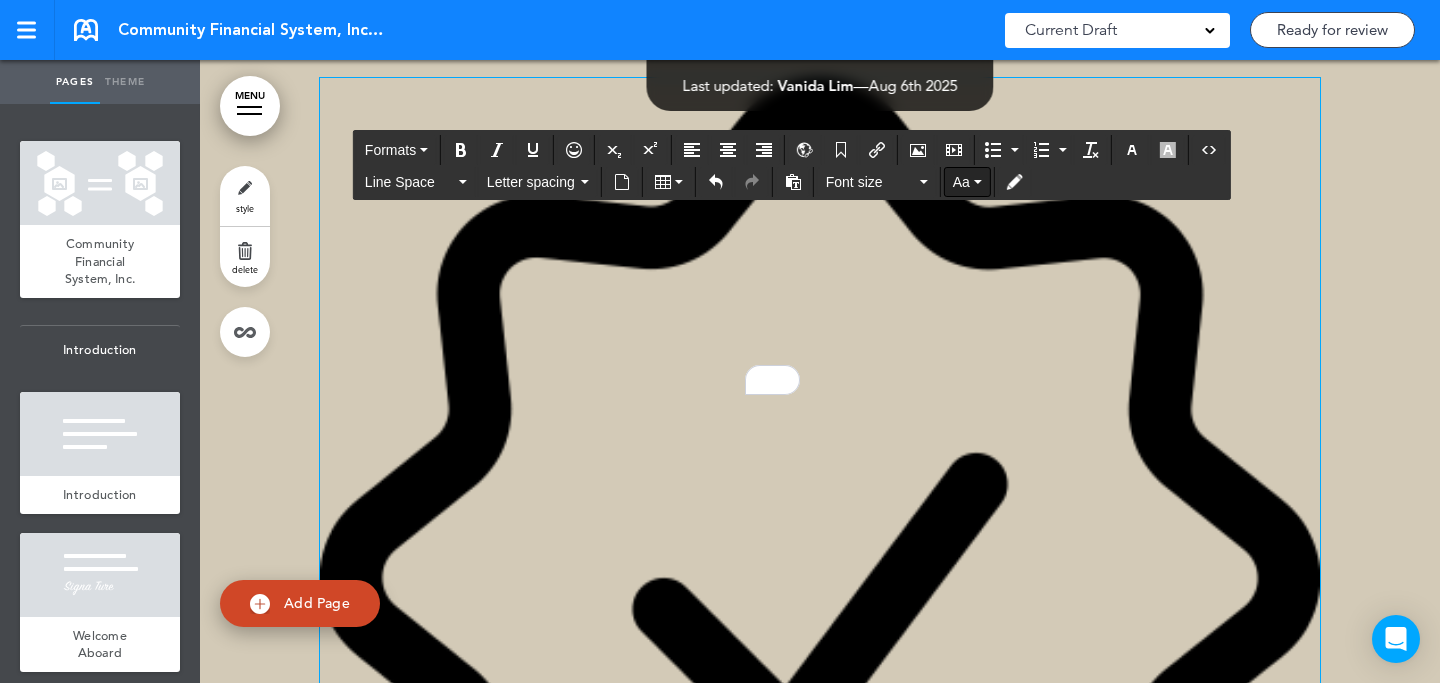 click at bounding box center (820, 578) 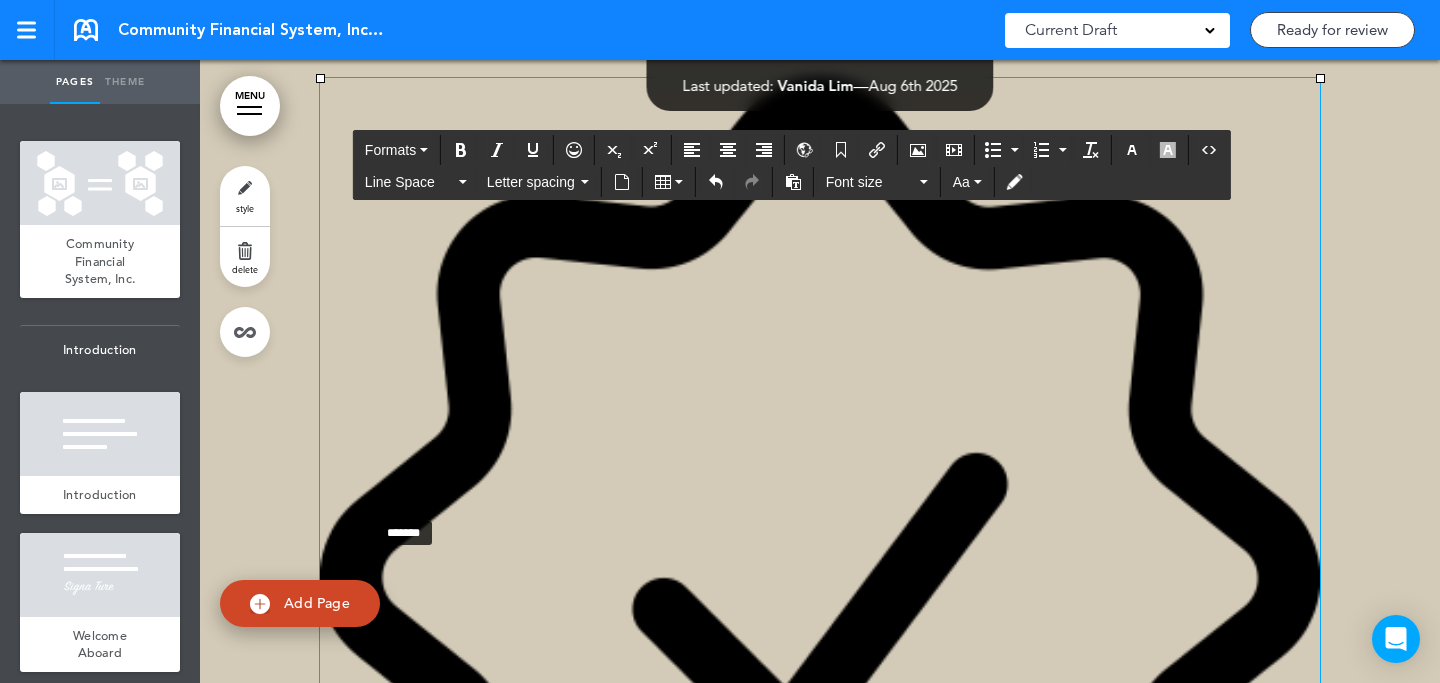 drag, startPoint x: 1314, startPoint y: 71, endPoint x: 365, endPoint y: 509, distance: 1045.2009 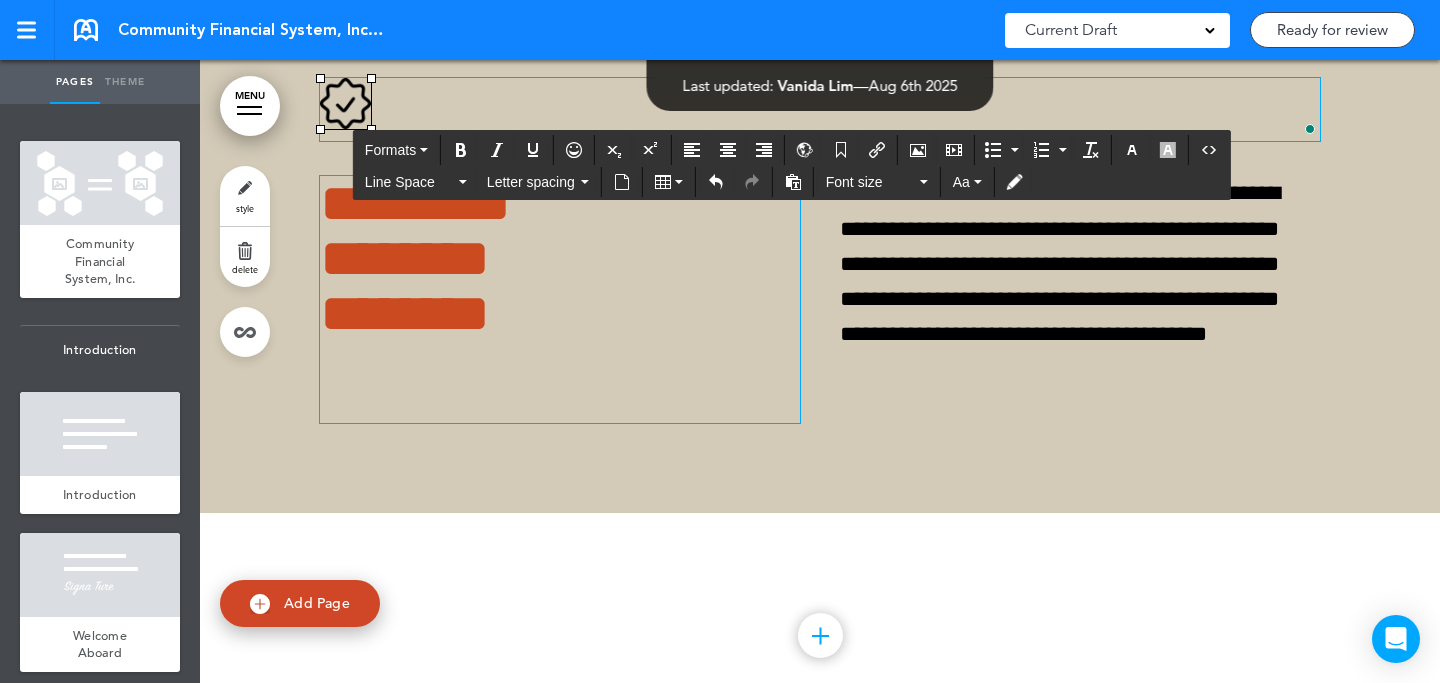 click on "********* ******** ********" at bounding box center [560, 258] 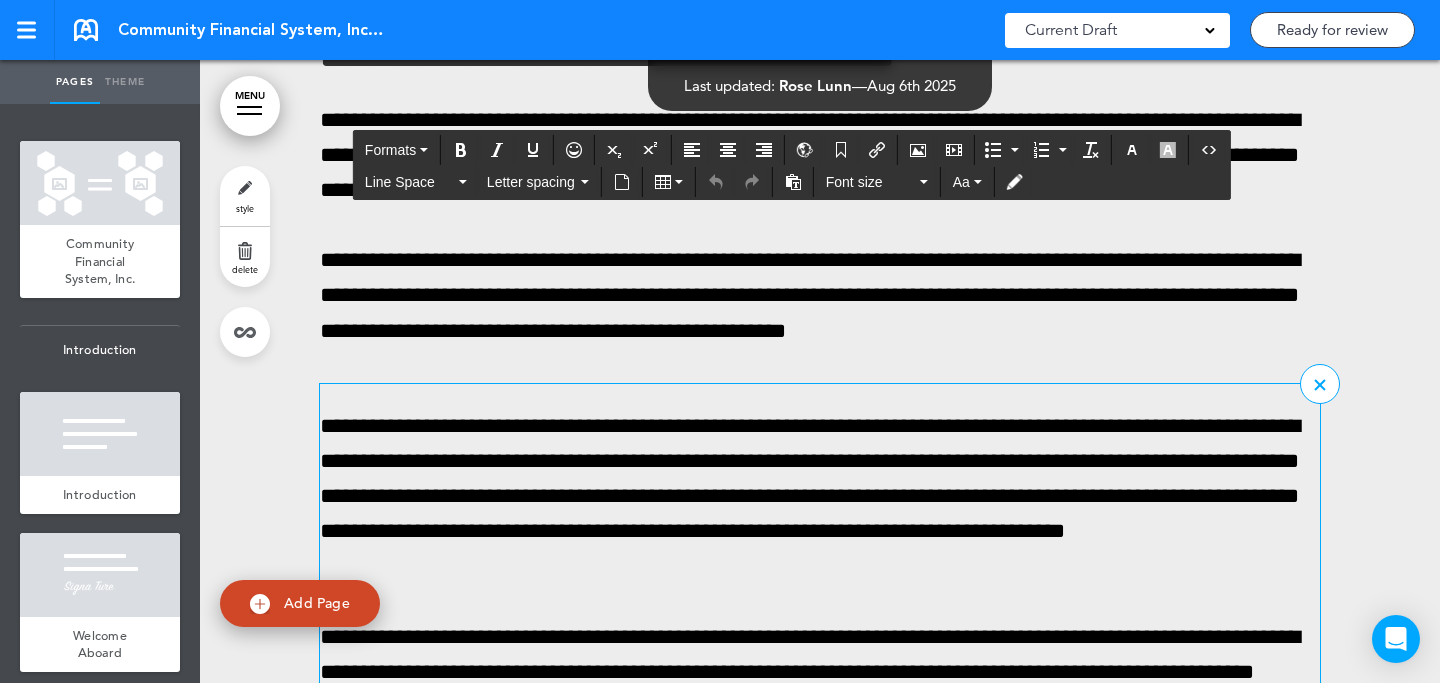scroll, scrollTop: 17036, scrollLeft: 0, axis: vertical 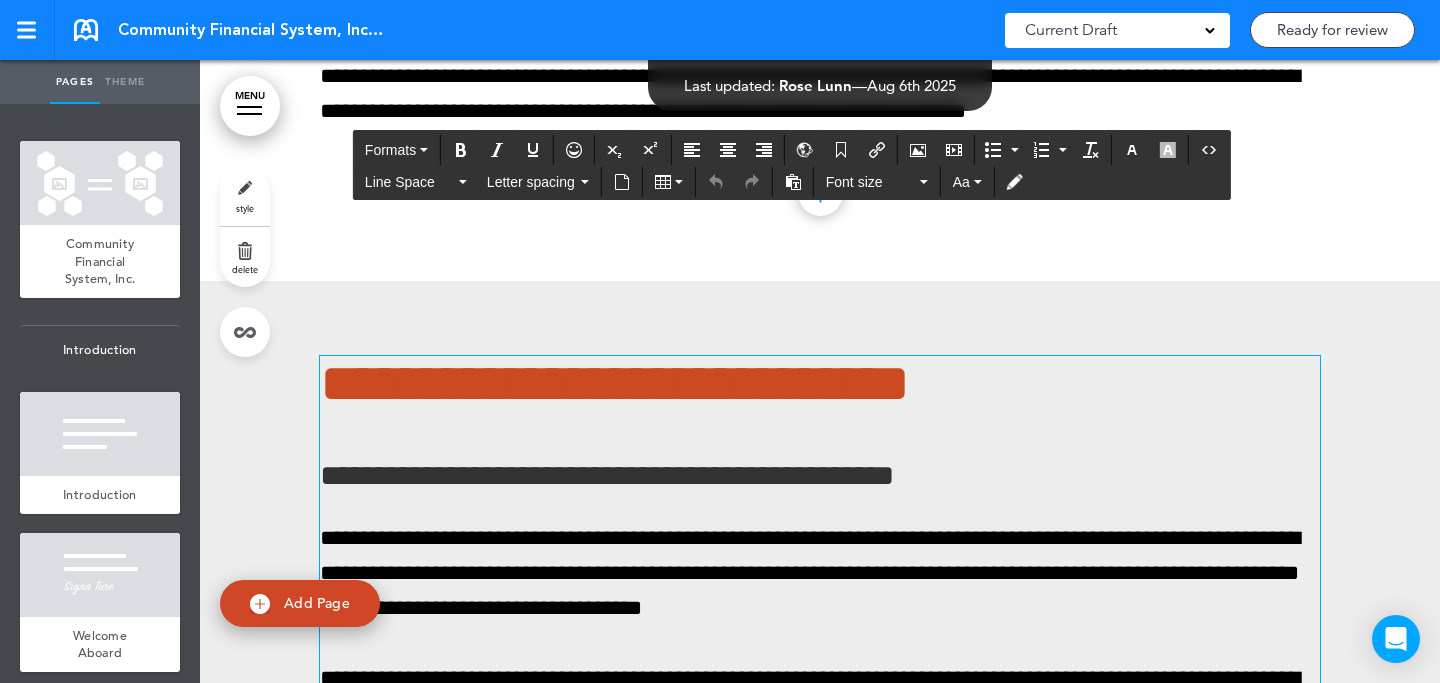 click on "**********" at bounding box center (820, 383) 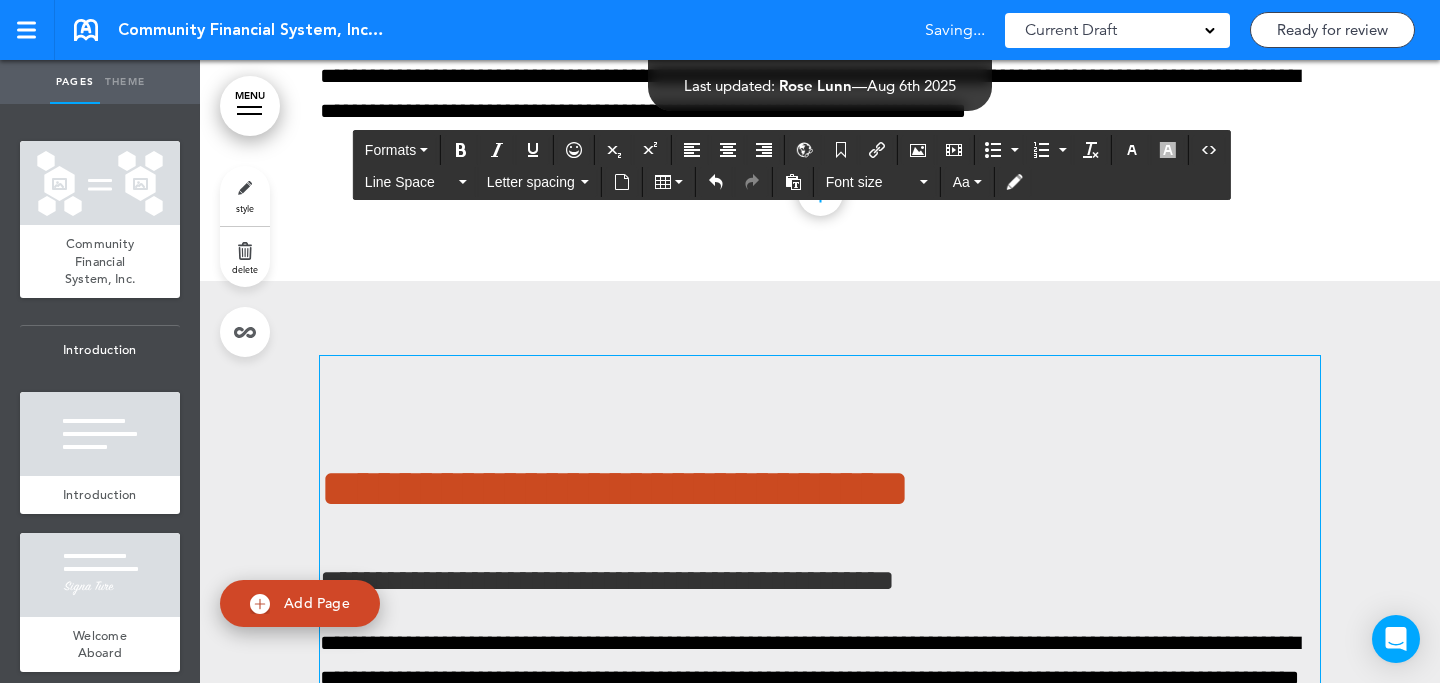 click at bounding box center [820, 383] 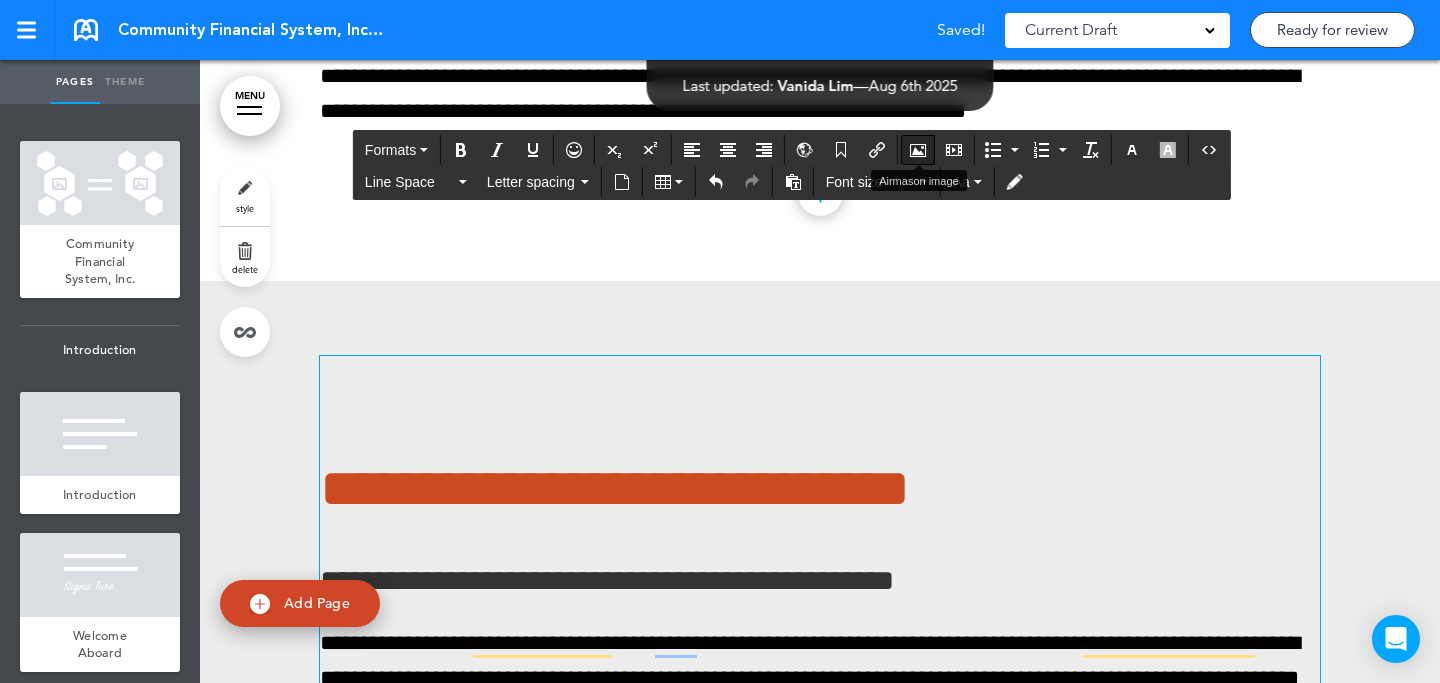 click at bounding box center [918, 150] 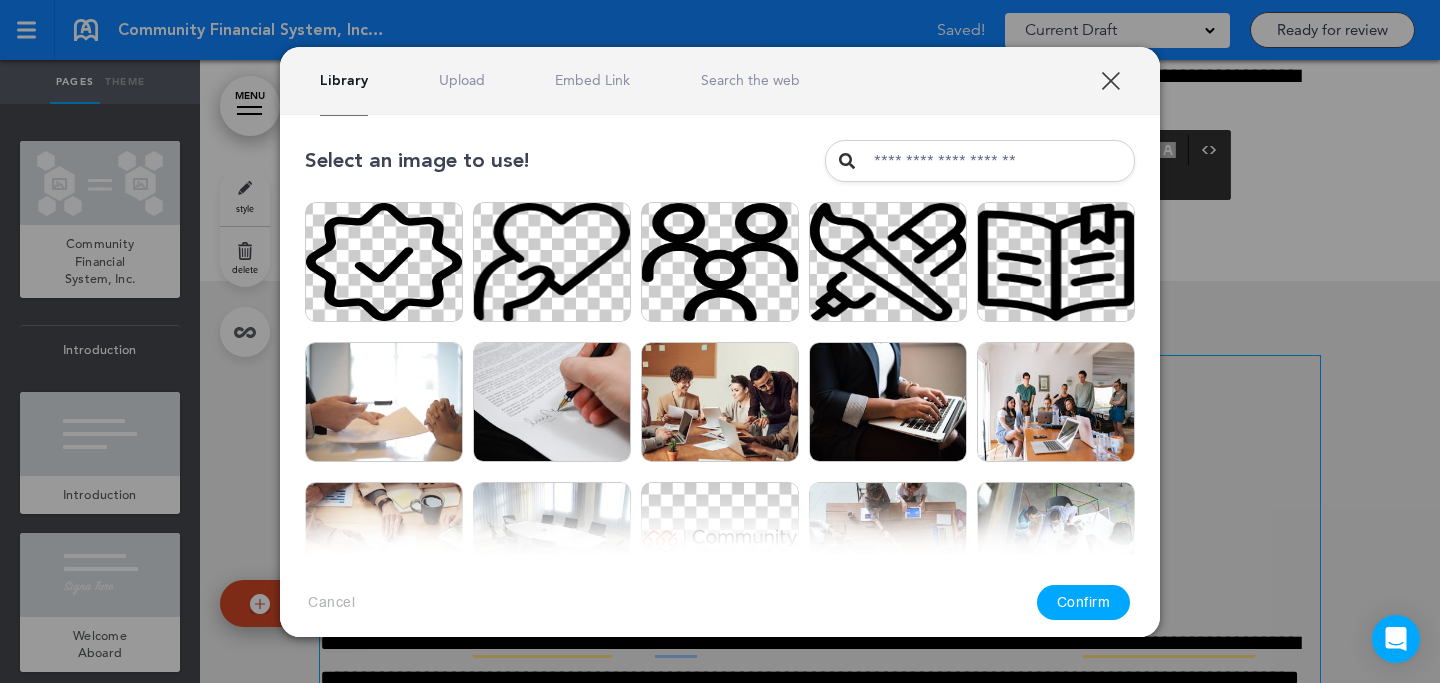 click on "Upload" at bounding box center [462, 80] 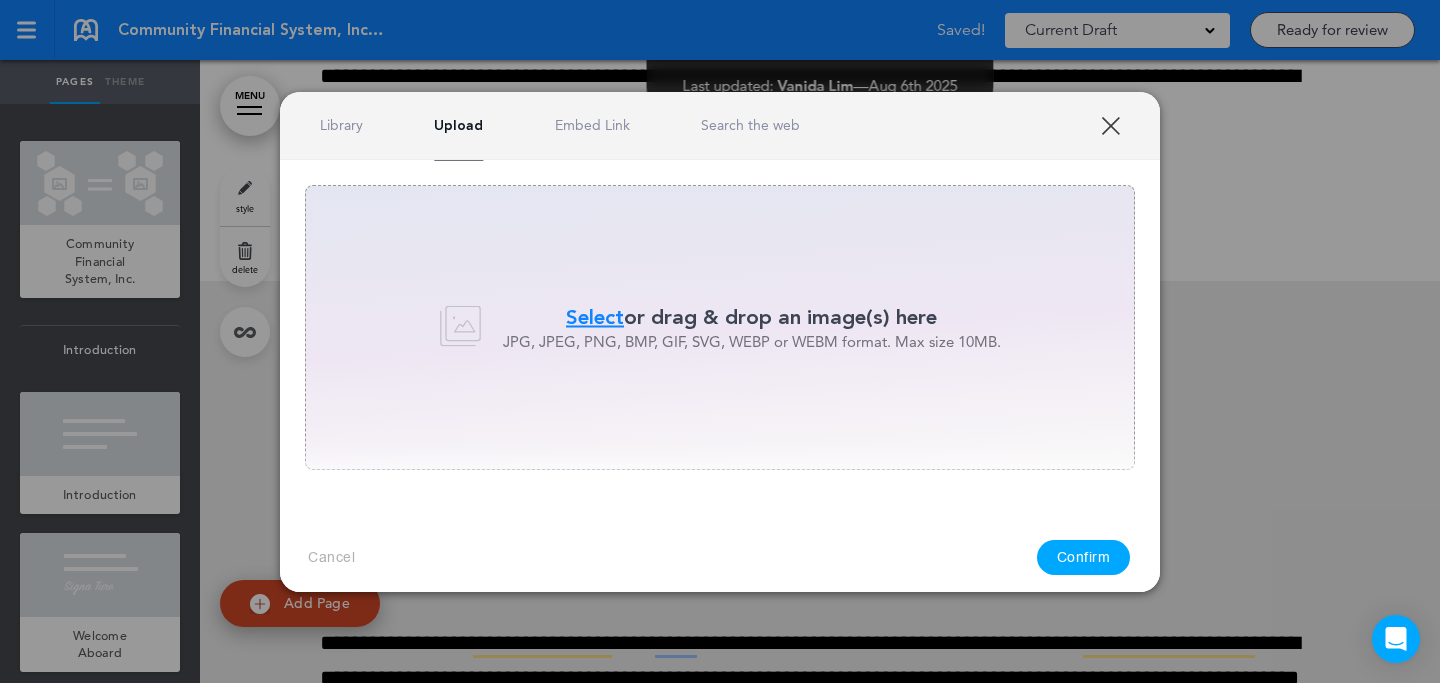 click on "Select" at bounding box center (595, 317) 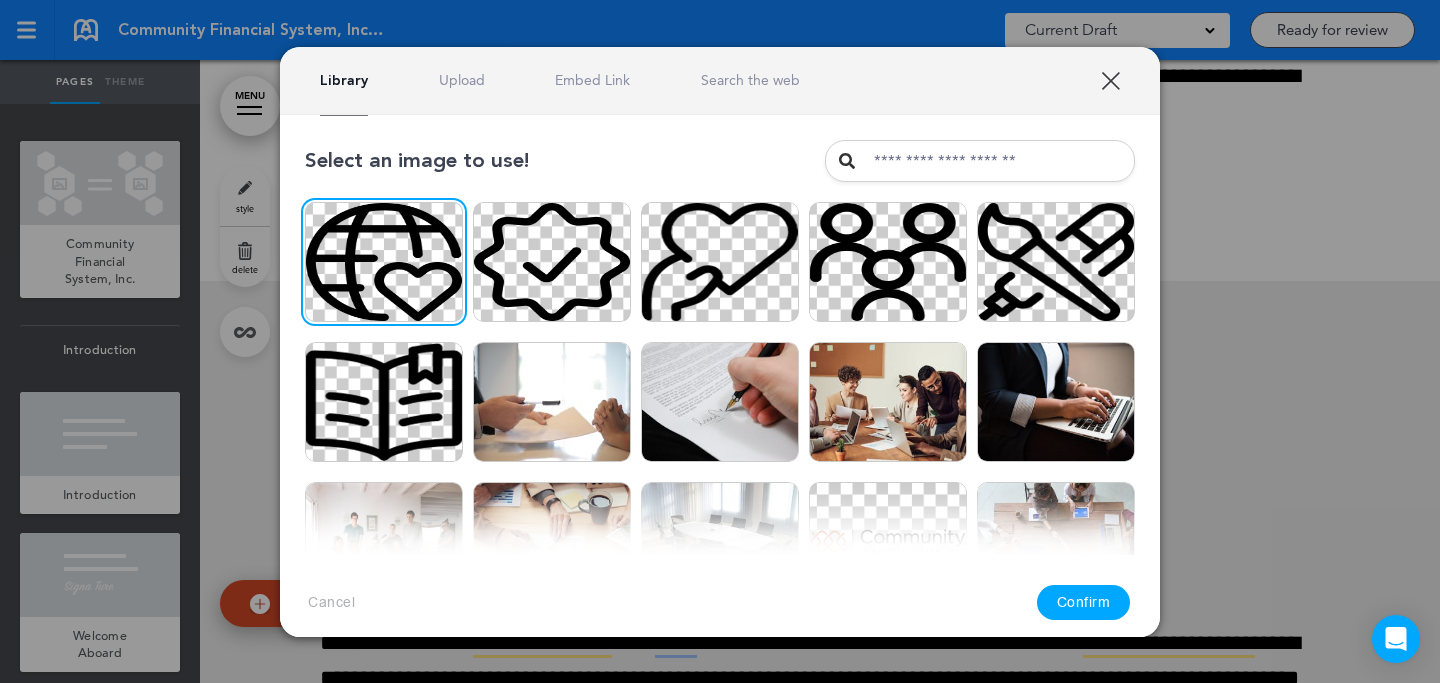 drag, startPoint x: 1107, startPoint y: 595, endPoint x: 1113, endPoint y: 583, distance: 13.416408 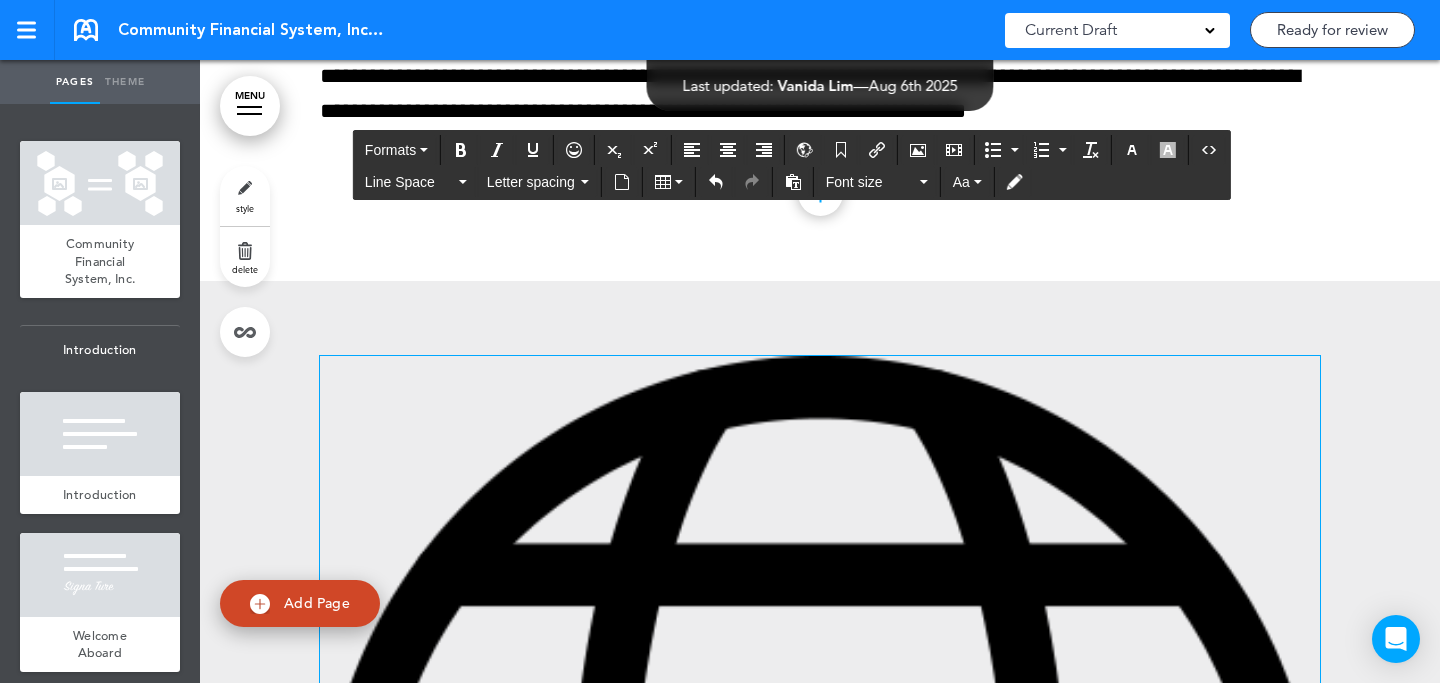 click at bounding box center [820, 856] 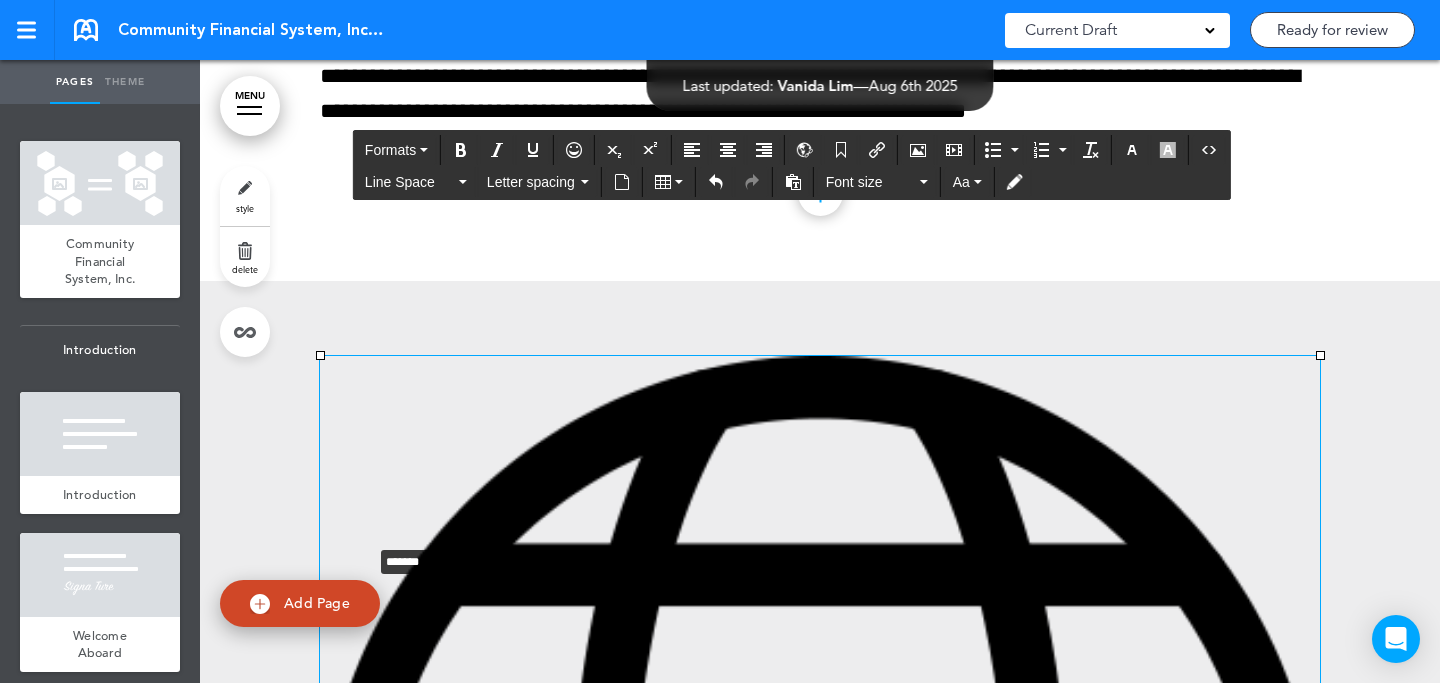 drag, startPoint x: 1314, startPoint y: 351, endPoint x: 365, endPoint y: 540, distance: 967.6373 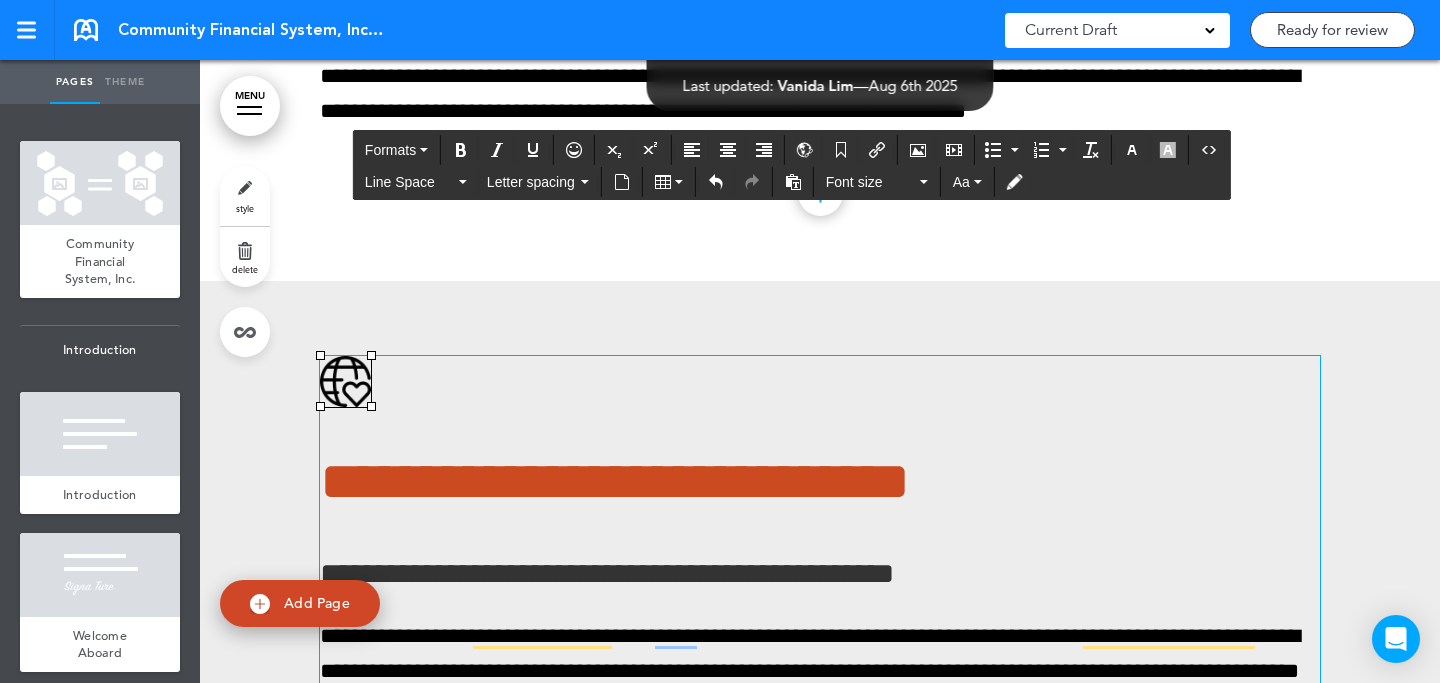 click on "**********" at bounding box center [820, 610] 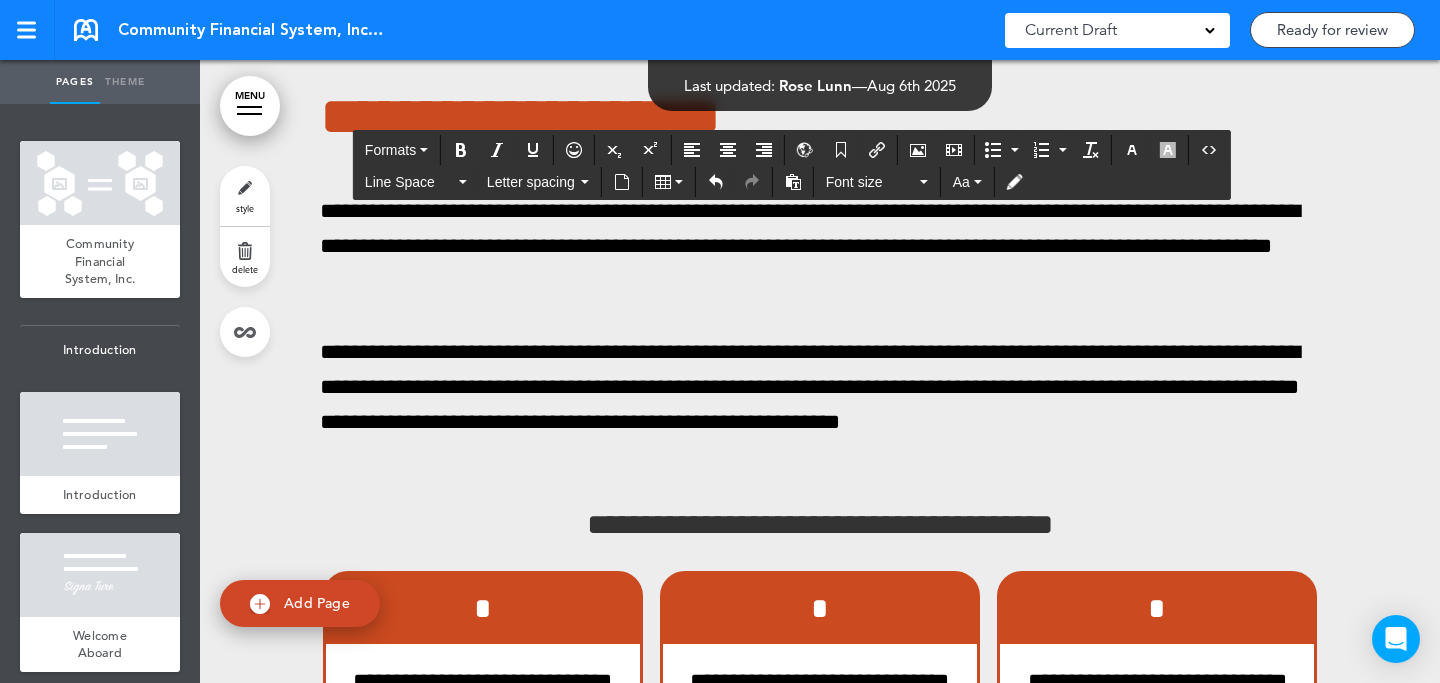 scroll, scrollTop: 25893, scrollLeft: 0, axis: vertical 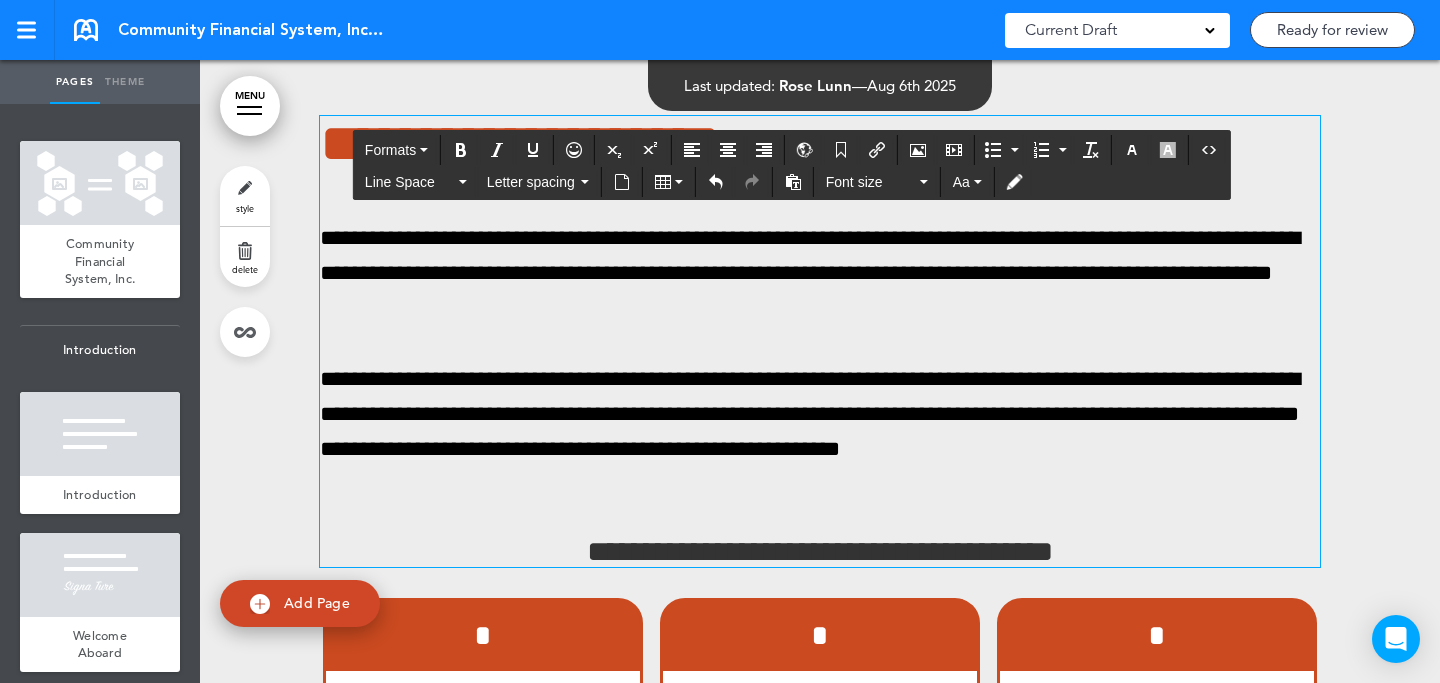 click on "**********" at bounding box center [820, 143] 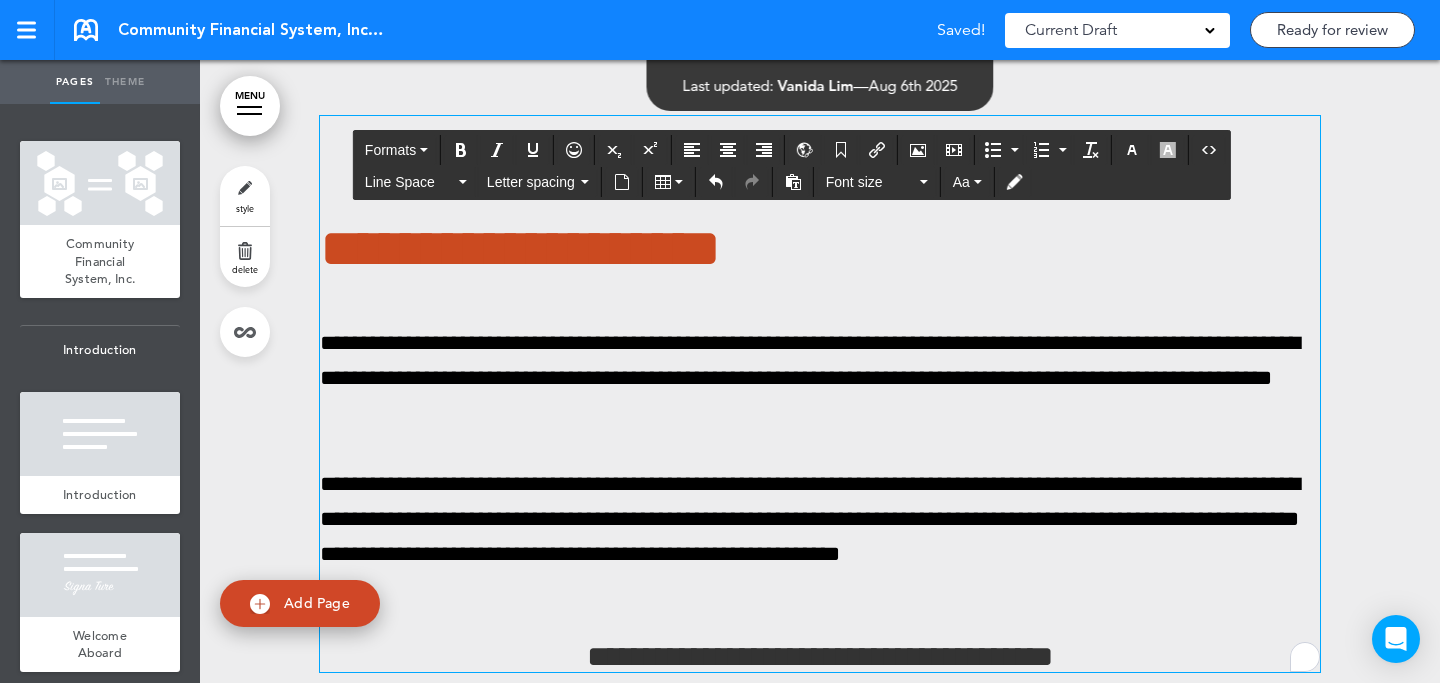 click at bounding box center (820, 143) 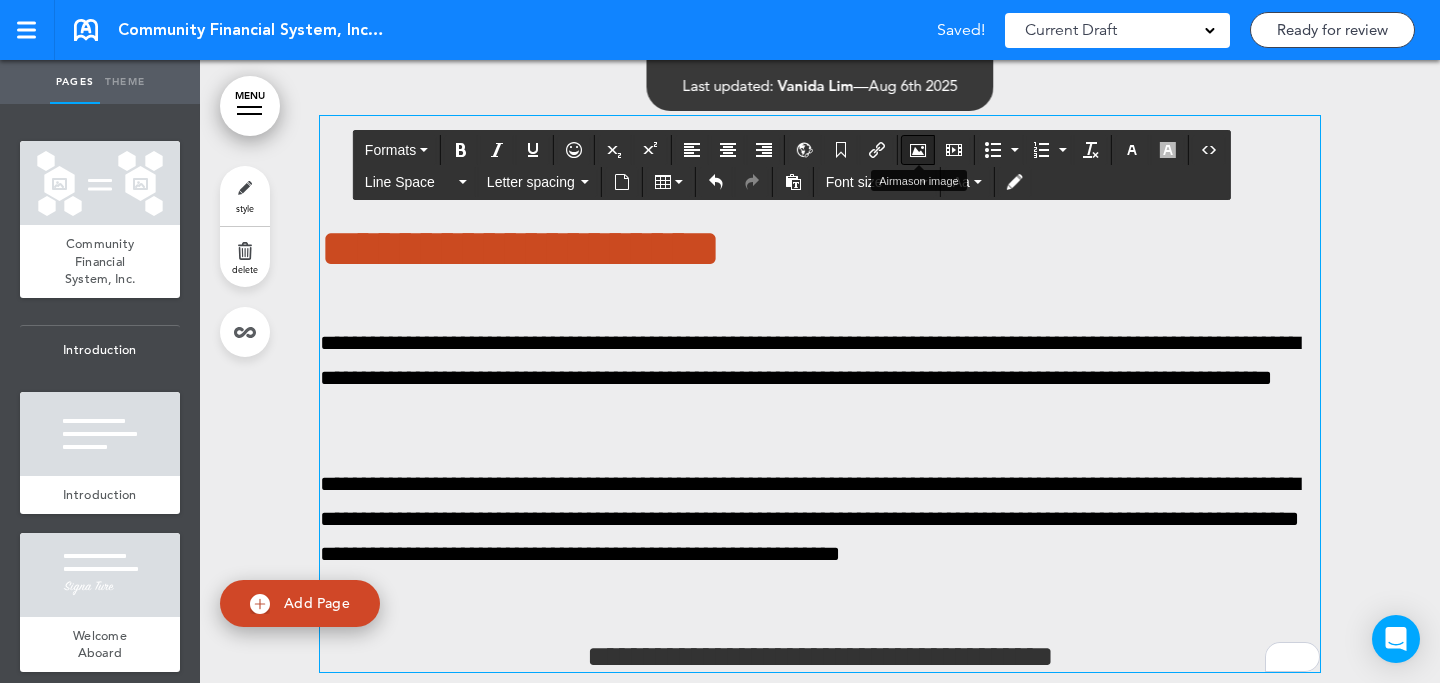 click at bounding box center [918, 150] 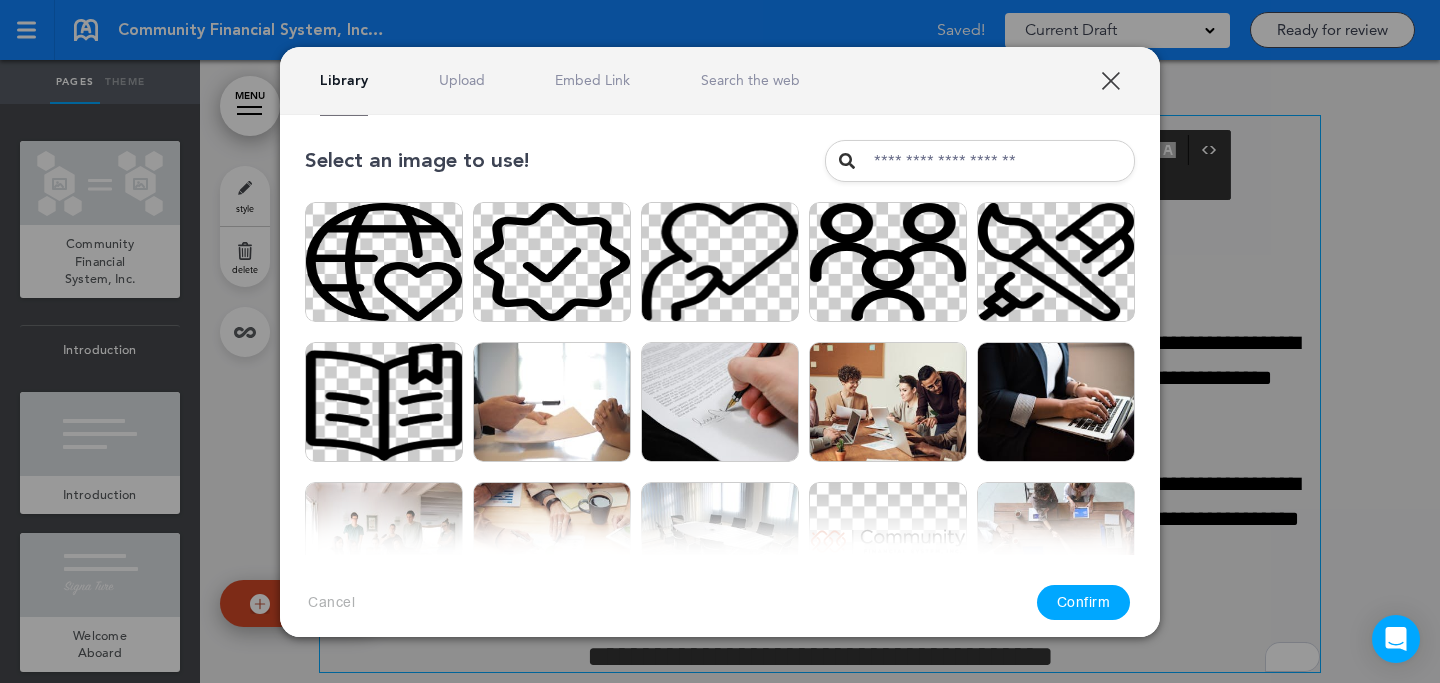 click on "Upload" at bounding box center (462, 80) 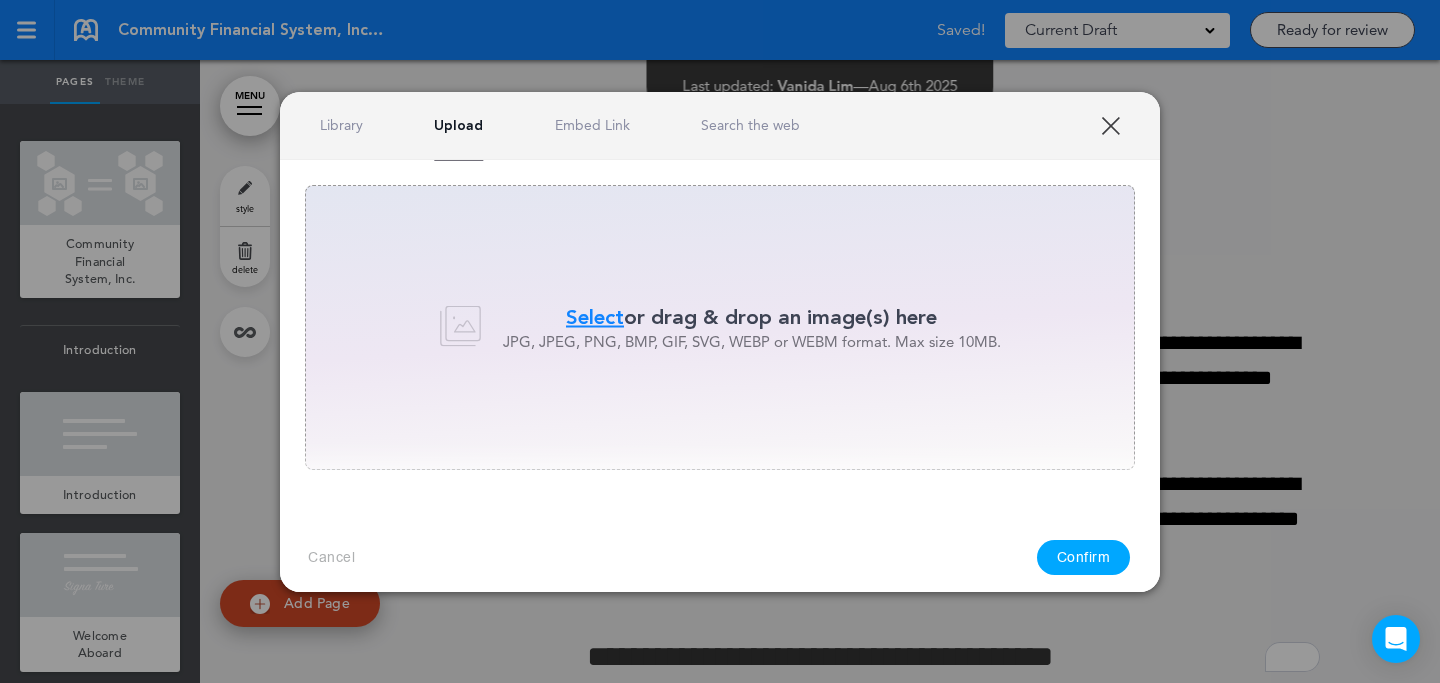 click on "Select" at bounding box center (595, 317) 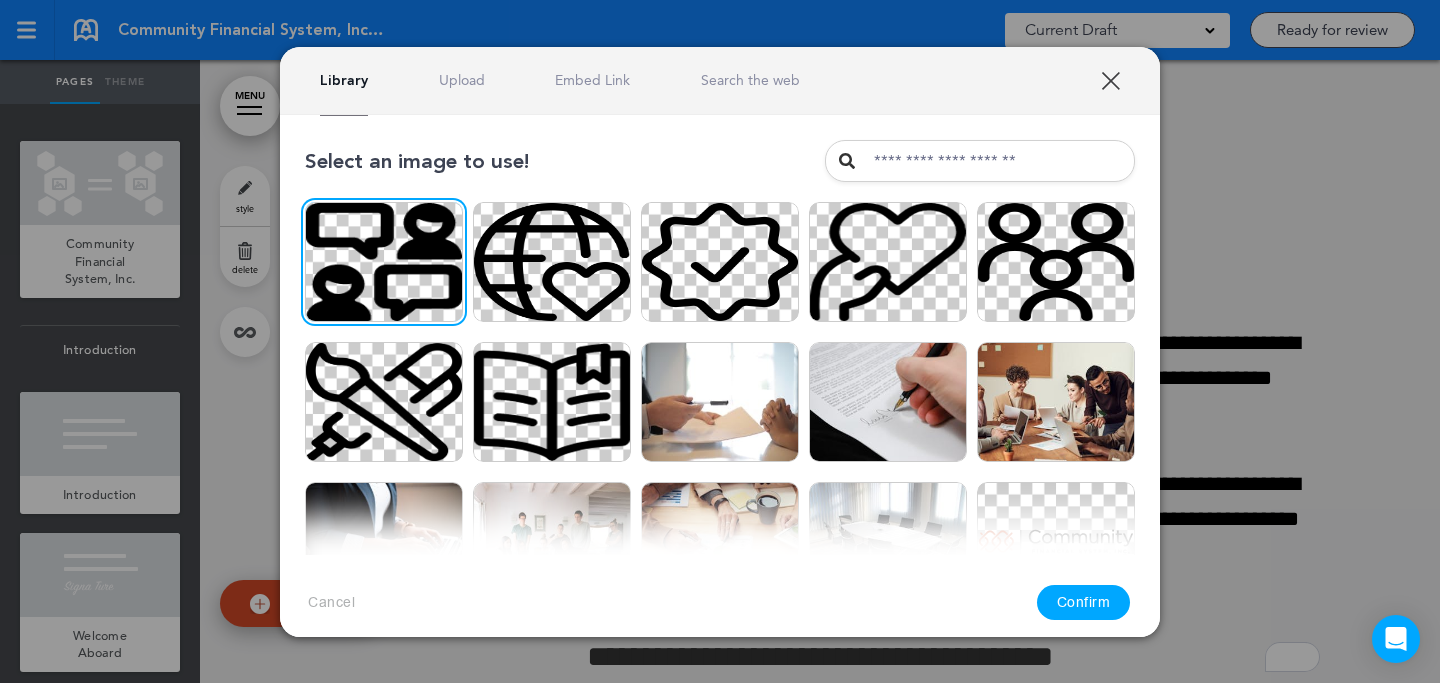 click on "Confirm" at bounding box center [1084, 602] 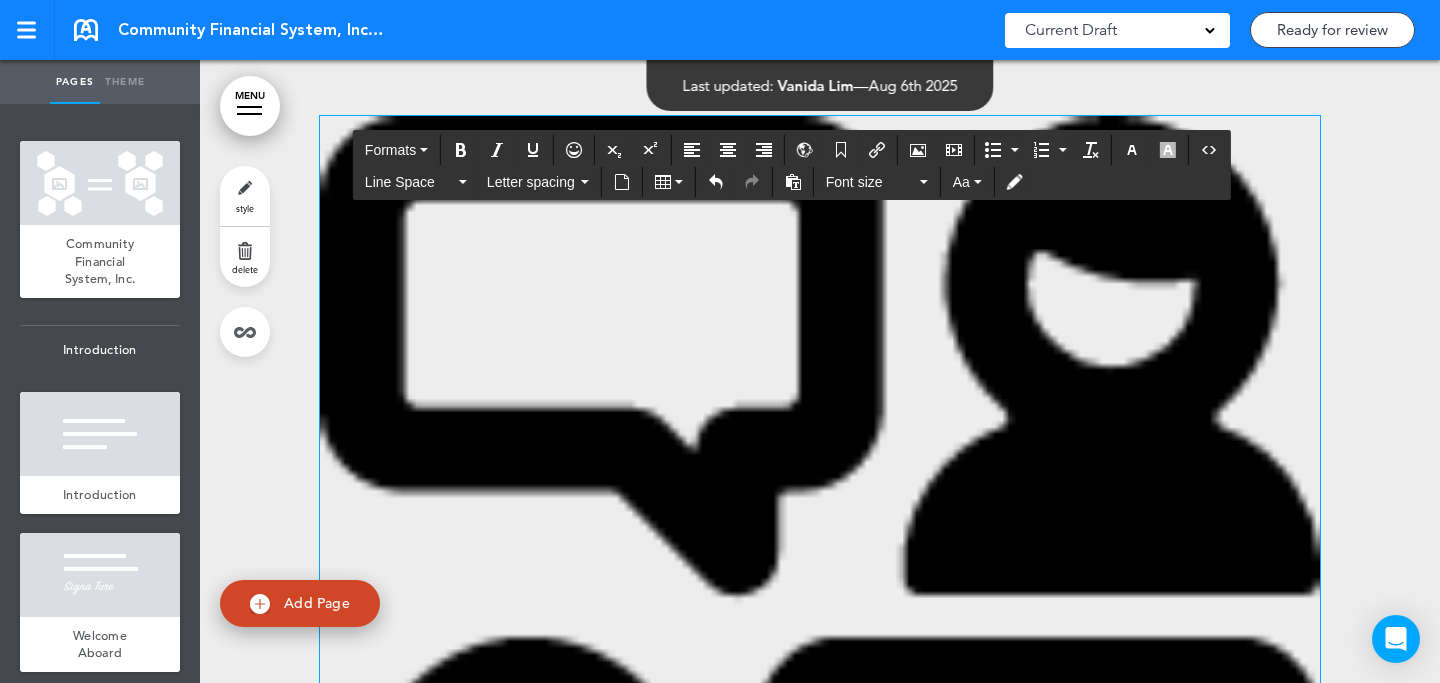 click at bounding box center [820, 616] 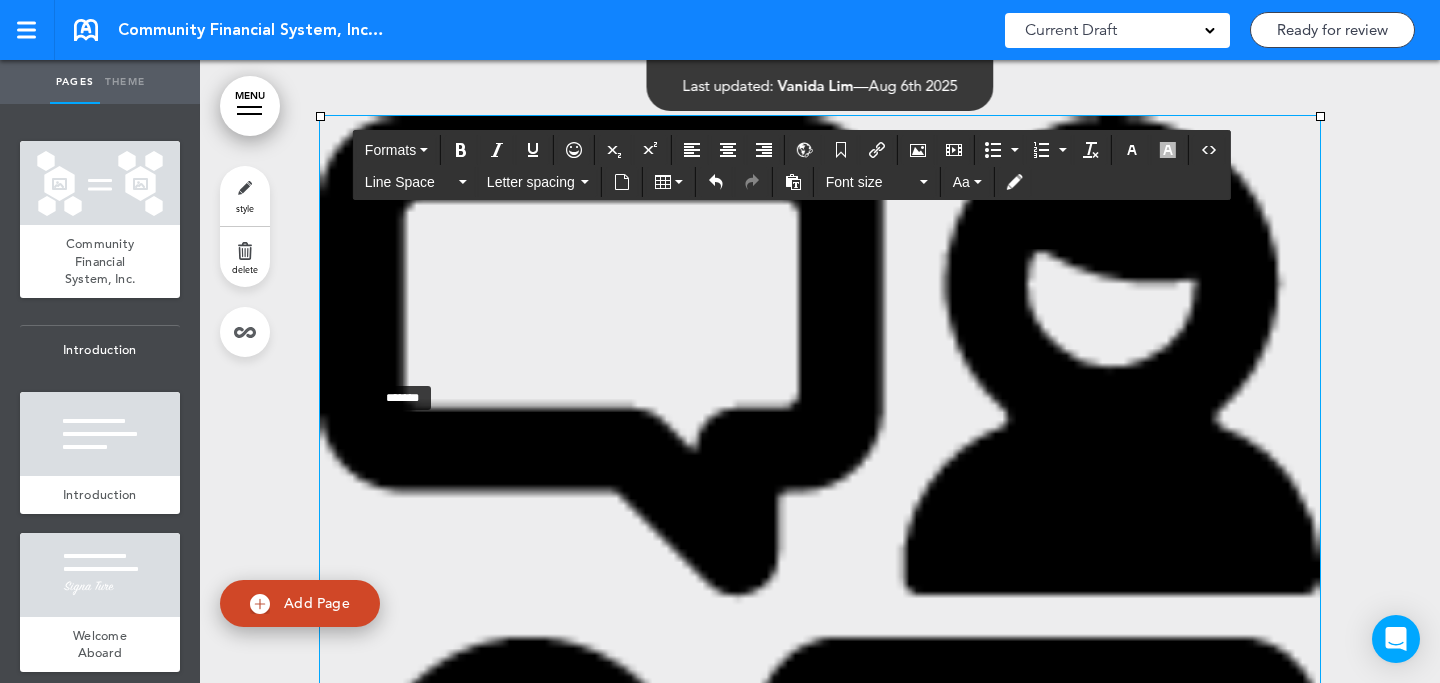 drag, startPoint x: 1310, startPoint y: 205, endPoint x: 360, endPoint y: 471, distance: 986.53735 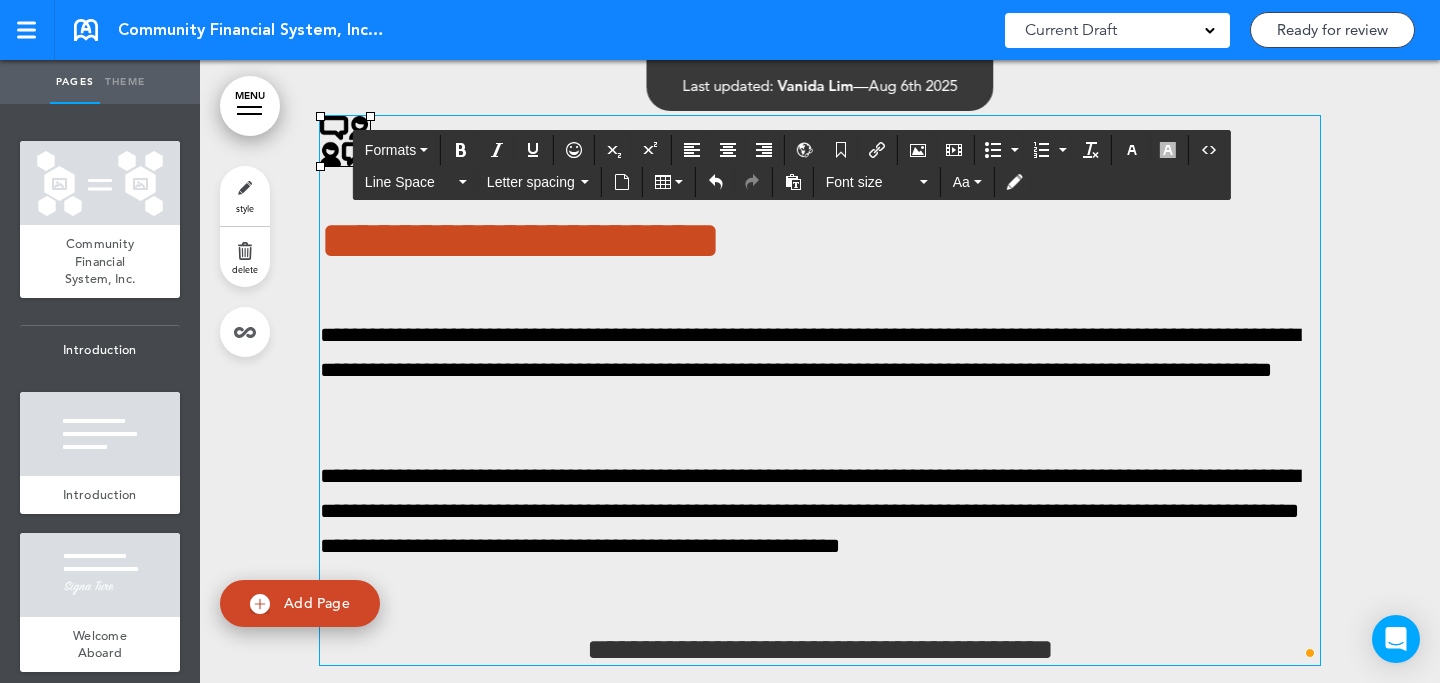 click on "**********" at bounding box center [820, 390] 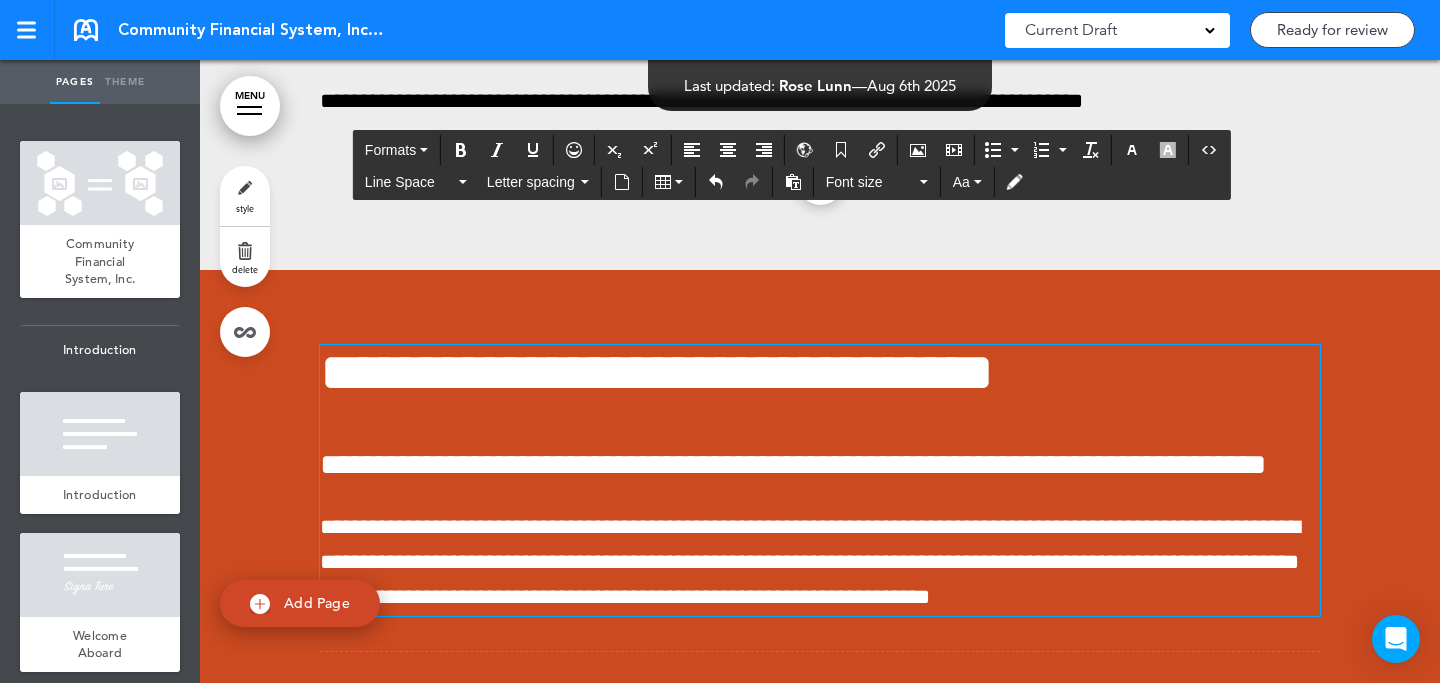 scroll, scrollTop: 22681, scrollLeft: 0, axis: vertical 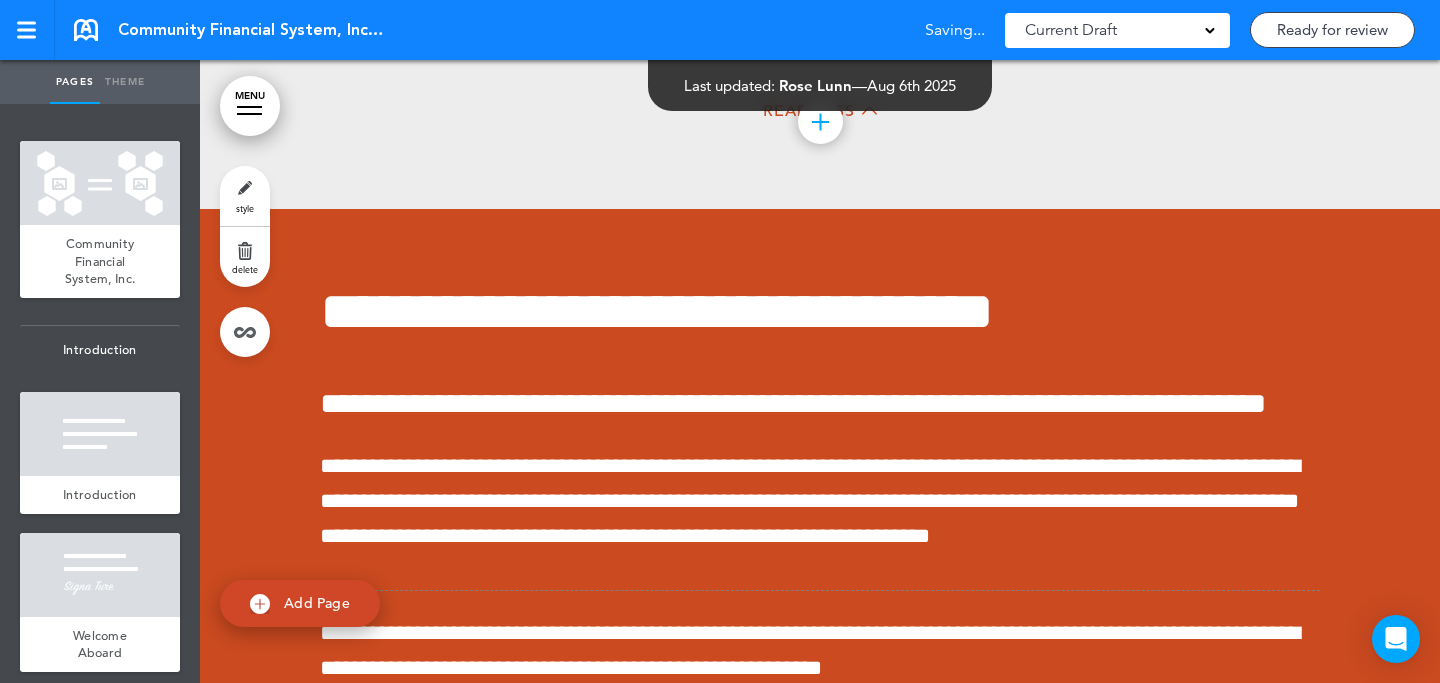 click at bounding box center (820, 716) 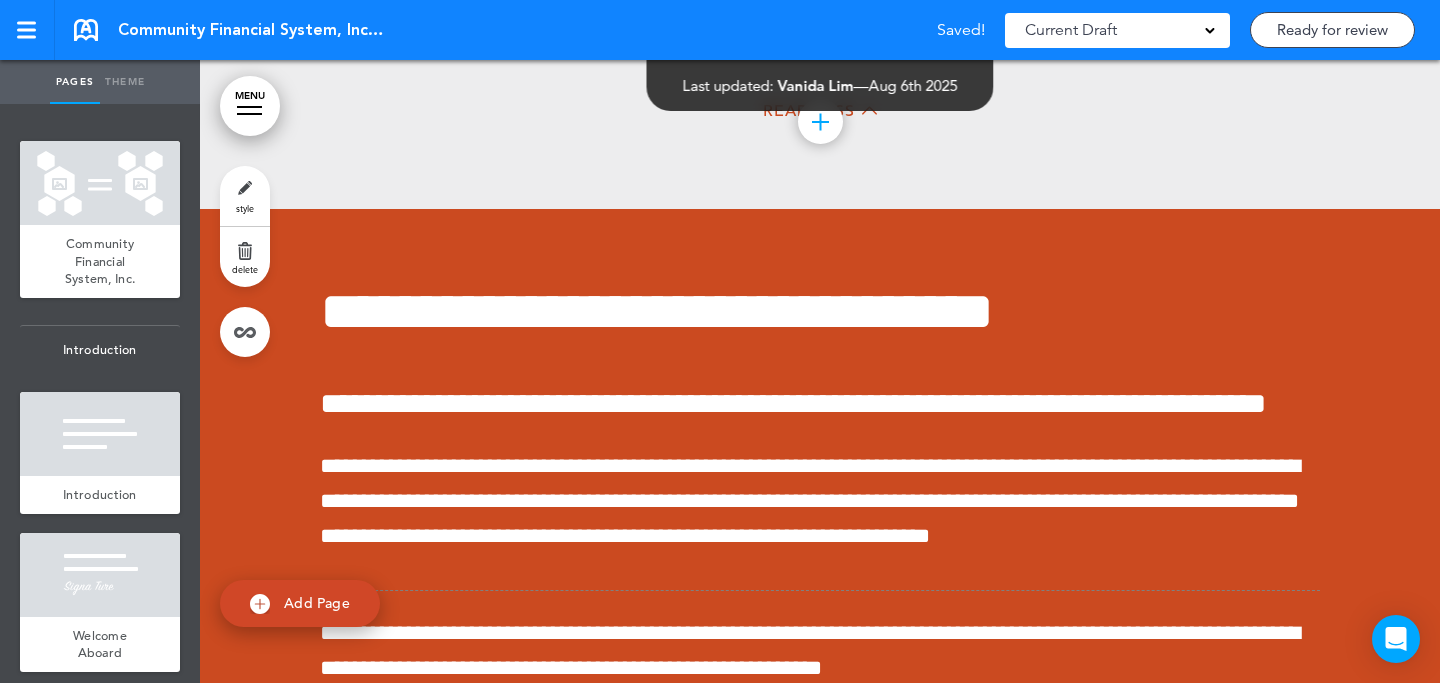 click at bounding box center (820, 716) 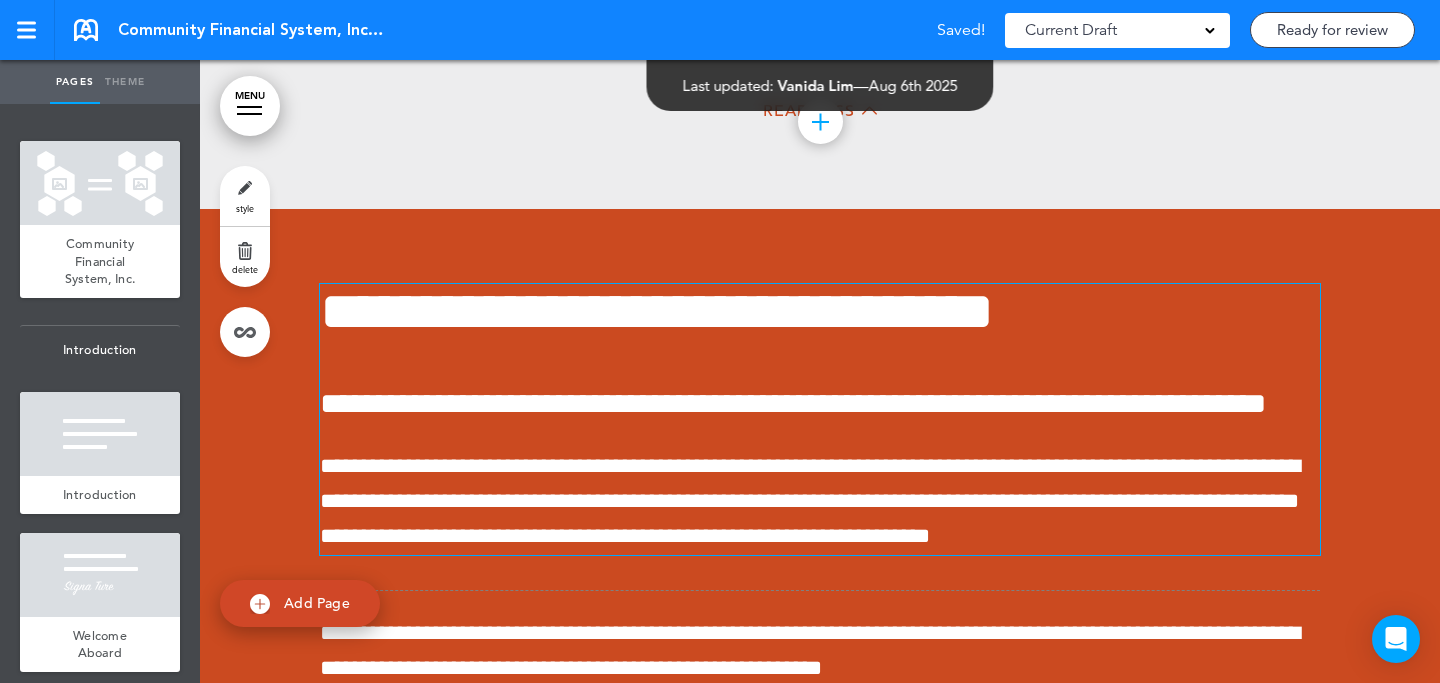 click on "**********" at bounding box center [657, 311] 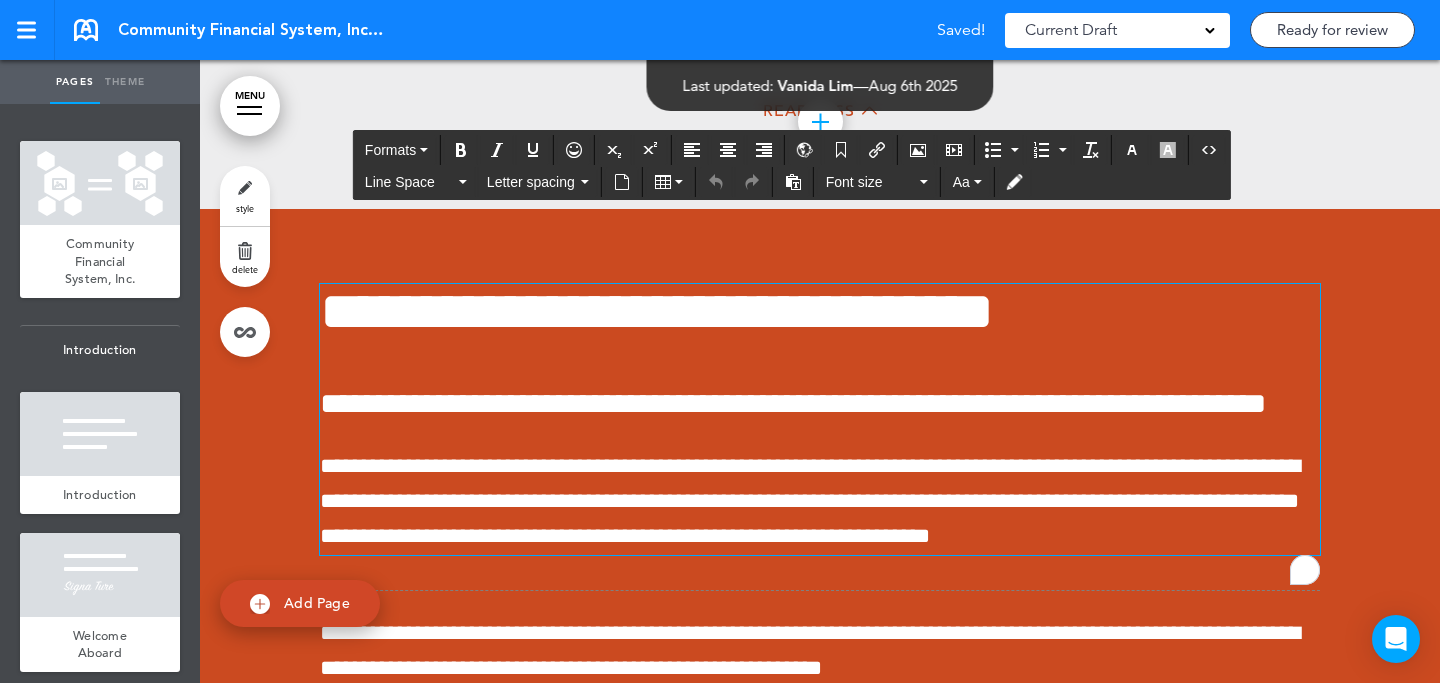 click on "**********" at bounding box center [657, 311] 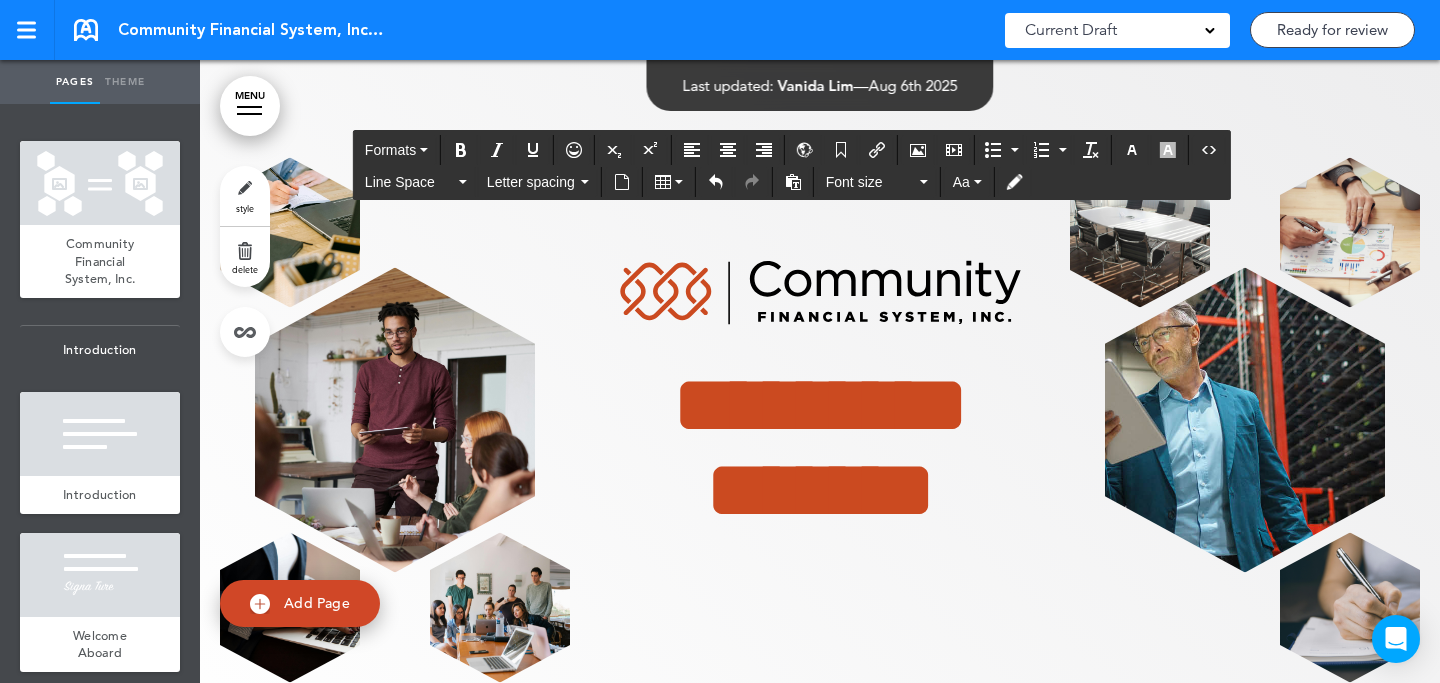 scroll, scrollTop: 0, scrollLeft: 0, axis: both 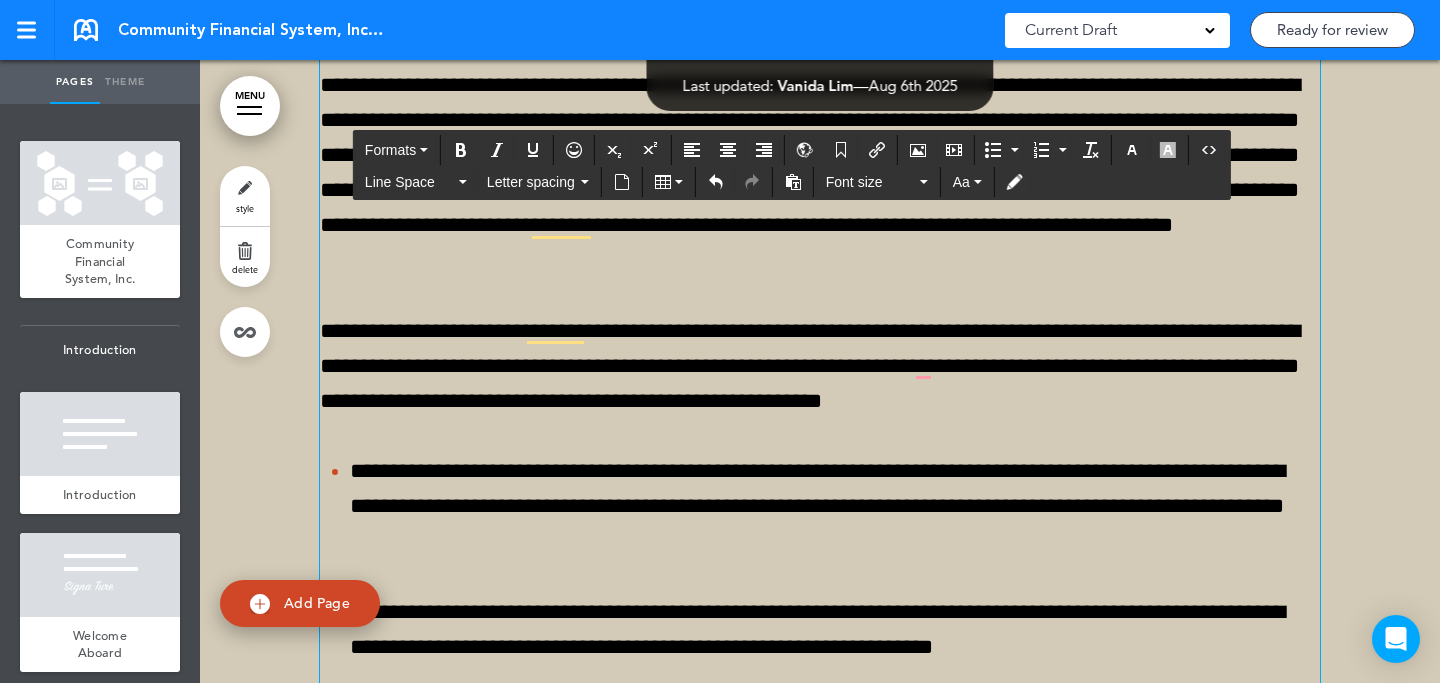 drag, startPoint x: 1194, startPoint y: 375, endPoint x: 1150, endPoint y: 350, distance: 50.606323 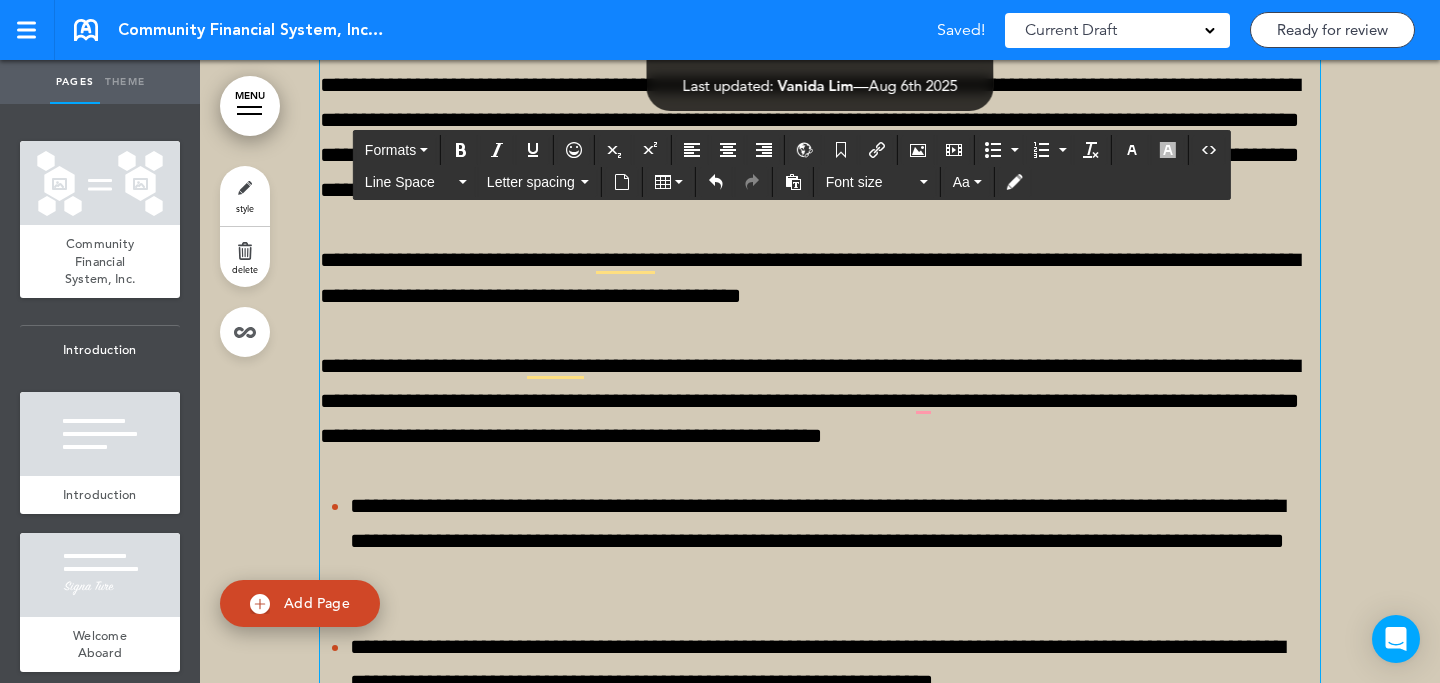 click on "**********" at bounding box center (820, 138) 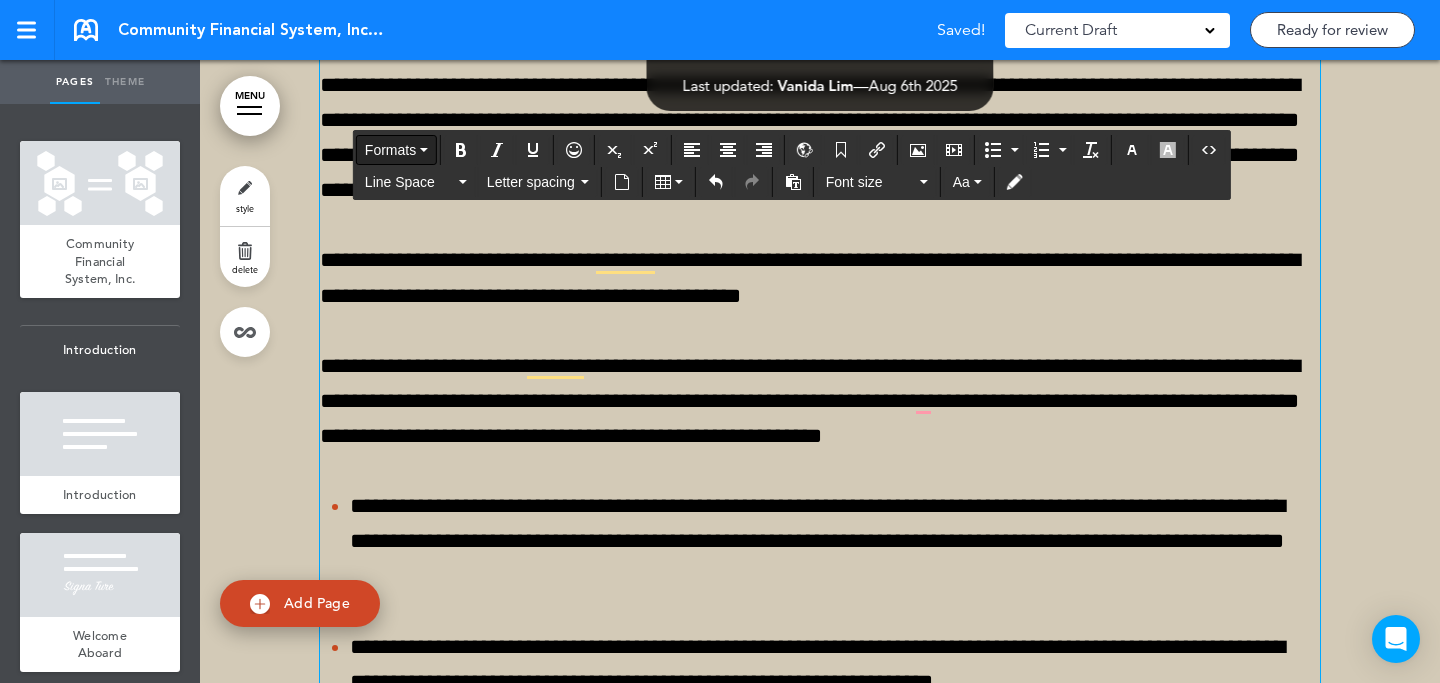 click on "Formats" at bounding box center (390, 150) 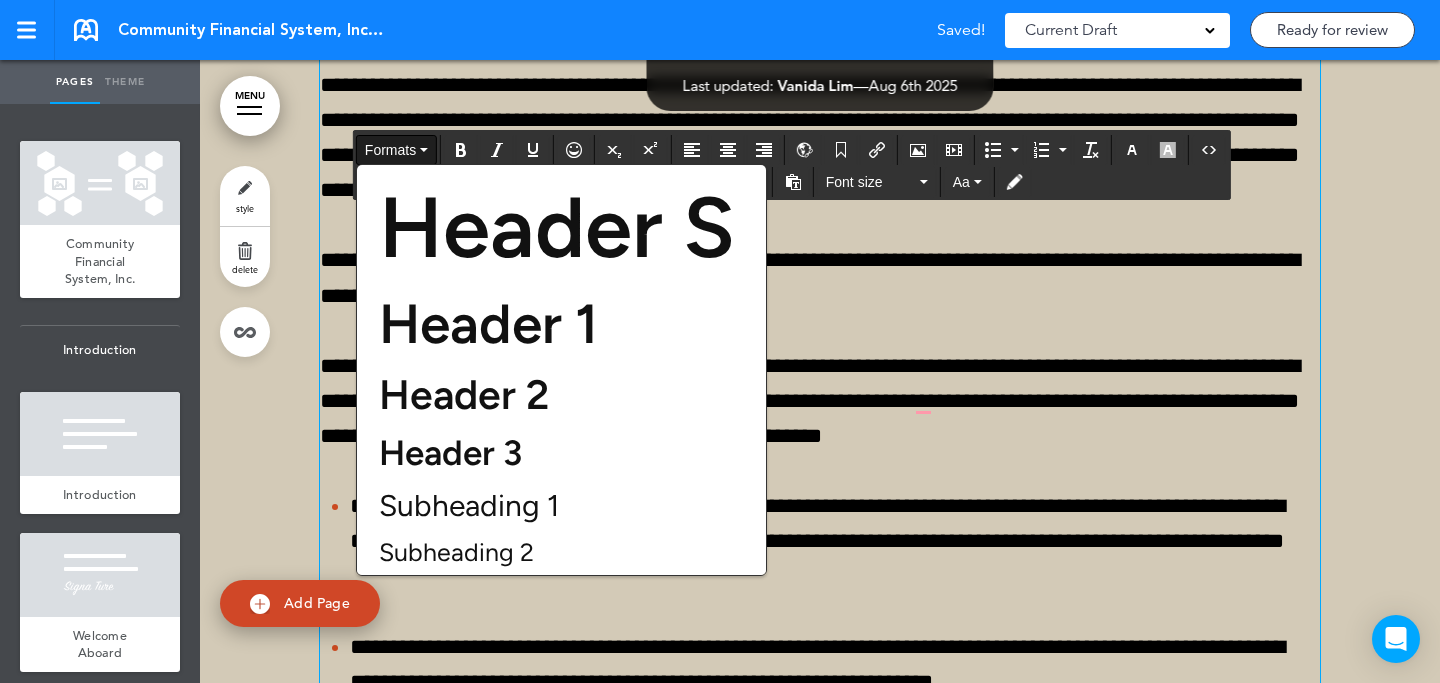 click on "Subheading 1" at bounding box center (561, 505) 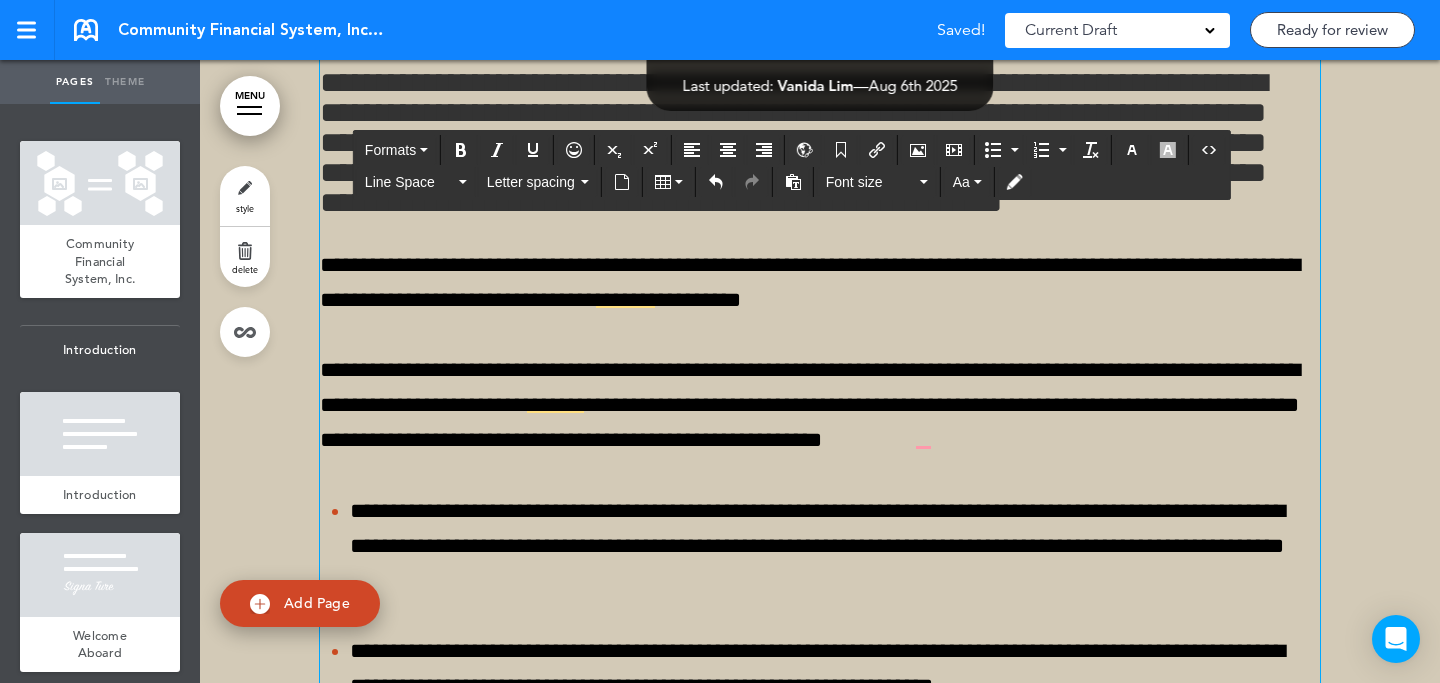 click on "**********" at bounding box center [820, 143] 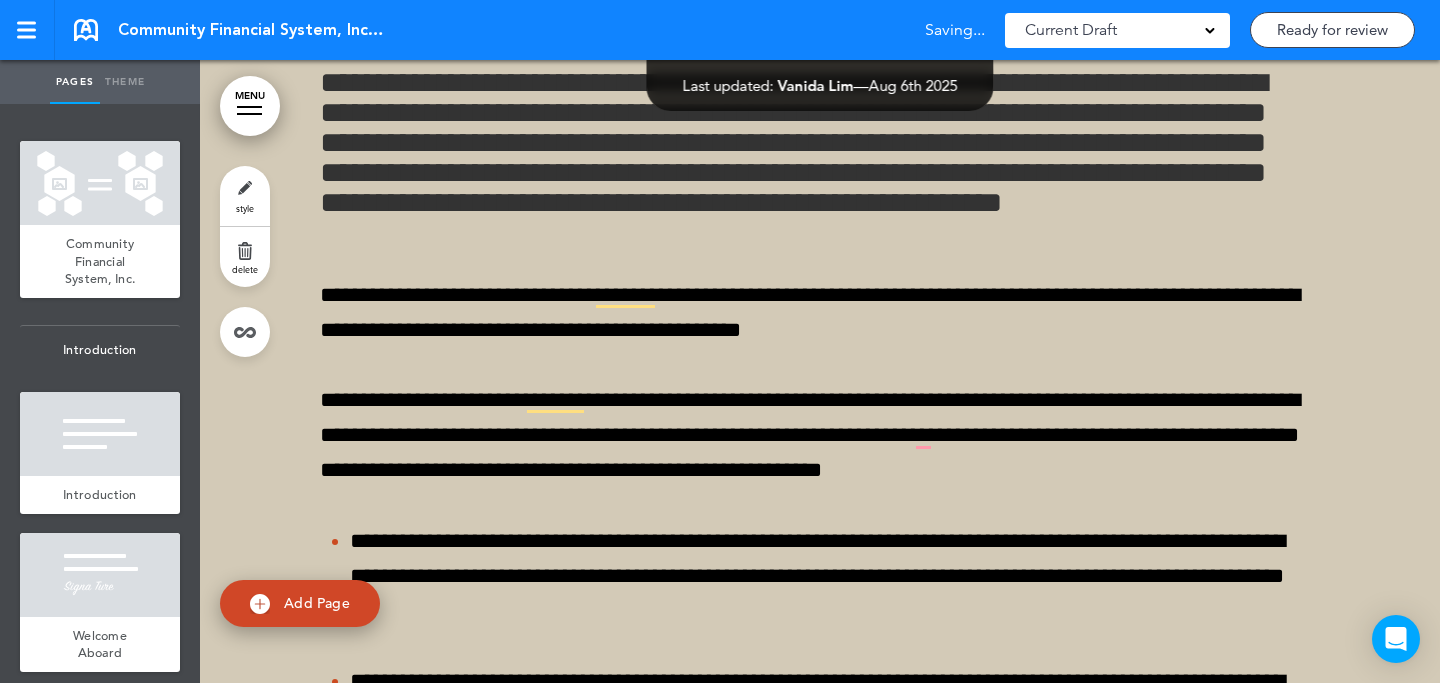 click at bounding box center (820, 647) 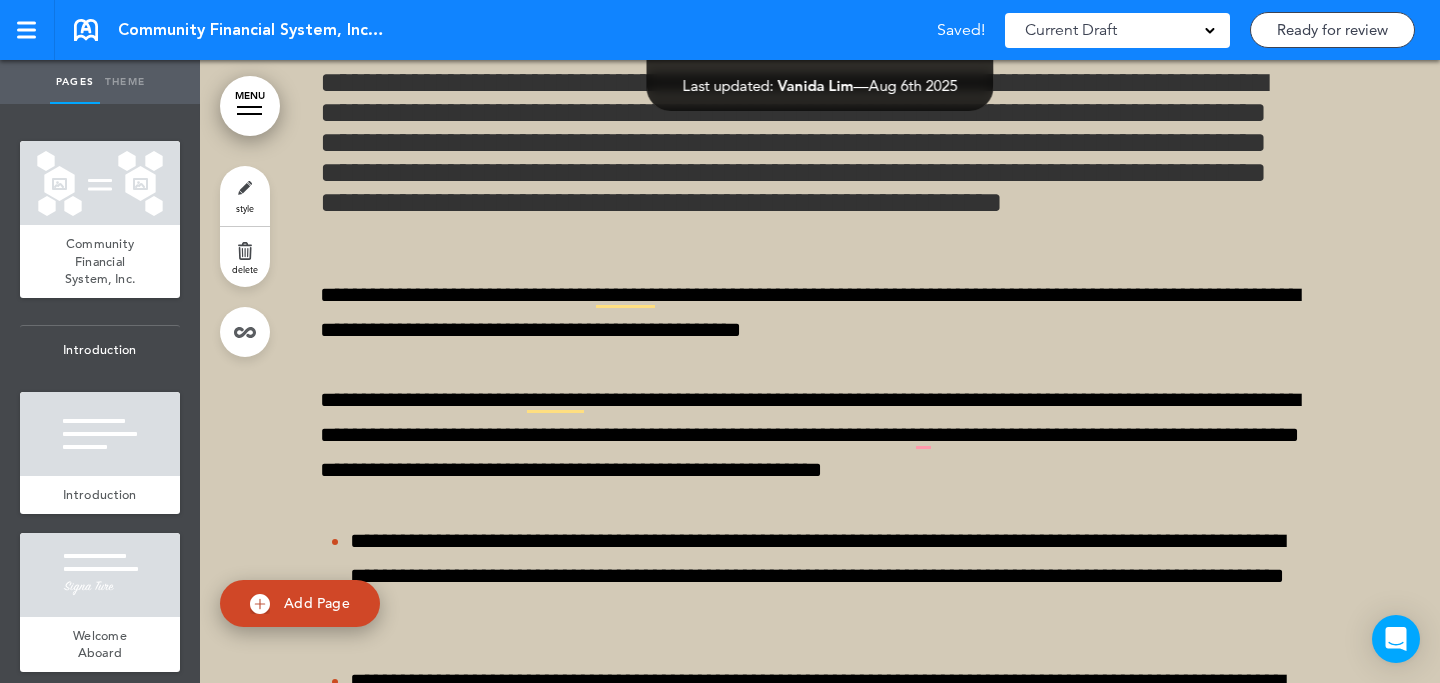 scroll, scrollTop: 33126, scrollLeft: 0, axis: vertical 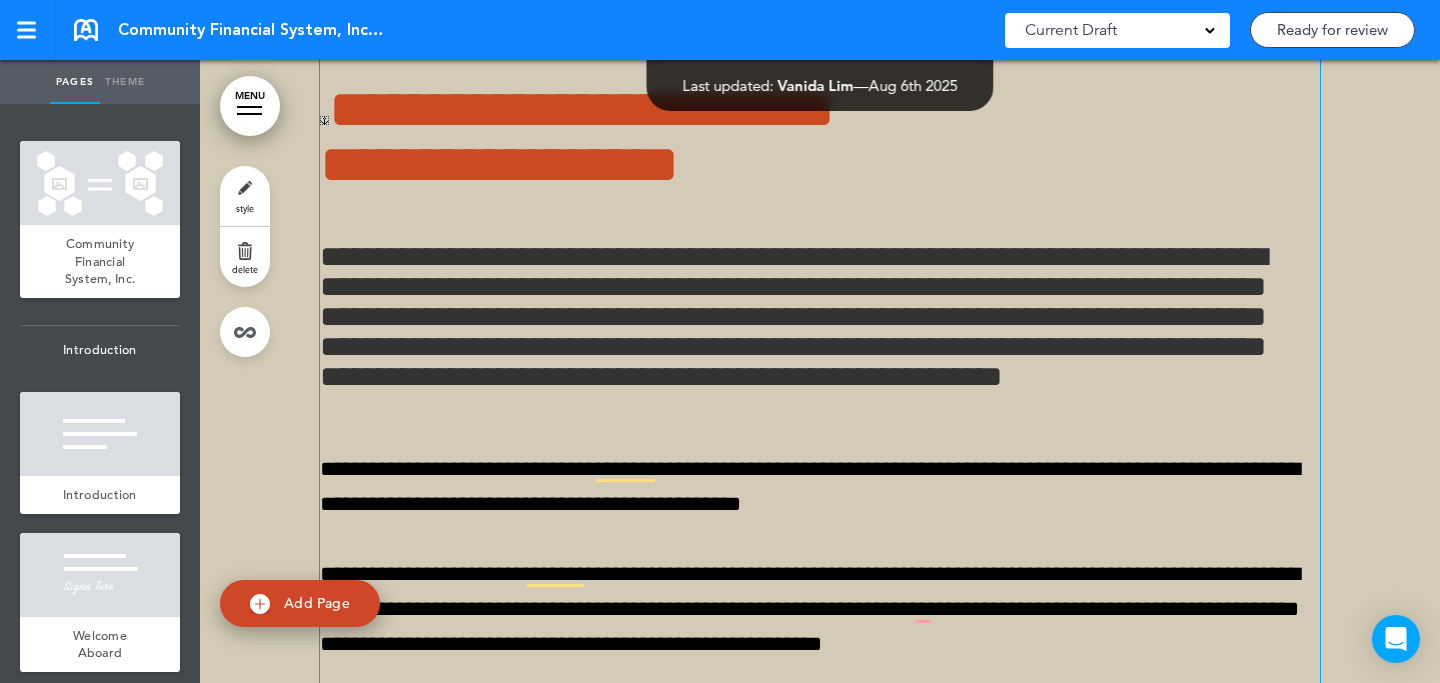 click on "**********" at bounding box center (820, 796) 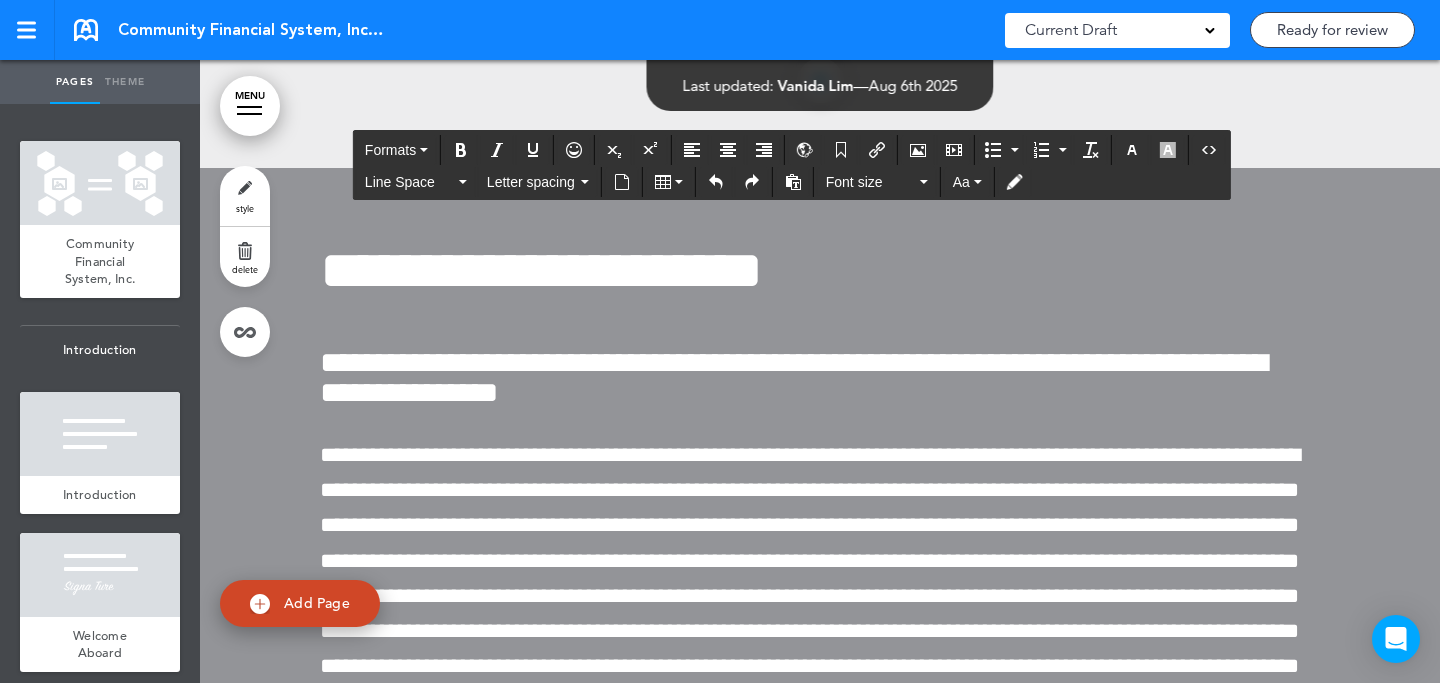 scroll, scrollTop: 37329, scrollLeft: 0, axis: vertical 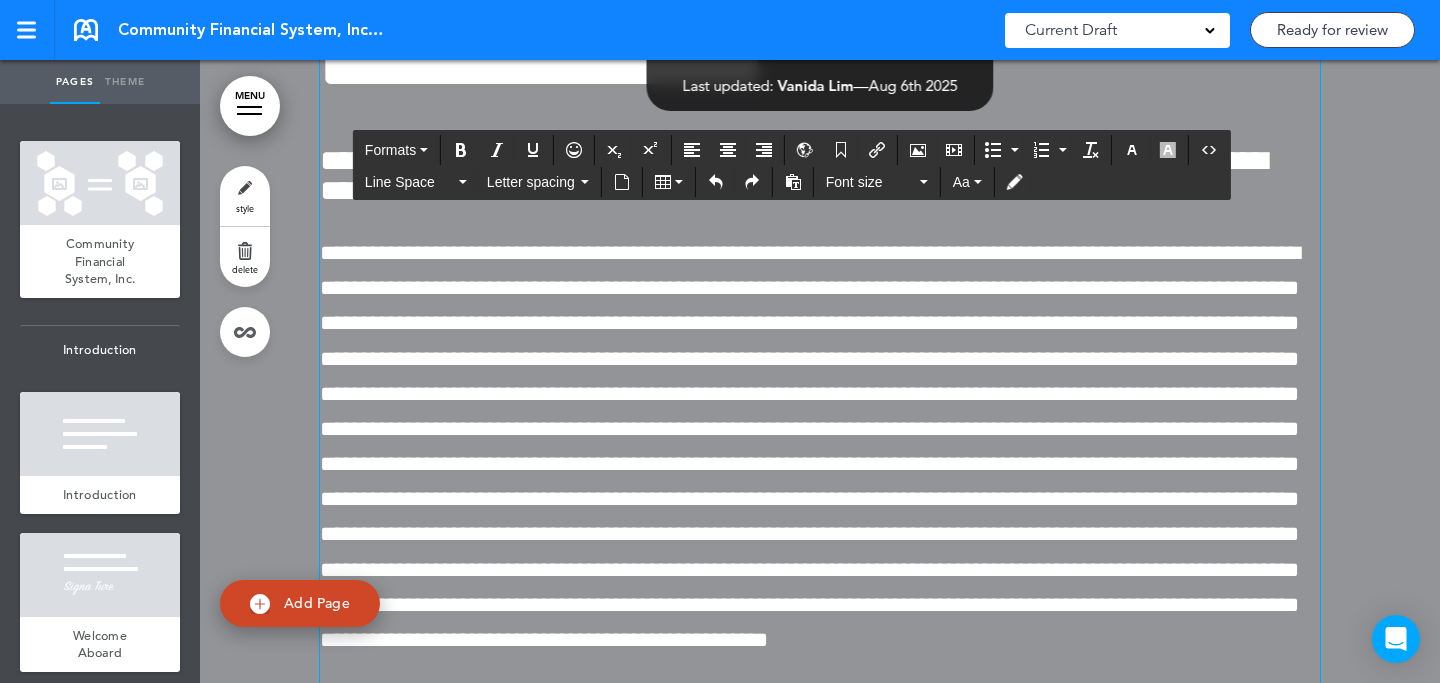 click on "**********" at bounding box center [541, 68] 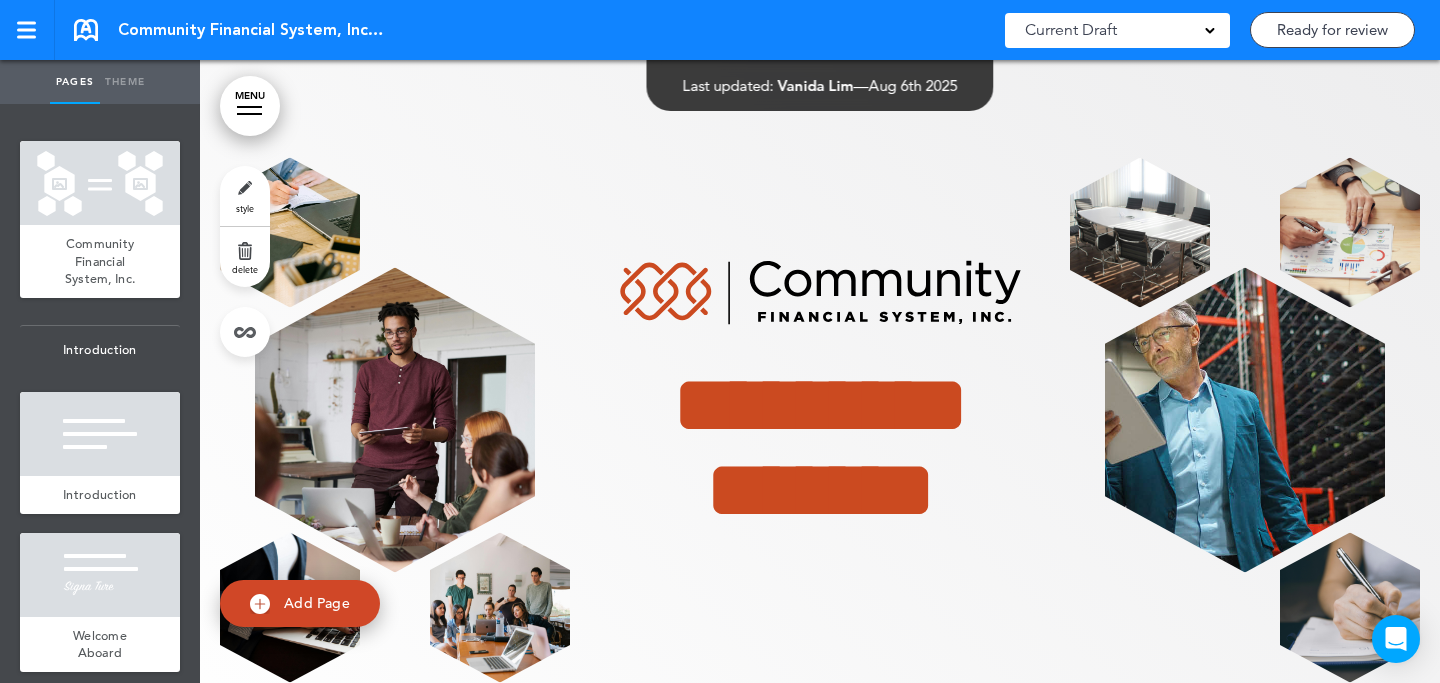 scroll, scrollTop: 0, scrollLeft: 0, axis: both 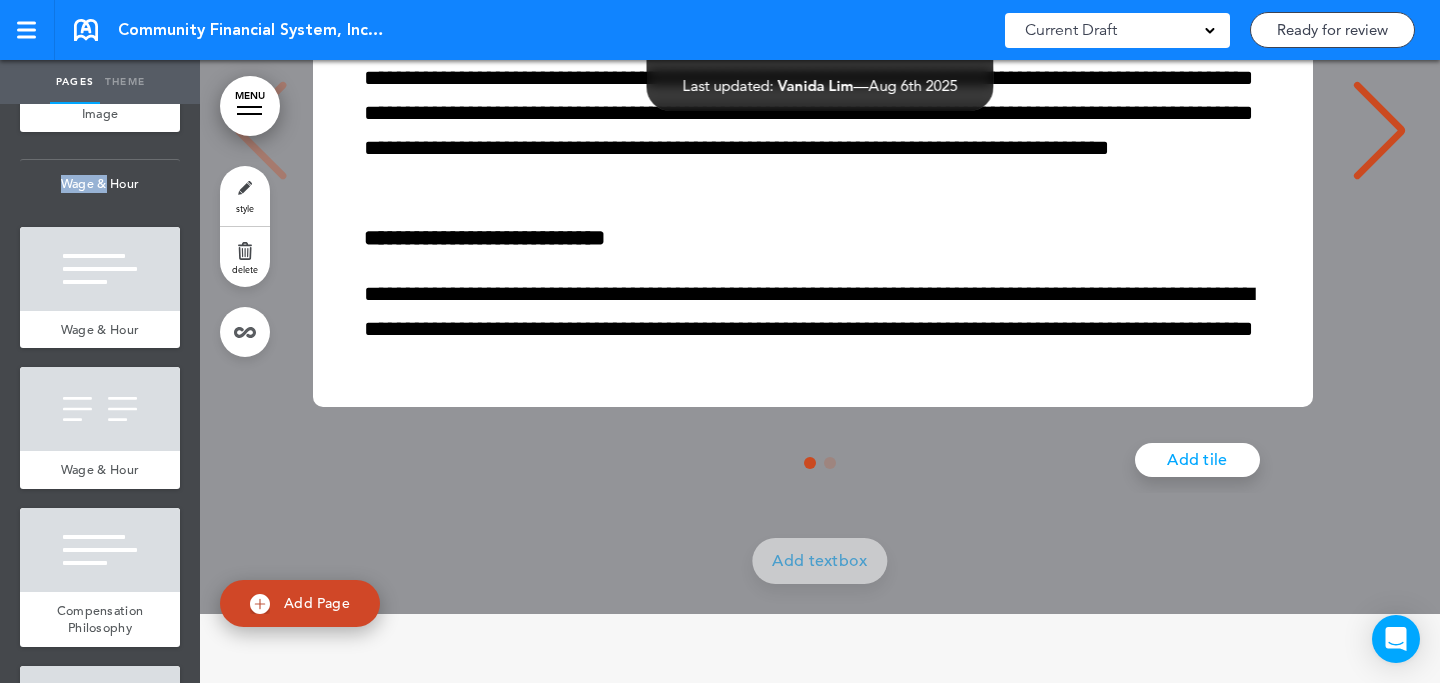 click on "**********" at bounding box center (541, -345) 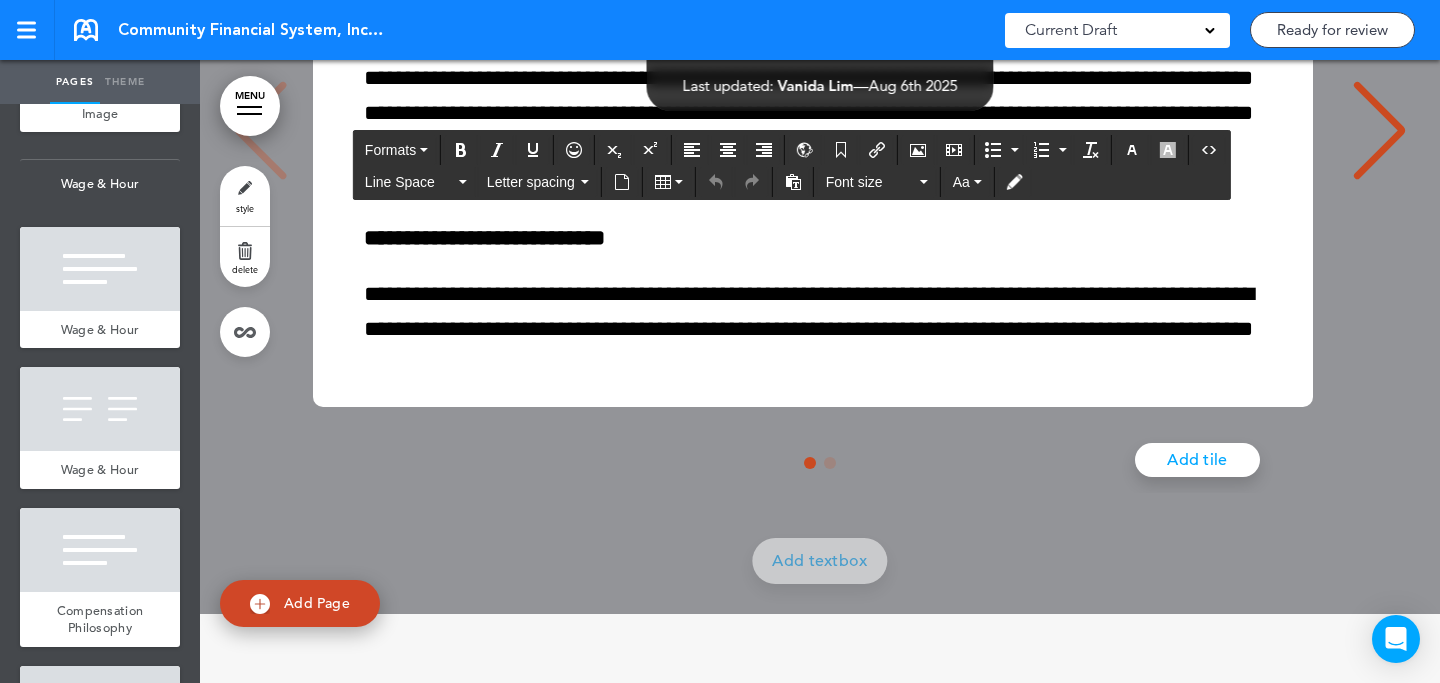click on "**********" at bounding box center [541, -345] 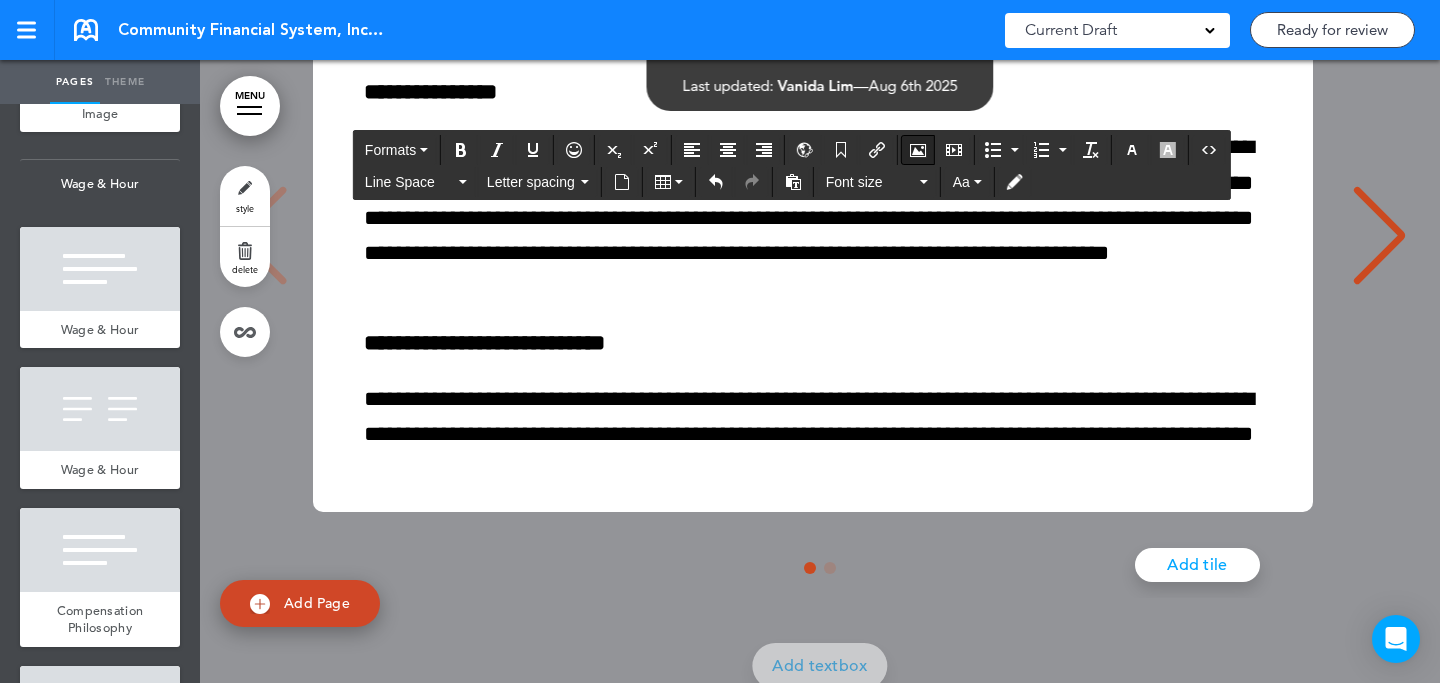 click at bounding box center (918, 150) 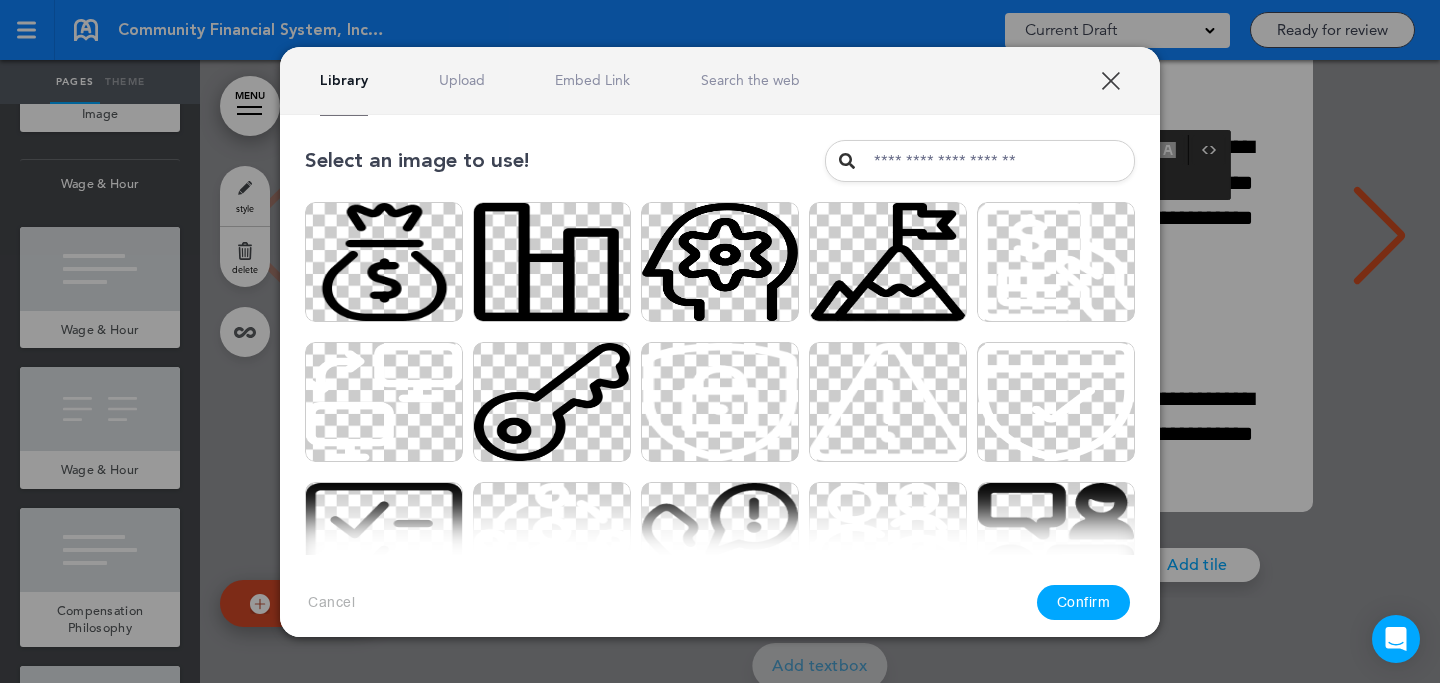 click on "Upload" at bounding box center [462, 80] 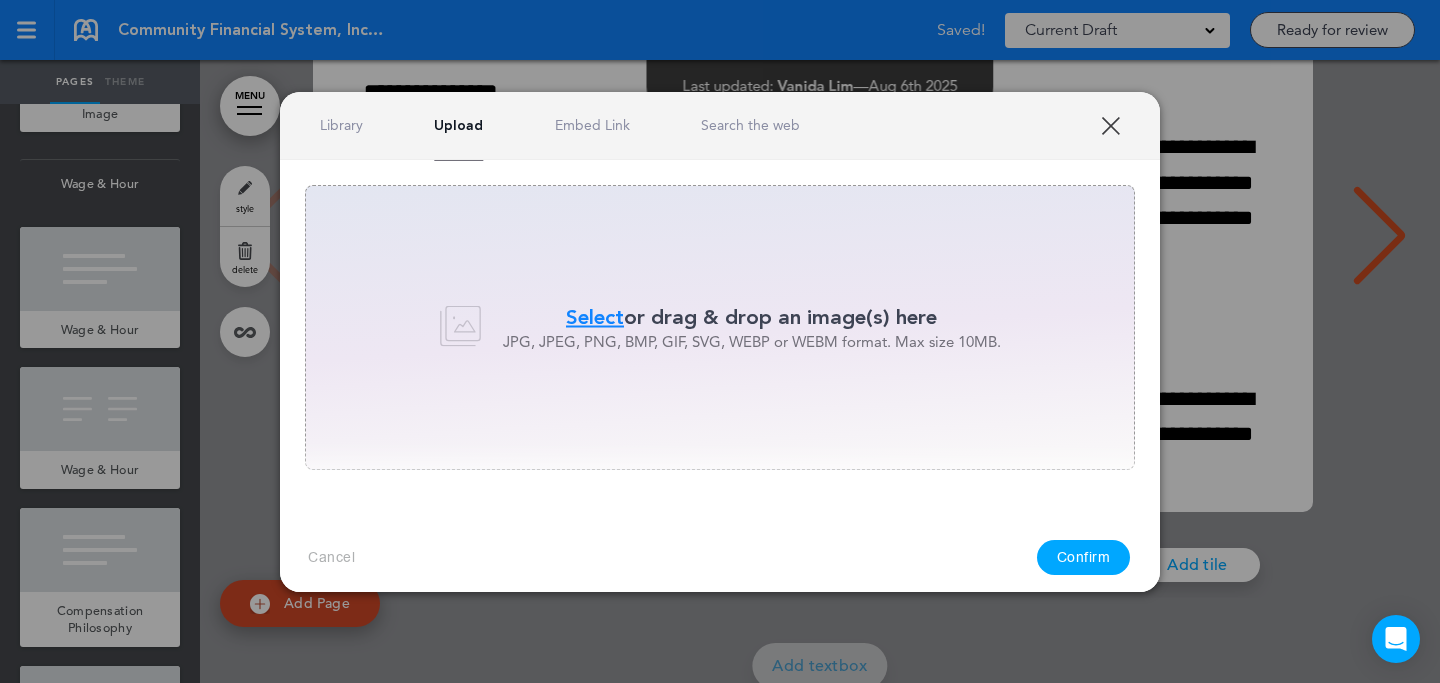 click on "Select" at bounding box center (595, 317) 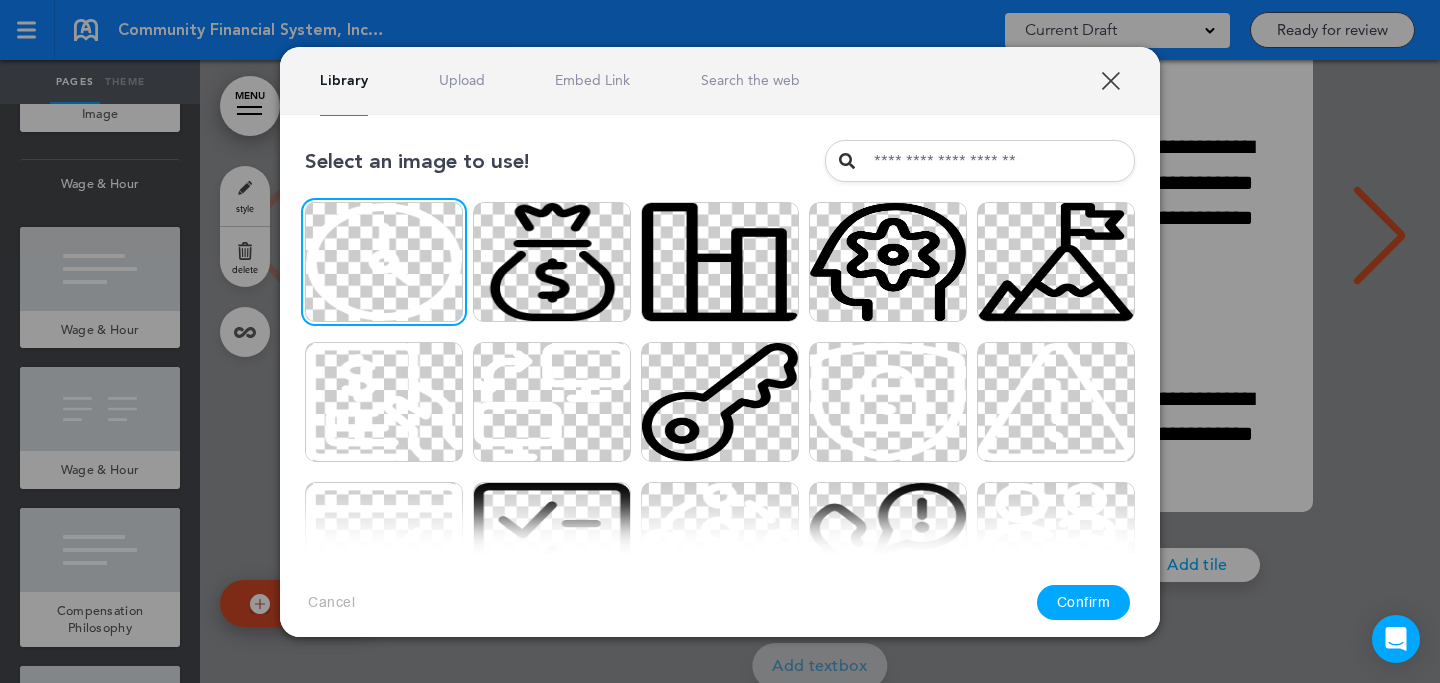 click on "Confirm" at bounding box center (1084, 602) 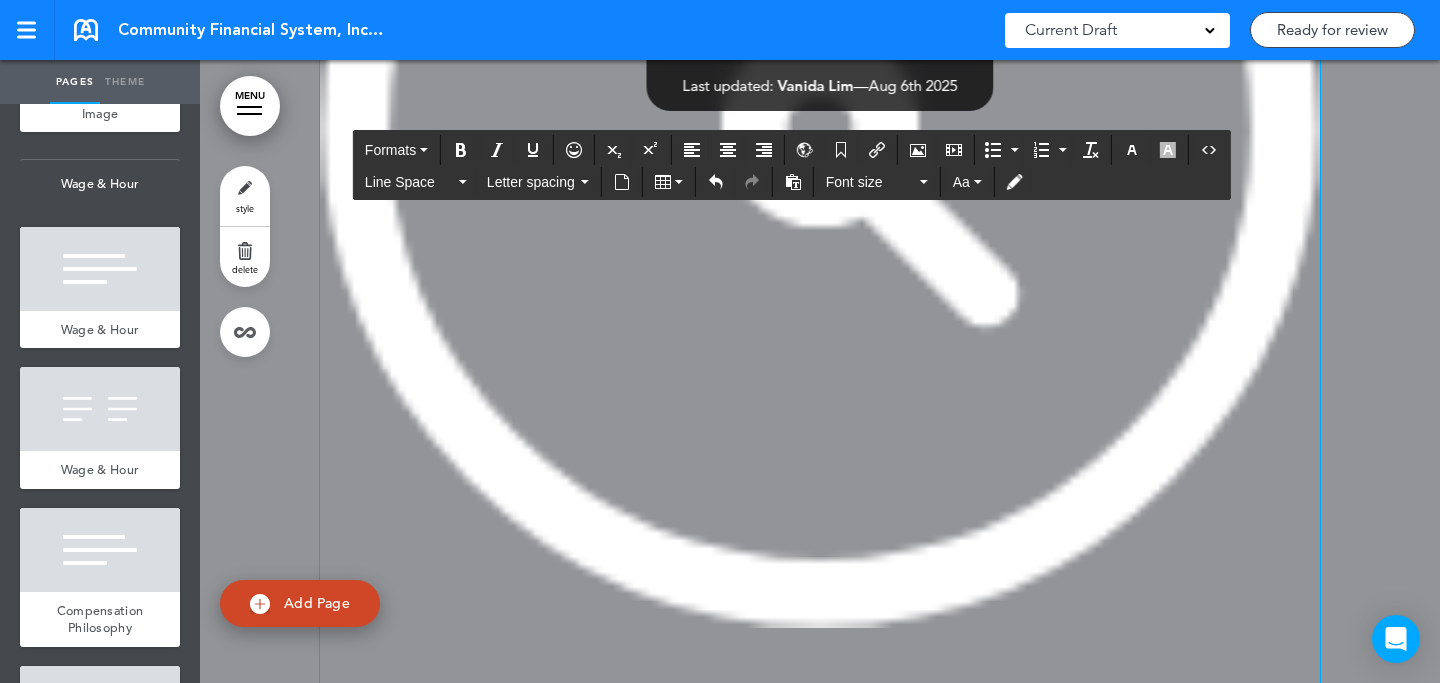 drag, startPoint x: 1210, startPoint y: 344, endPoint x: 1331, endPoint y: 158, distance: 221.89412 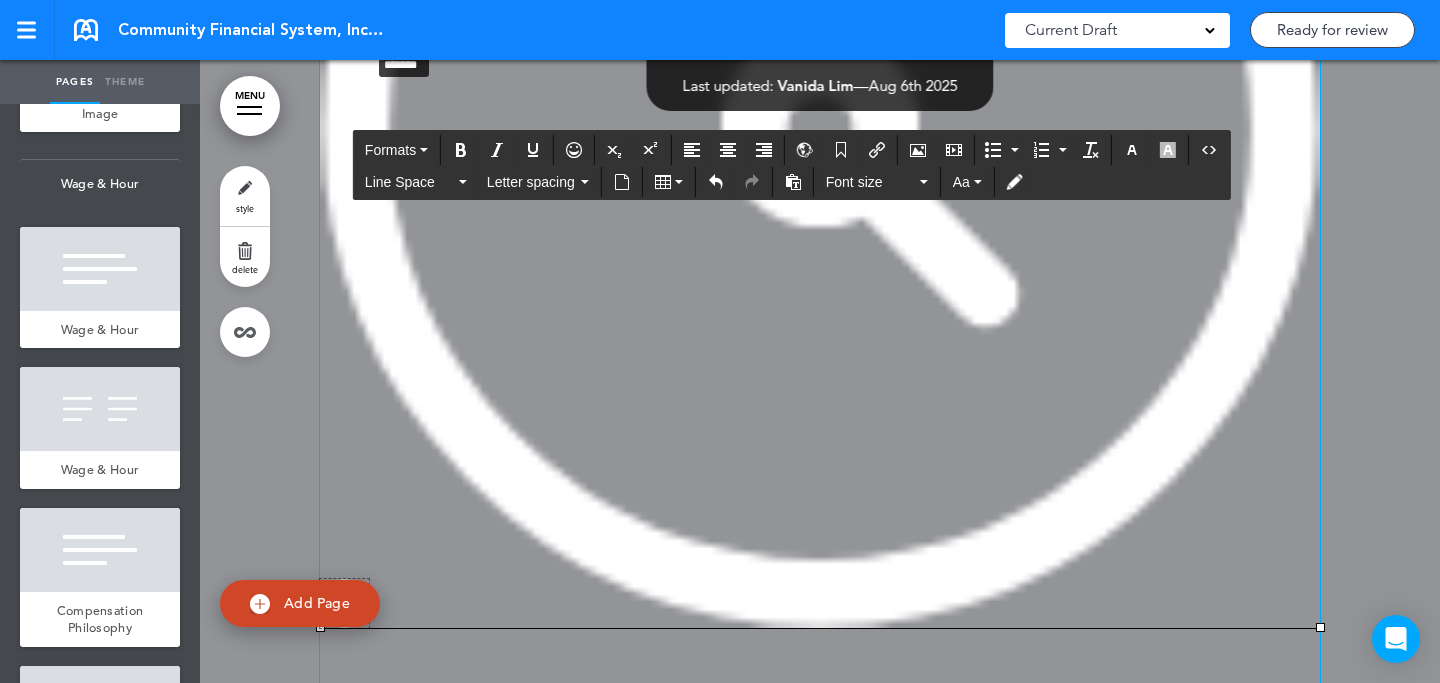 drag, startPoint x: 1316, startPoint y: 100, endPoint x: 365, endPoint y: 520, distance: 1039.6158 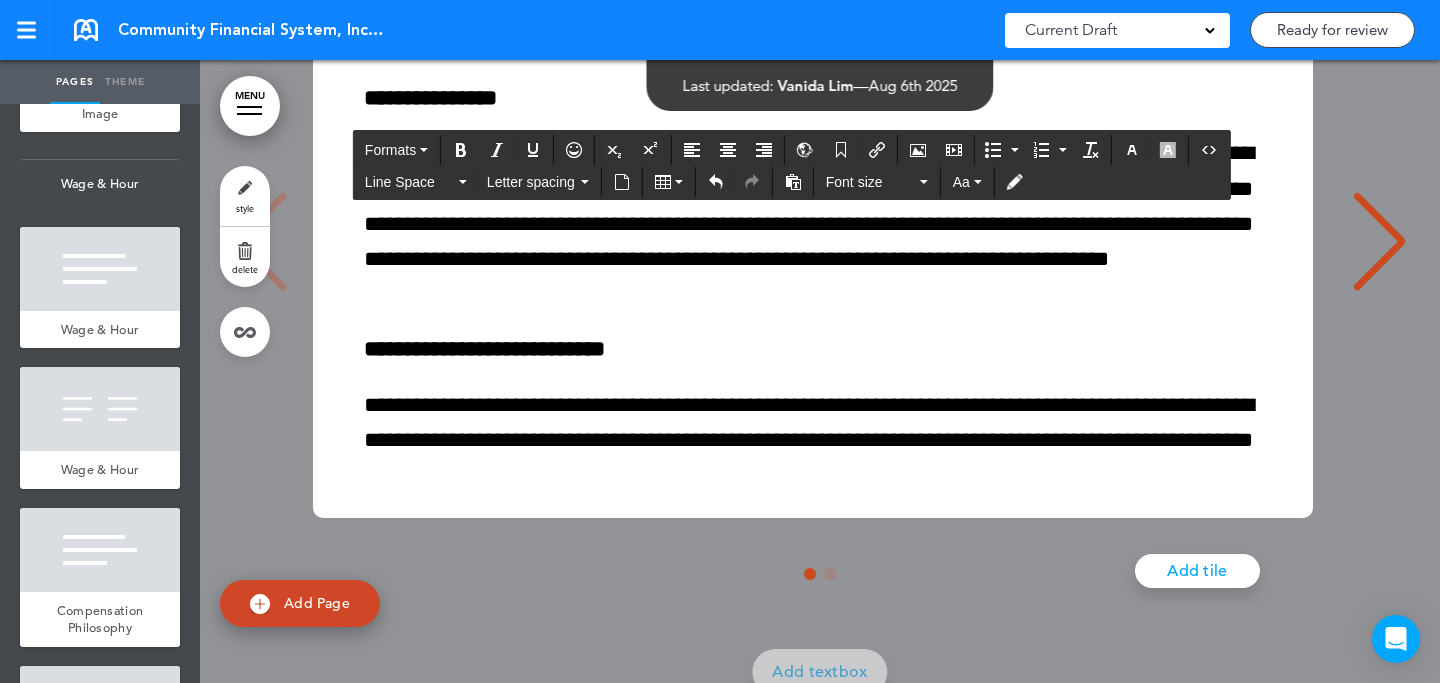 click on "**********" at bounding box center (820, -121) 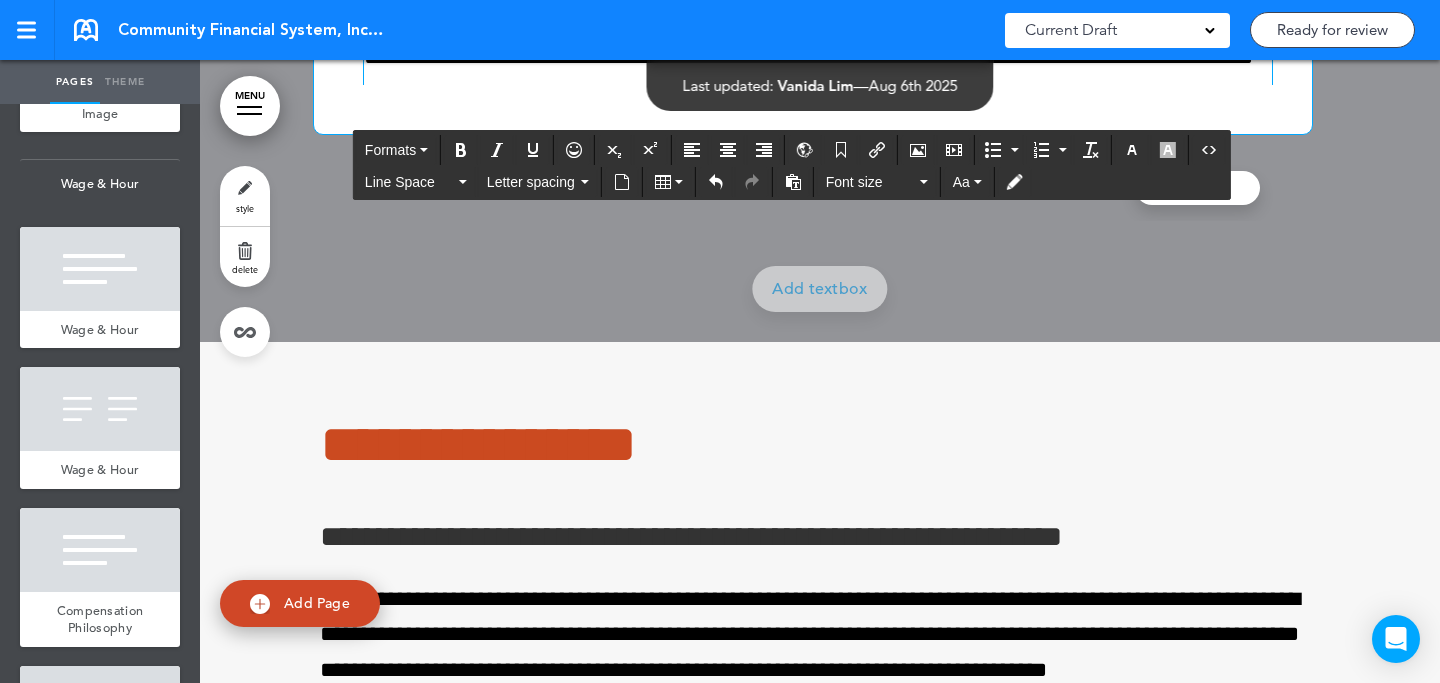 scroll, scrollTop: 76020, scrollLeft: 0, axis: vertical 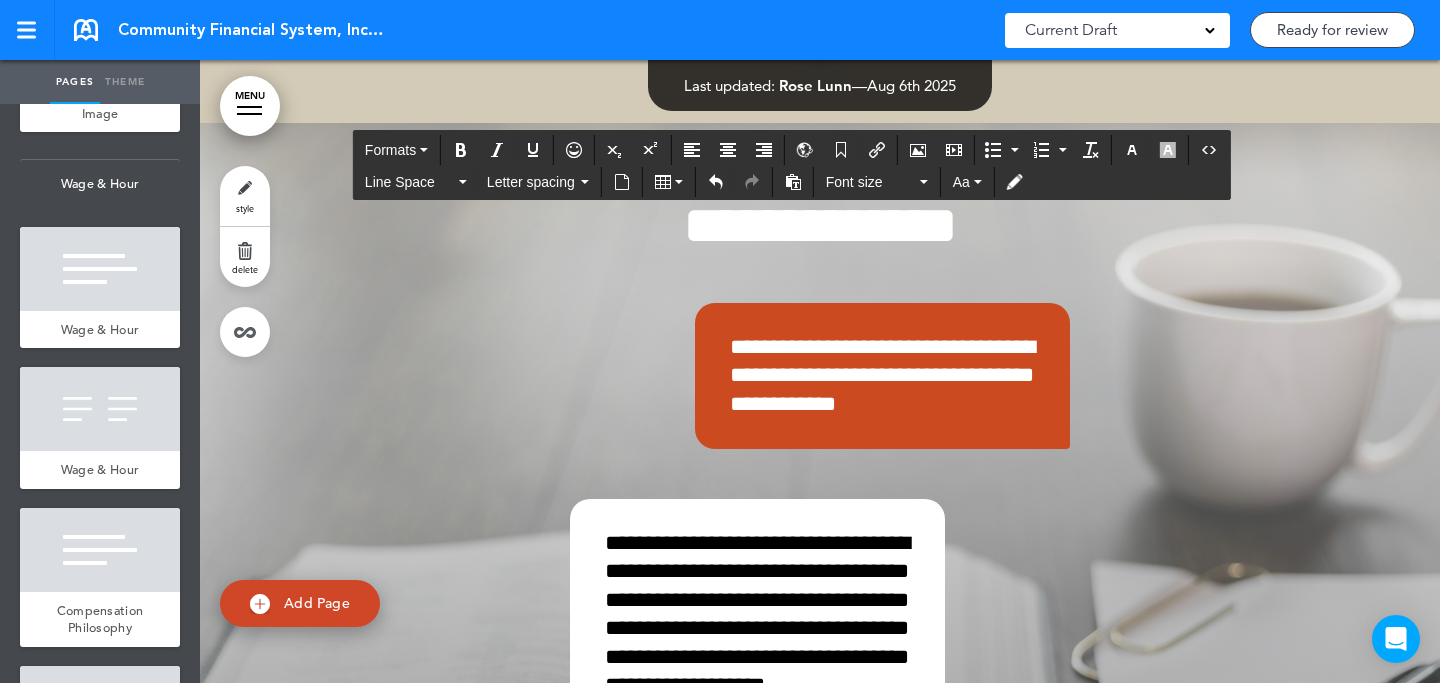 click on "**********" at bounding box center [560, -202] 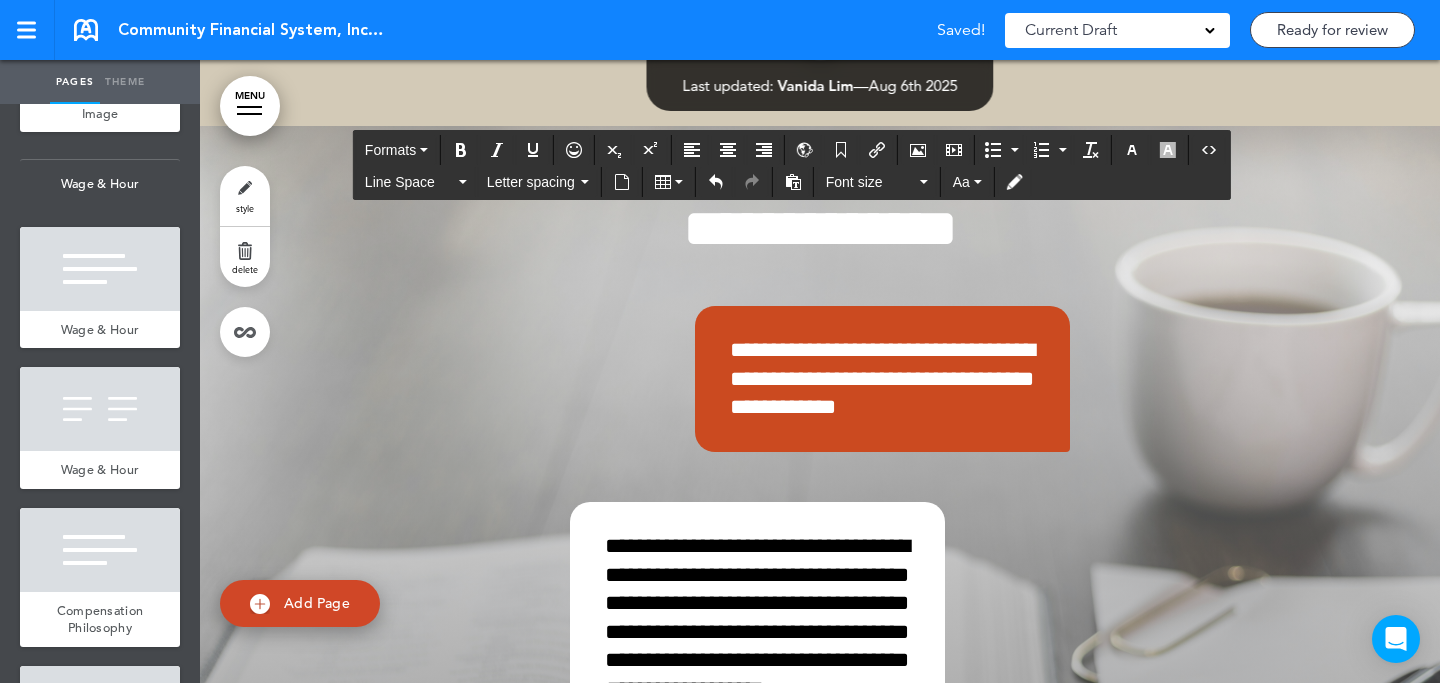 click at bounding box center [560, -257] 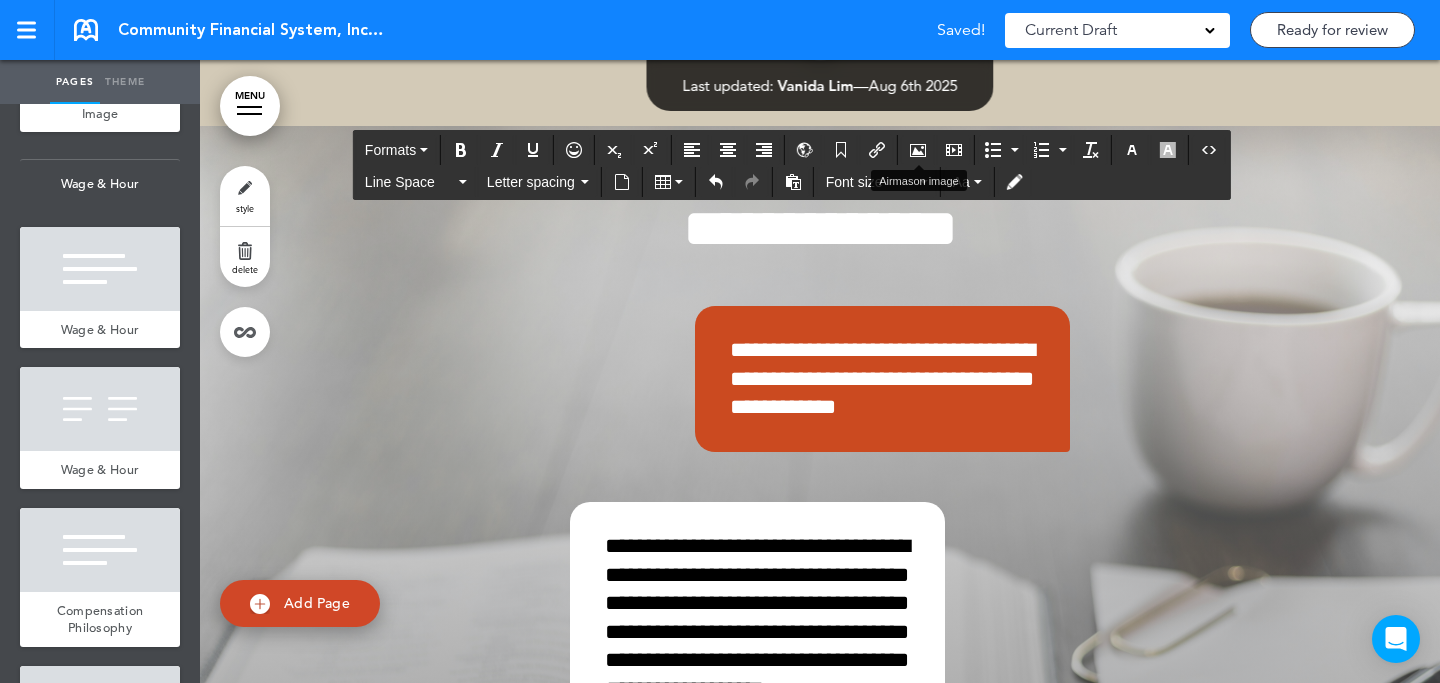 drag, startPoint x: 928, startPoint y: 140, endPoint x: 931, endPoint y: 160, distance: 20.22375 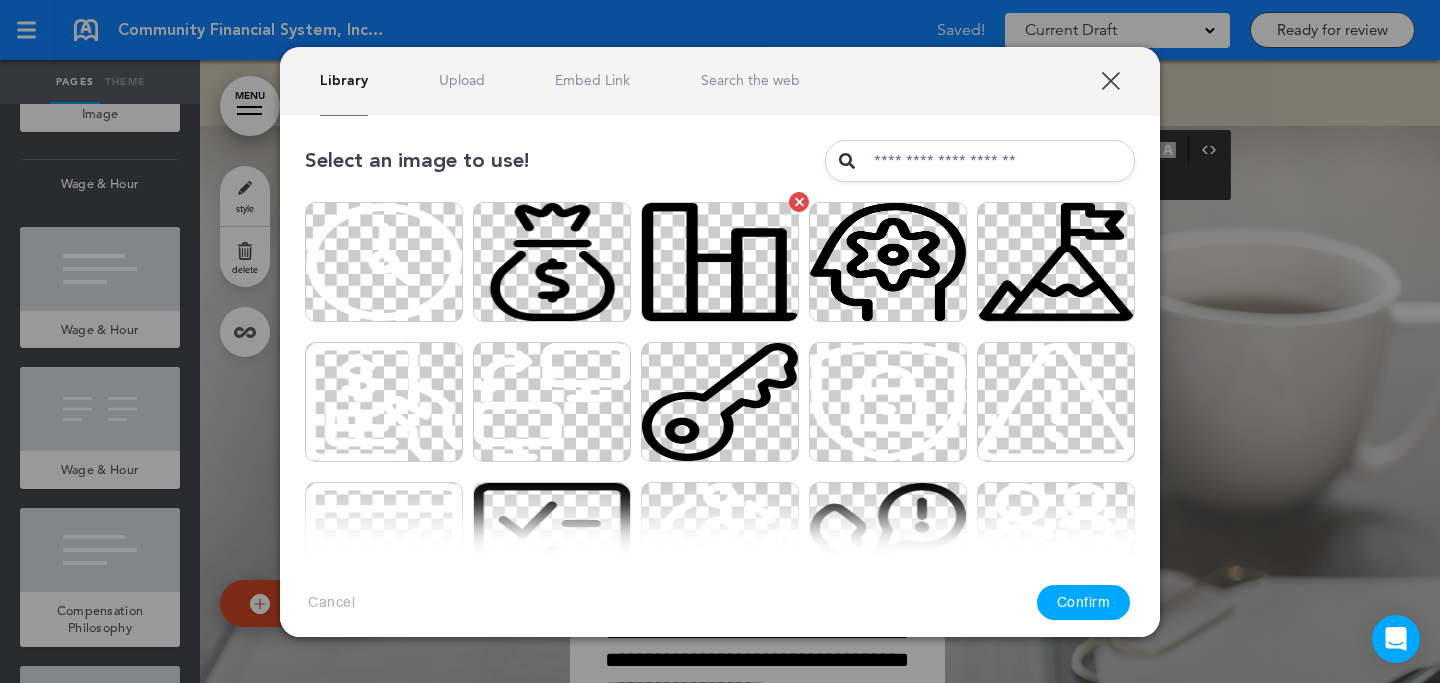 click at bounding box center (720, 262) 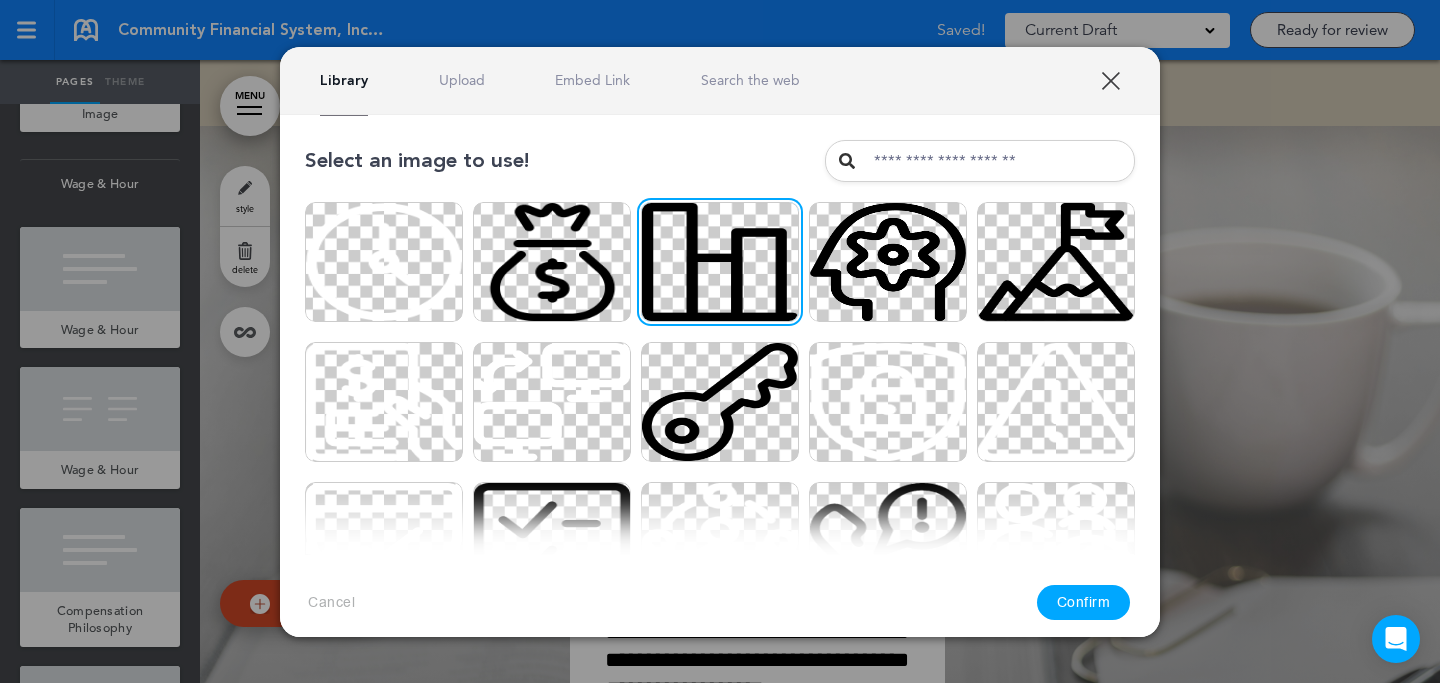 click on "Confirm" at bounding box center (1084, 602) 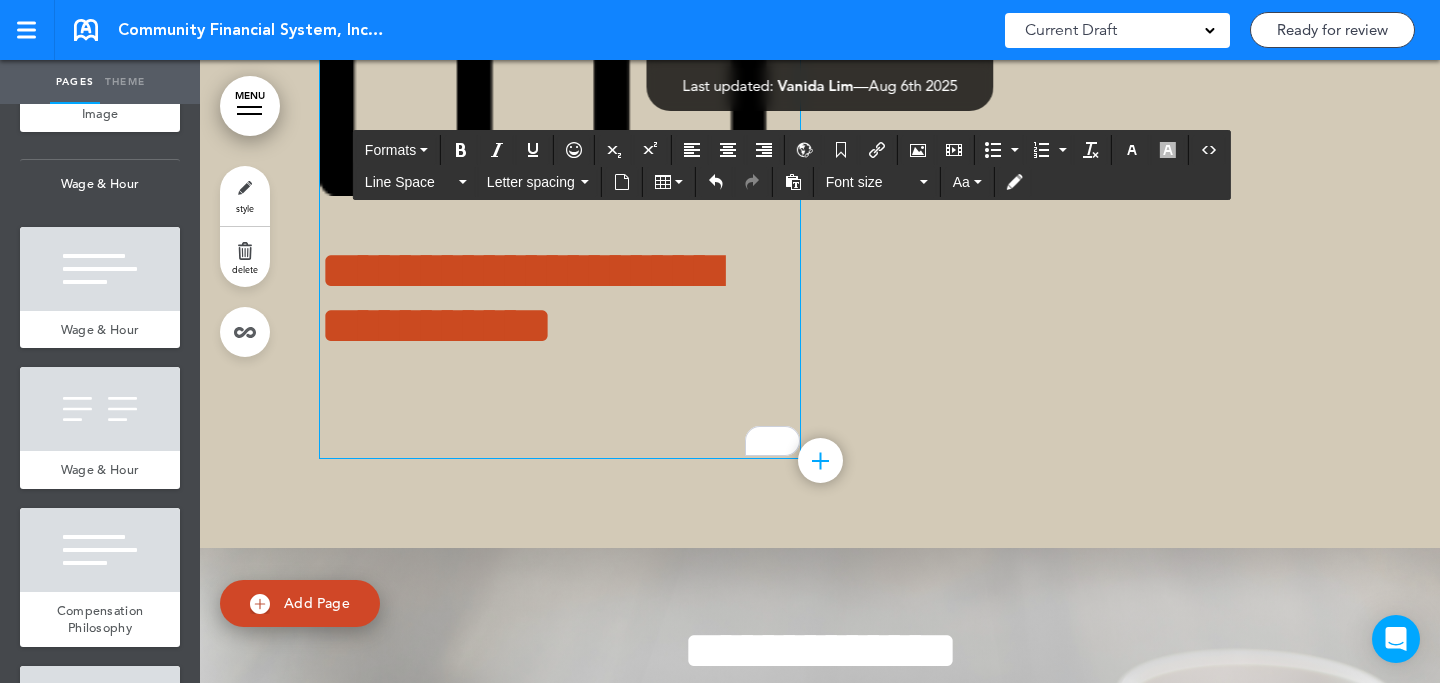 drag, startPoint x: 729, startPoint y: 346, endPoint x: 789, endPoint y: 242, distance: 120.06665 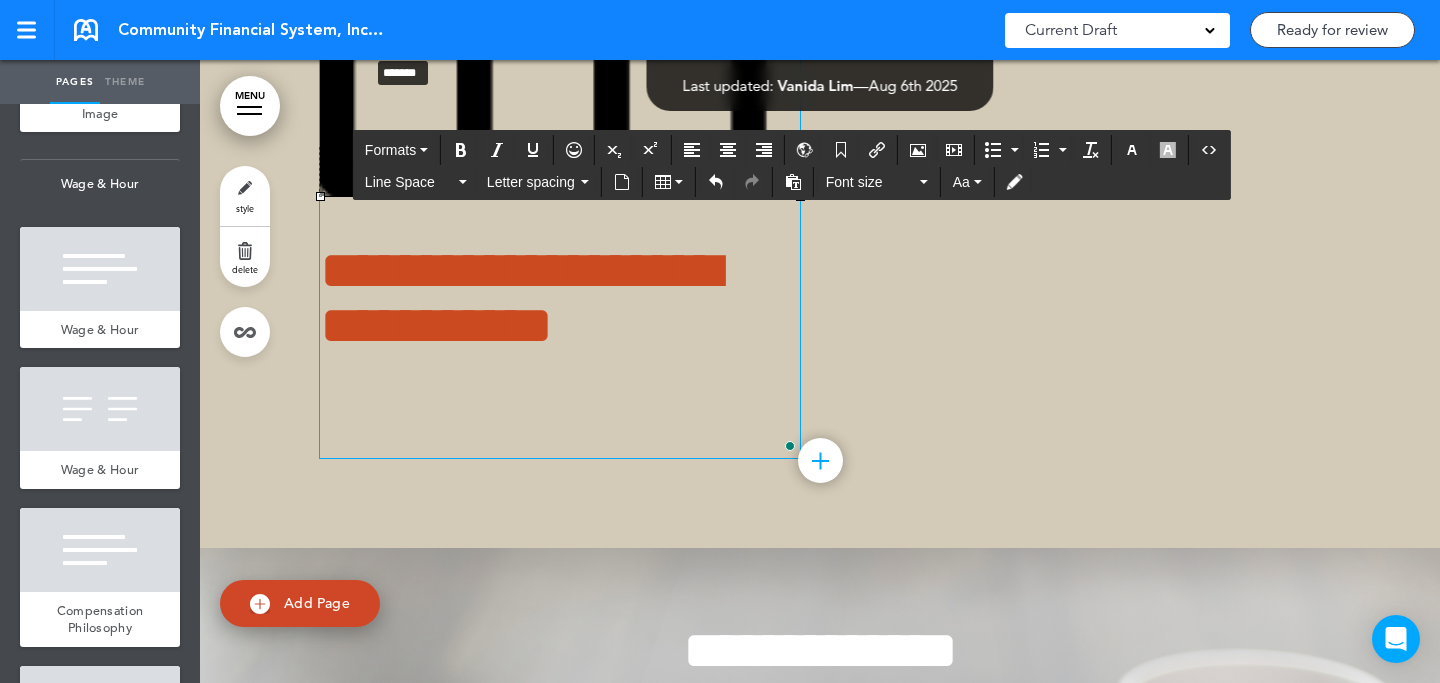 drag, startPoint x: 791, startPoint y: 217, endPoint x: 360, endPoint y: 557, distance: 548.96356 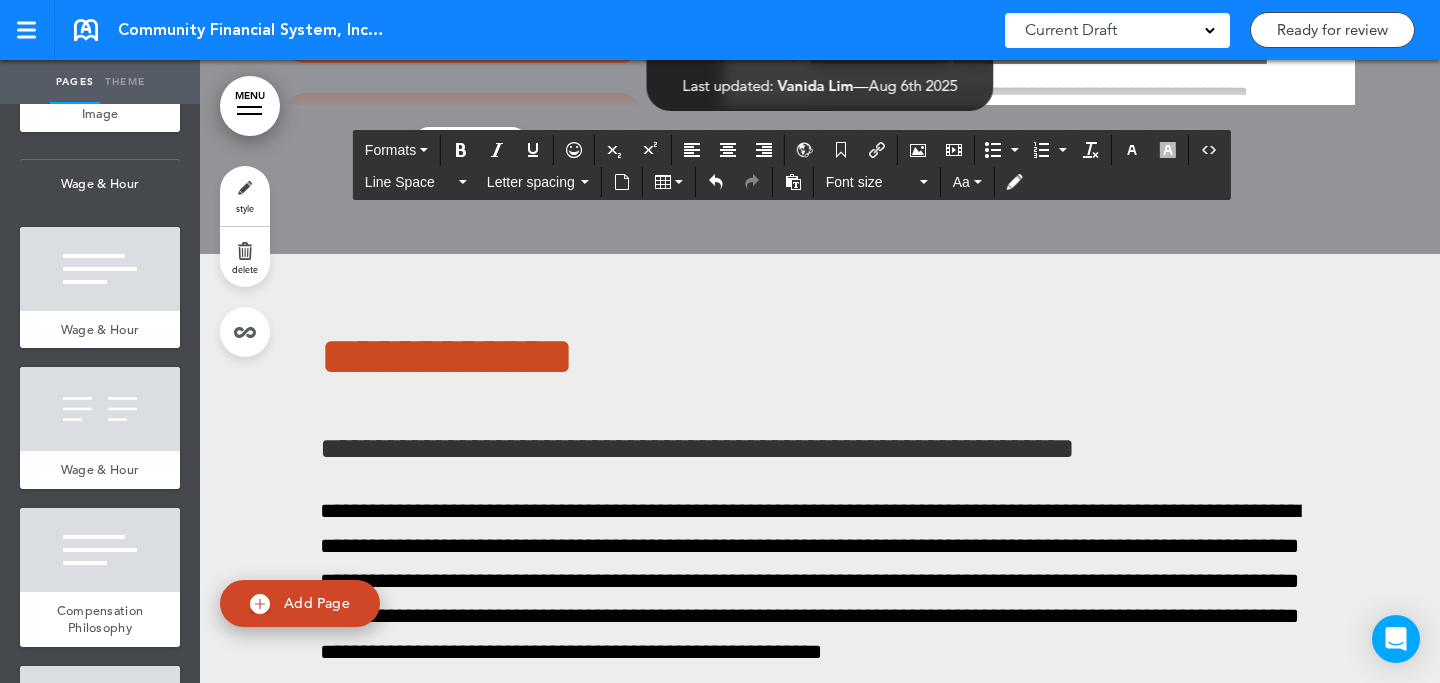 scroll, scrollTop: 84314, scrollLeft: 0, axis: vertical 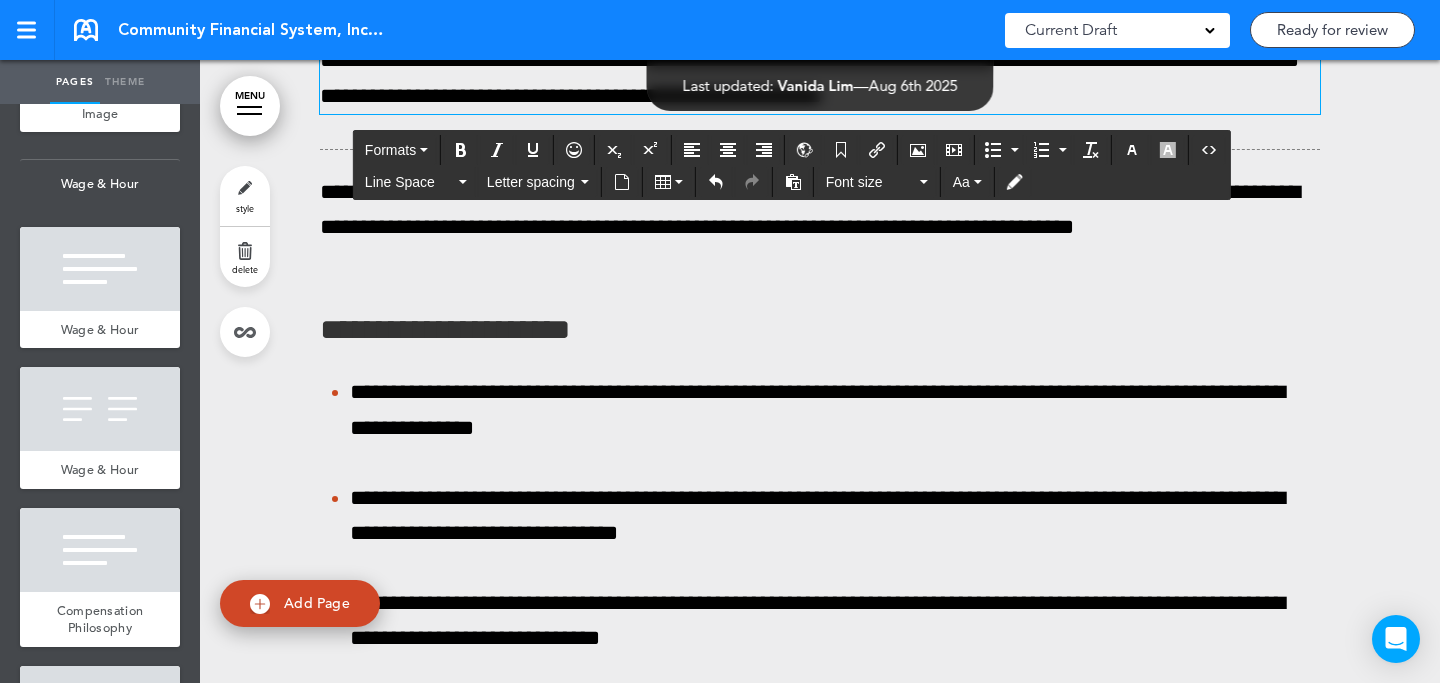 click on "**********" at bounding box center (820, -200) 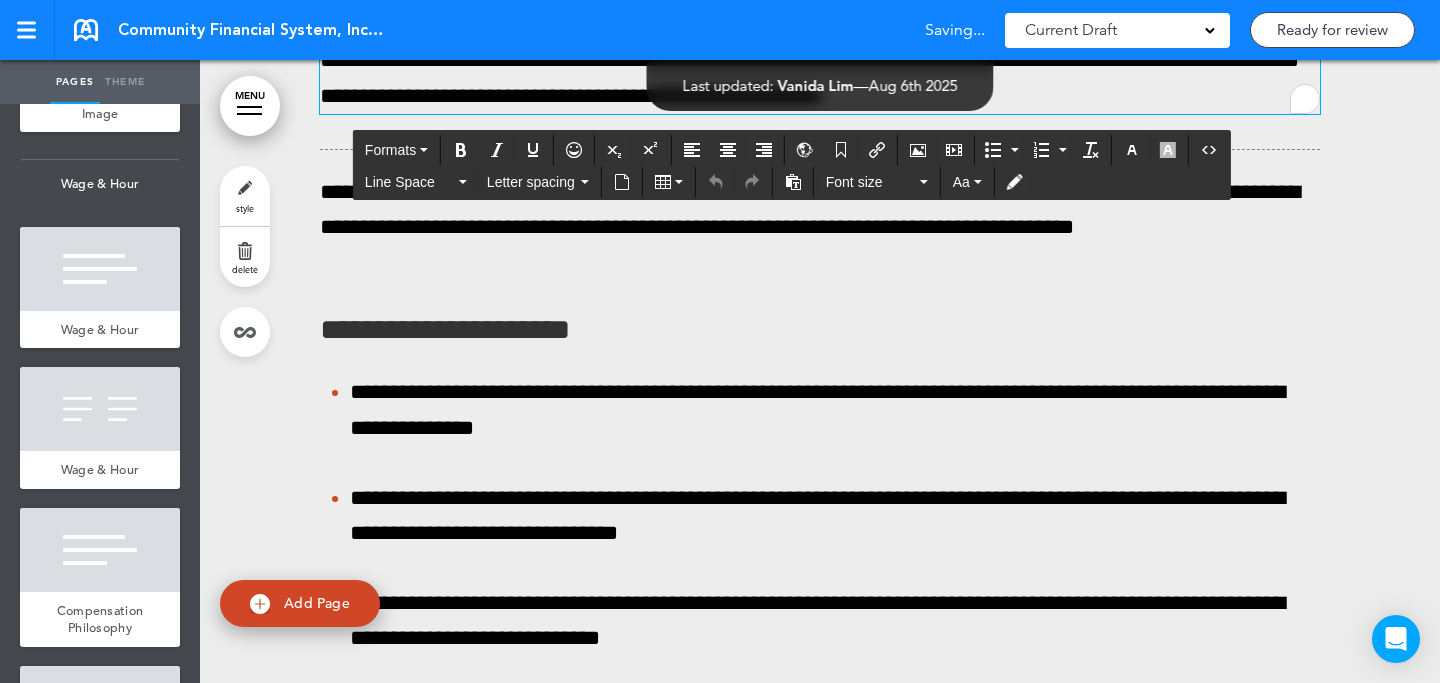 click on "**********" at bounding box center [820, -200] 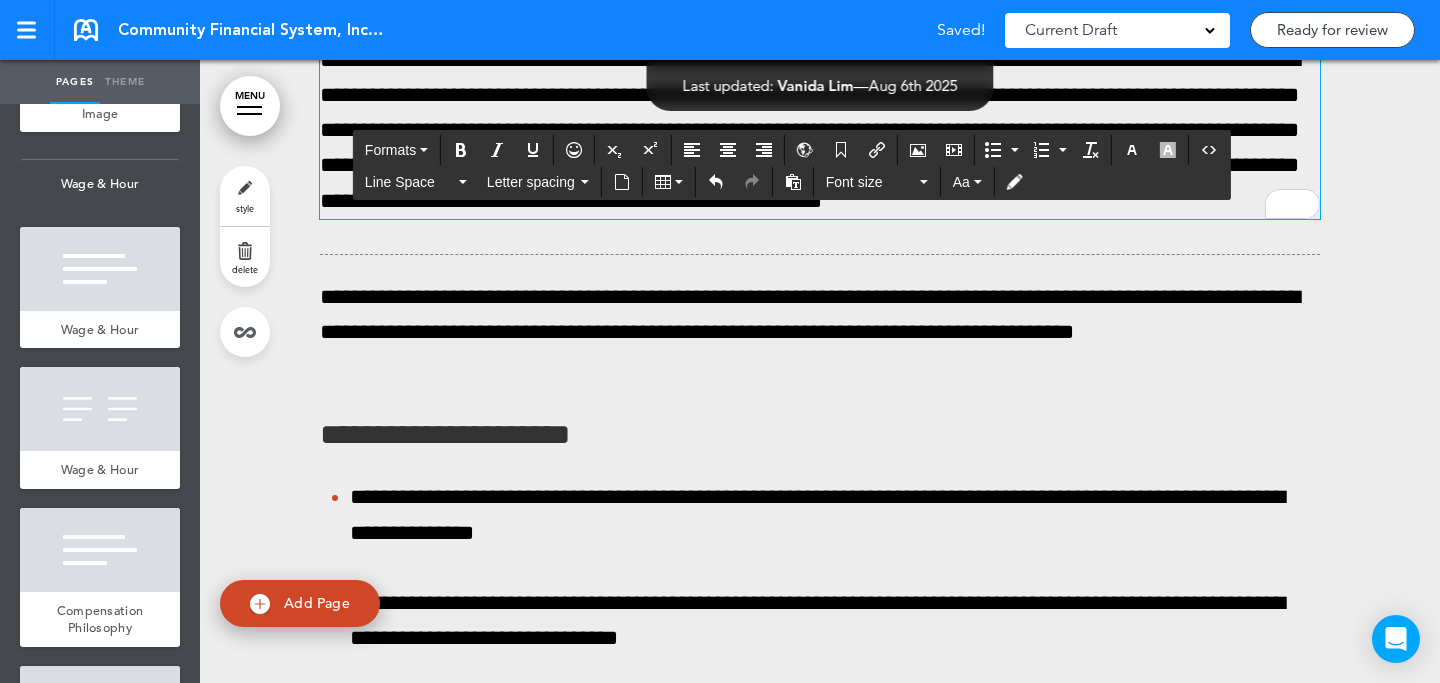 click at bounding box center (820, -200) 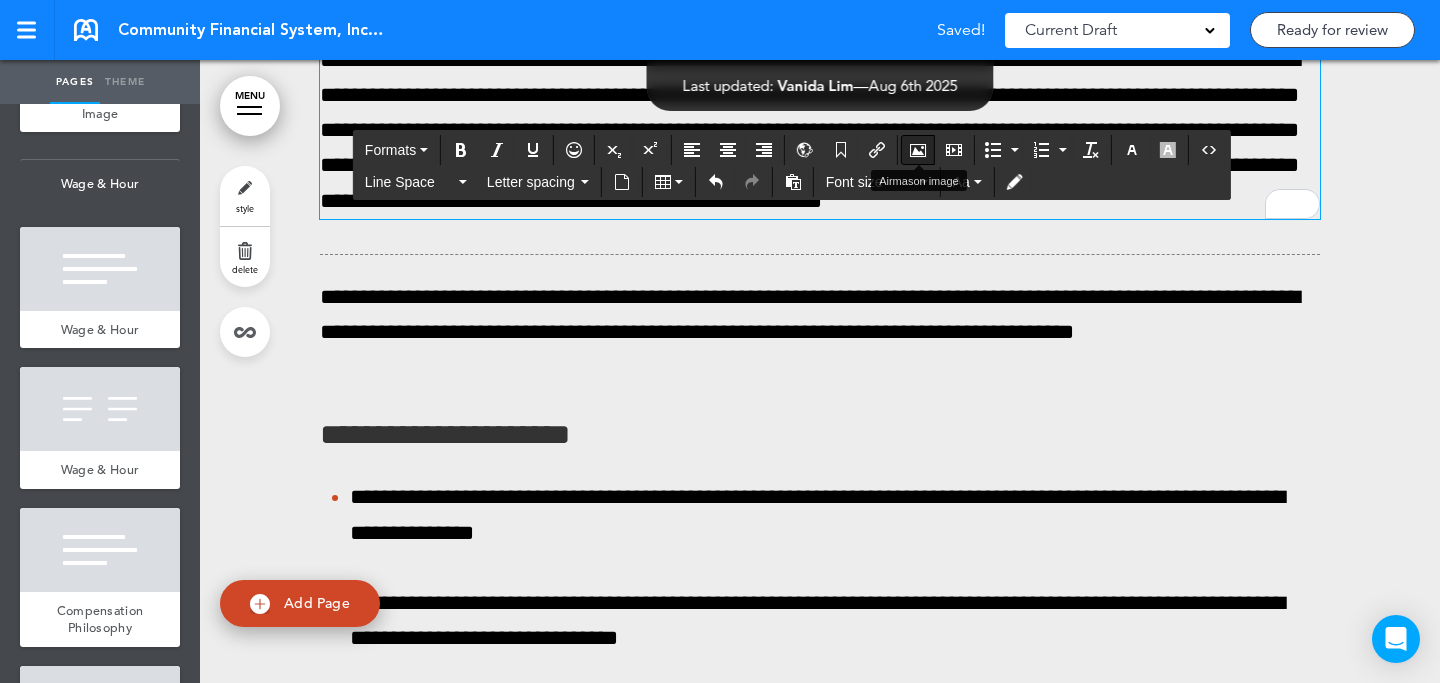 click at bounding box center (918, 150) 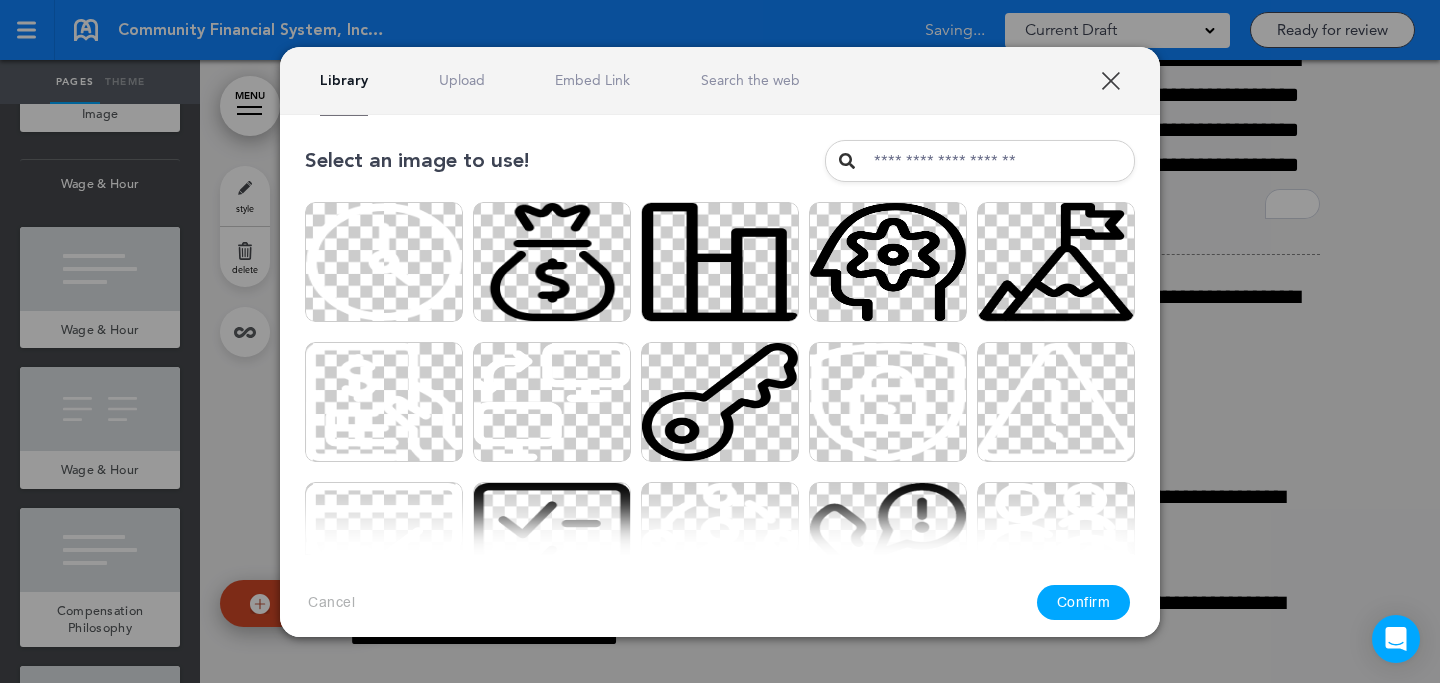 click on "Library
Upload
Embed Link
Search the web" at bounding box center [720, 81] 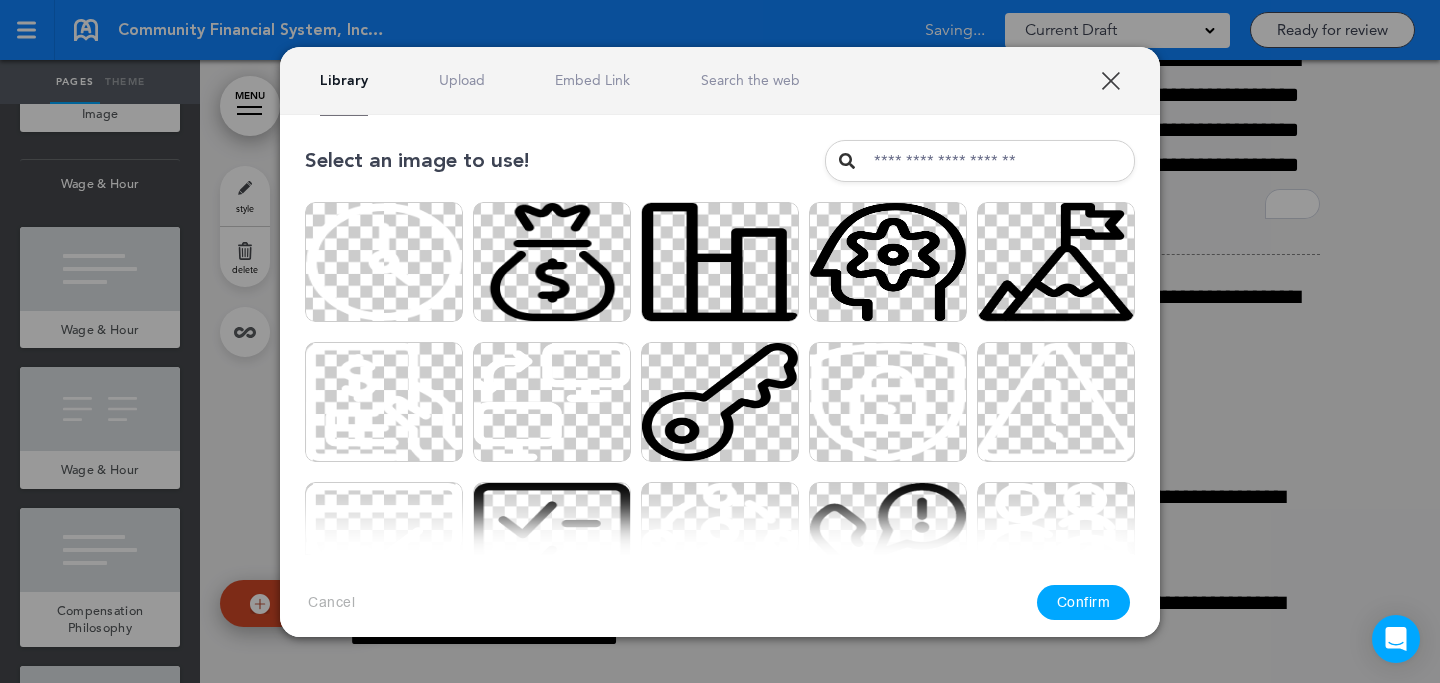 click on "Upload" at bounding box center [462, 80] 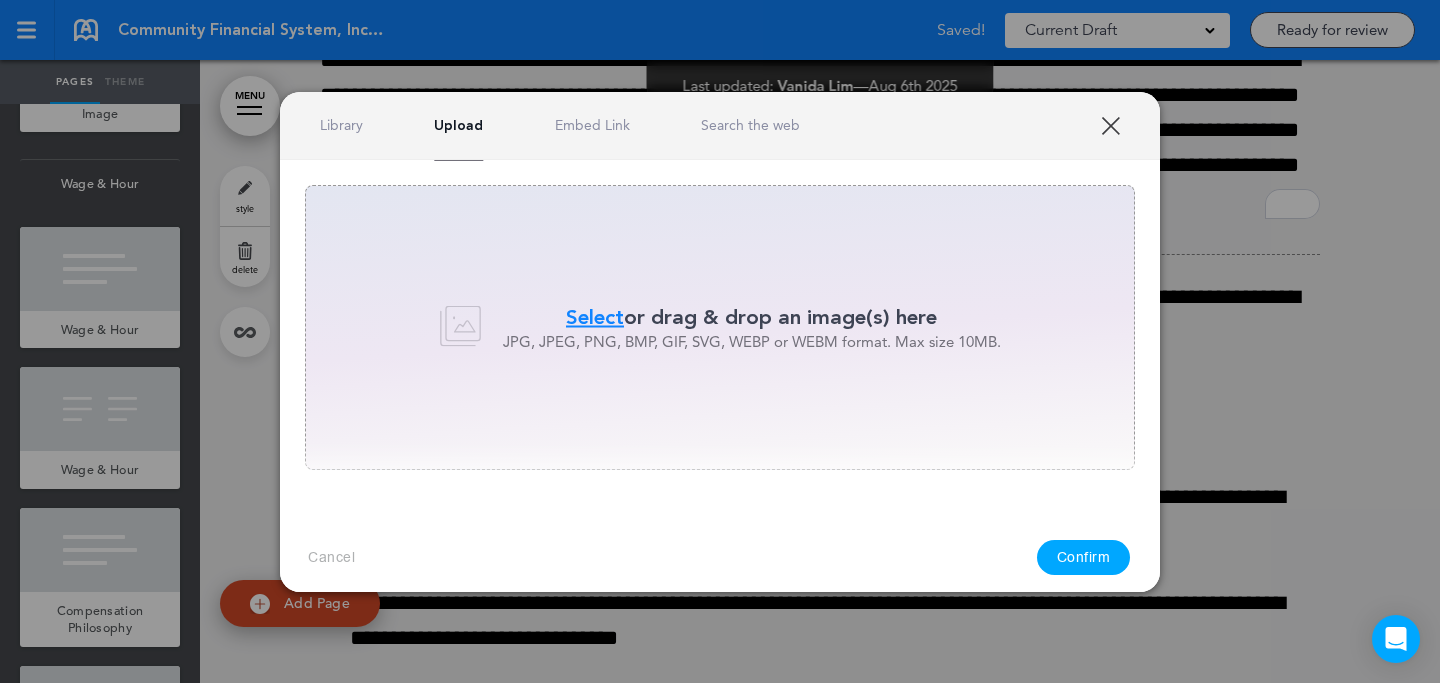 click on "Select" at bounding box center [595, 317] 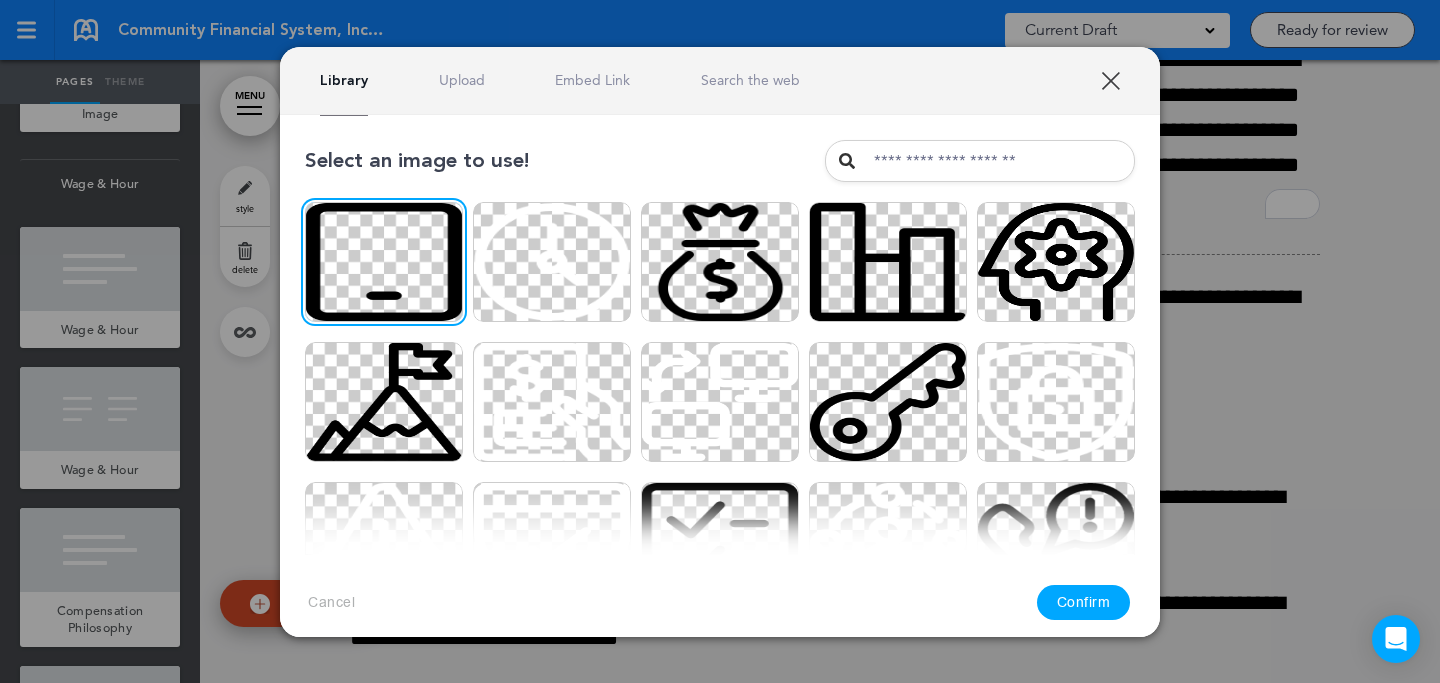 click on "Confirm" at bounding box center [1084, 602] 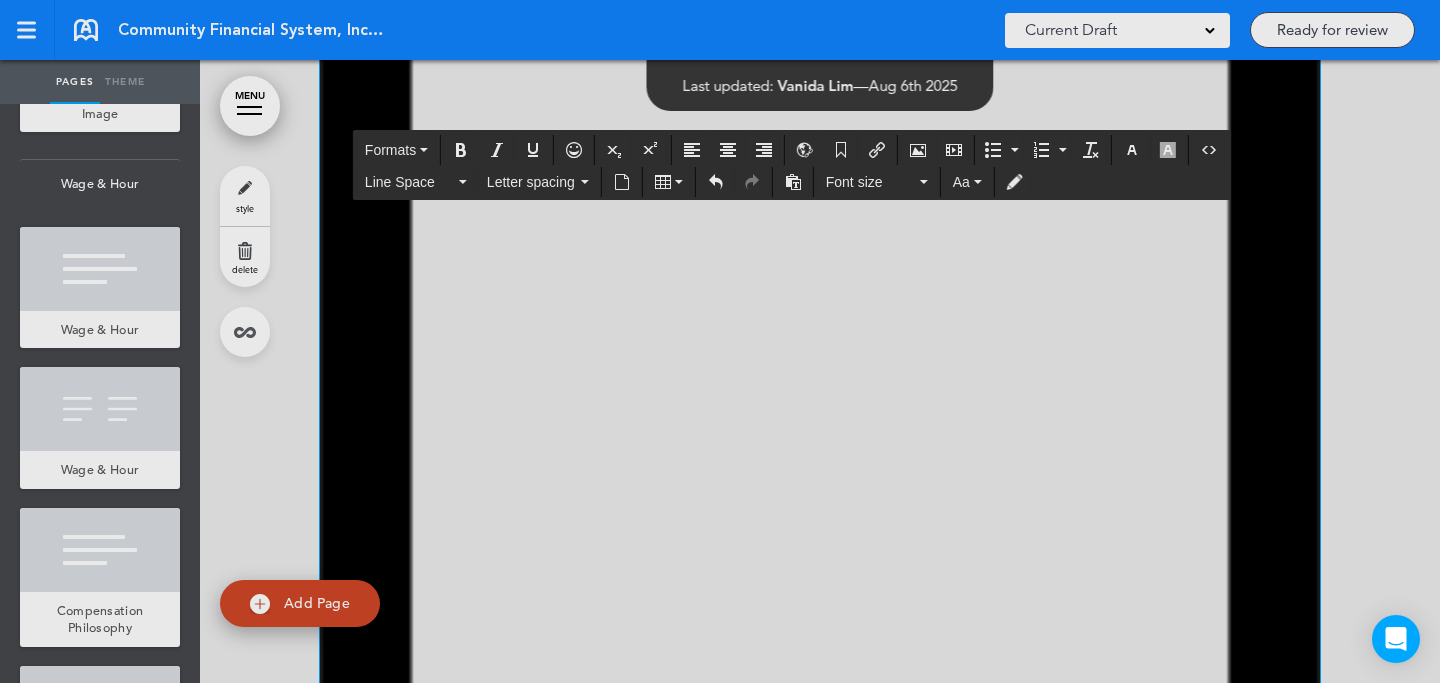 click at bounding box center (720, 341) 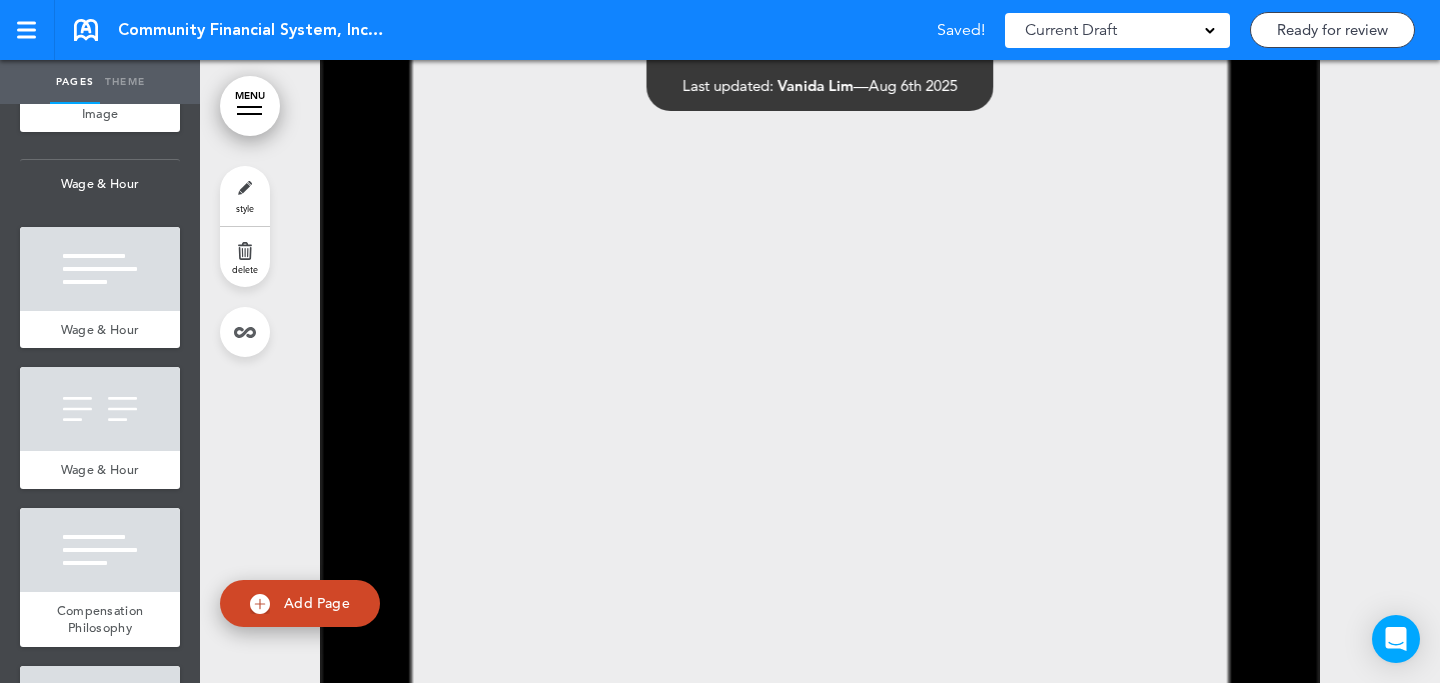 click at bounding box center [820, 409] 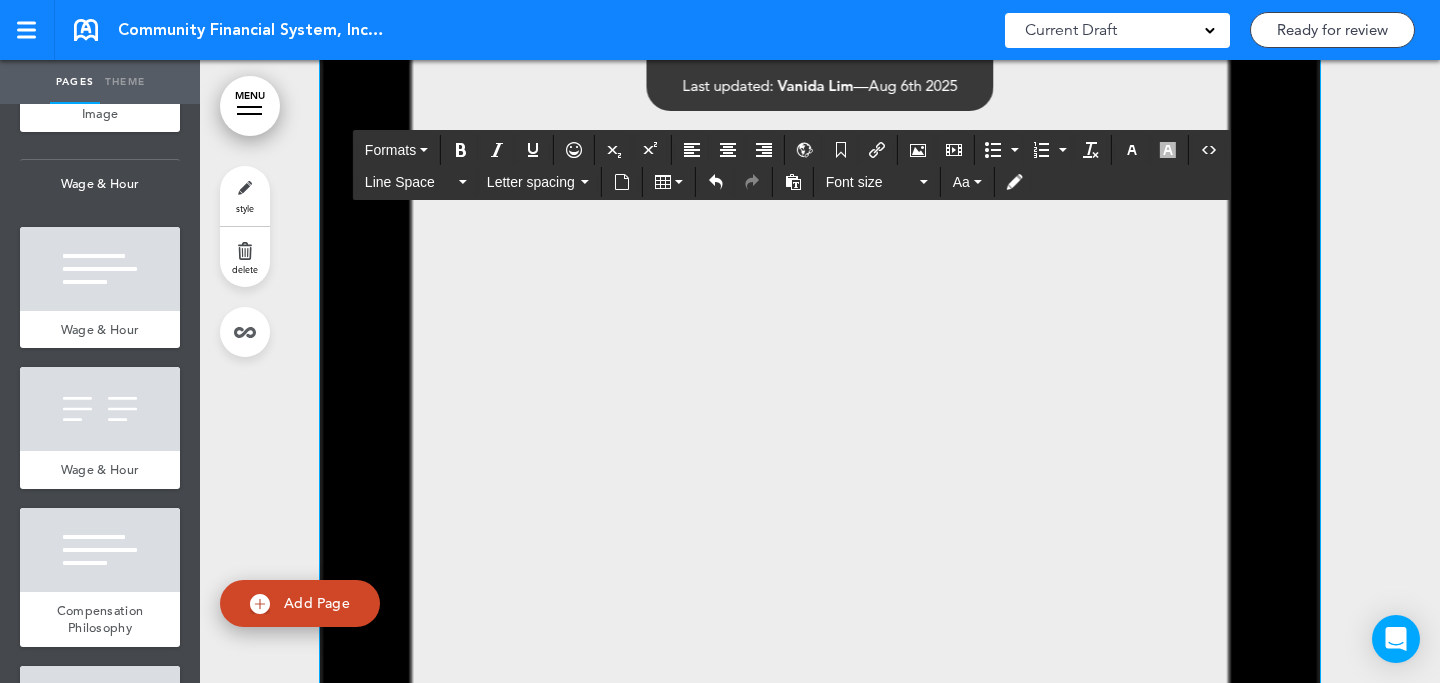 drag, startPoint x: 1313, startPoint y: 277, endPoint x: 354, endPoint y: 532, distance: 992.32355 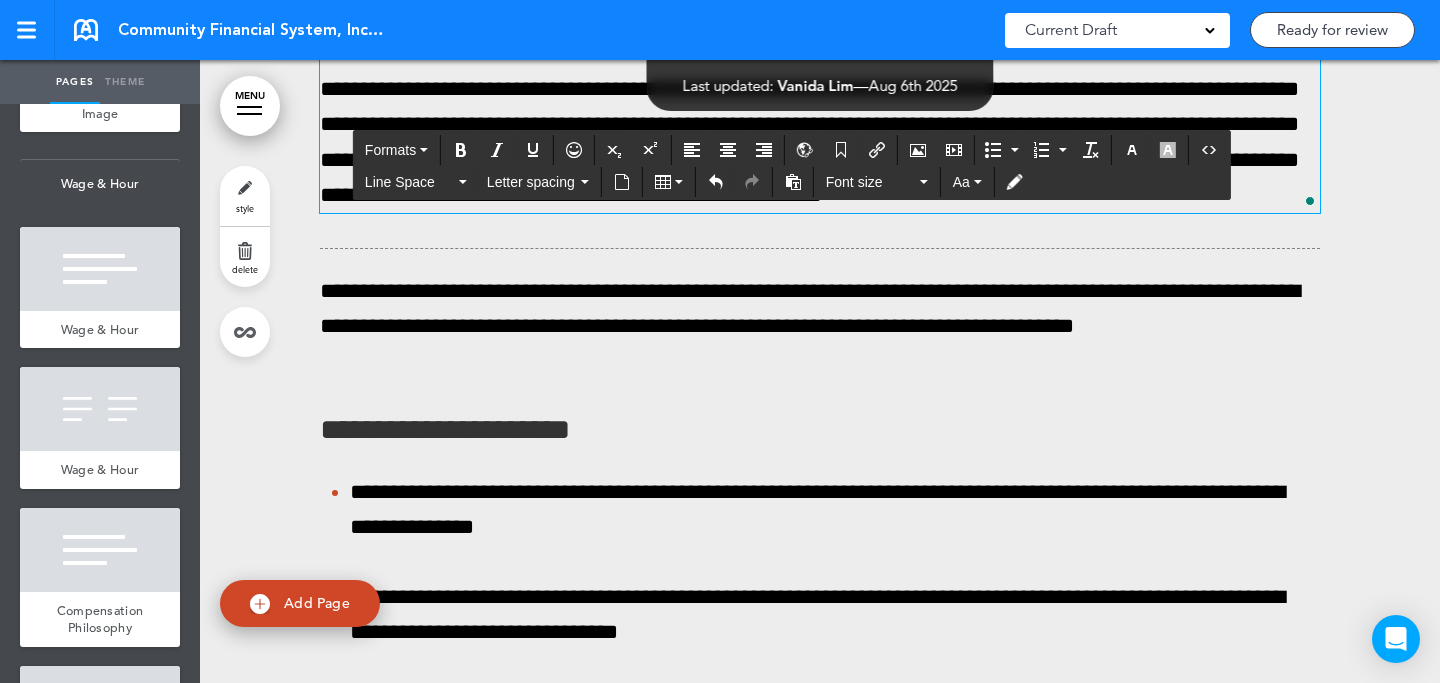 click on "**********" at bounding box center (820, -101) 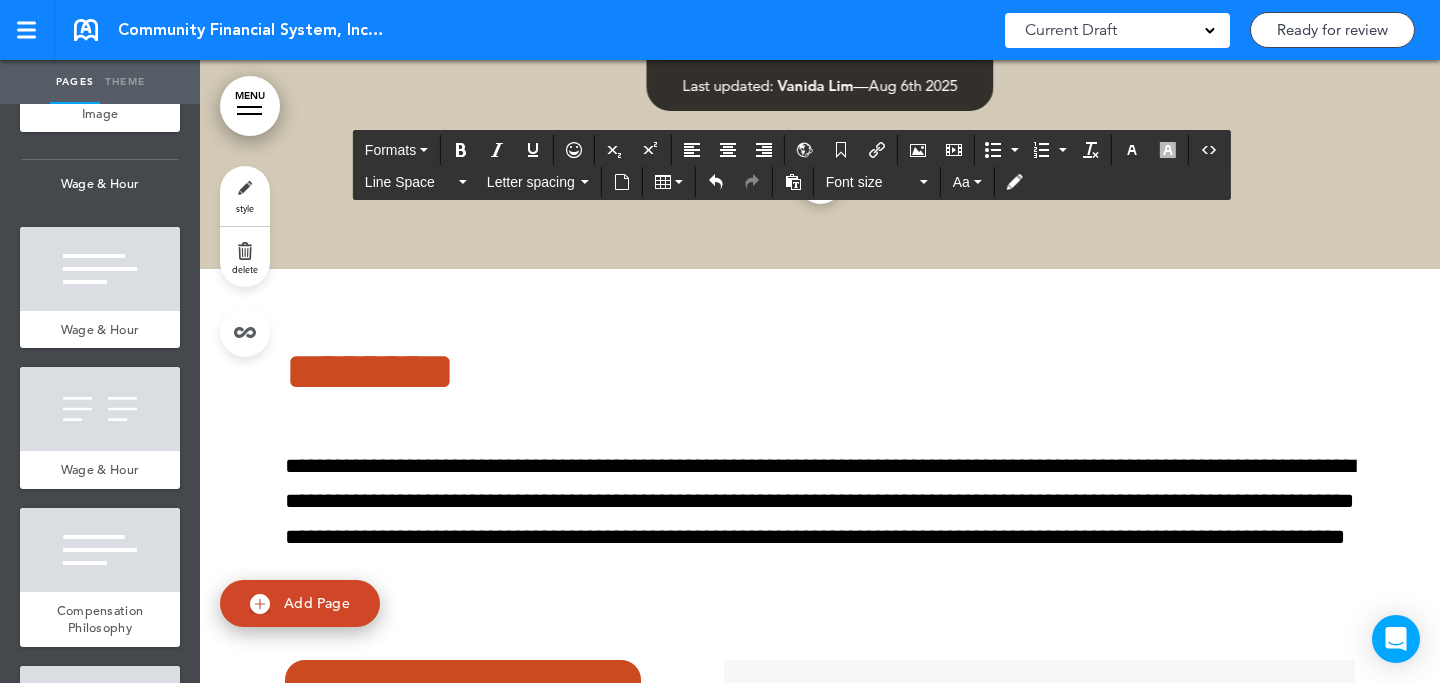 scroll, scrollTop: 90718, scrollLeft: 0, axis: vertical 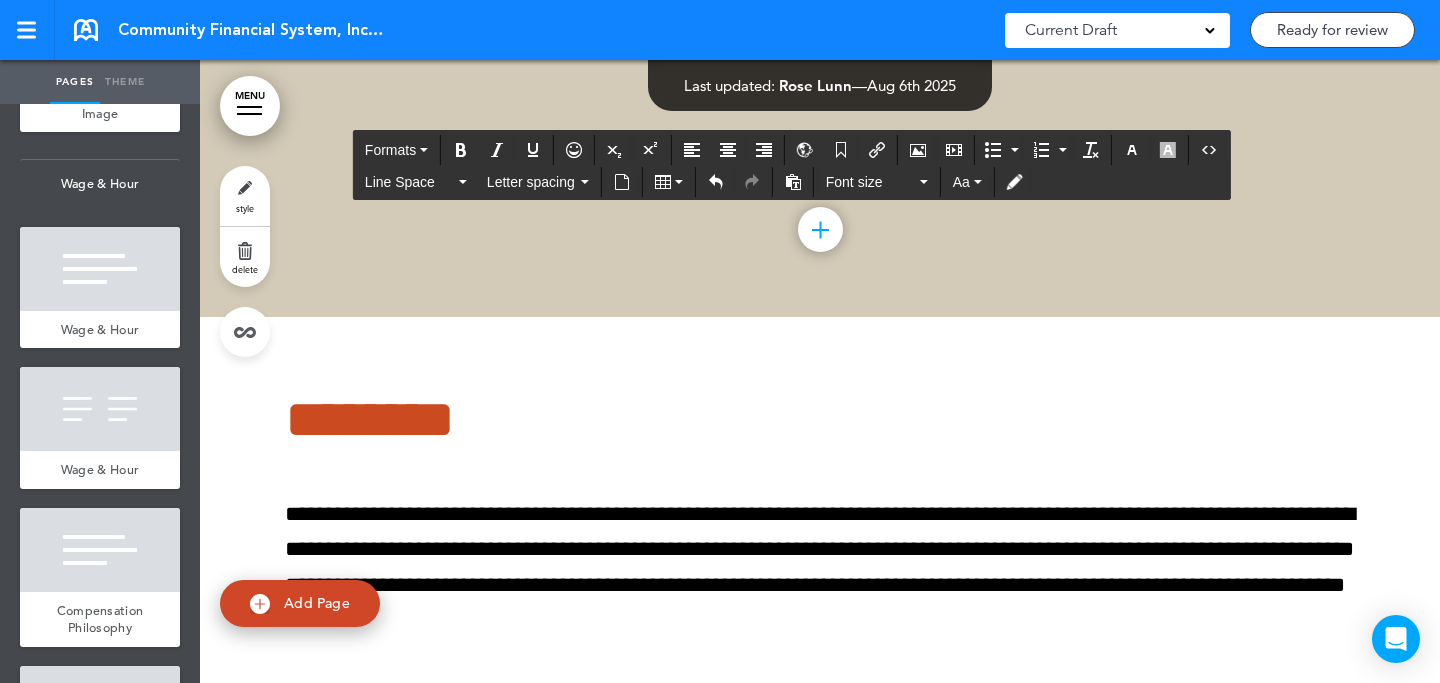 click at bounding box center (820, -176) 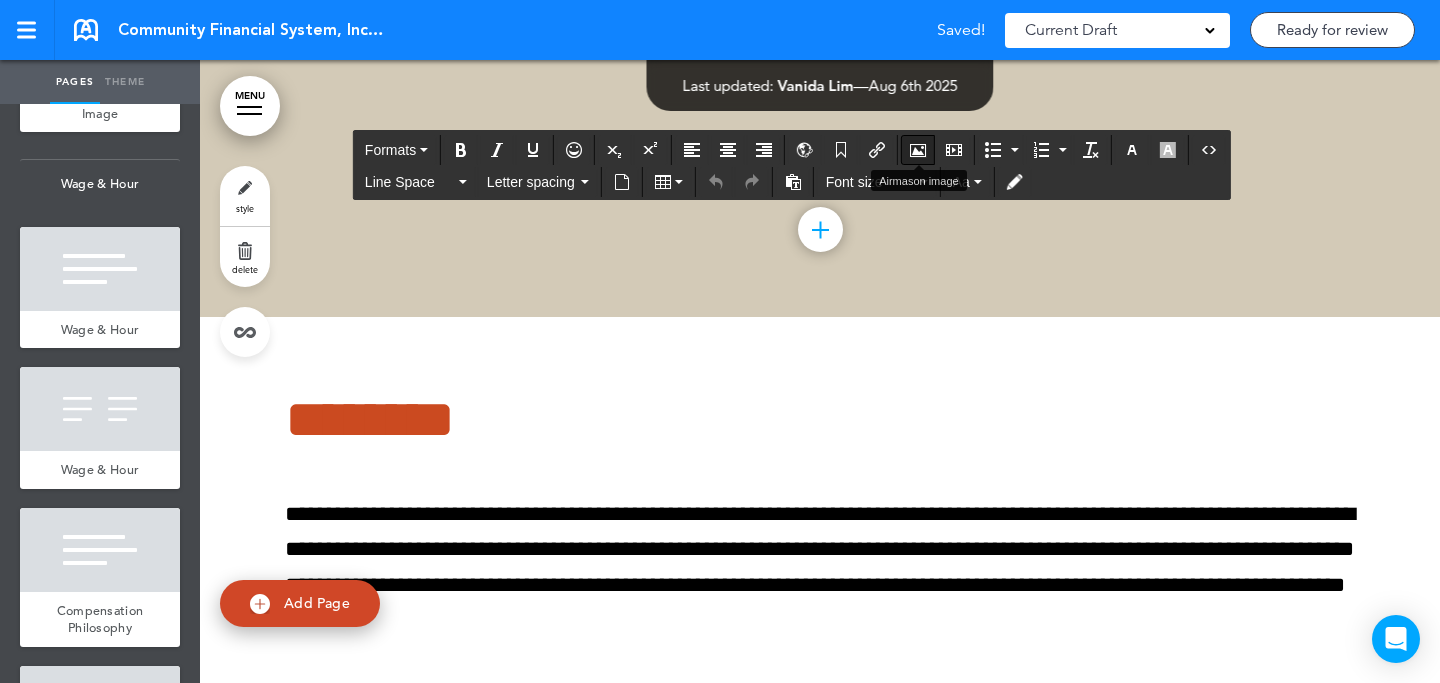 click at bounding box center (918, 150) 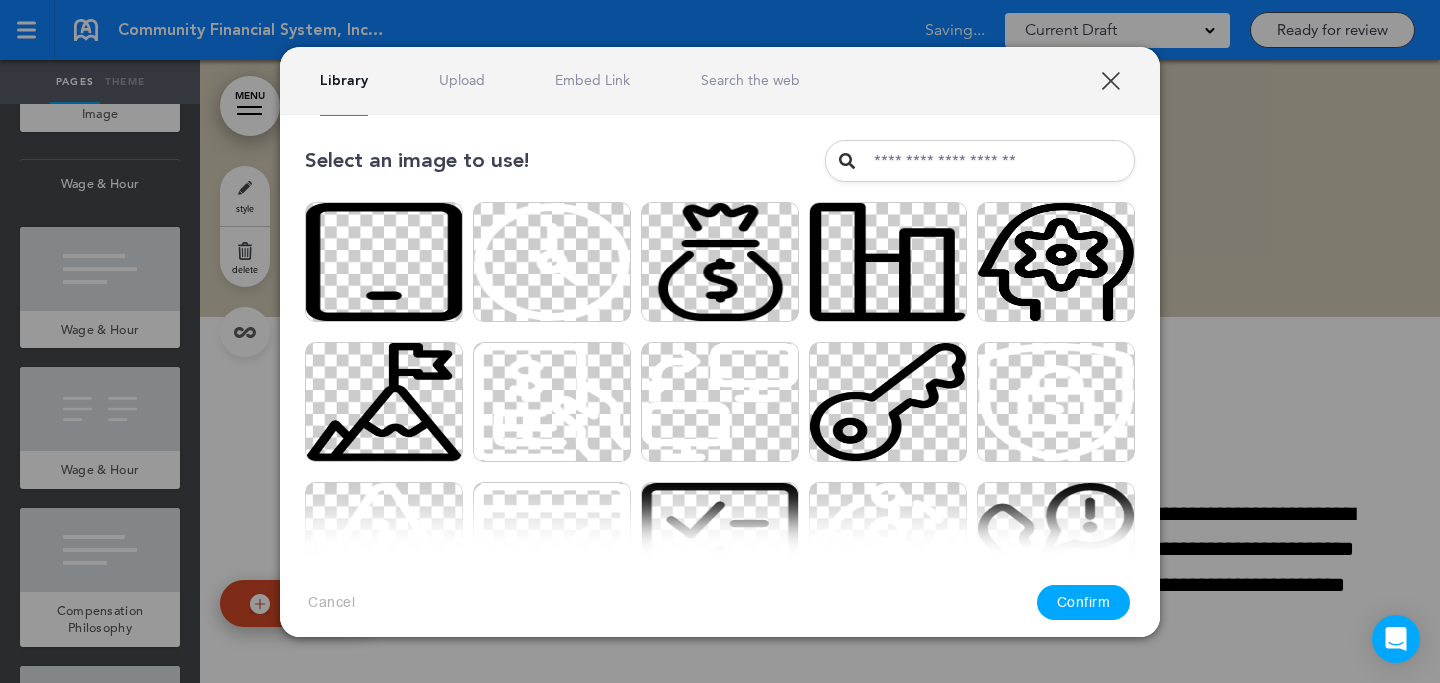 click on "Upload" at bounding box center [462, 80] 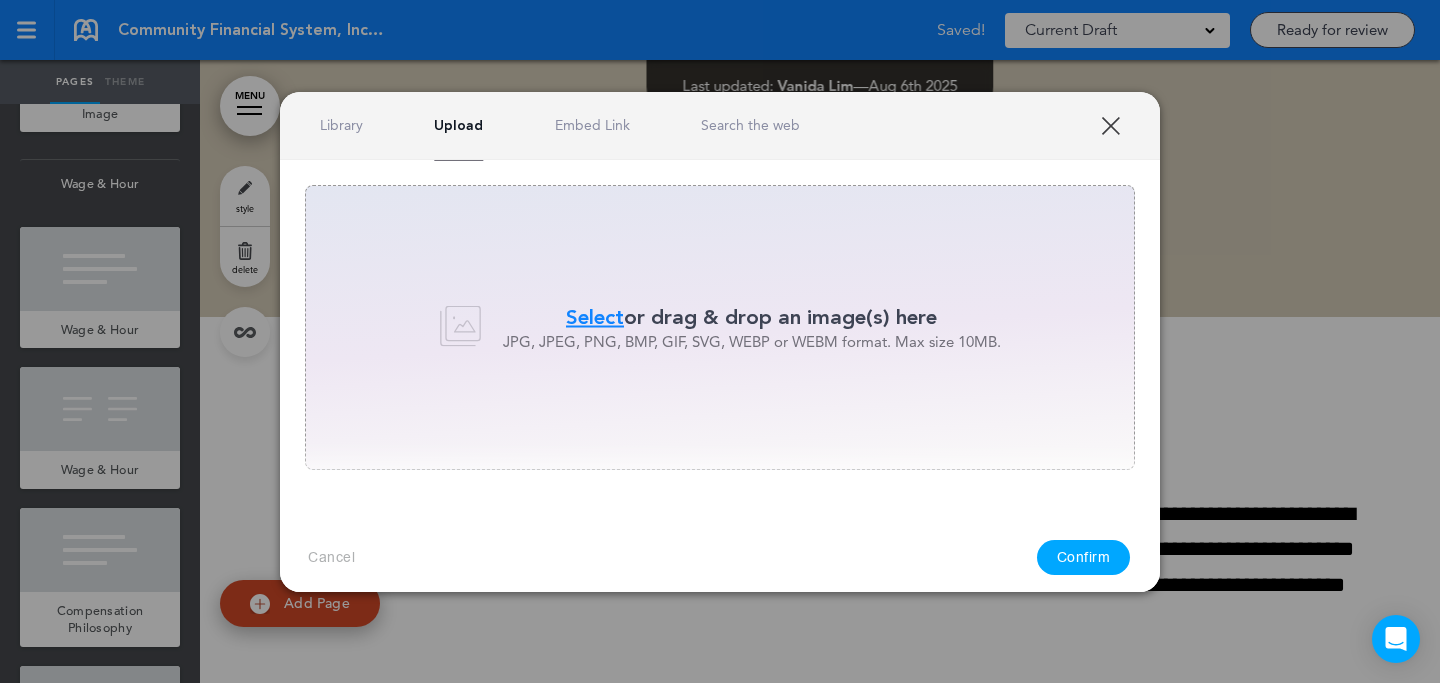 click on "Select" at bounding box center (595, 317) 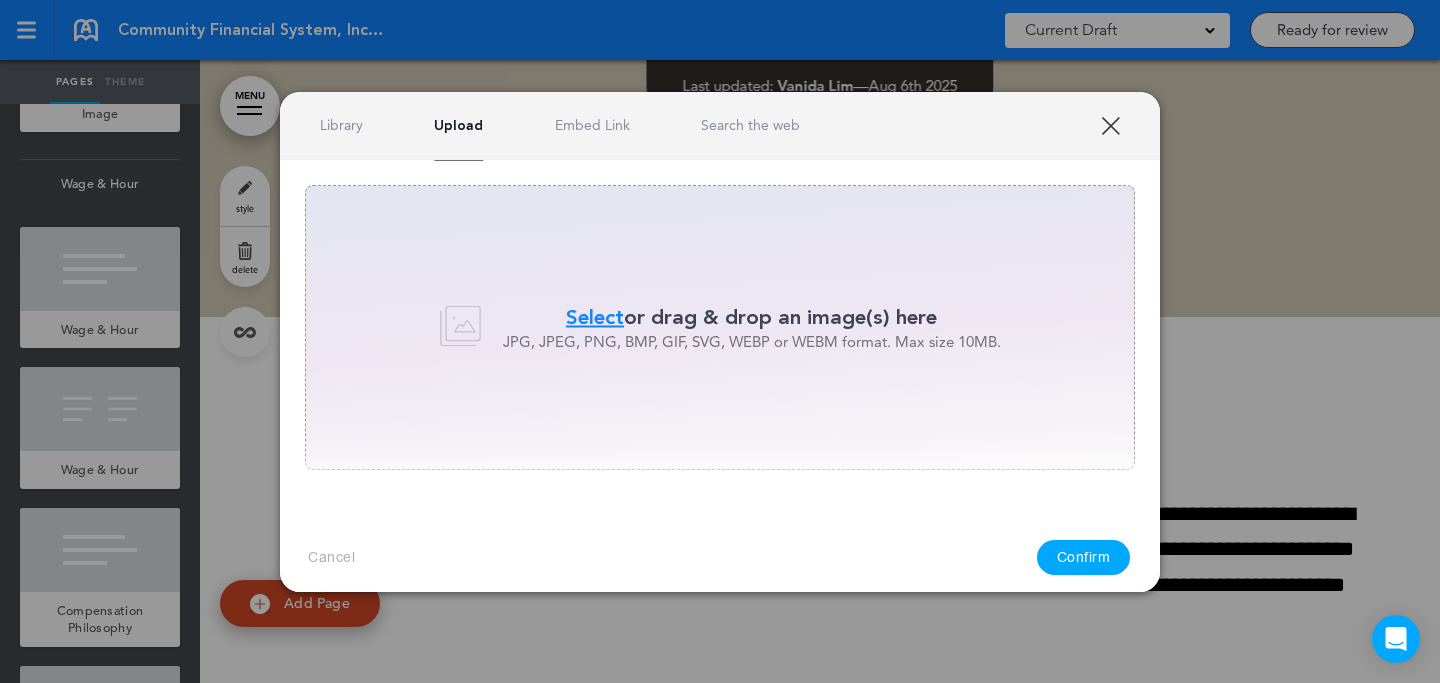 click on "Library" at bounding box center [341, 125] 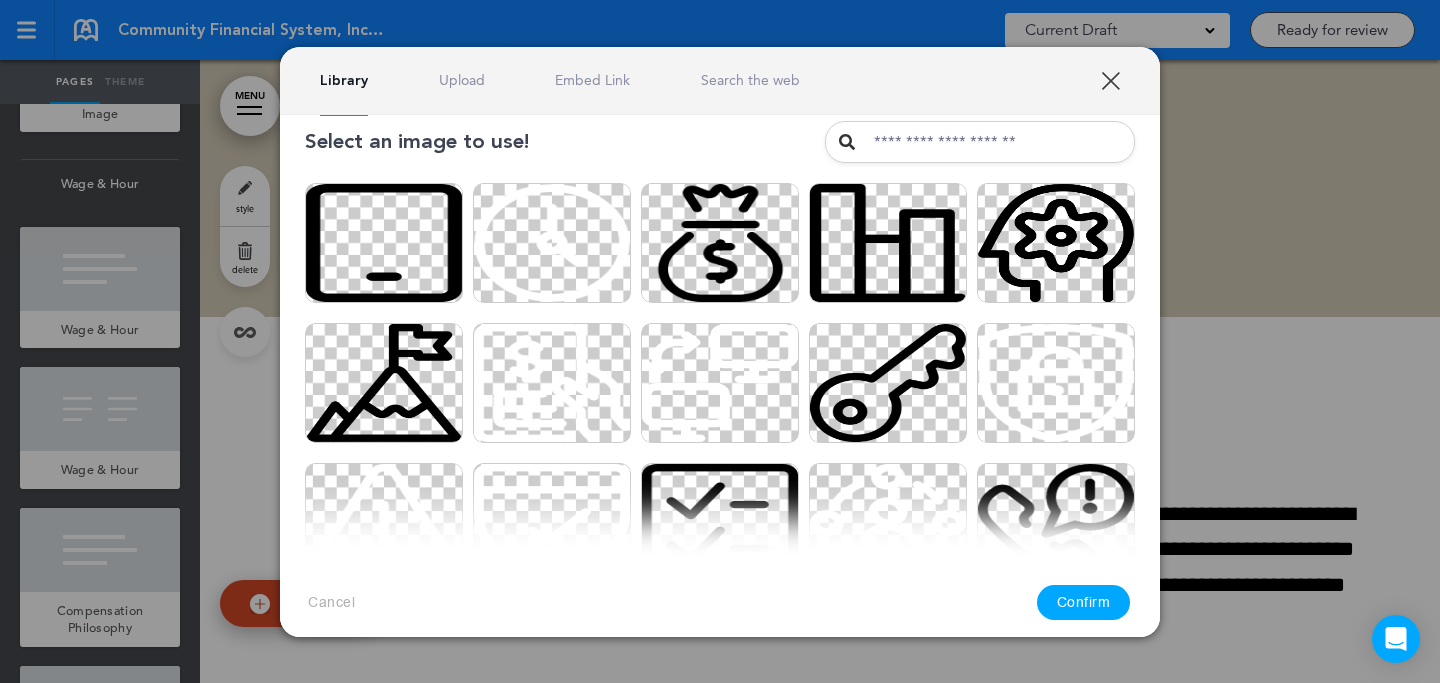 scroll, scrollTop: 0, scrollLeft: 0, axis: both 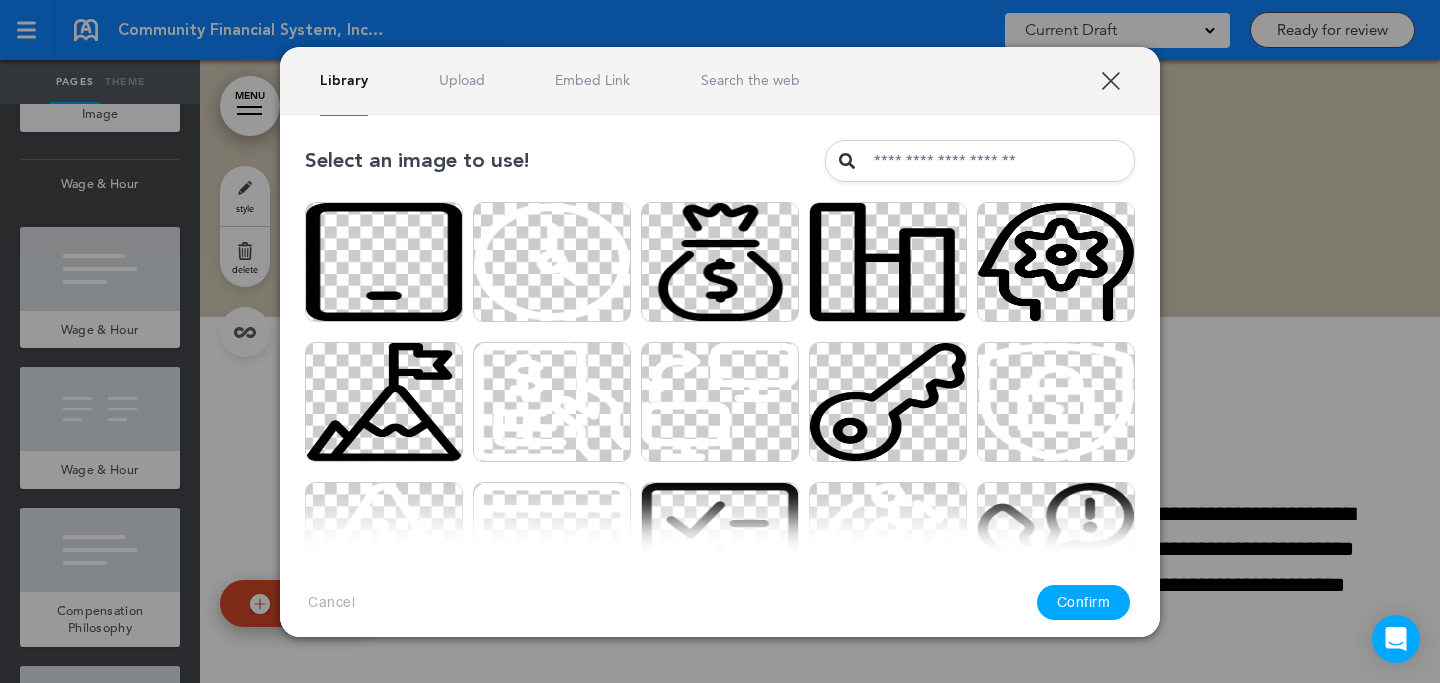 click on "Upload" at bounding box center [462, 80] 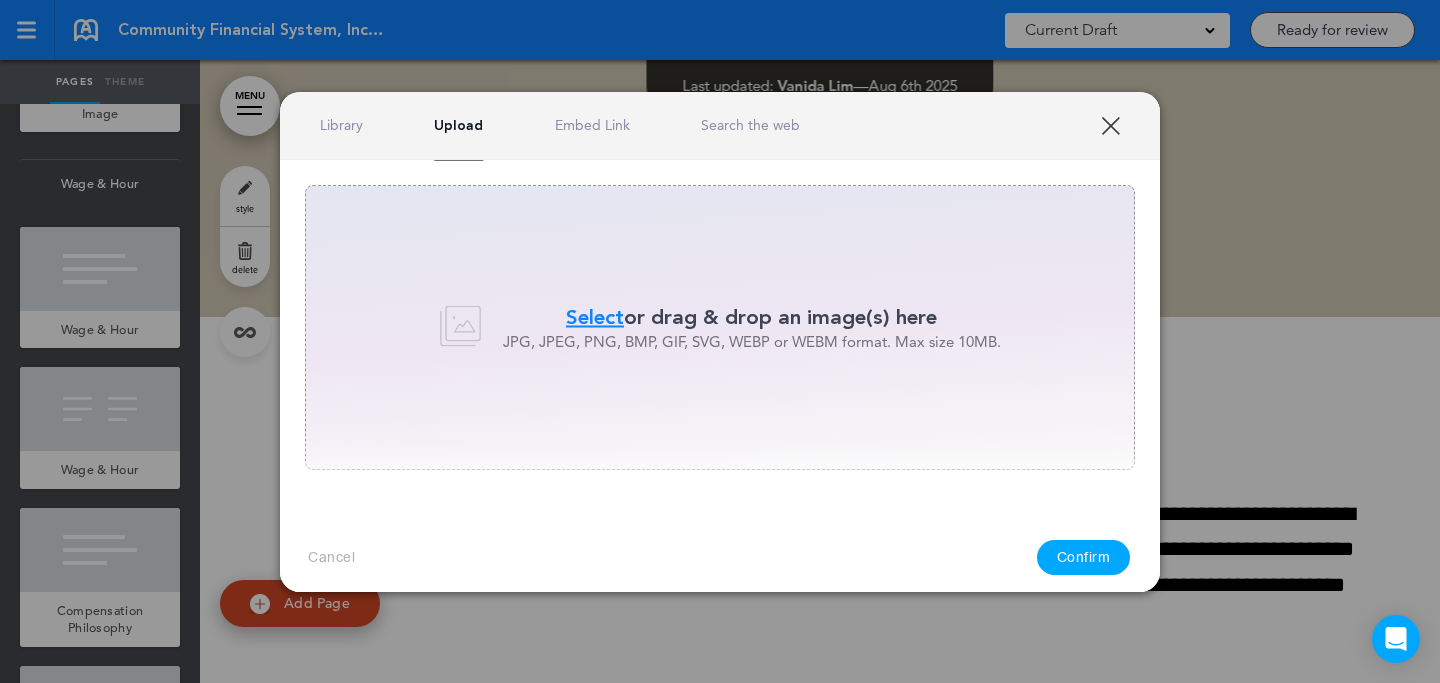 click on "Select" at bounding box center (595, 317) 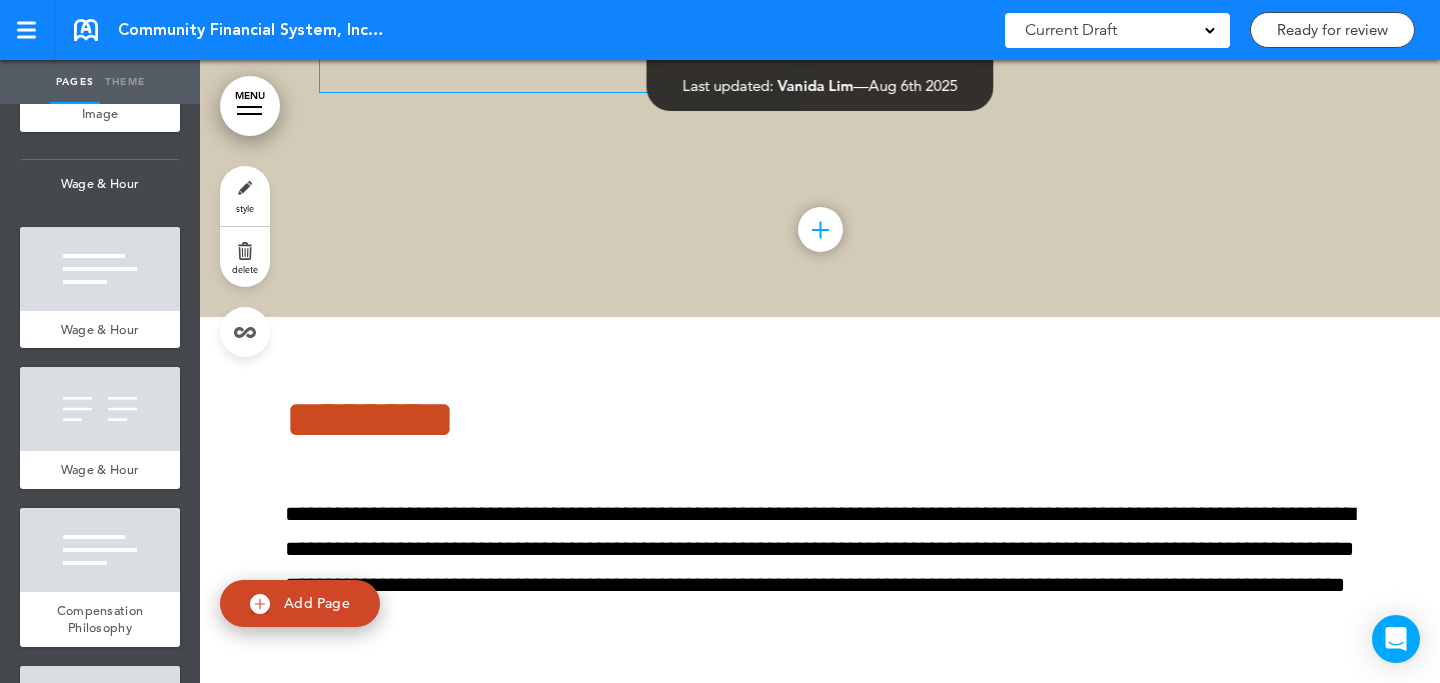 click on "**********" at bounding box center (560, -41) 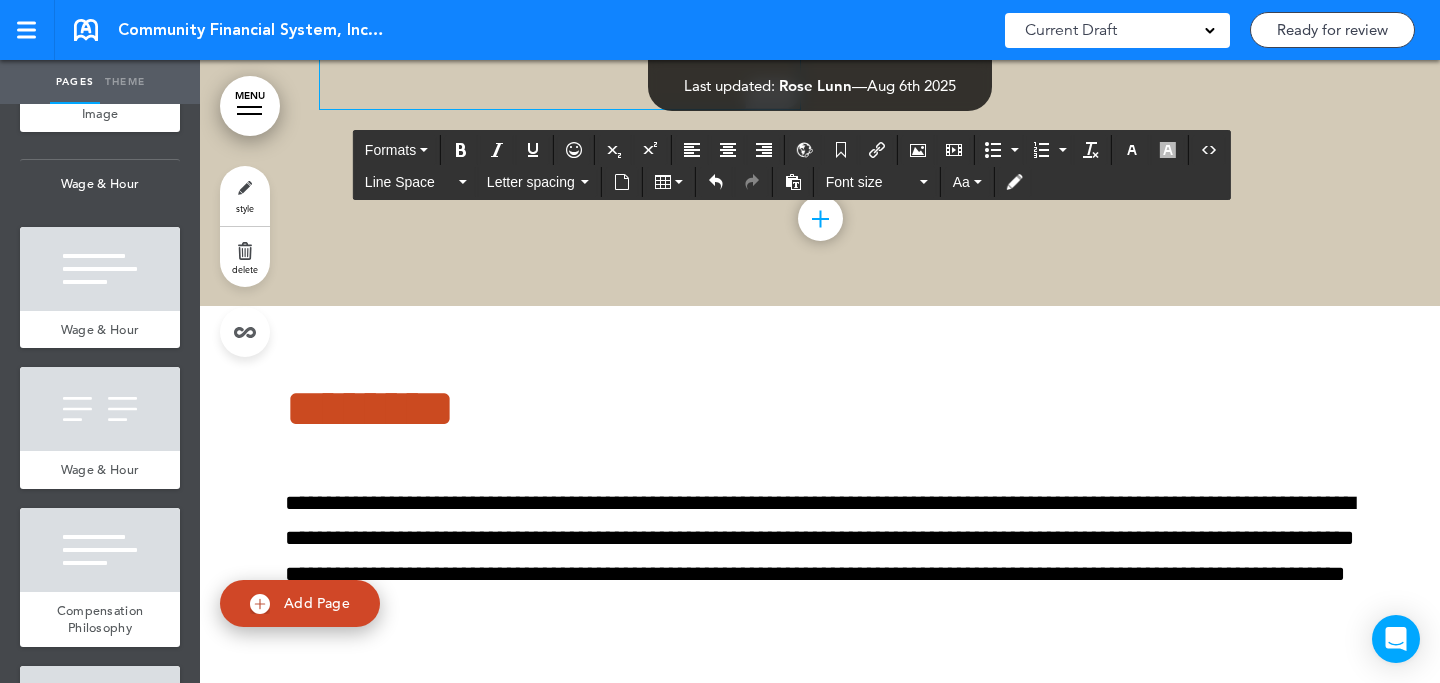 scroll, scrollTop: 90729, scrollLeft: 0, axis: vertical 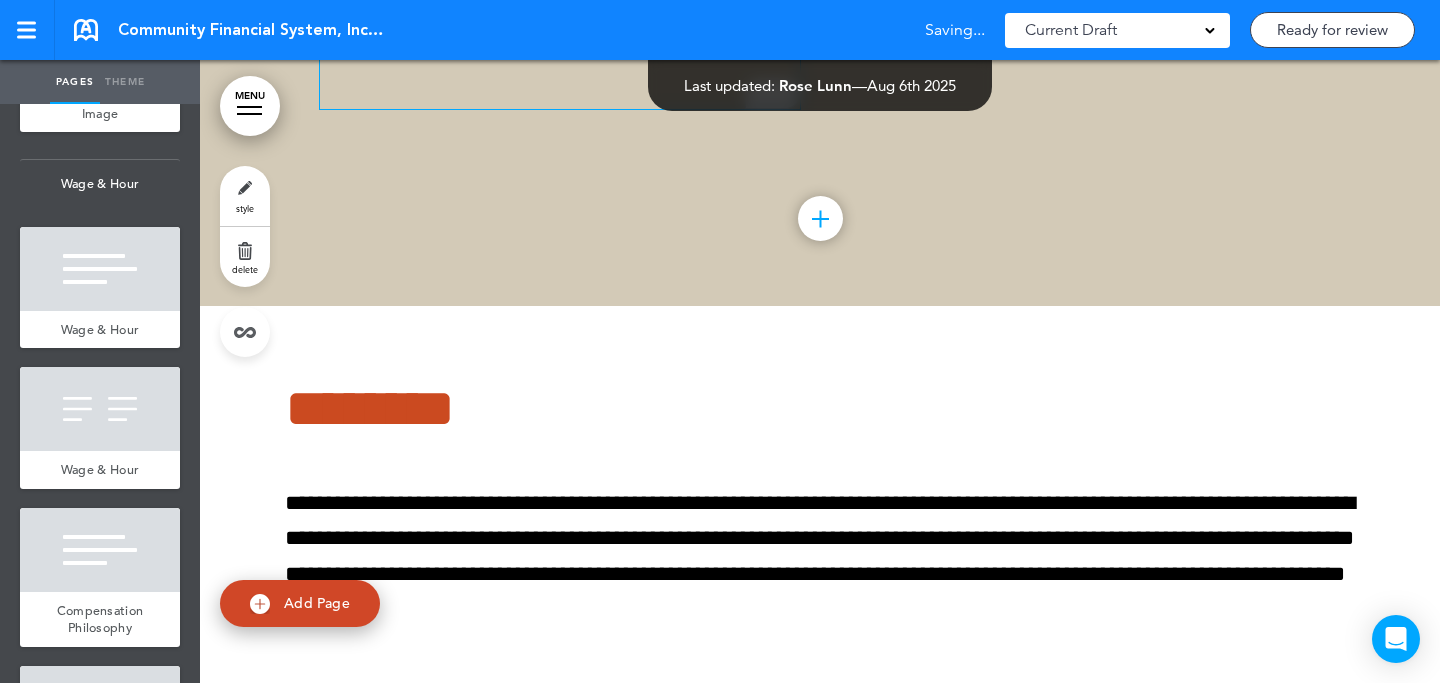 click on "********* ******** ******** ********" at bounding box center (560, -51) 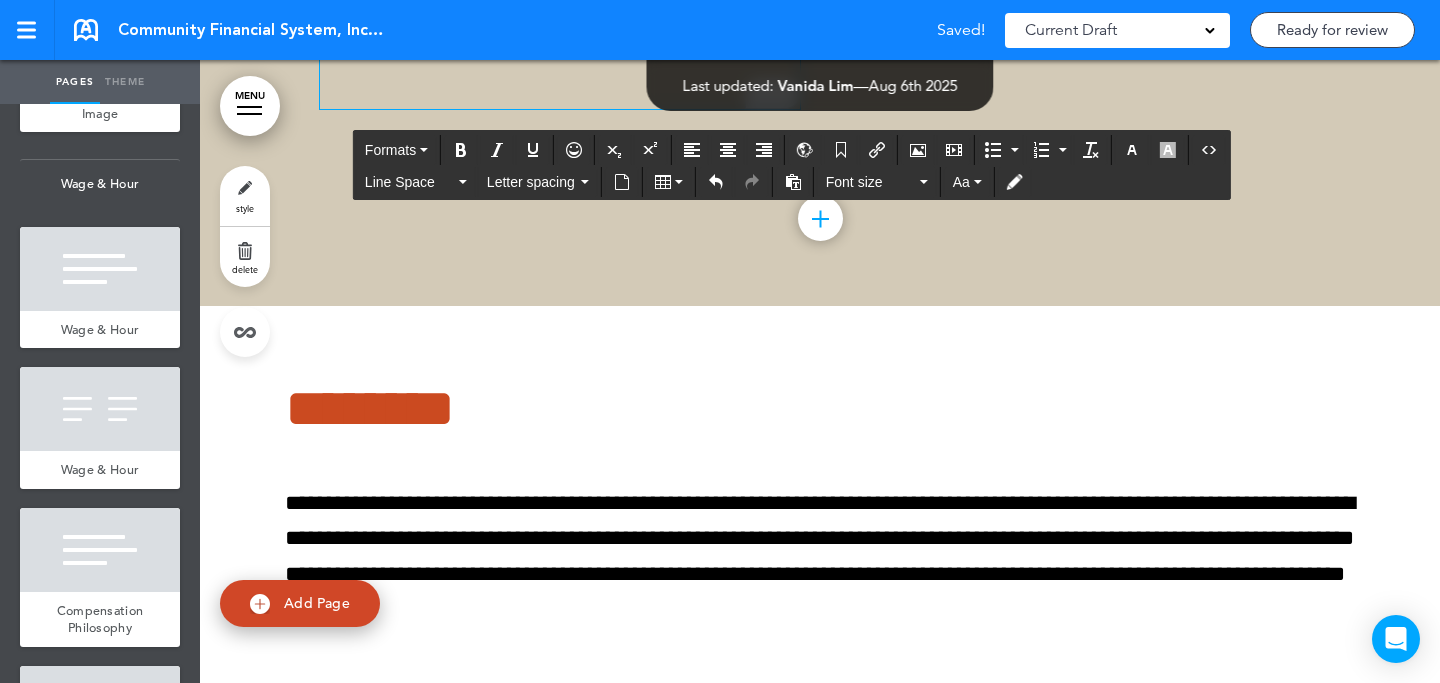 click on "********* ******** ******** ********" at bounding box center [560, -51] 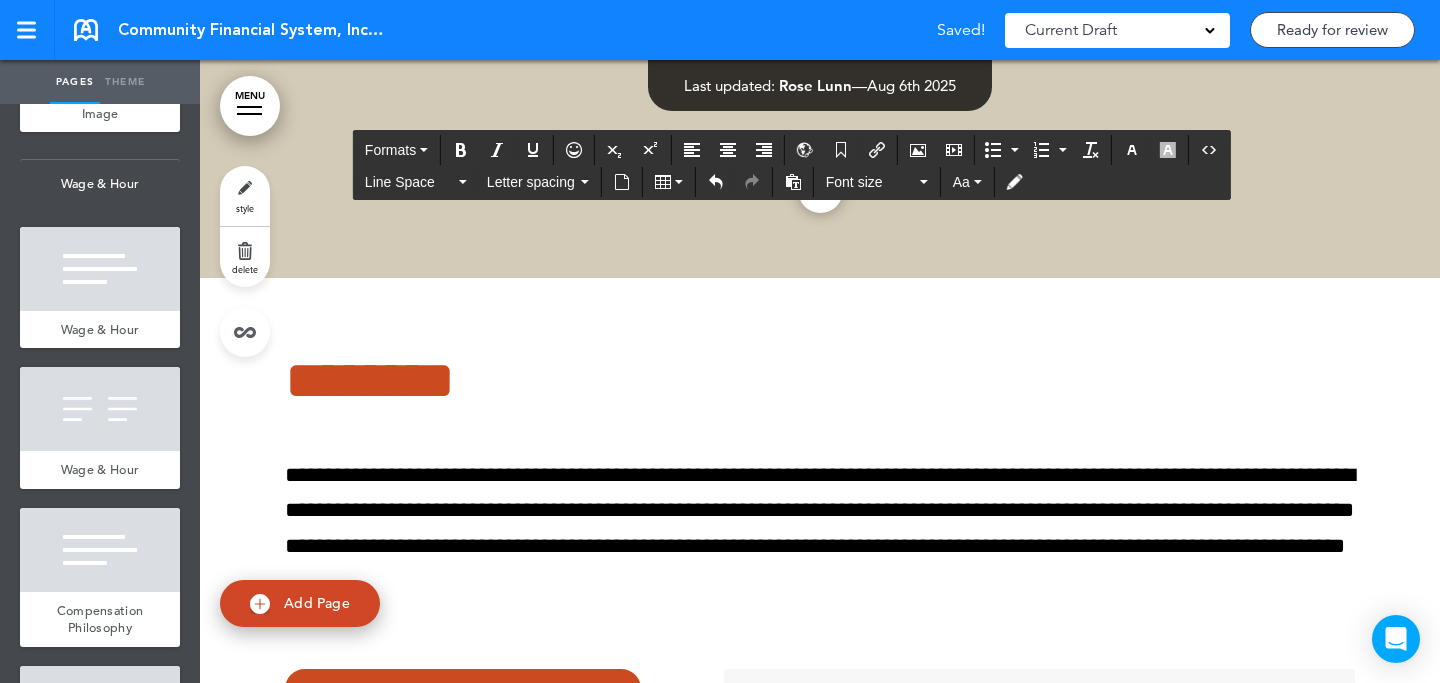 click at bounding box center (820, -215) 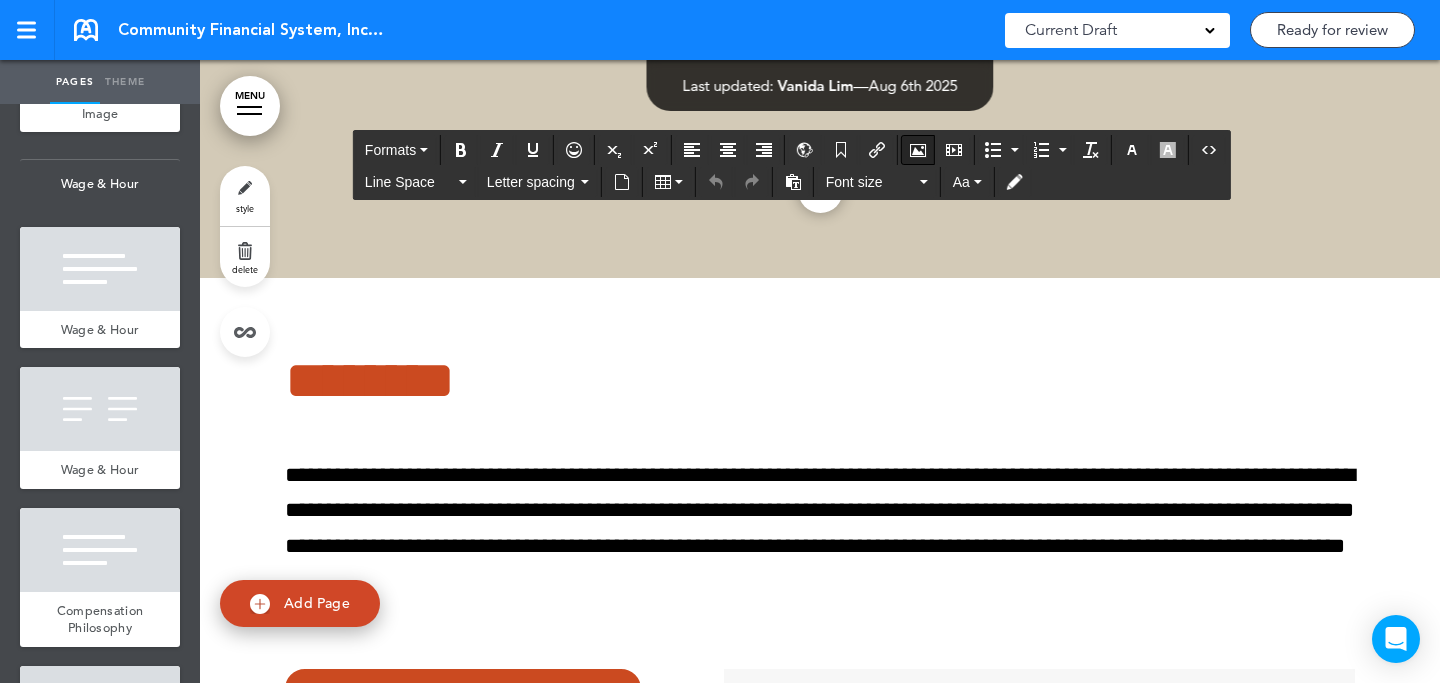 click at bounding box center [918, 150] 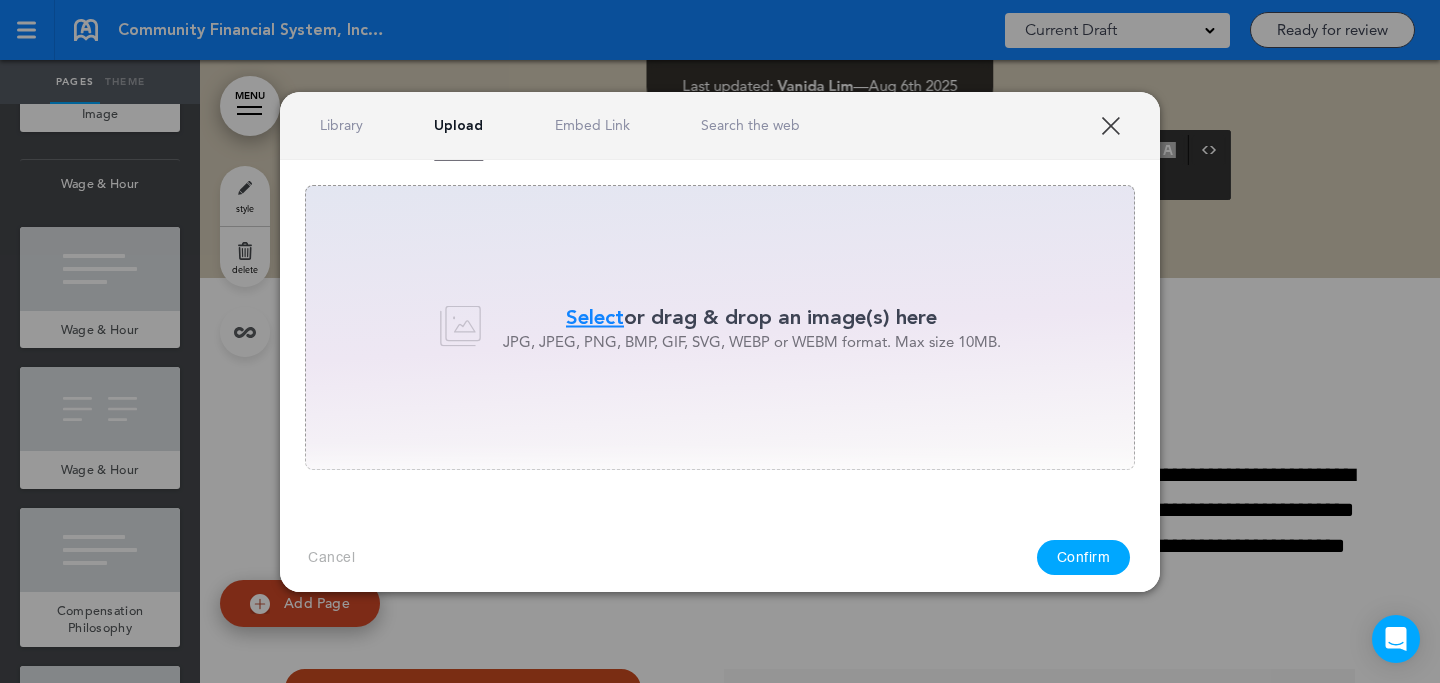 click on "Library" at bounding box center [341, 125] 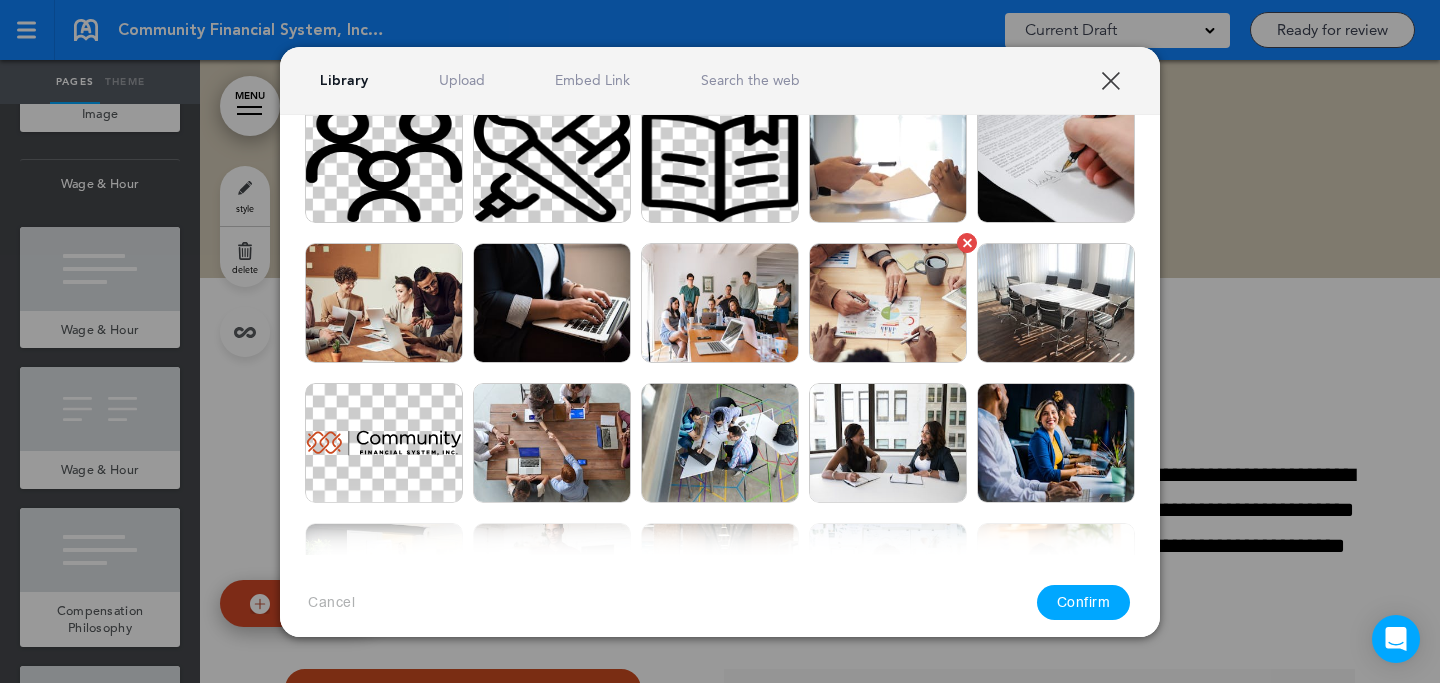 scroll, scrollTop: 660, scrollLeft: 0, axis: vertical 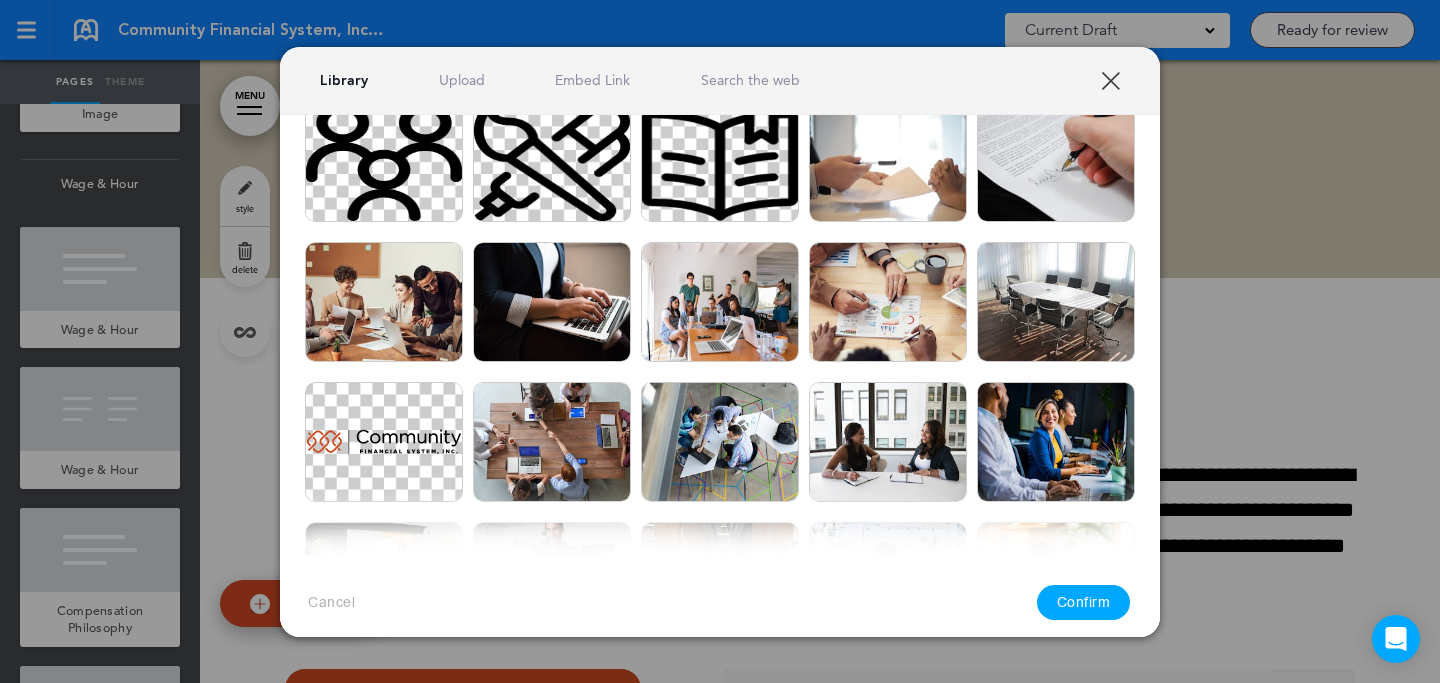 click on "XXX" at bounding box center (1110, 80) 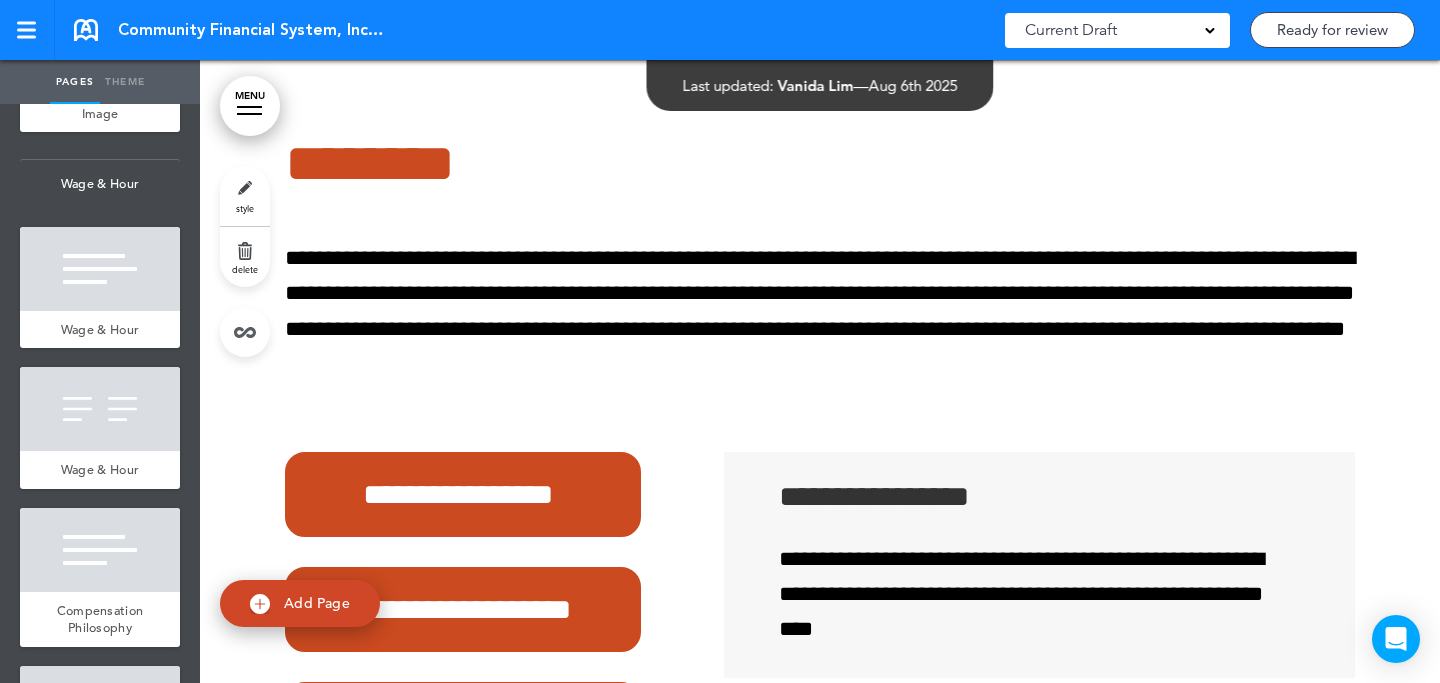 scroll, scrollTop: 90911, scrollLeft: 0, axis: vertical 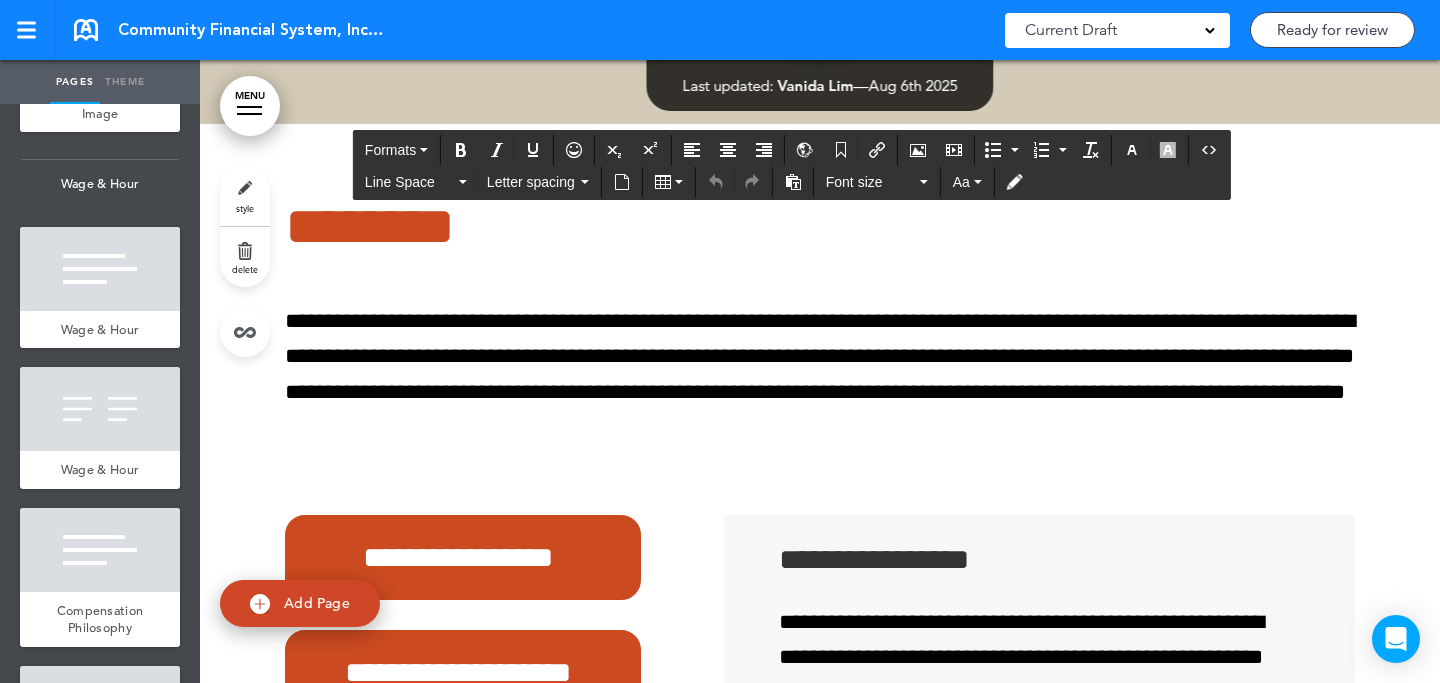 click on "MENU
Formats       Line Space   Letter spacing     Font size   Aa   Formats       Line Space   Letter spacing     Font size   Aa   Formats       Line Space   Letter spacing     Font size   Aa   Formats       Line Space   Letter spacing     Font size   Aa   Formats       Line Space   Letter spacing     Font size   Aa
Cancel
Reorder
?
Move or rearrange pages
easily by selecting whole  sections or individual pages.
Go back
Community Financial System, Inc.
Hide page in   table of contents
1
2" at bounding box center (820, -90540) 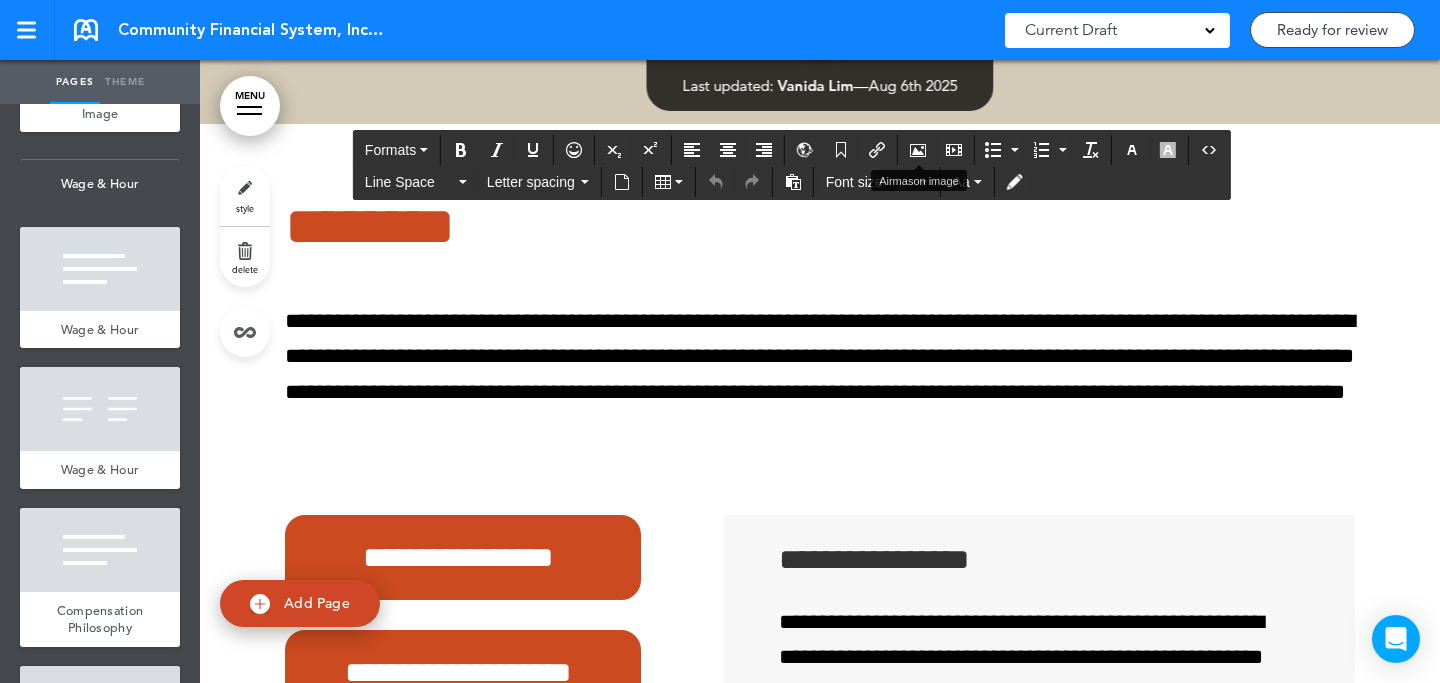 click at bounding box center [918, 150] 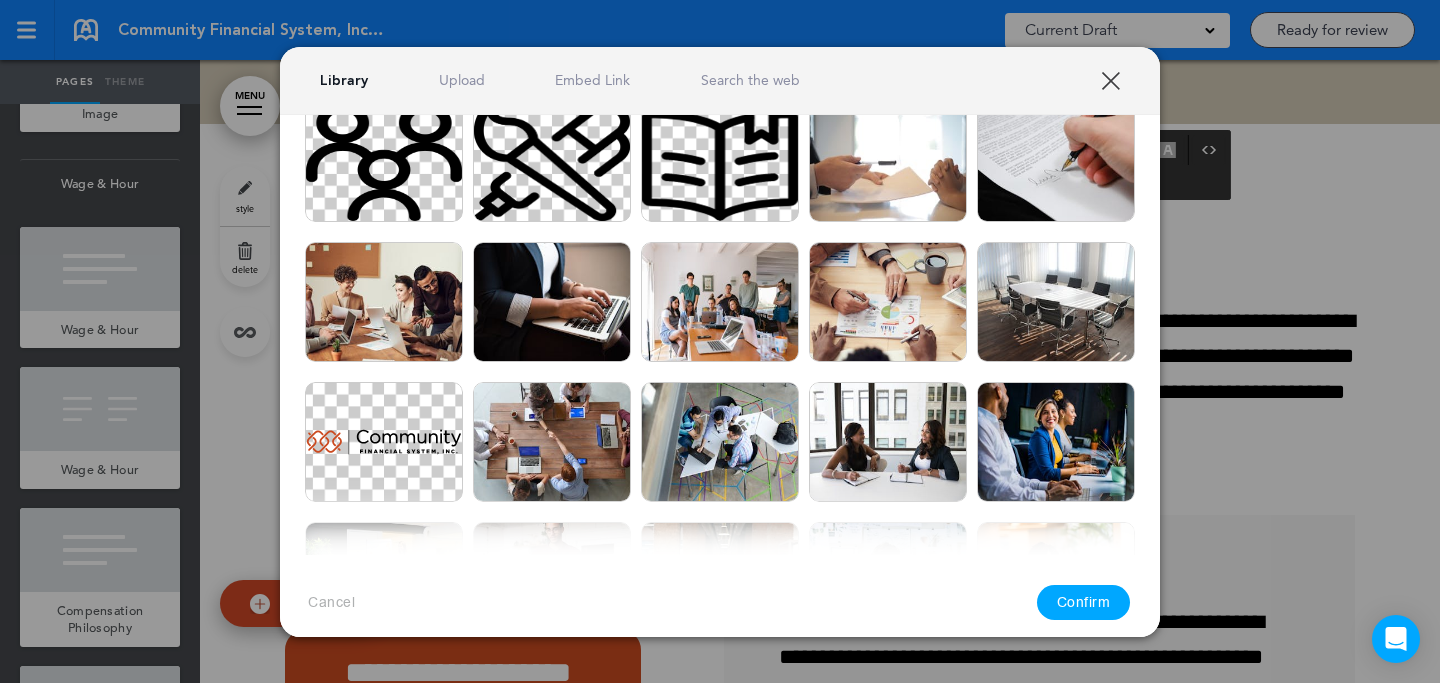 click on "Upload" at bounding box center (462, 80) 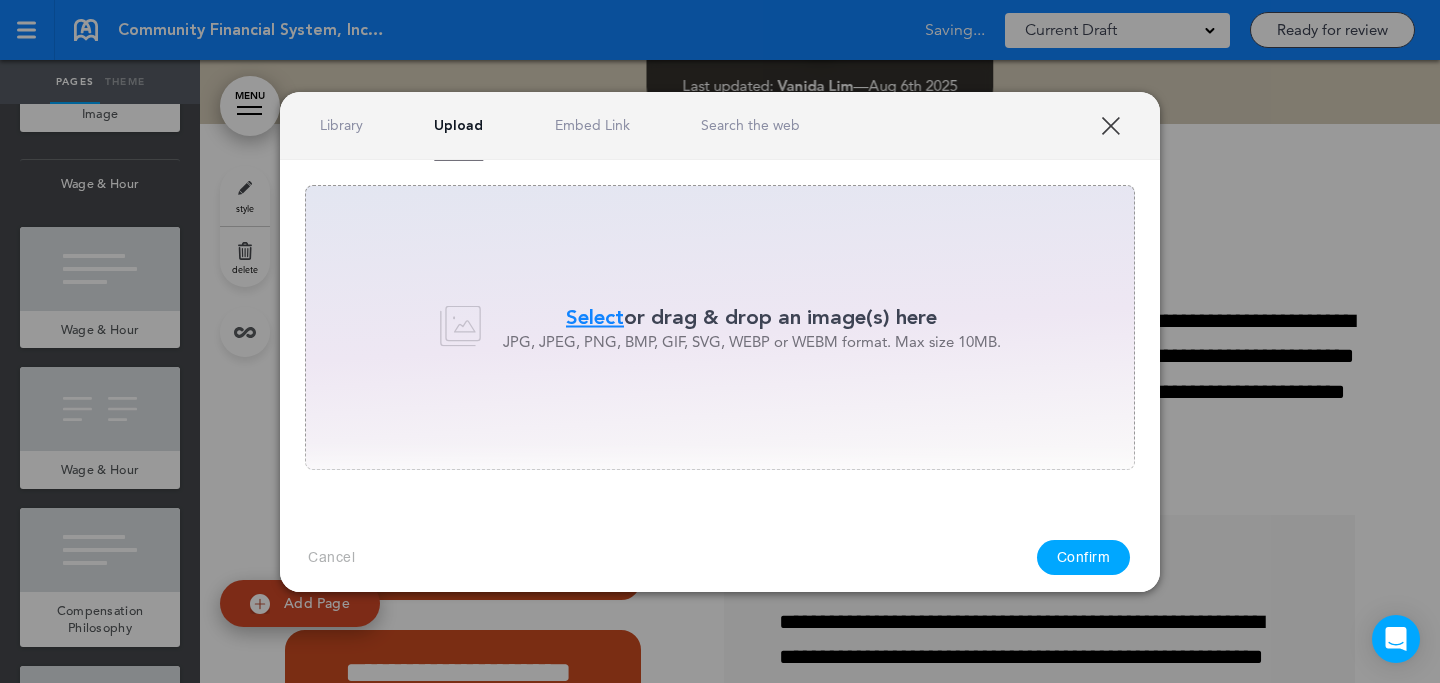 scroll, scrollTop: 0, scrollLeft: 0, axis: both 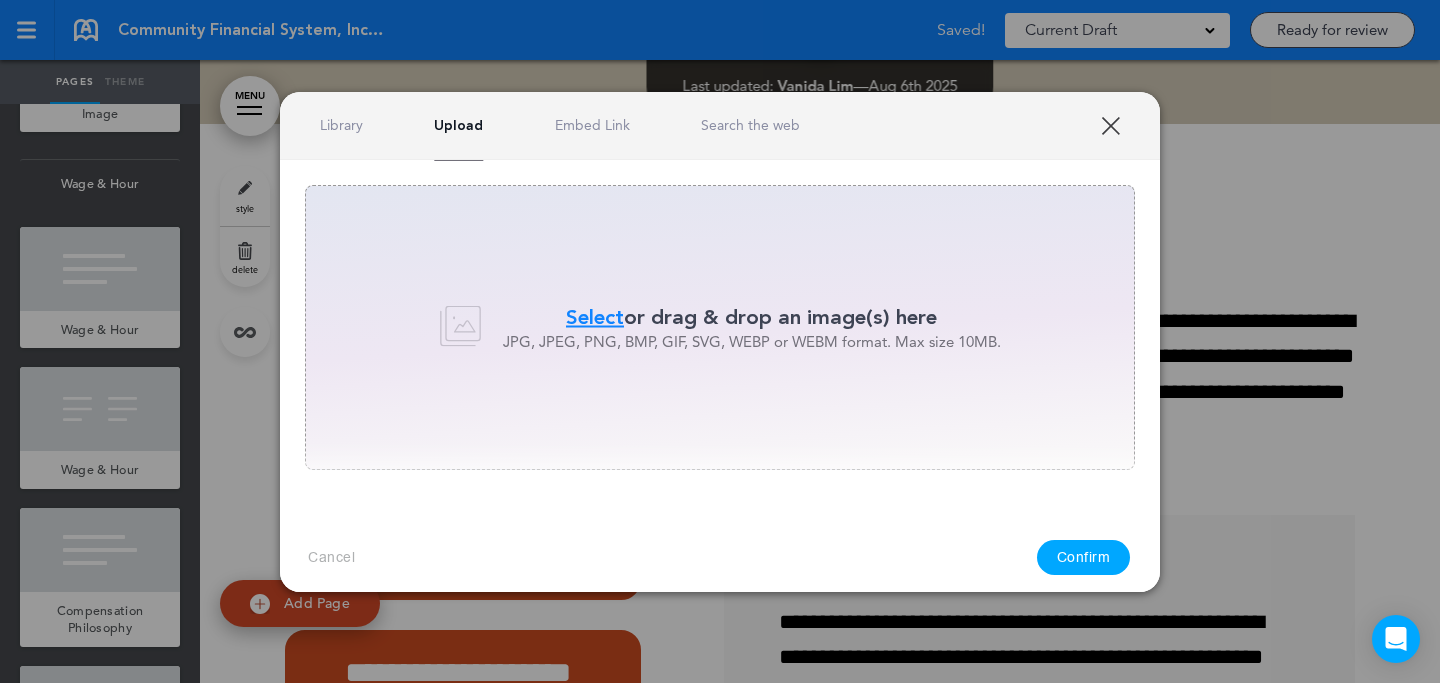 click on "Select" at bounding box center [595, 317] 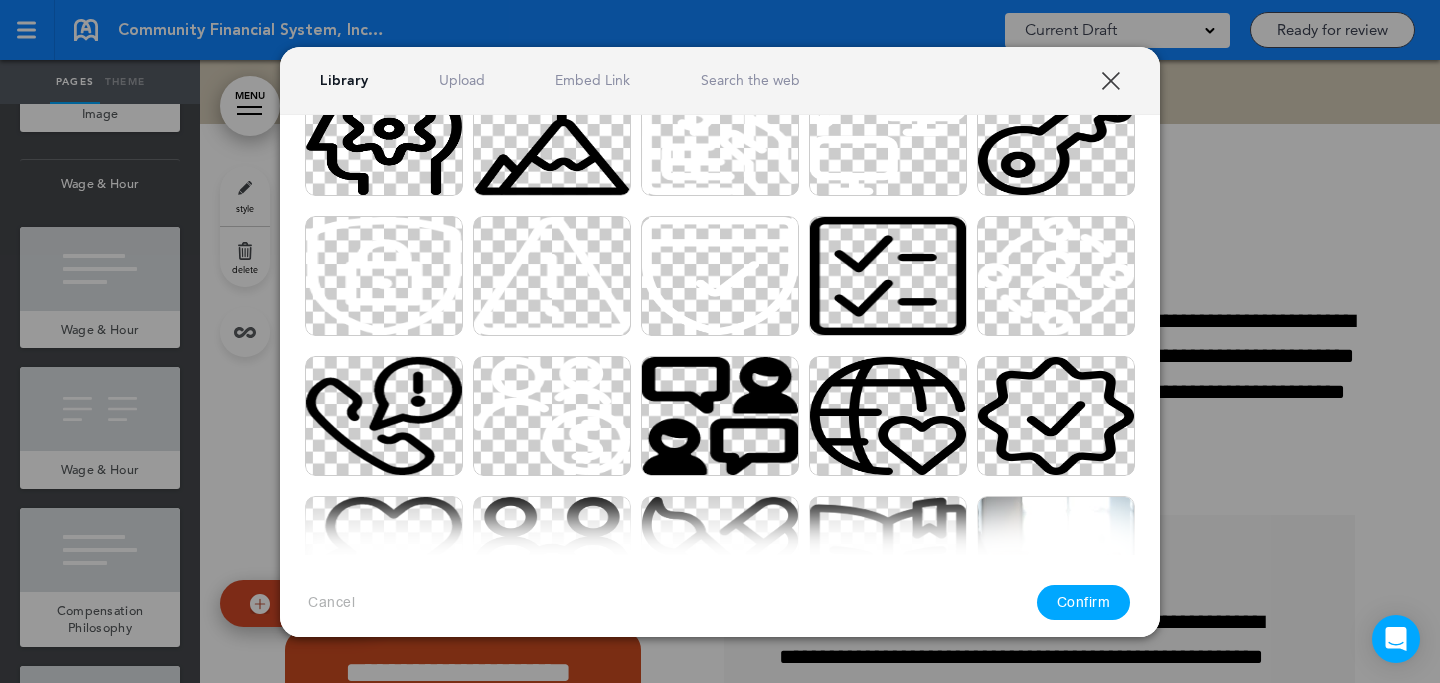 scroll, scrollTop: 280, scrollLeft: 0, axis: vertical 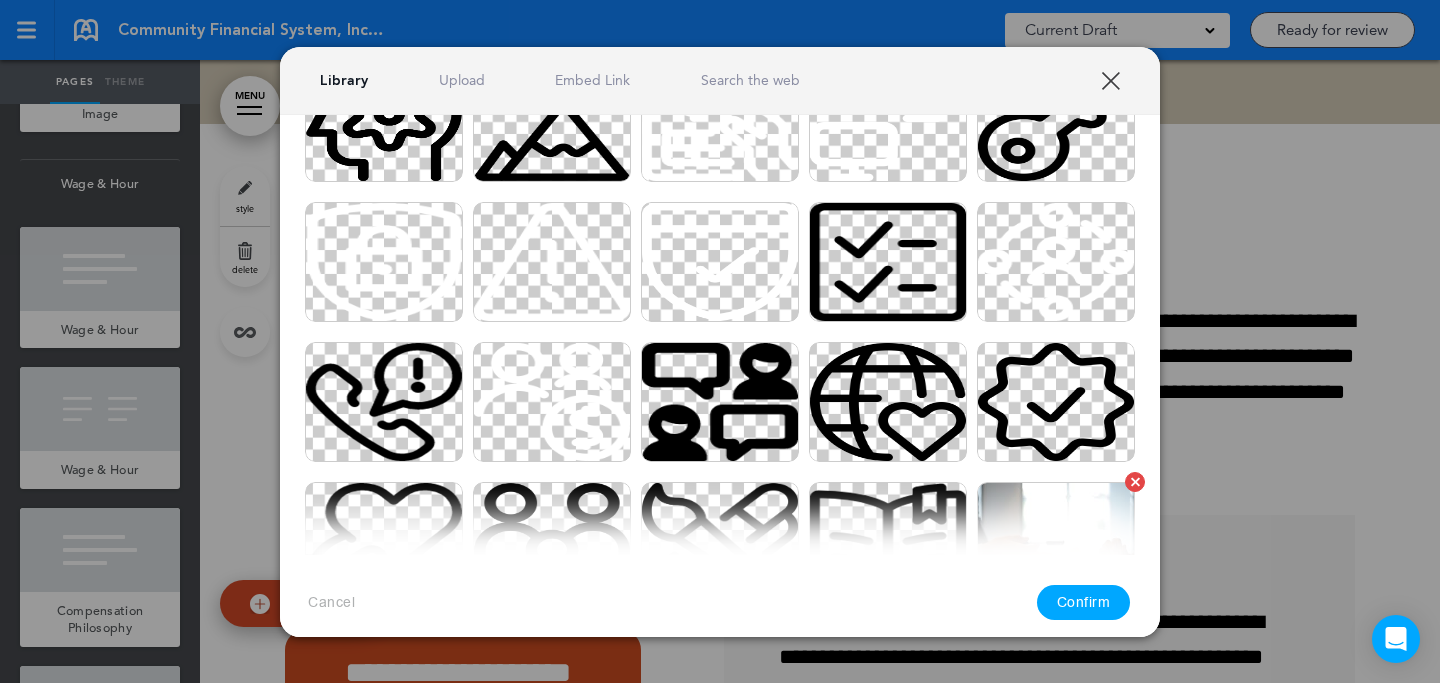 click on "Confirm" at bounding box center (1084, 602) 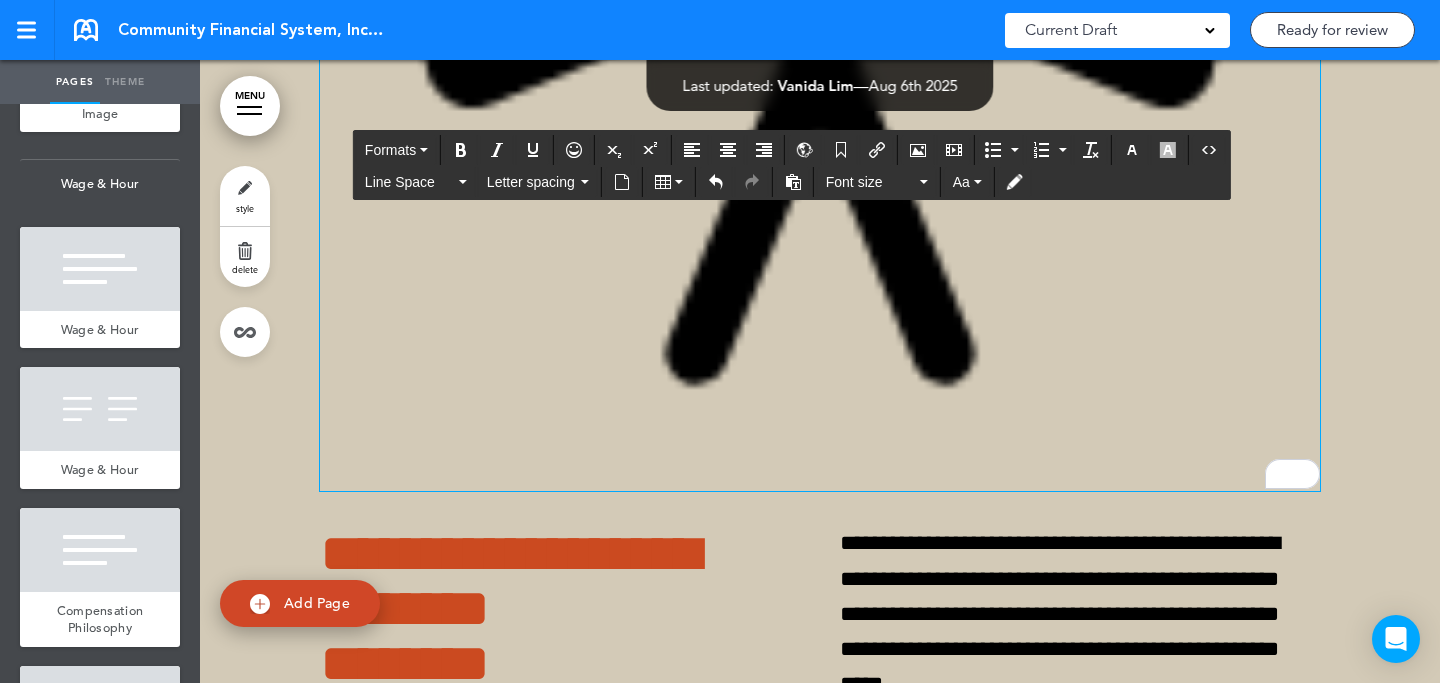 click at bounding box center [820, -21] 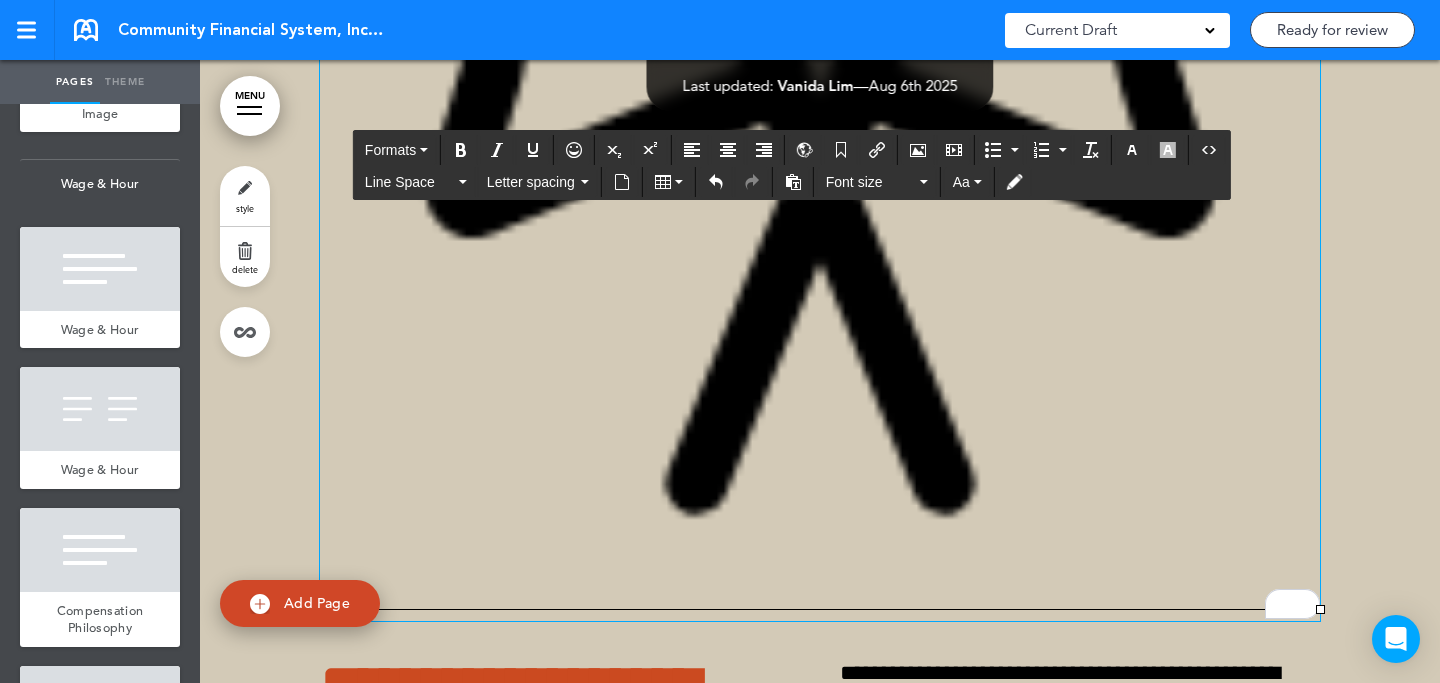 scroll, scrollTop: 90767, scrollLeft: 0, axis: vertical 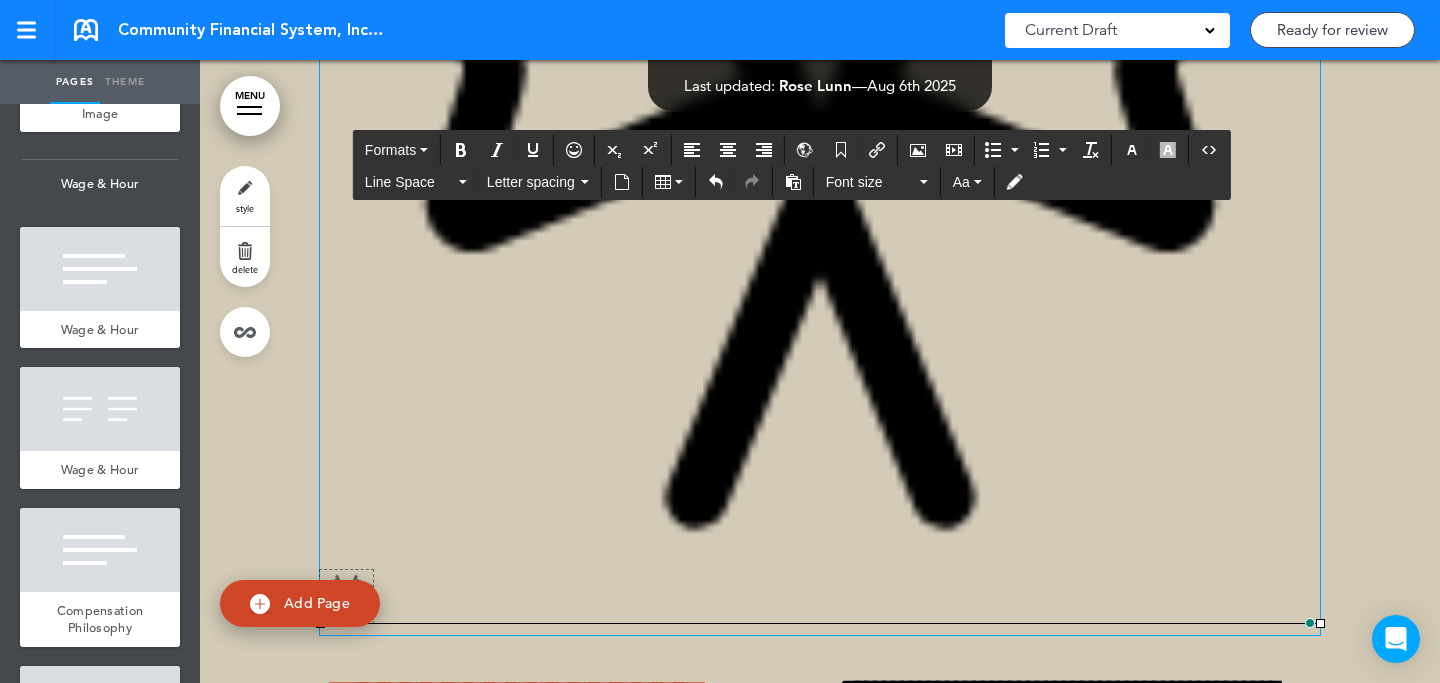 drag, startPoint x: 1310, startPoint y: 160, endPoint x: 359, endPoint y: 534, distance: 1021.89874 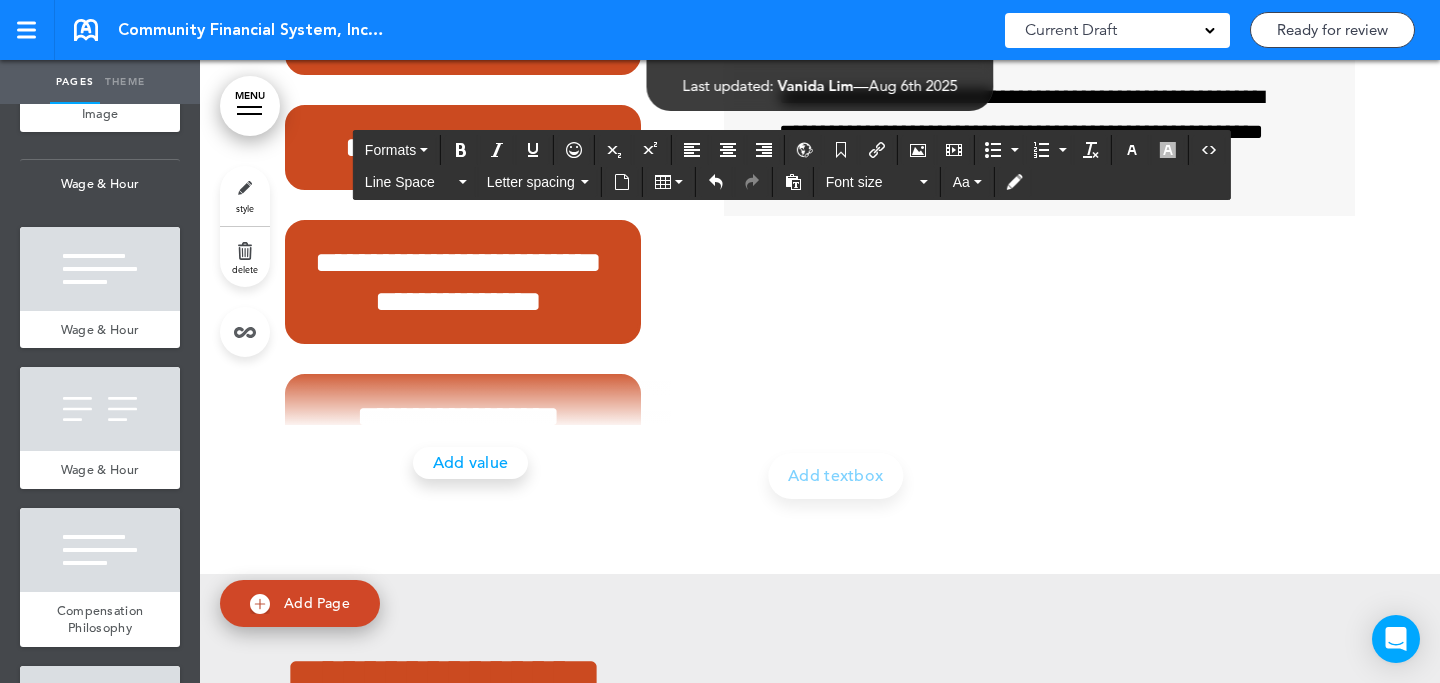 scroll, scrollTop: 91529, scrollLeft: 0, axis: vertical 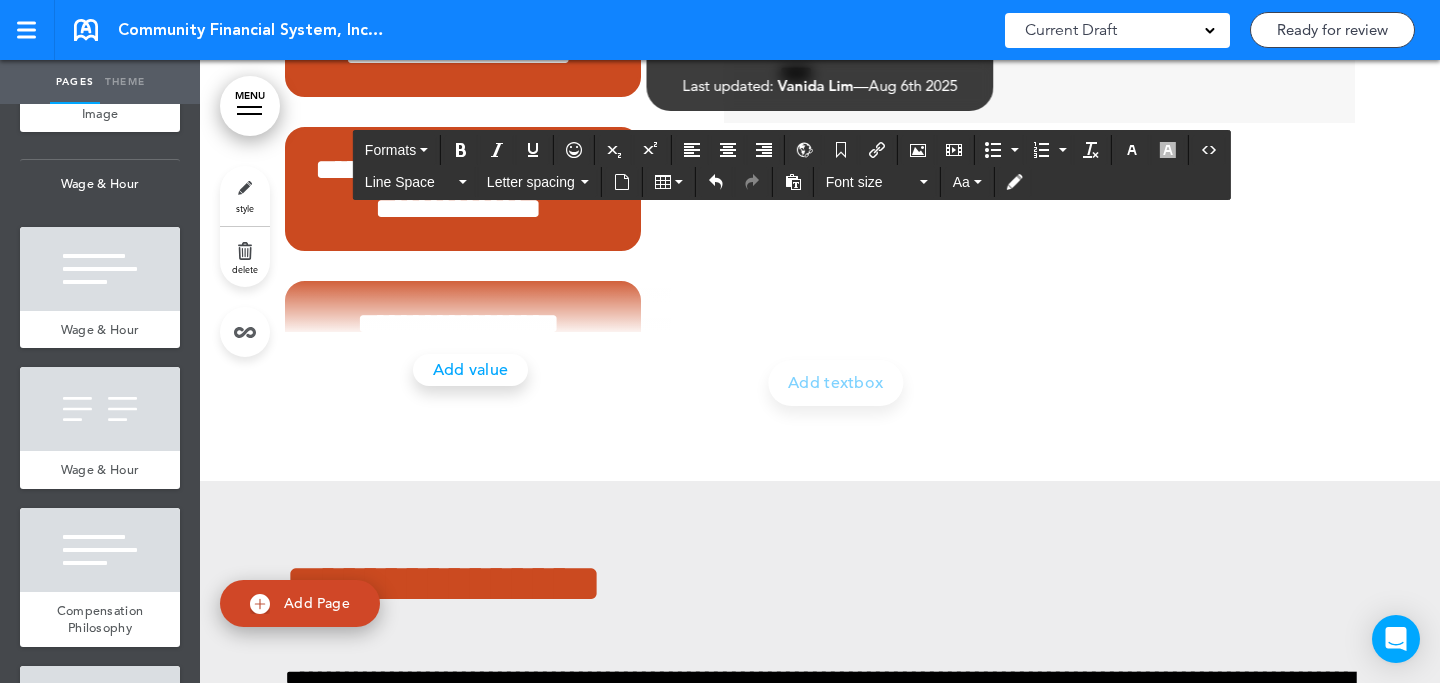 click on "style" at bounding box center (245, 208) 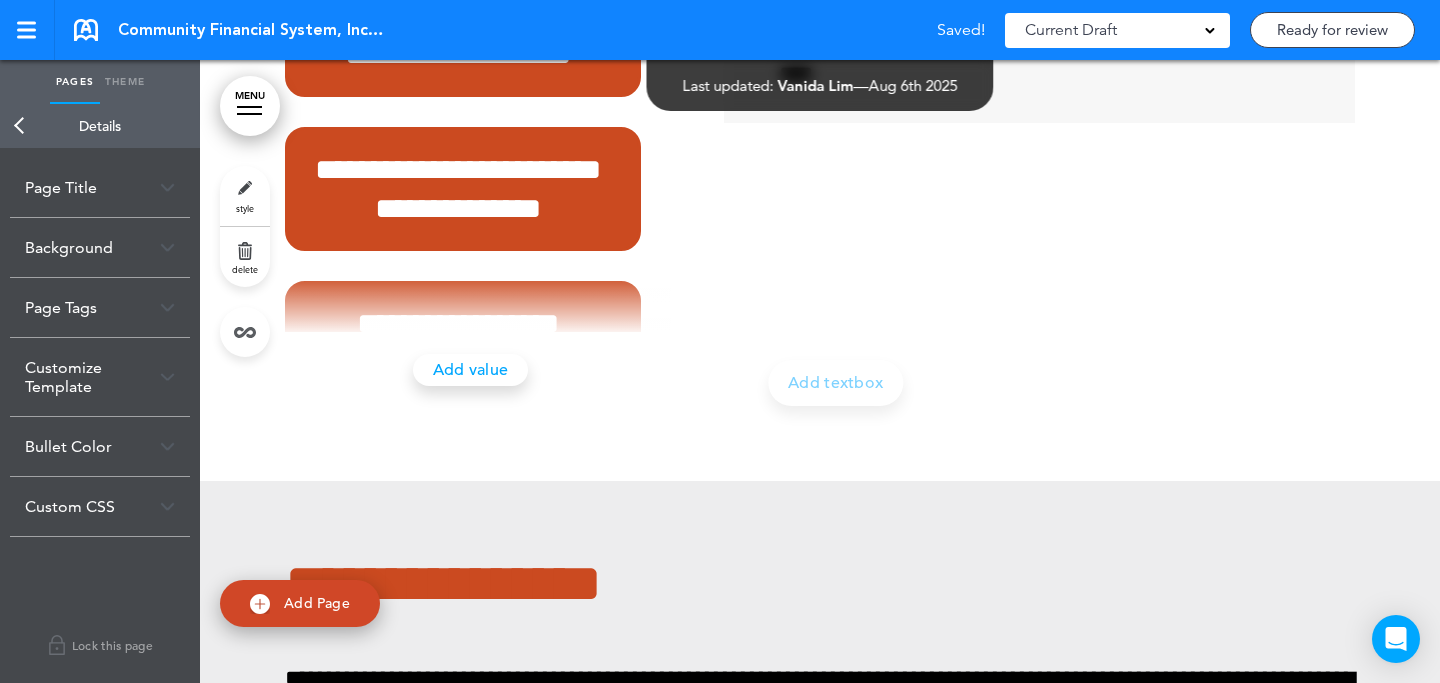 click on "style" at bounding box center (245, 196) 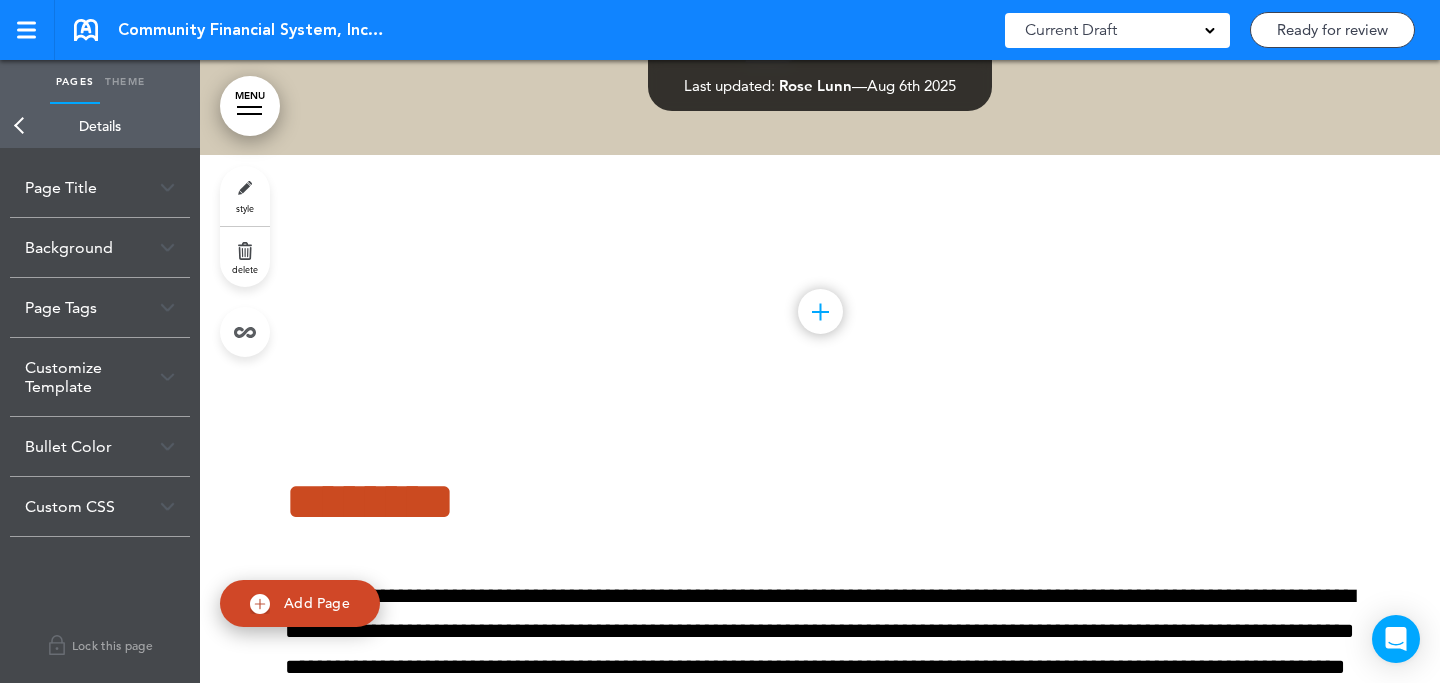 scroll, scrollTop: 90875, scrollLeft: 0, axis: vertical 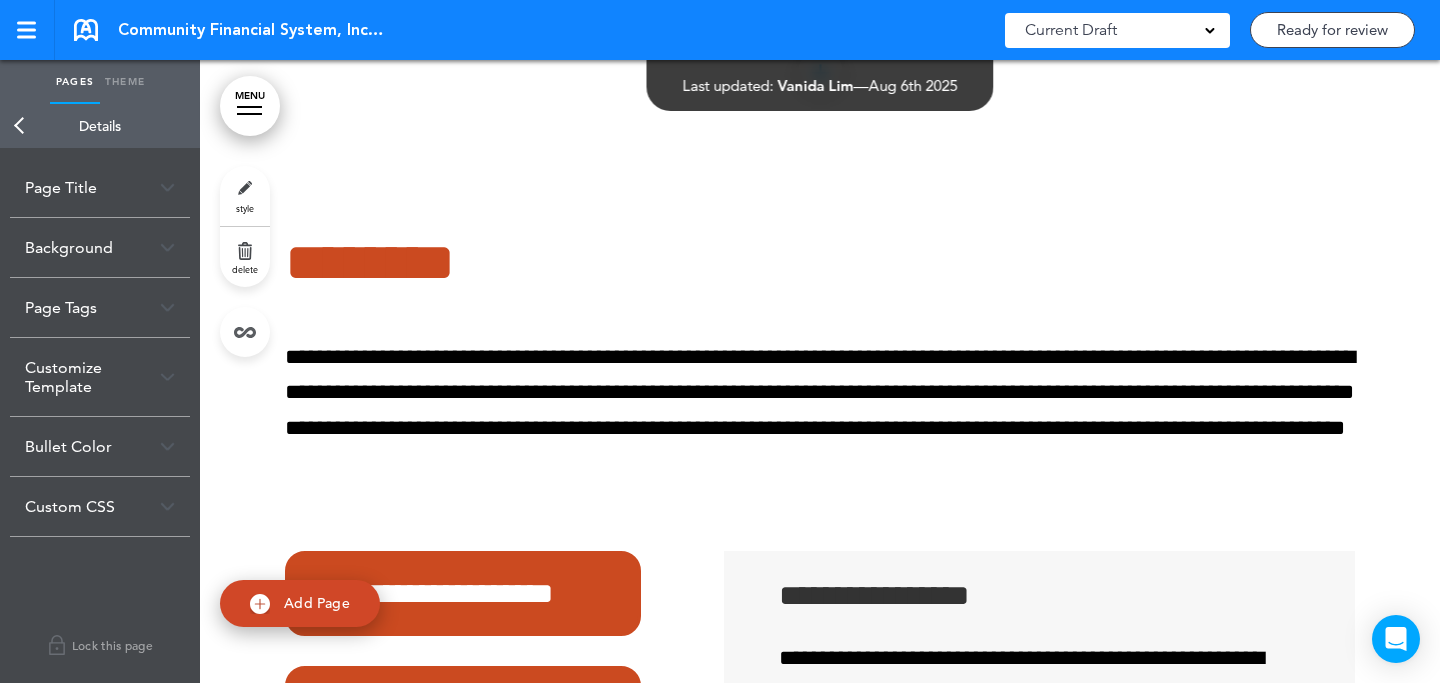click on "style" at bounding box center (245, 196) 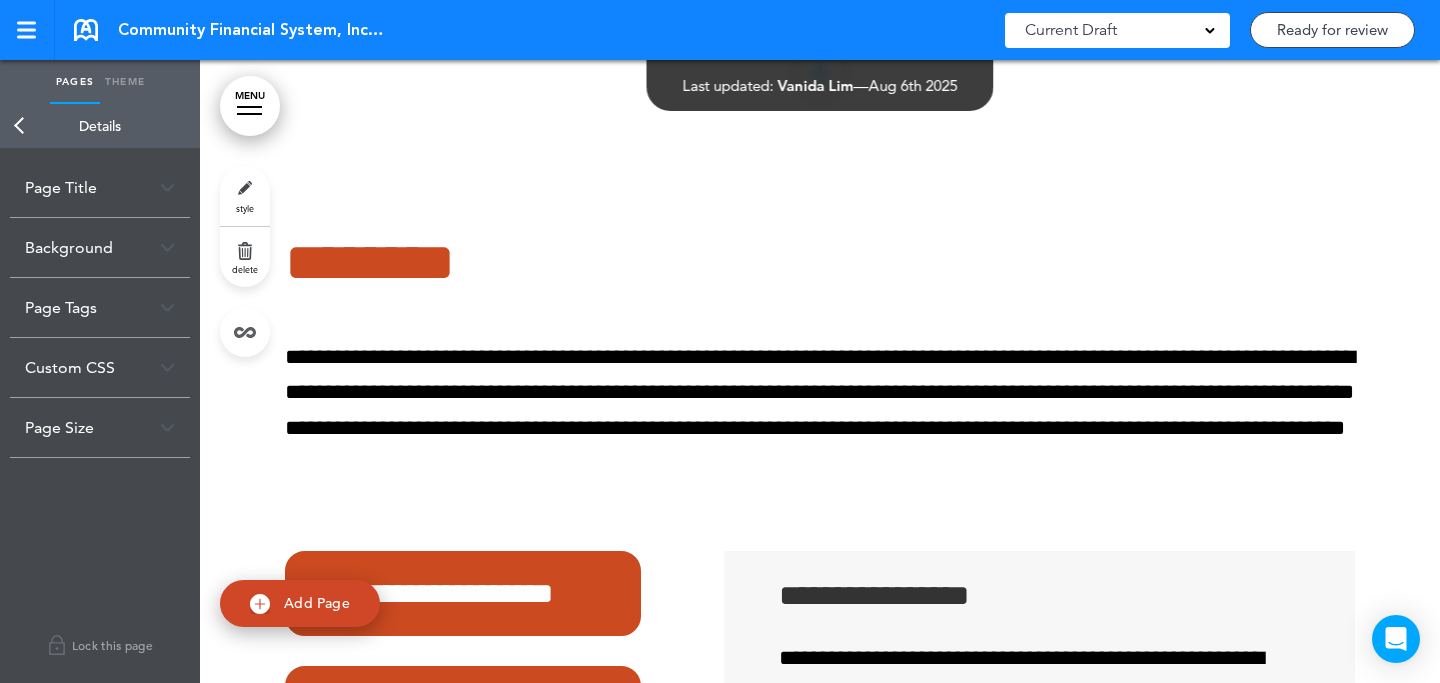 click on "Page Size" at bounding box center (100, 427) 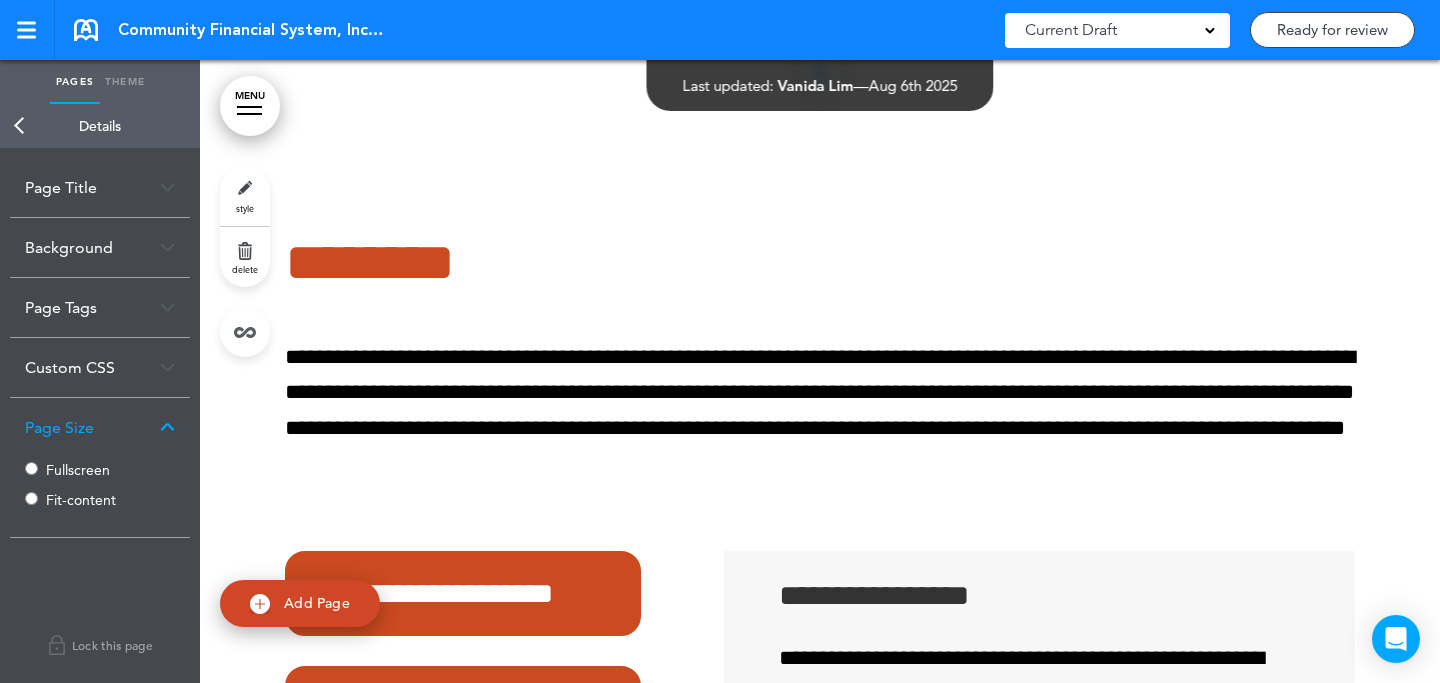 click on "Fit-content" at bounding box center (106, 500) 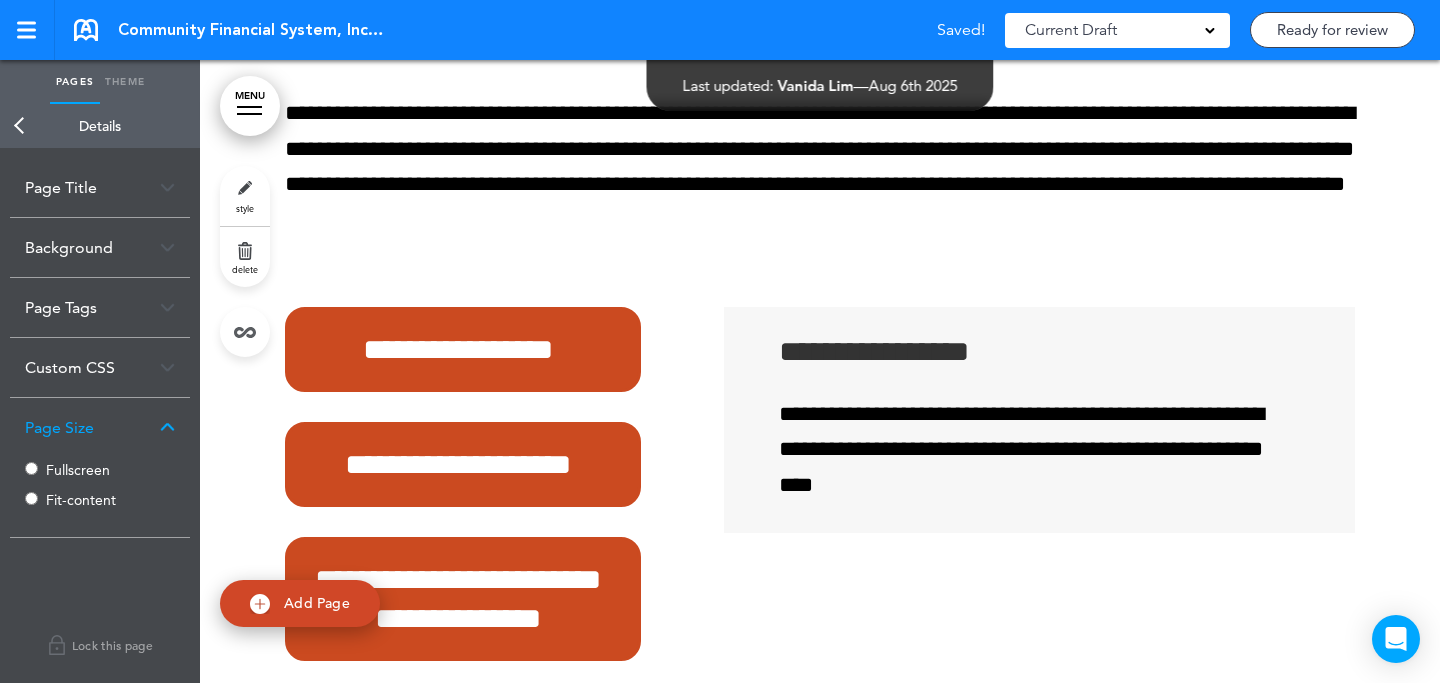 click on "Fit-content" at bounding box center [106, 500] 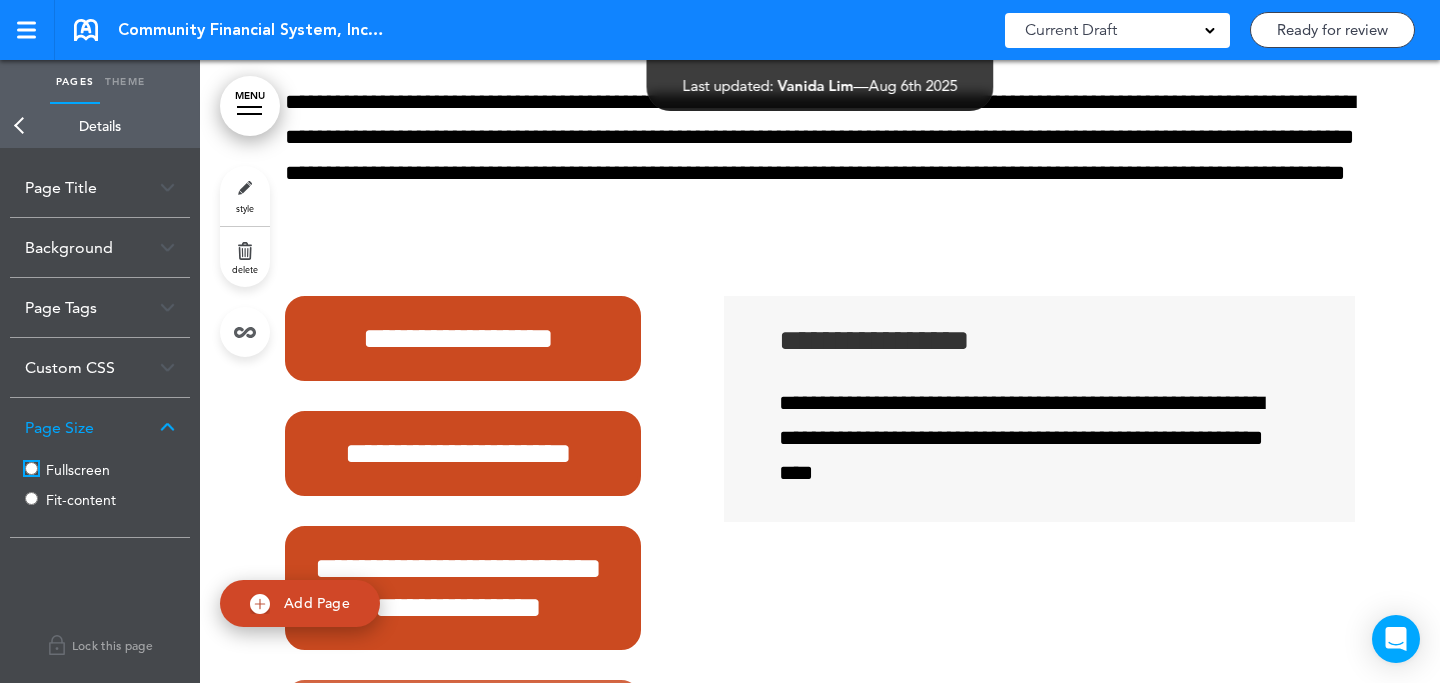 scroll, scrollTop: 90974, scrollLeft: 0, axis: vertical 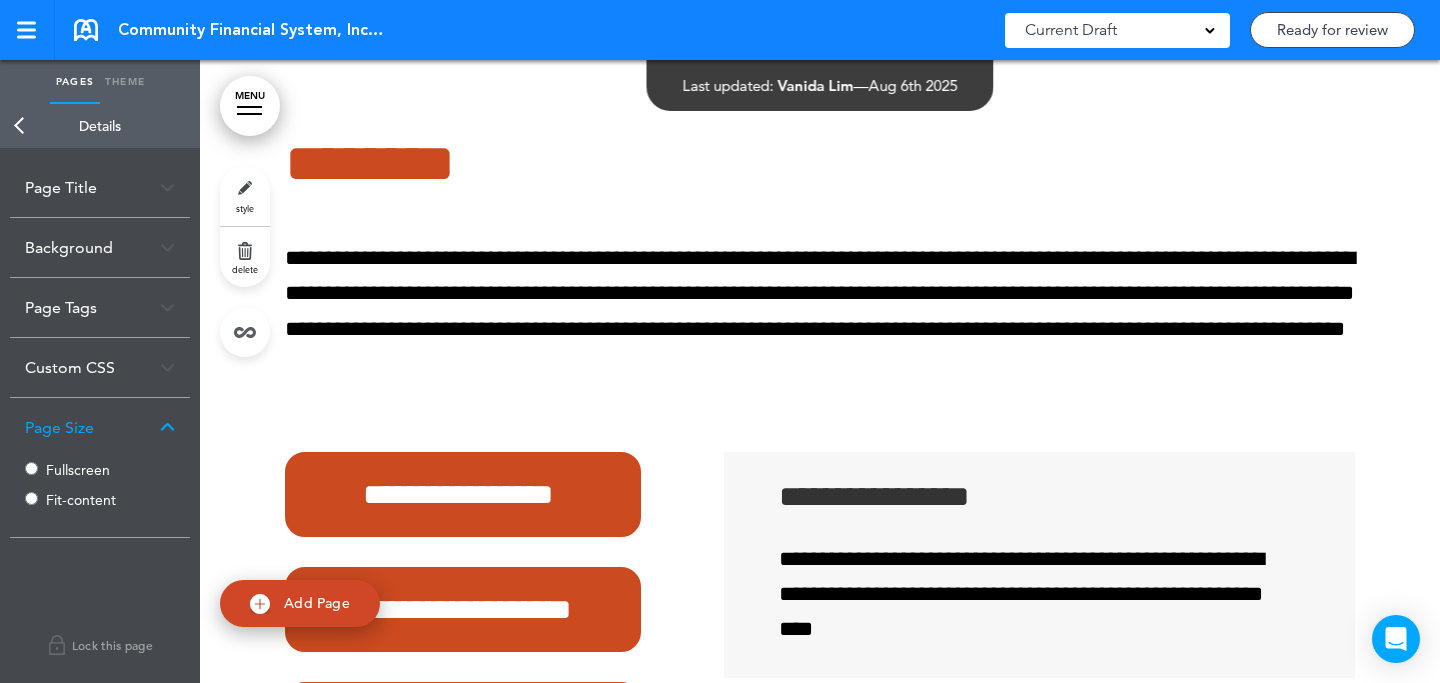 click on "Fit-content" at bounding box center [106, 500] 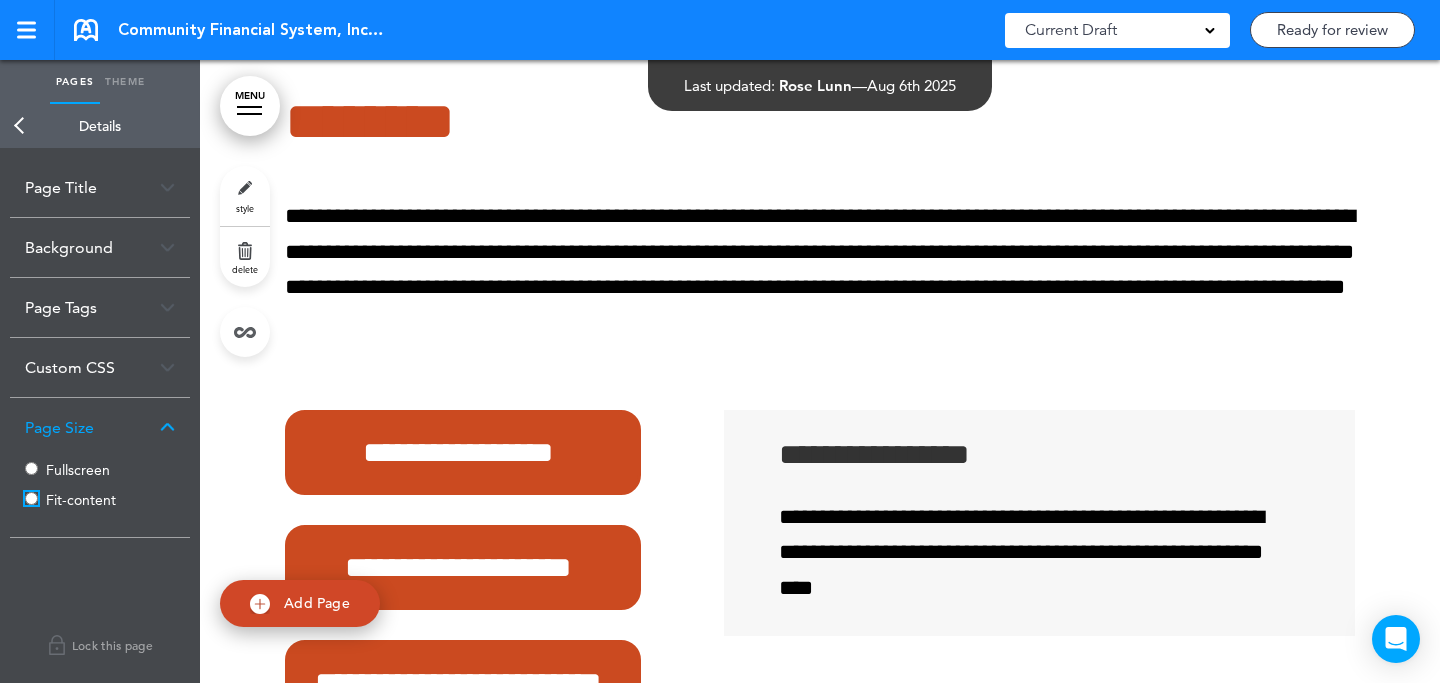 scroll, scrollTop: 90775, scrollLeft: 0, axis: vertical 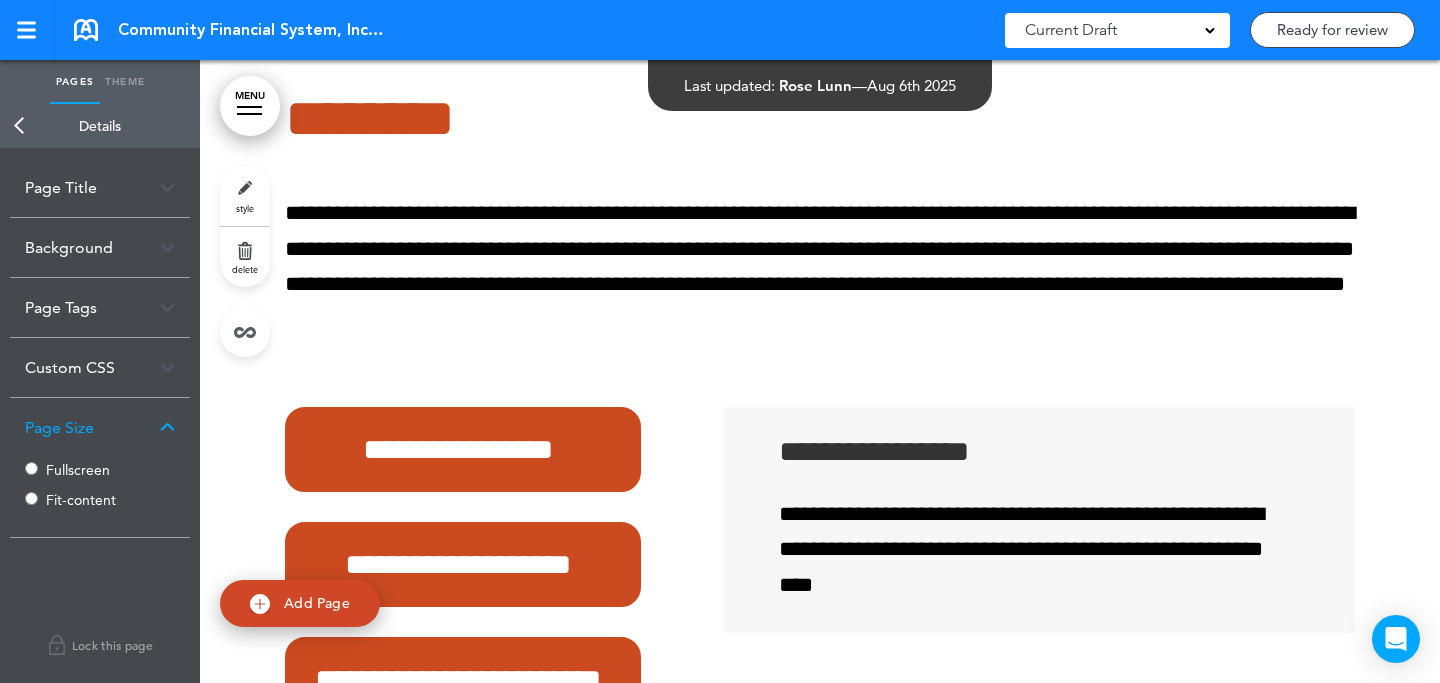 click on "style" at bounding box center (245, 196) 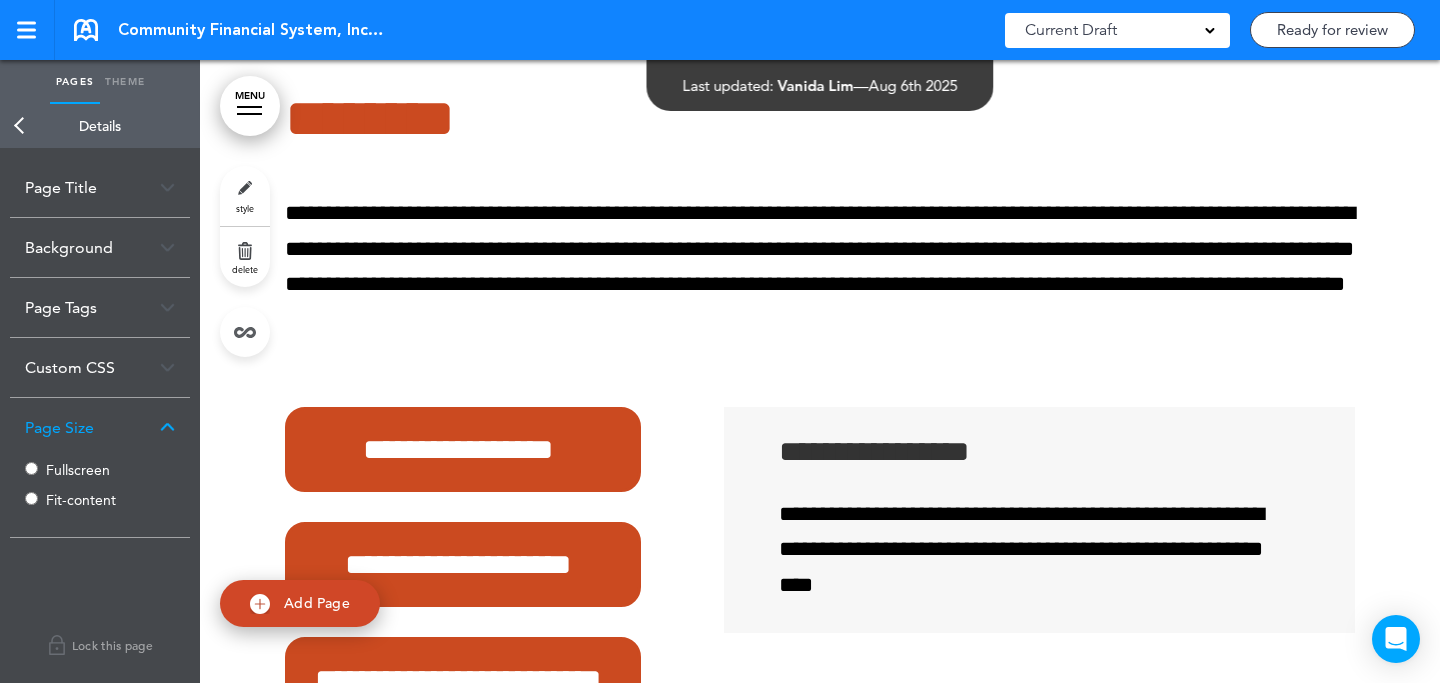 click on "Page Title" at bounding box center (100, 187) 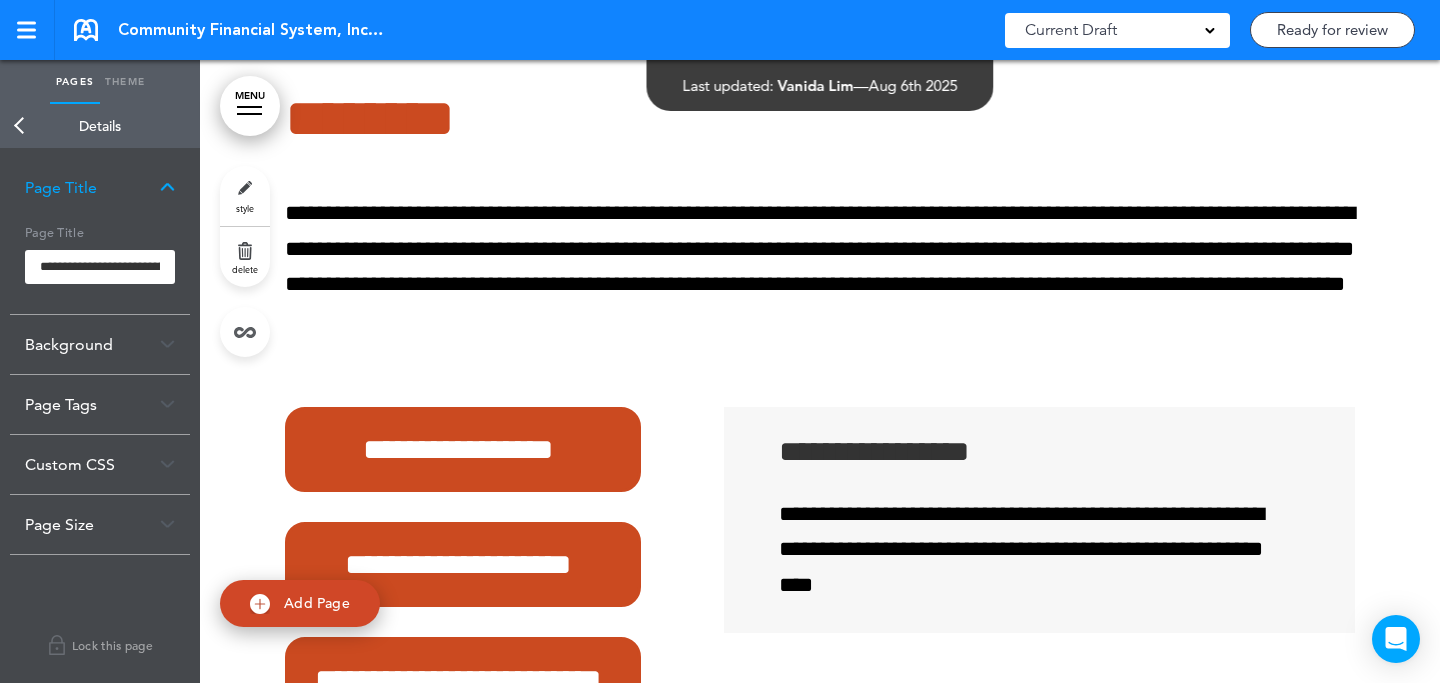click on "Page Title" at bounding box center [100, 187] 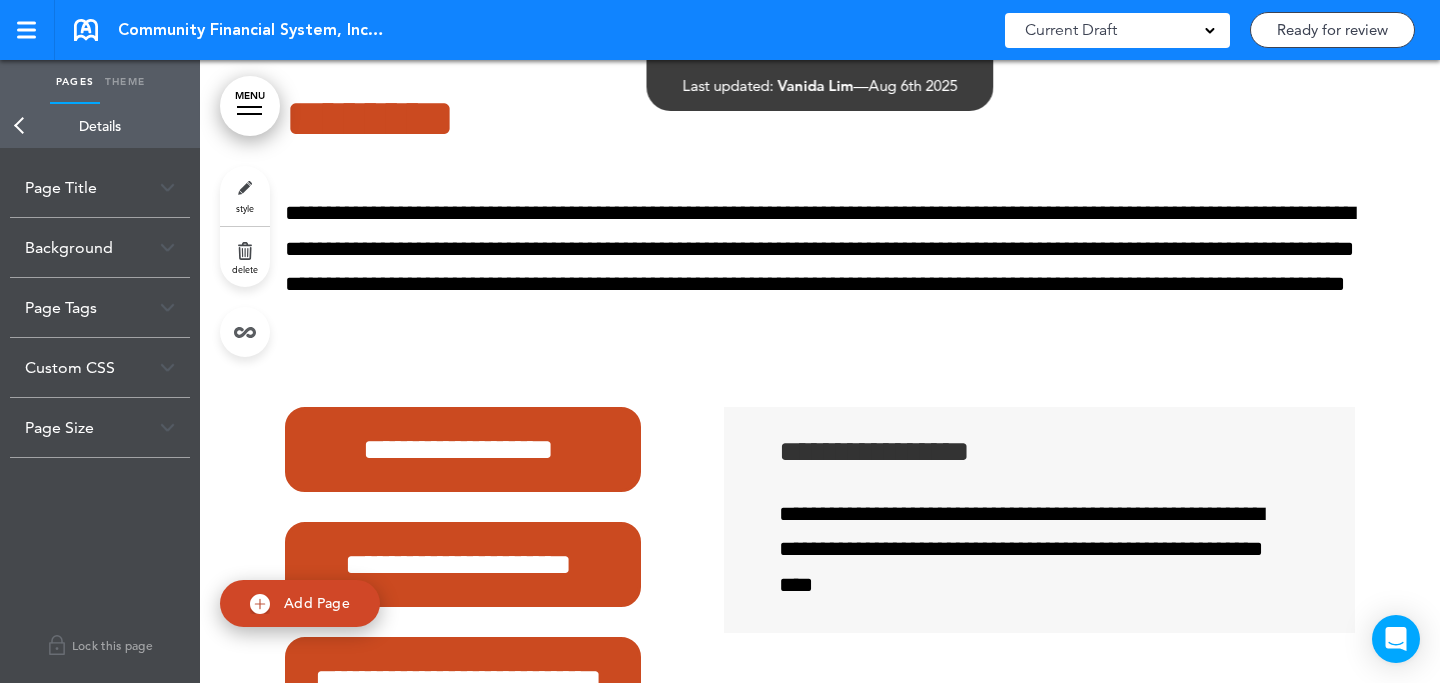 click on "Page Size" at bounding box center [100, 427] 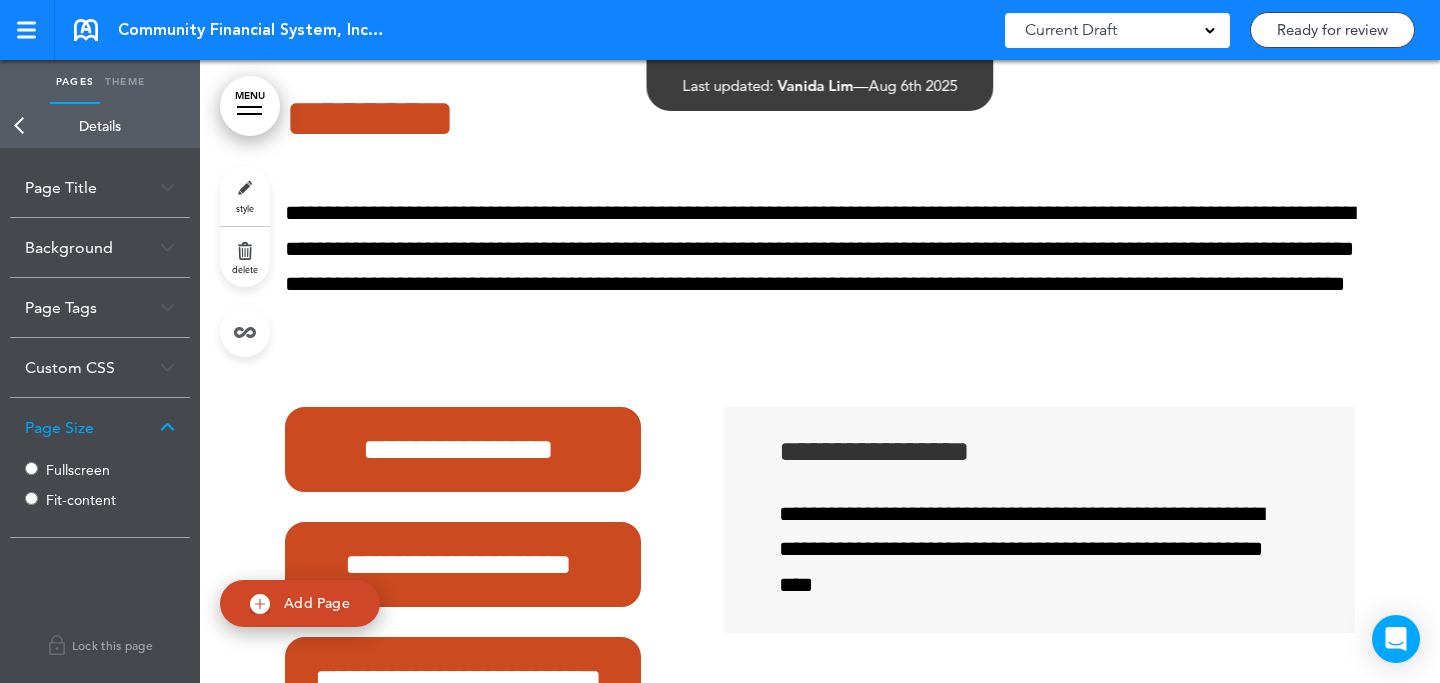 click on "Fullscreen" at bounding box center [106, 470] 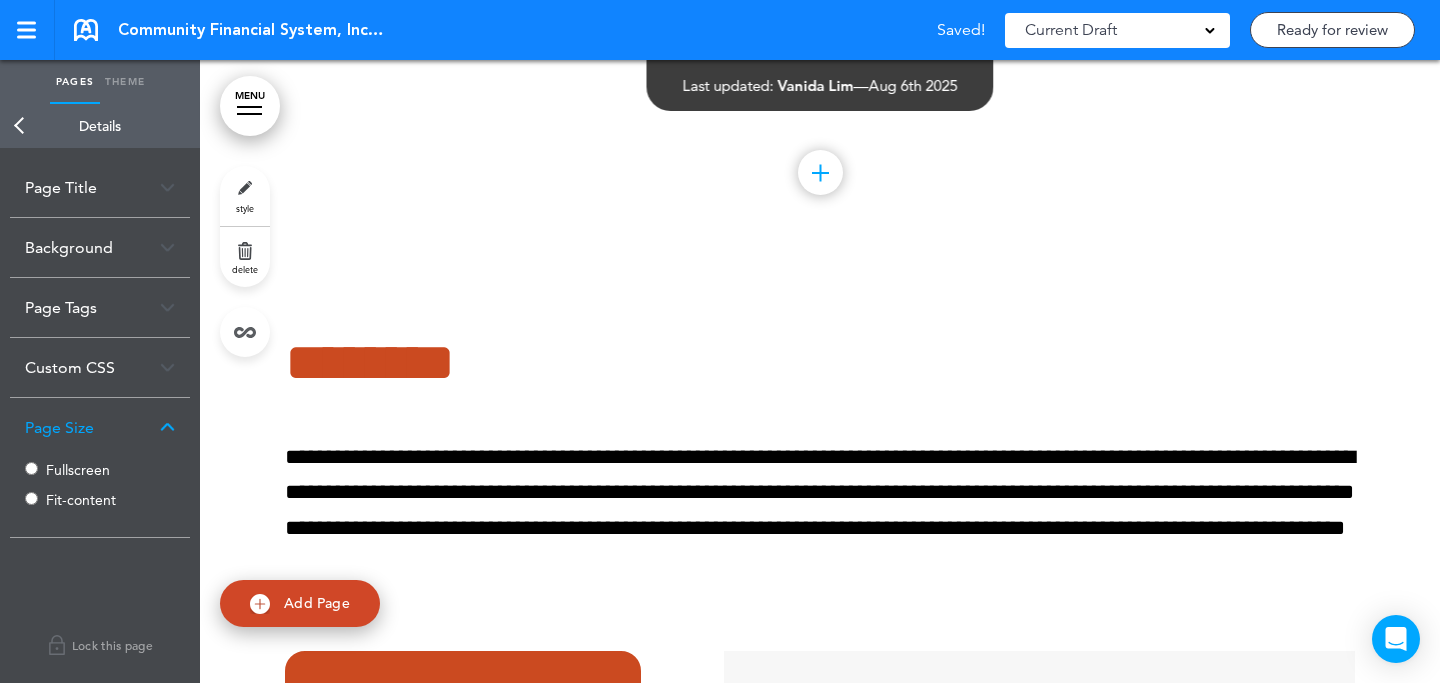 click on "Fit-content" at bounding box center (106, 500) 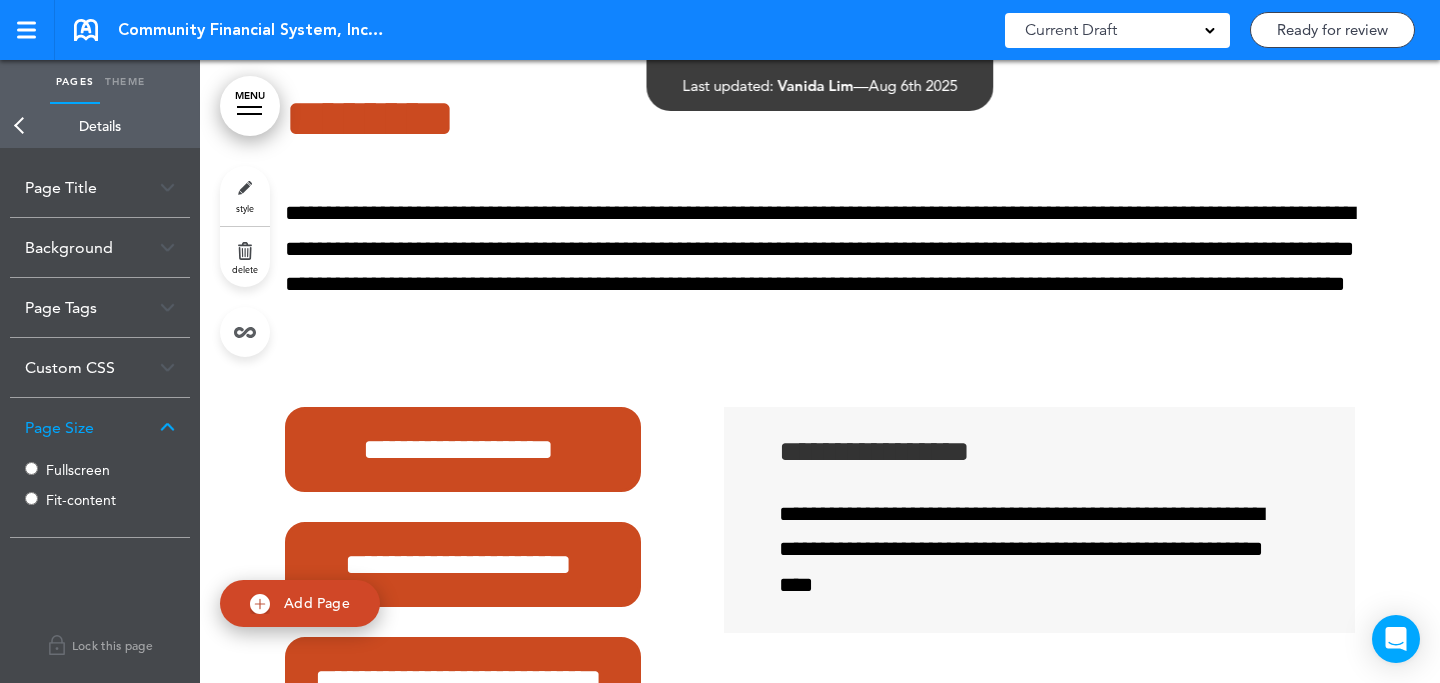 click on "Fullscreen" at bounding box center [106, 470] 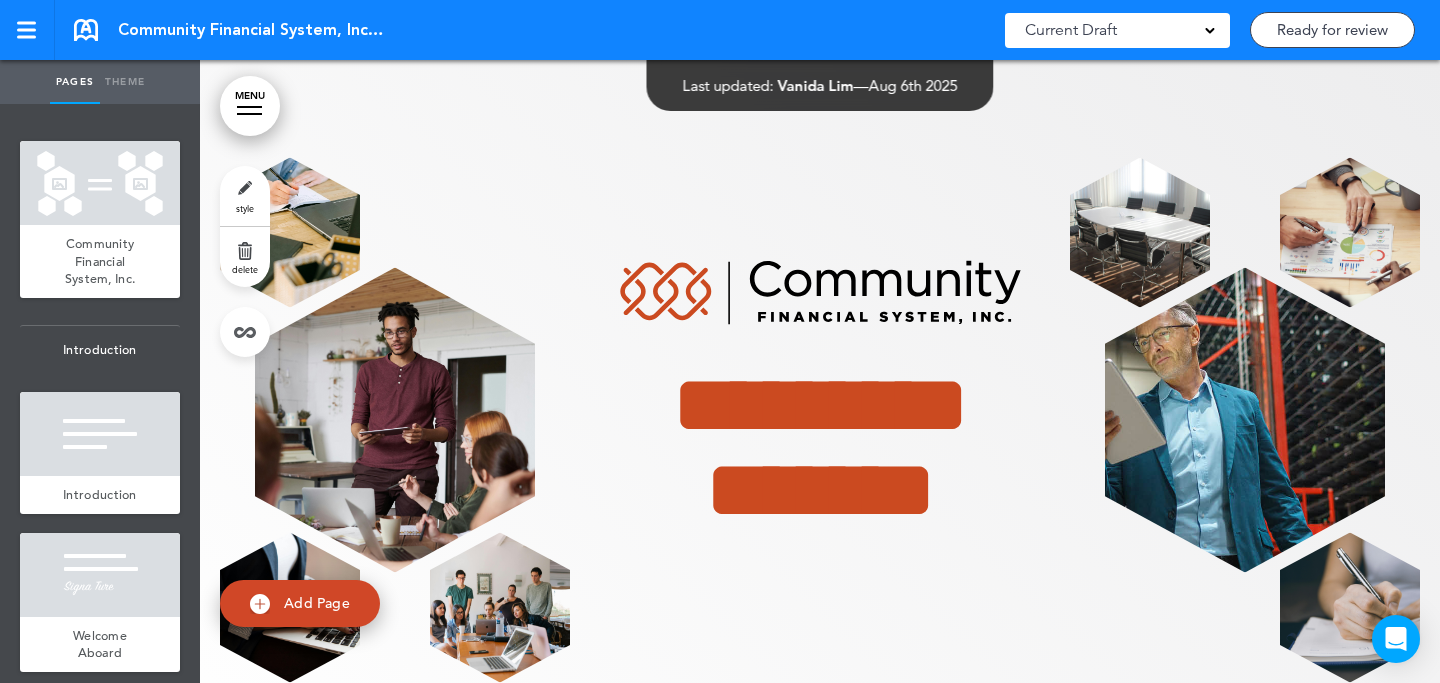 scroll, scrollTop: 0, scrollLeft: 0, axis: both 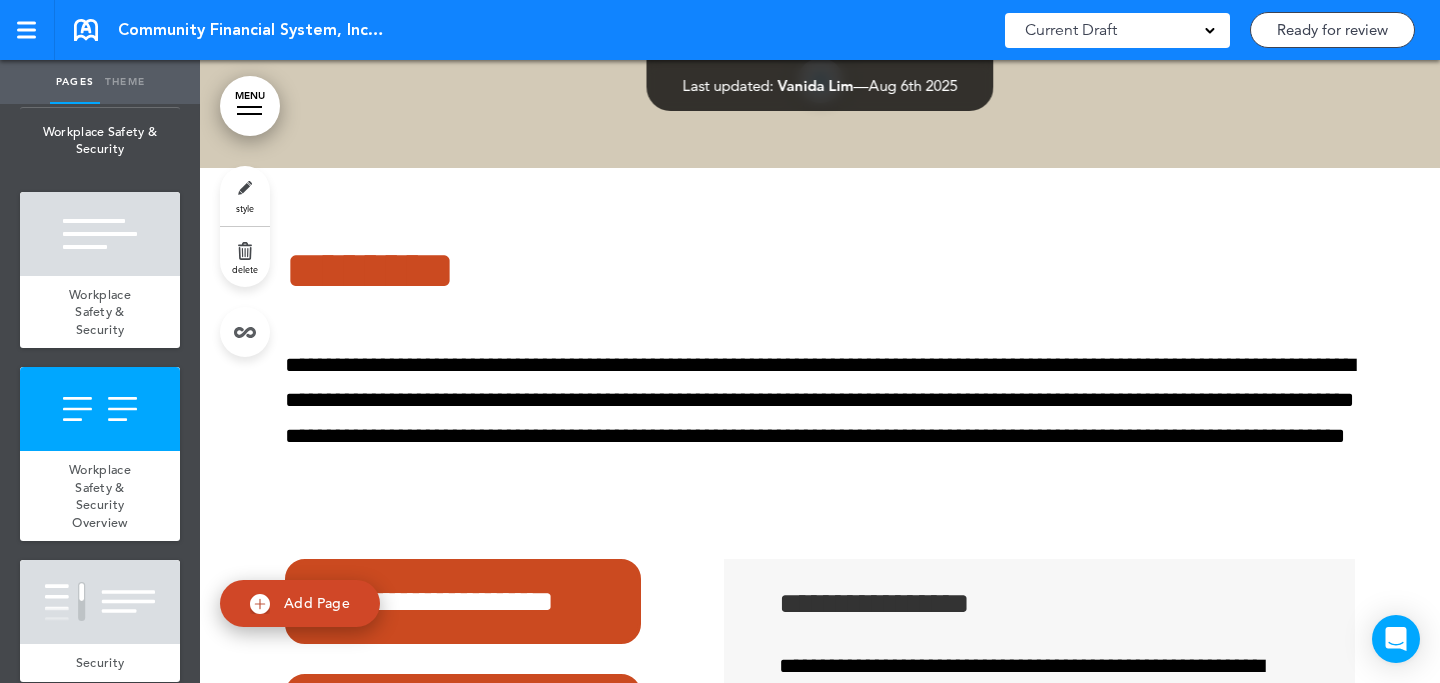 click on "**********" at bounding box center [820, -192] 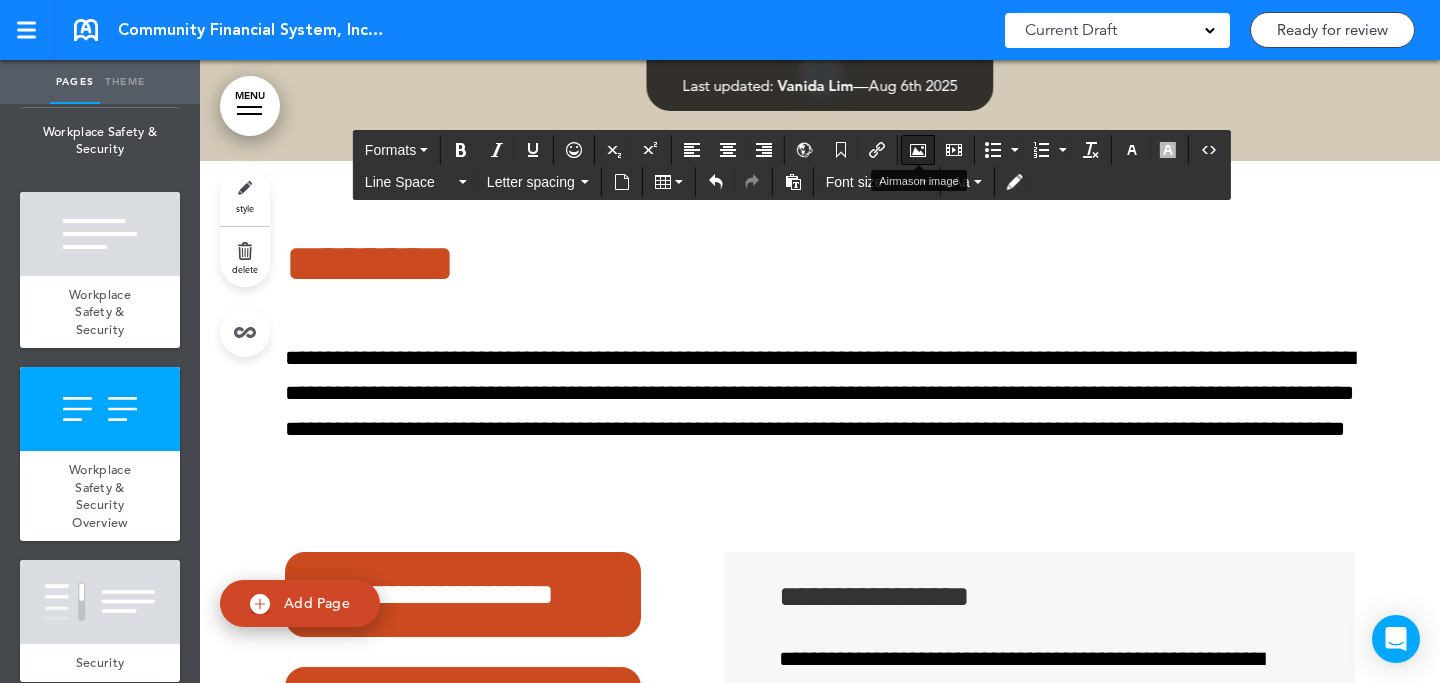 click at bounding box center (918, 150) 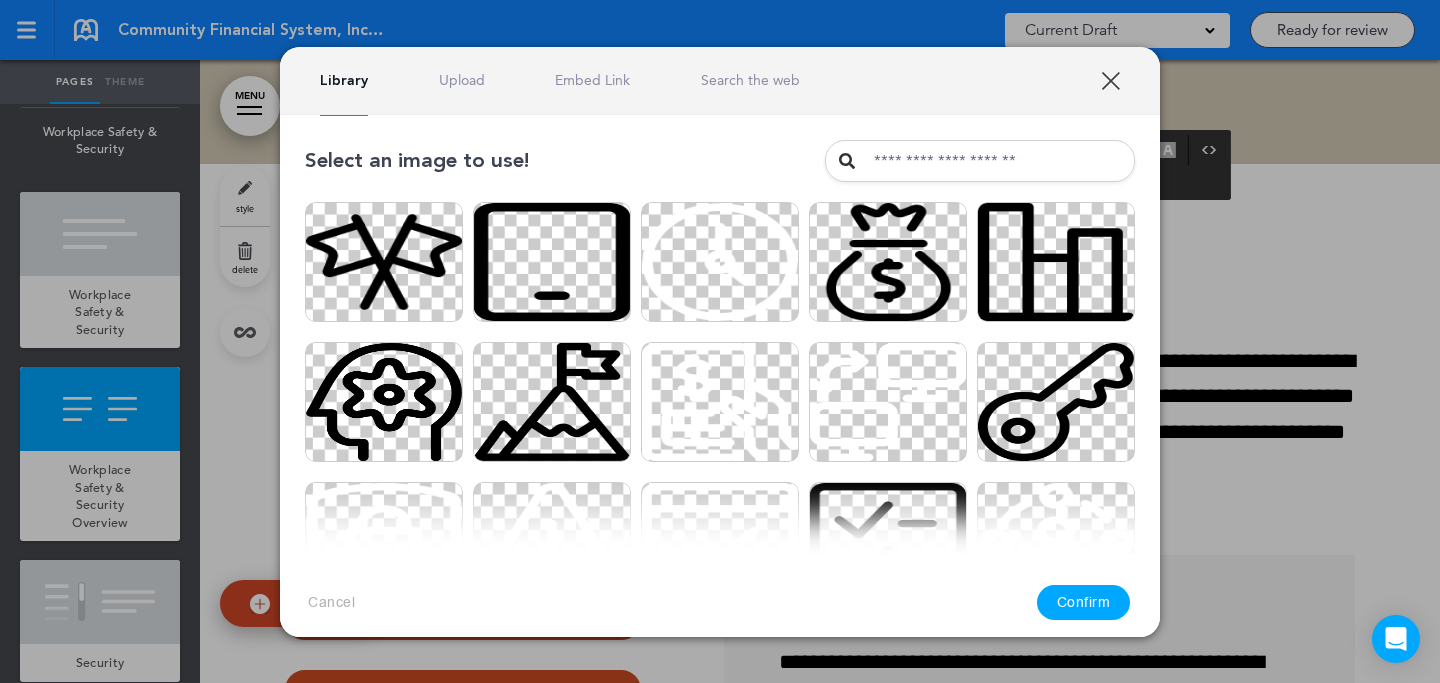 scroll, scrollTop: 90867, scrollLeft: 0, axis: vertical 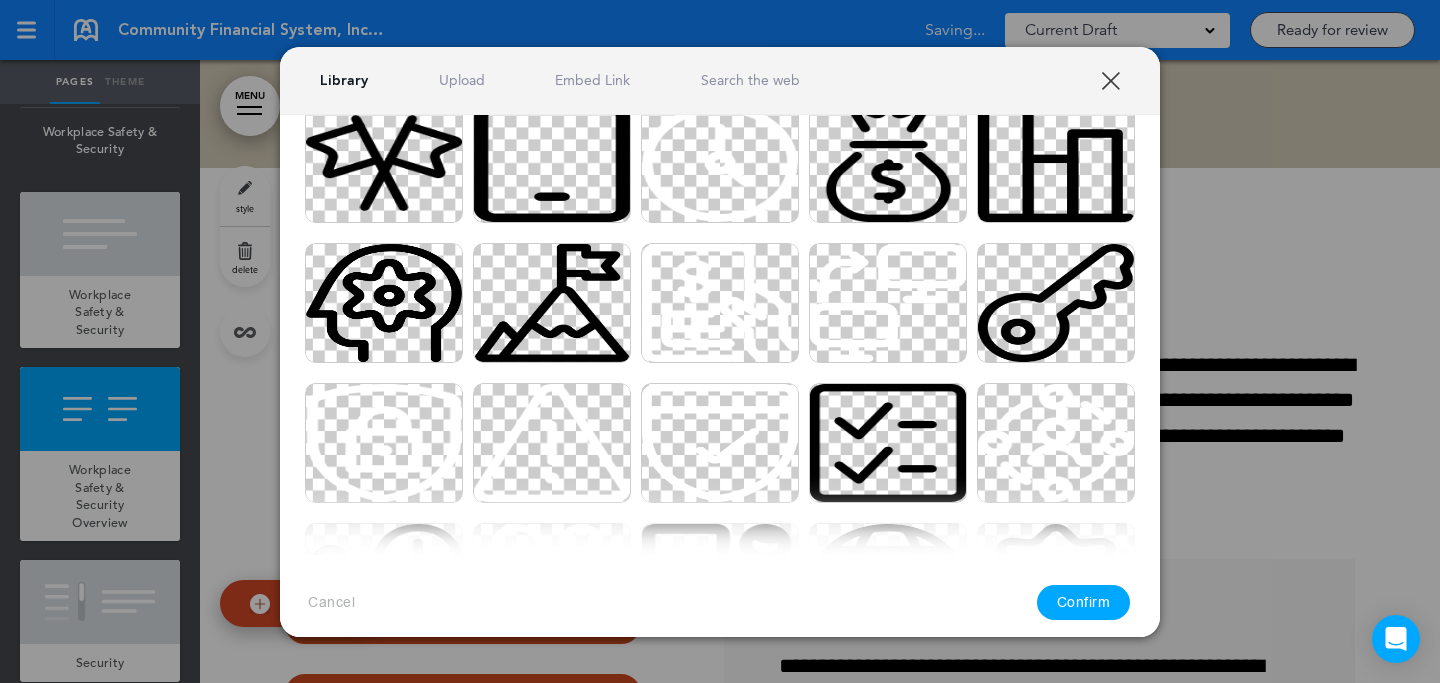 click on "Upload" at bounding box center [462, 80] 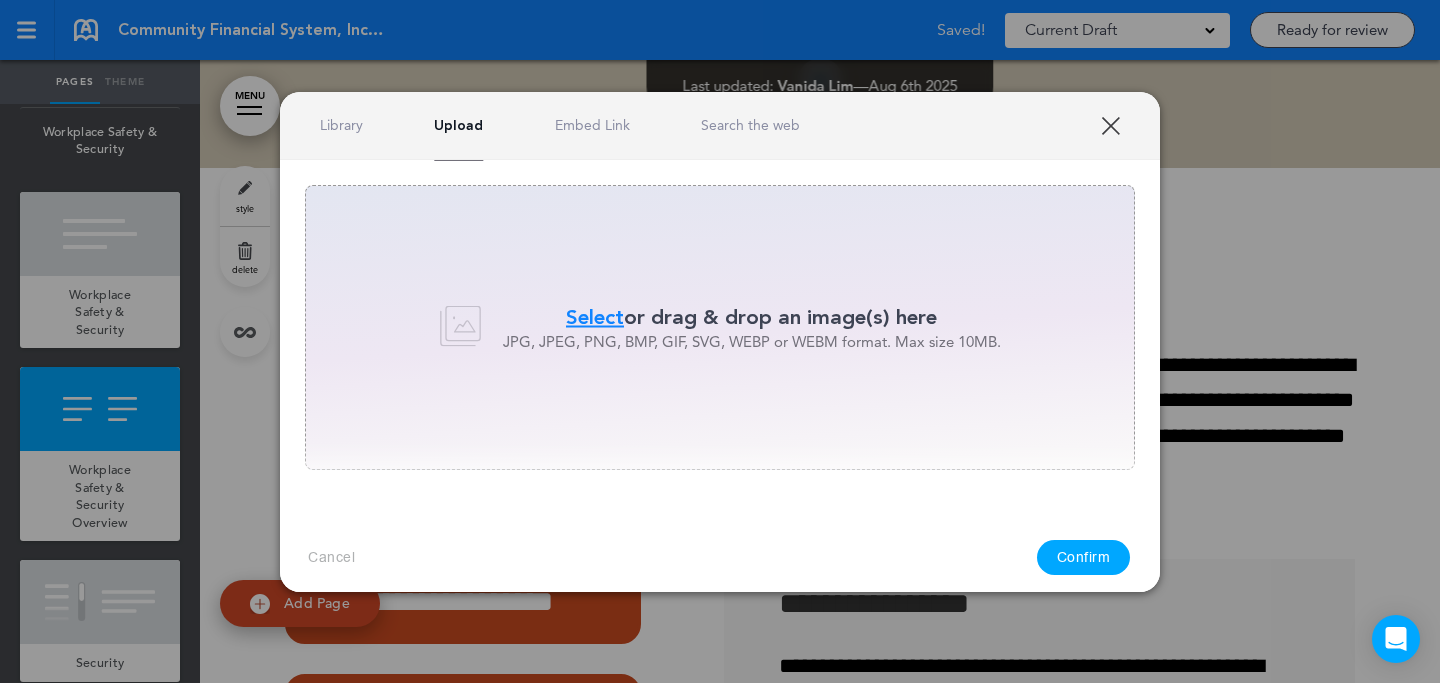 click on "Select" at bounding box center (595, 317) 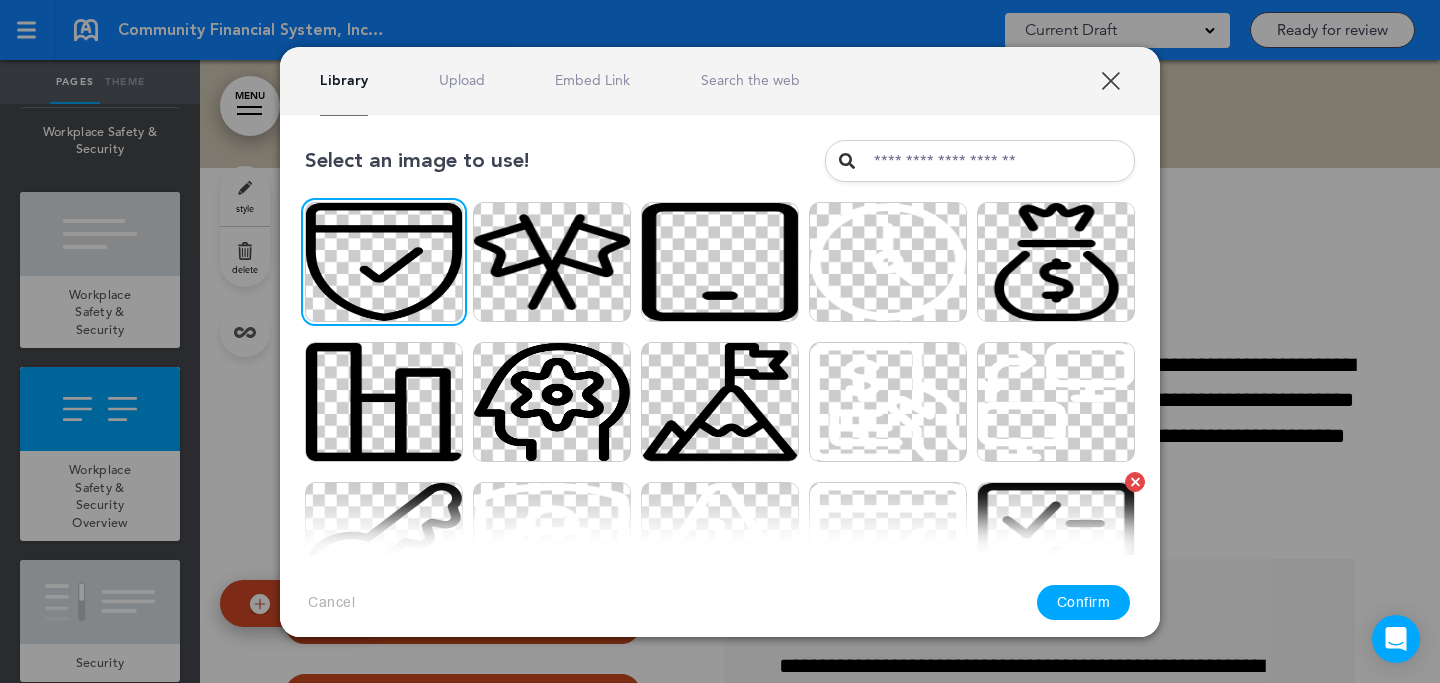 drag, startPoint x: 1093, startPoint y: 596, endPoint x: 1079, endPoint y: 541, distance: 56.753853 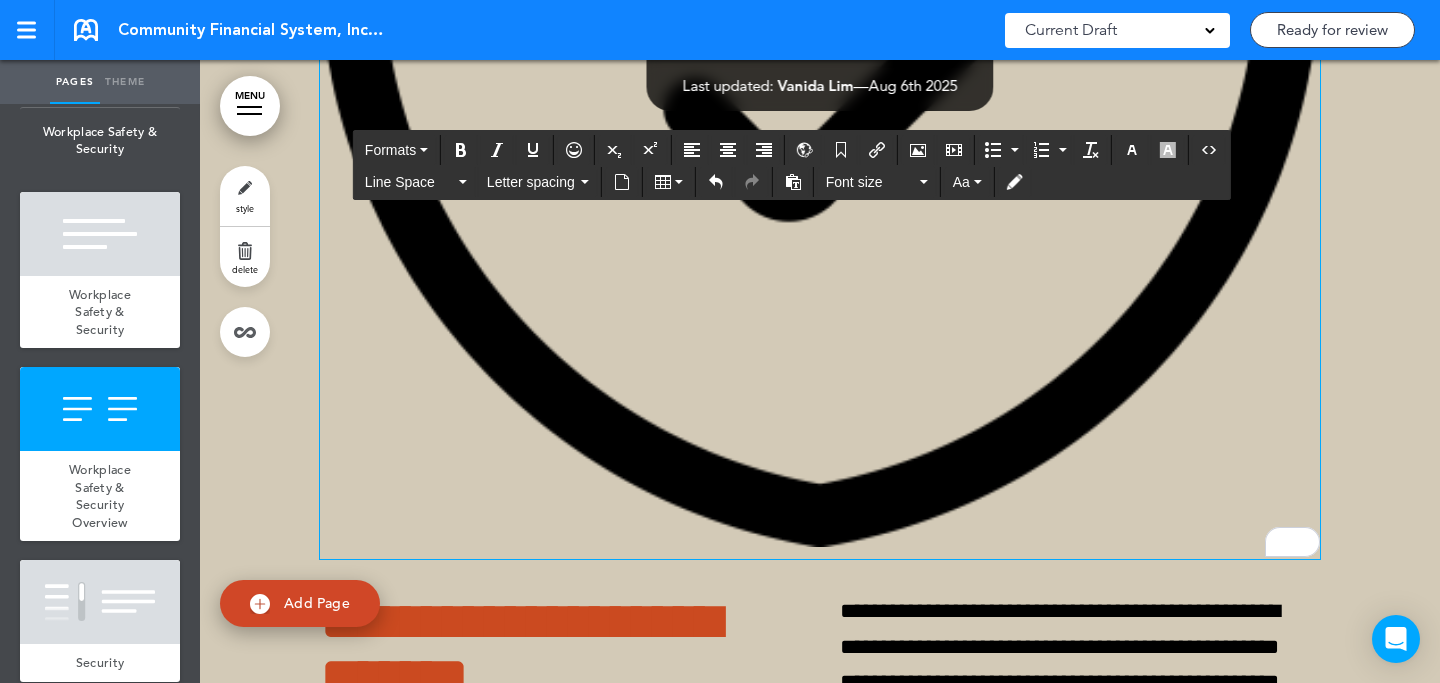 scroll, scrollTop: 90867, scrollLeft: 0, axis: vertical 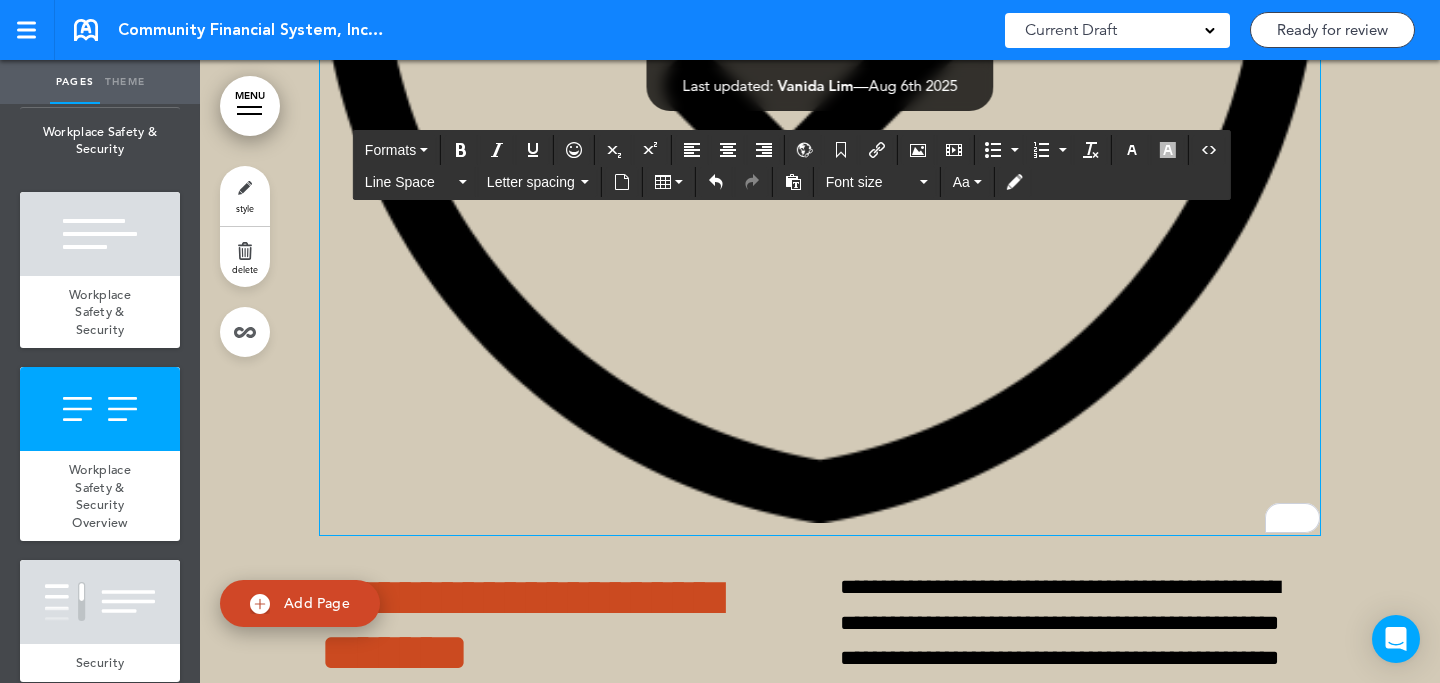 click at bounding box center (820, 23) 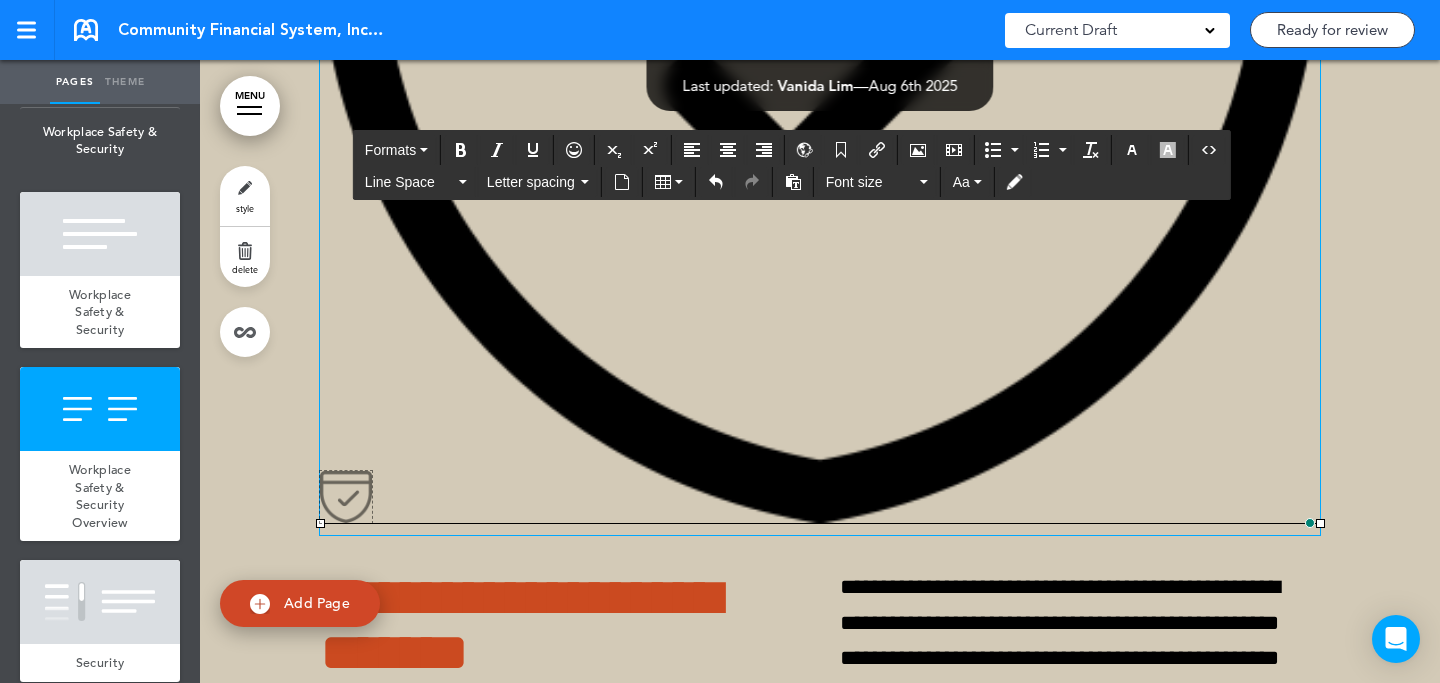 drag, startPoint x: 1312, startPoint y: 63, endPoint x: 364, endPoint y: 485, distance: 1037.684 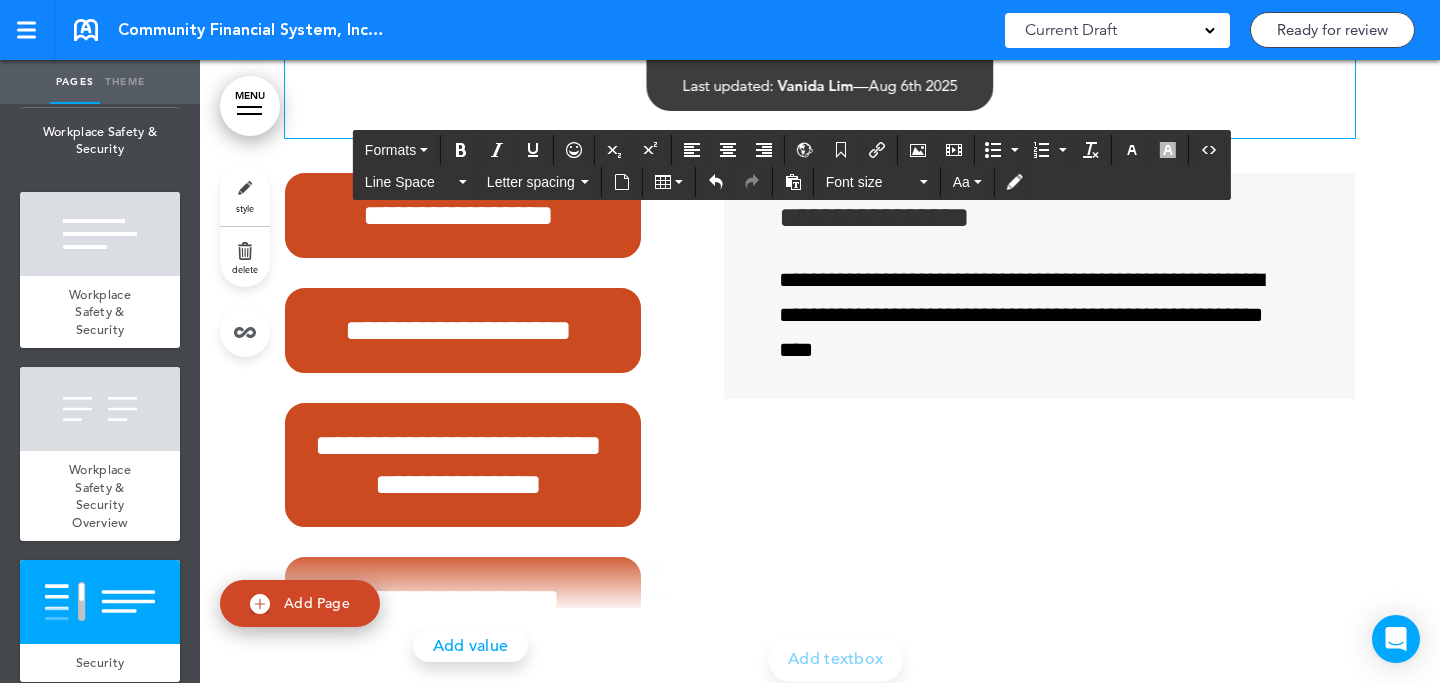 scroll, scrollTop: 91730, scrollLeft: 0, axis: vertical 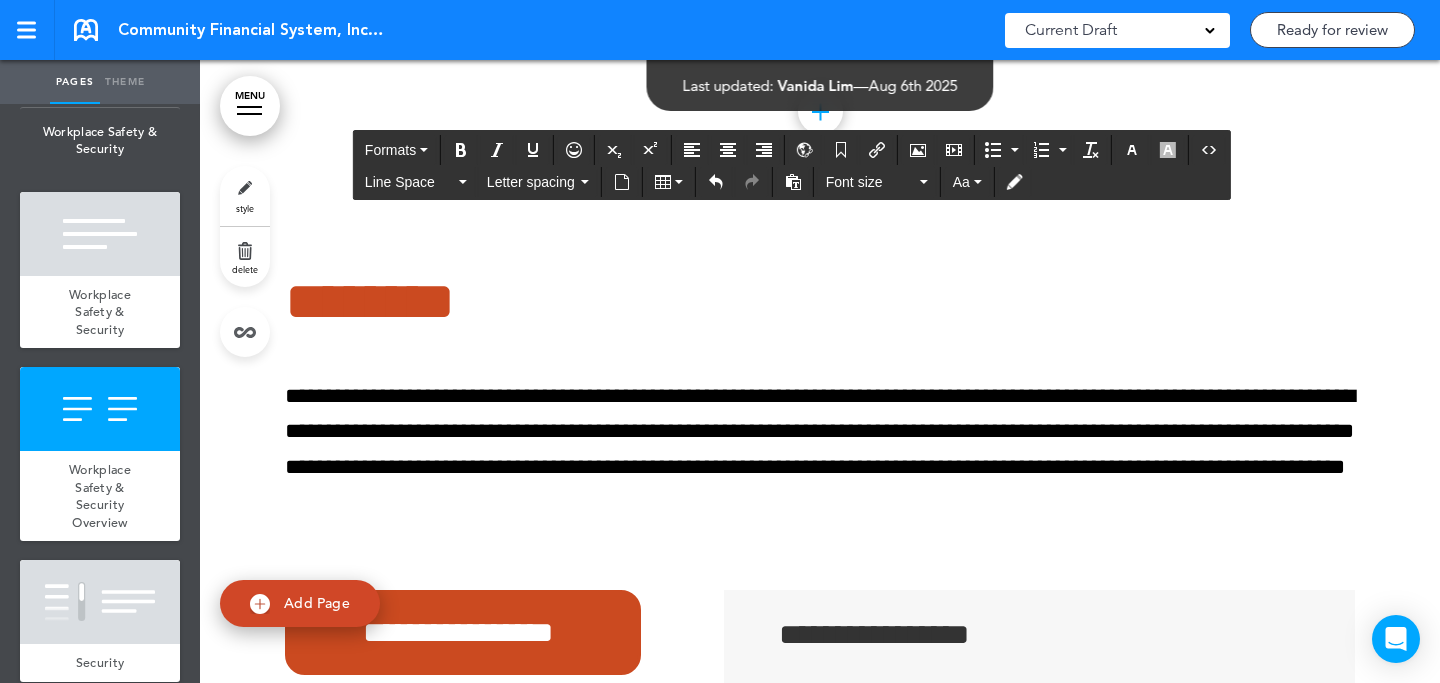 click on "style" at bounding box center [245, 196] 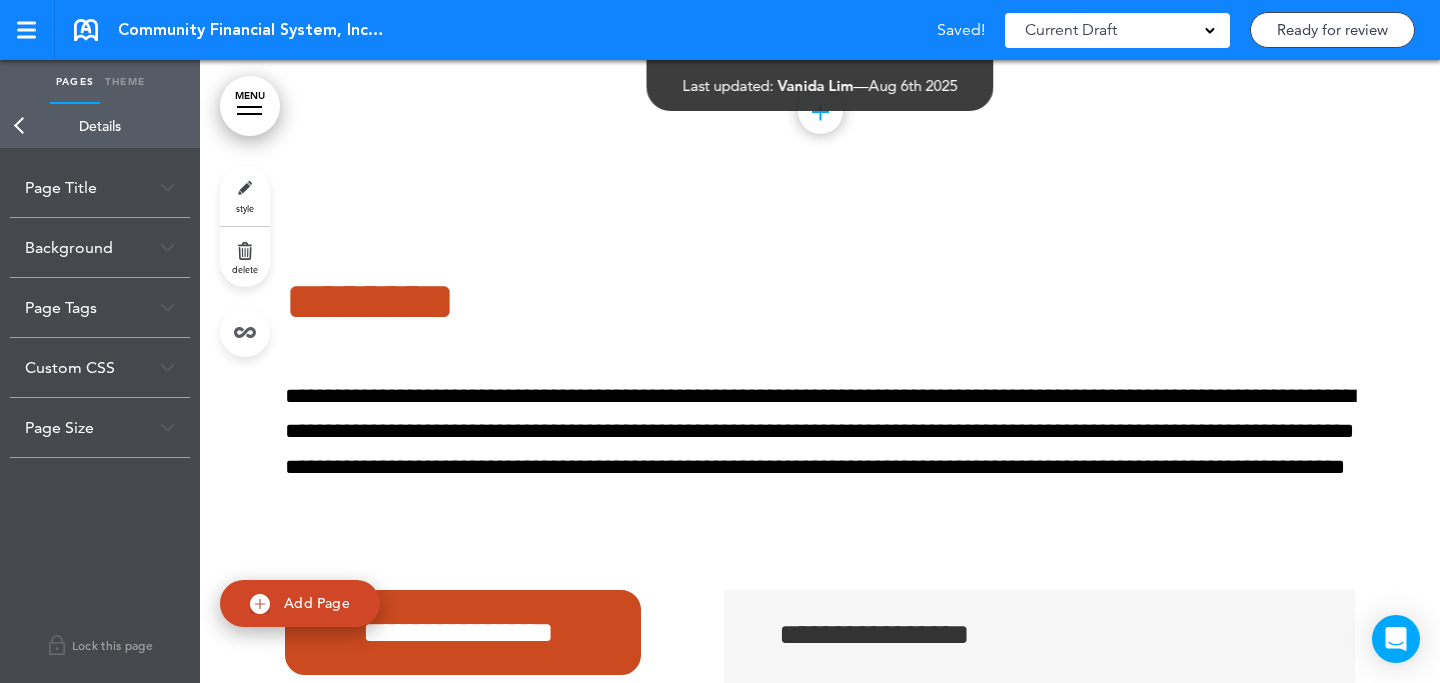 click on "Page Size" at bounding box center [100, 427] 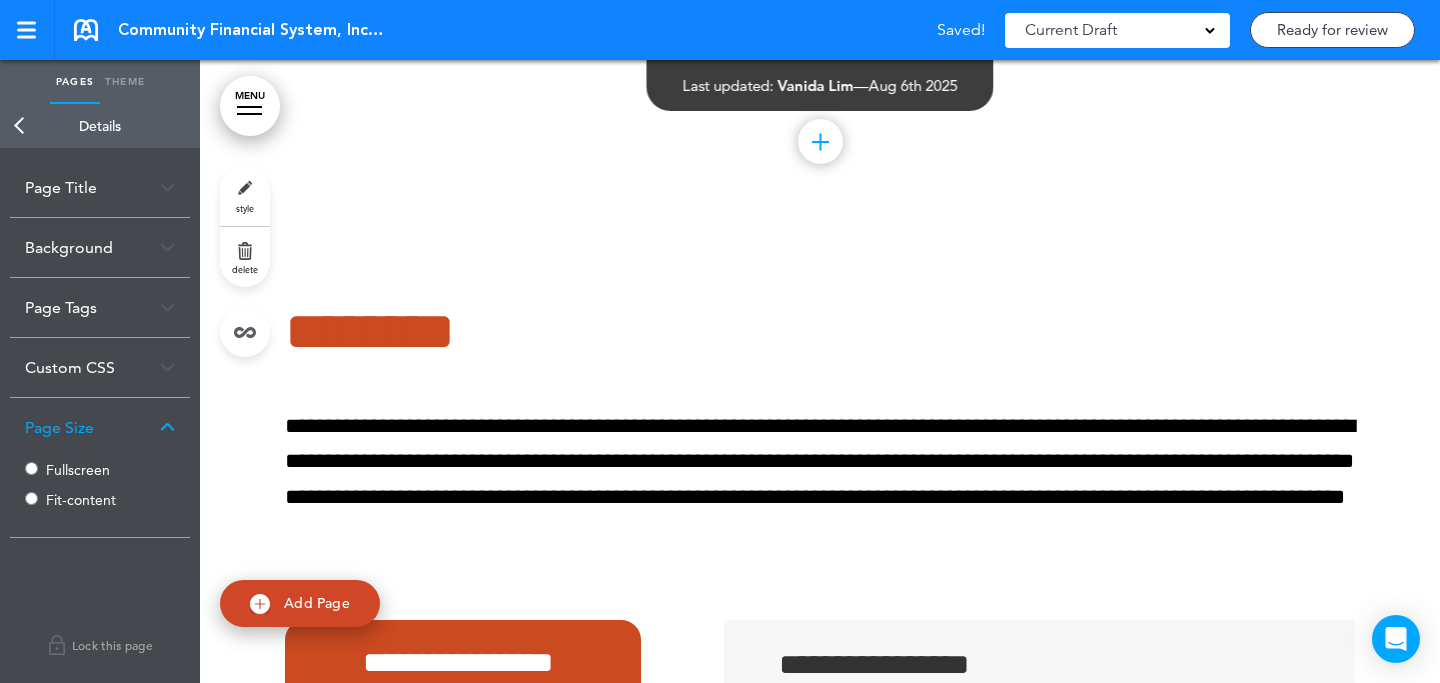 scroll, scrollTop: 90686, scrollLeft: 0, axis: vertical 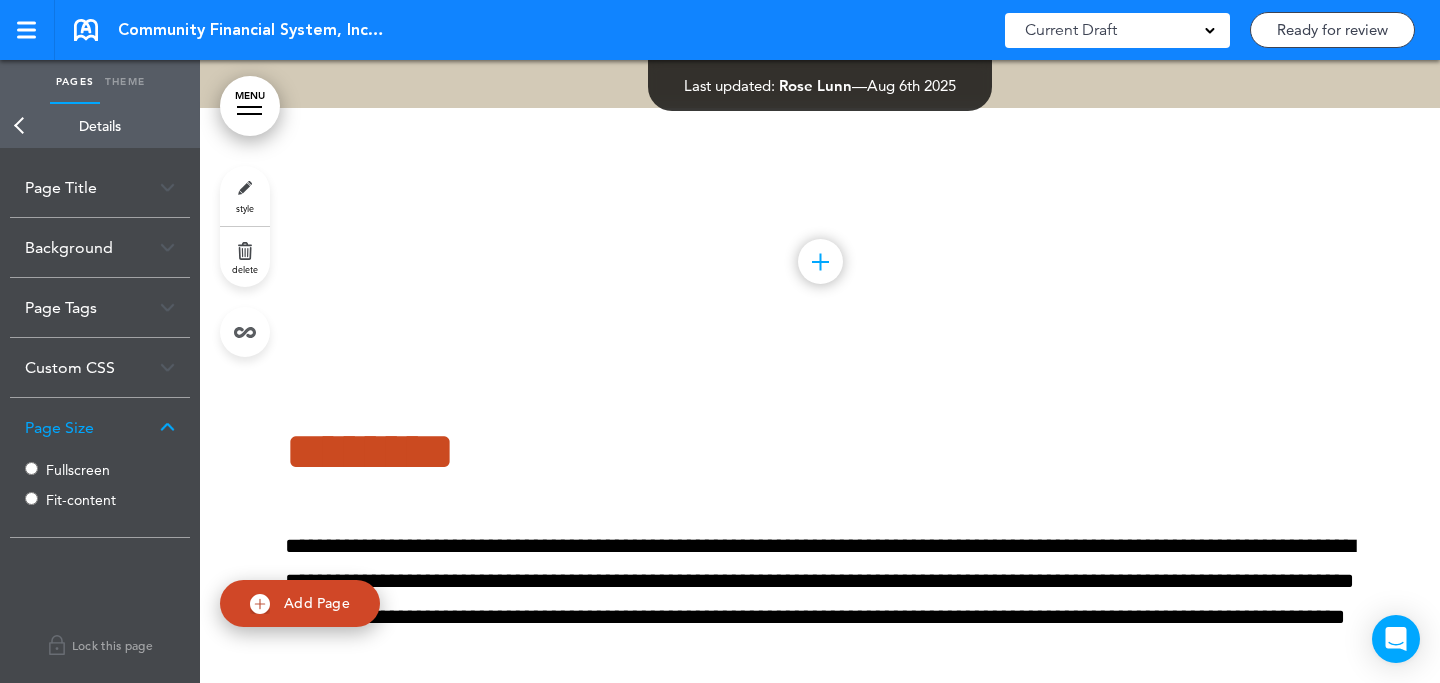 click on "Add collapsible section
?
In order to add a collapsible
section, only solid background  colours can be used.
Read Less" at bounding box center [820, 25] 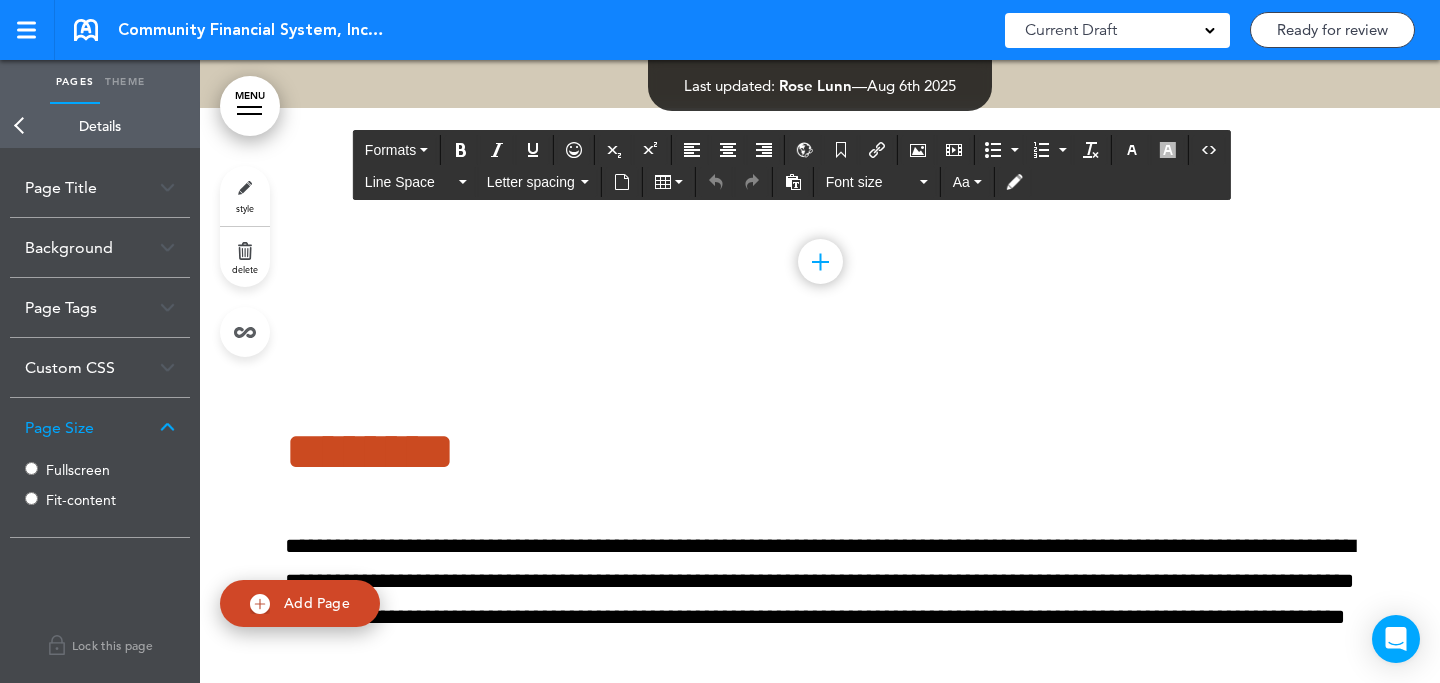 click on "**********" at bounding box center [560, -90] 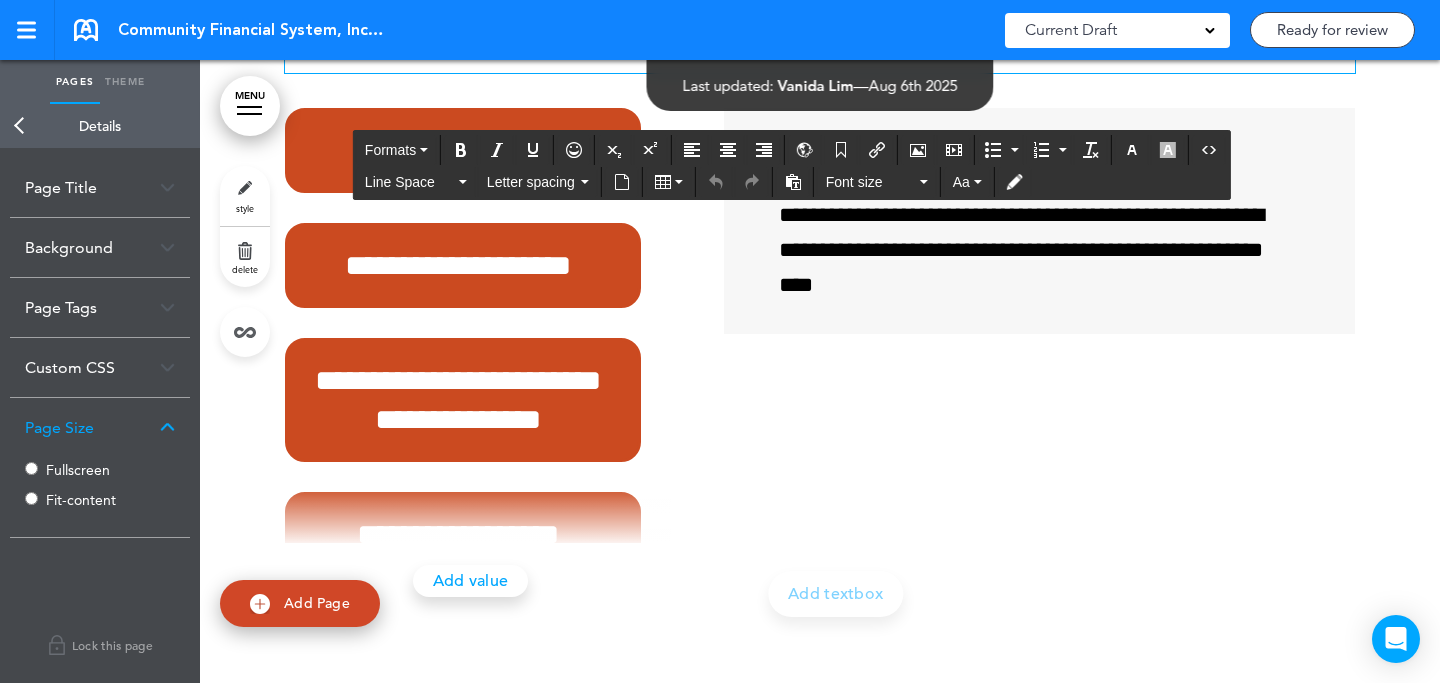 scroll, scrollTop: 91690, scrollLeft: 0, axis: vertical 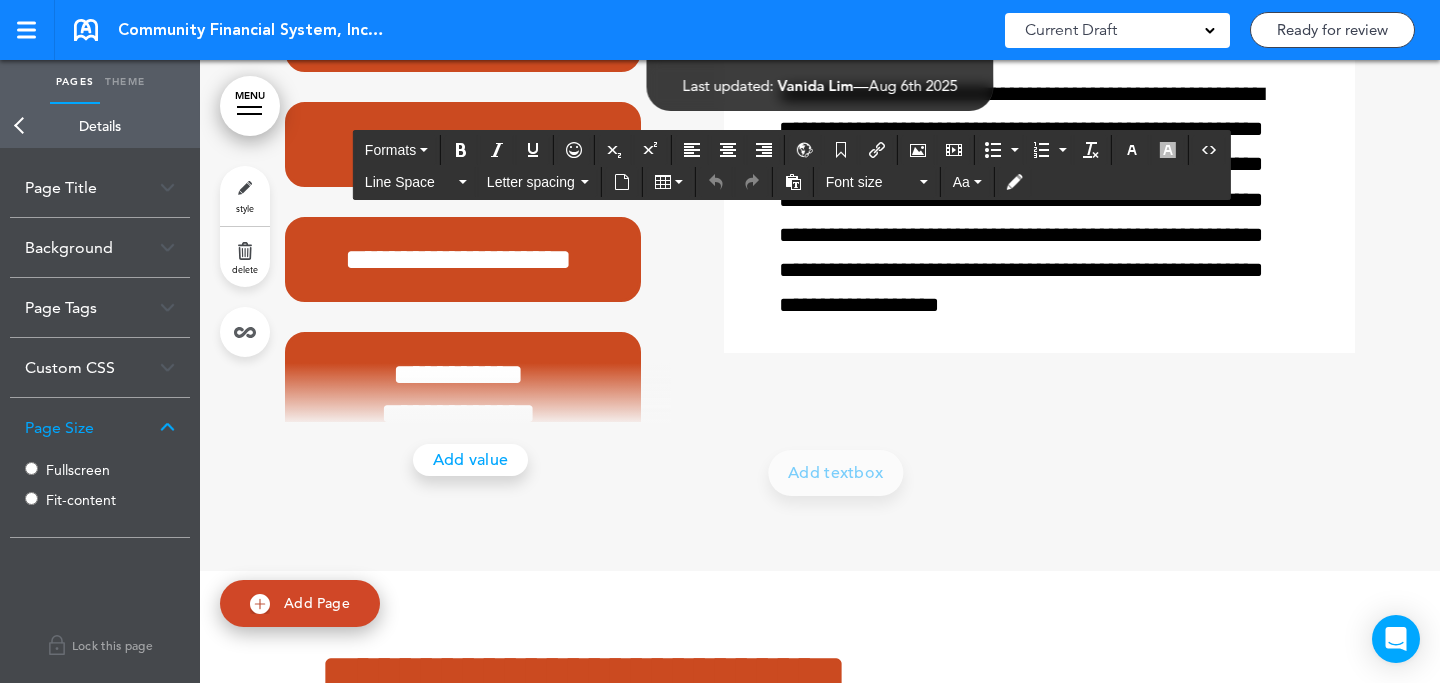 click on "**********" at bounding box center (820, -337) 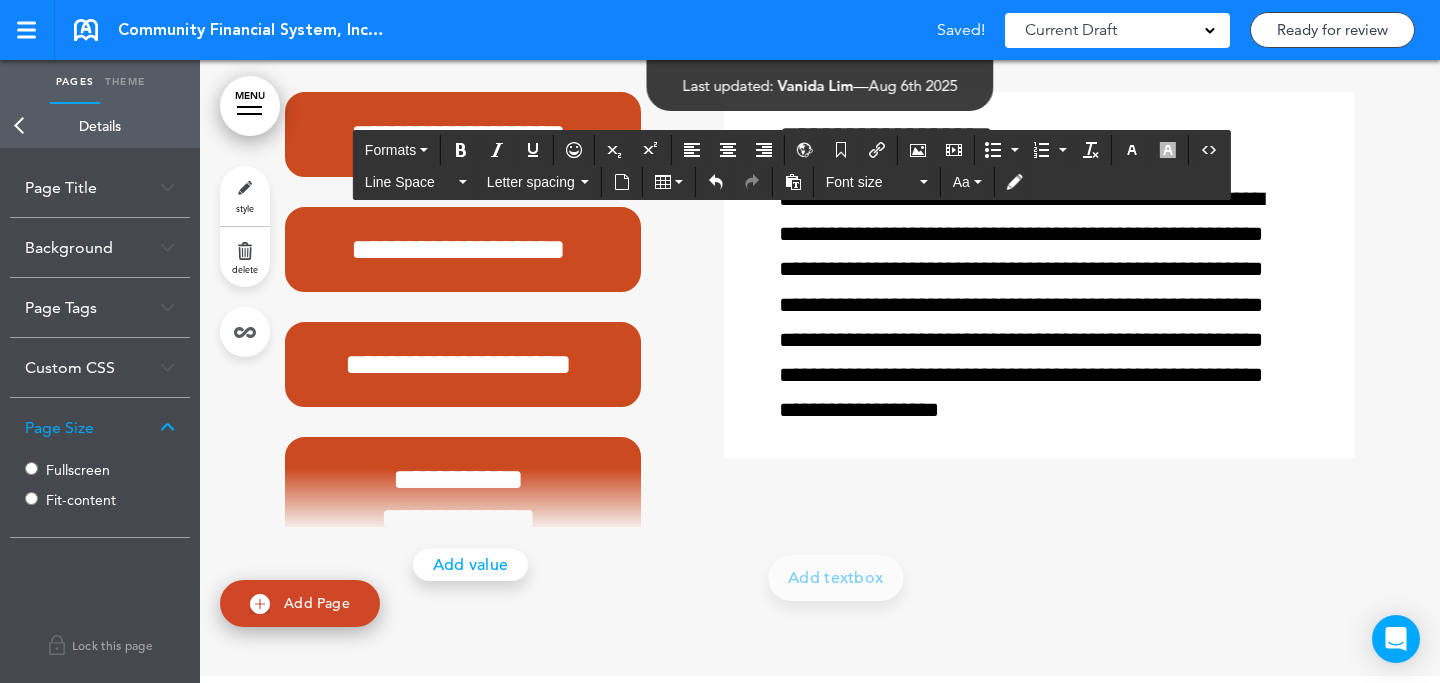 click at bounding box center (820, -337) 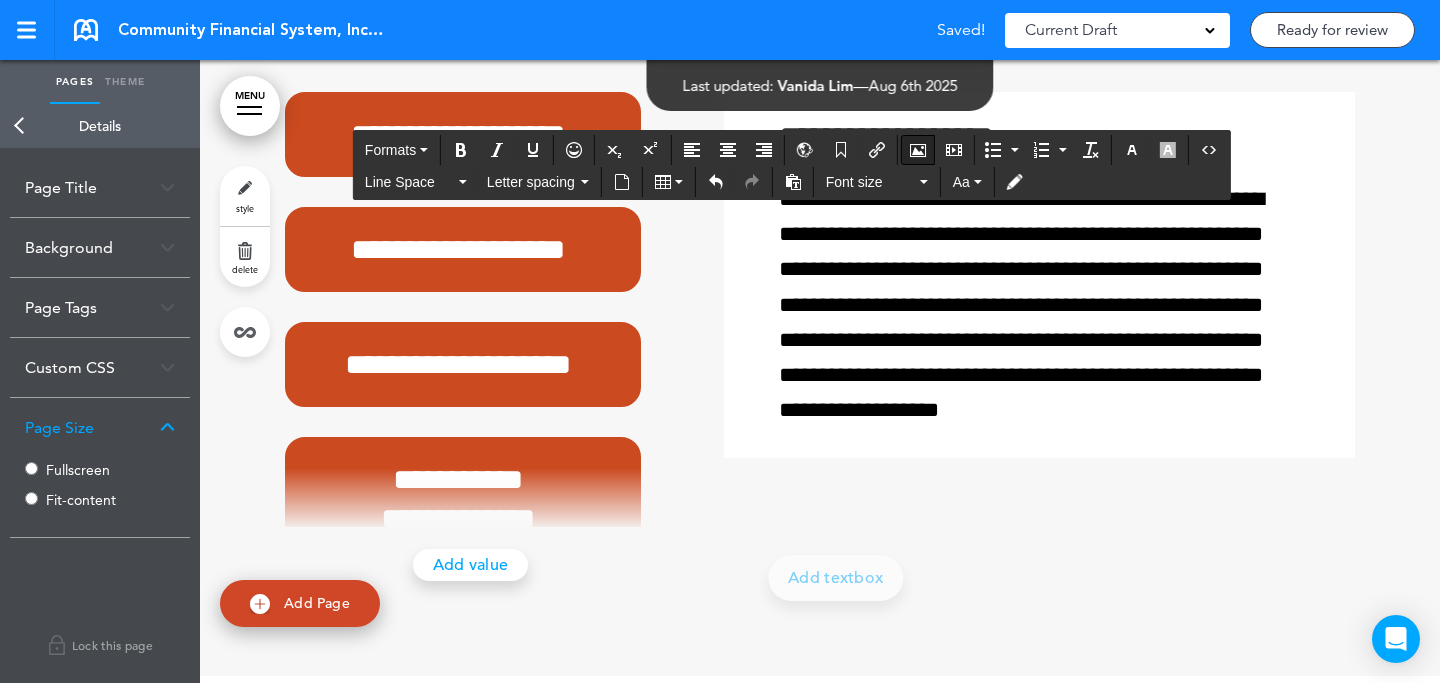 click at bounding box center (918, 150) 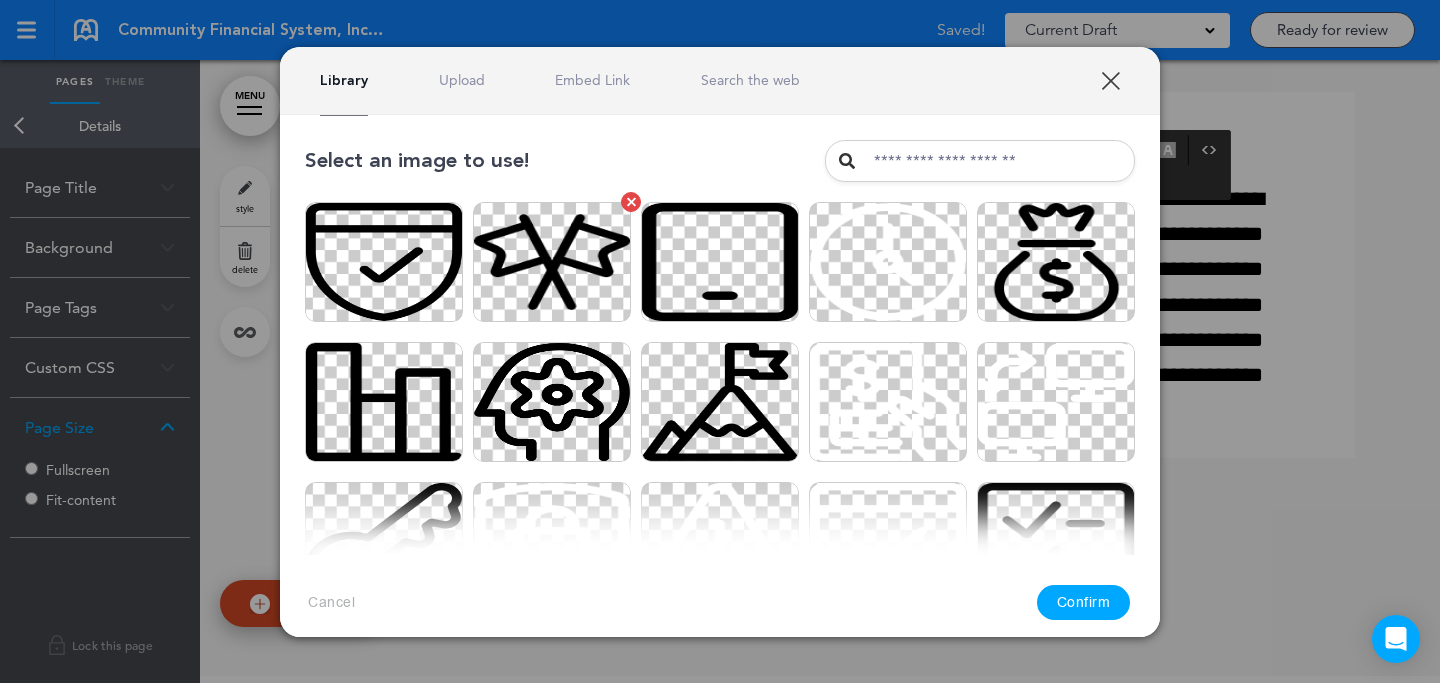 click at bounding box center [552, 262] 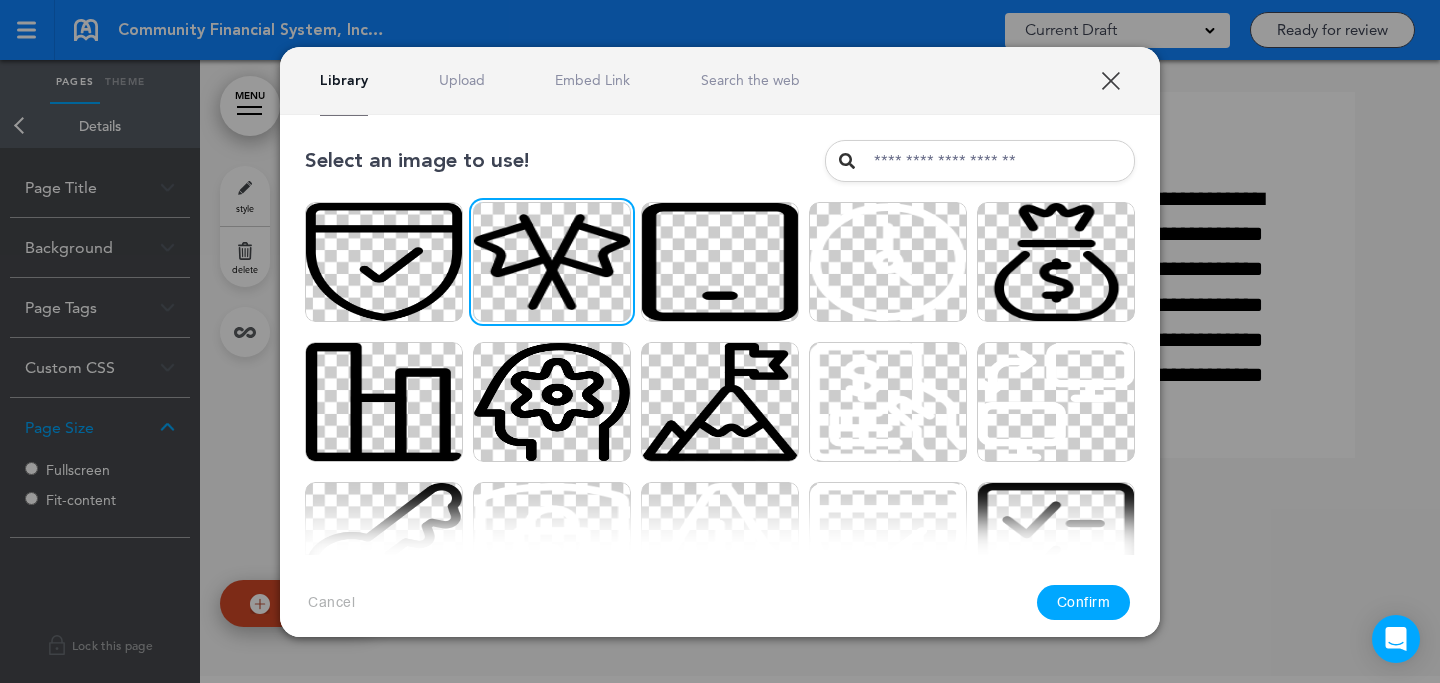 click on "Upload" at bounding box center [462, 80] 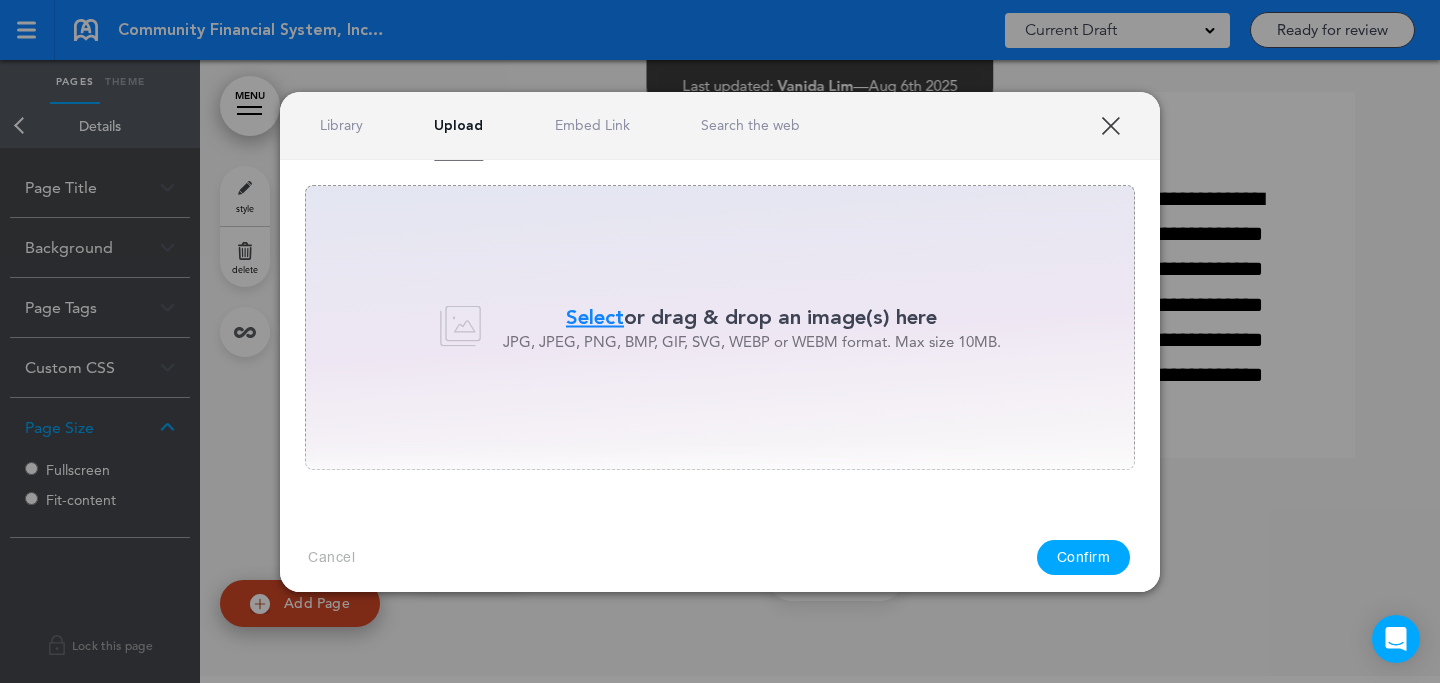 click on "Select" at bounding box center (595, 317) 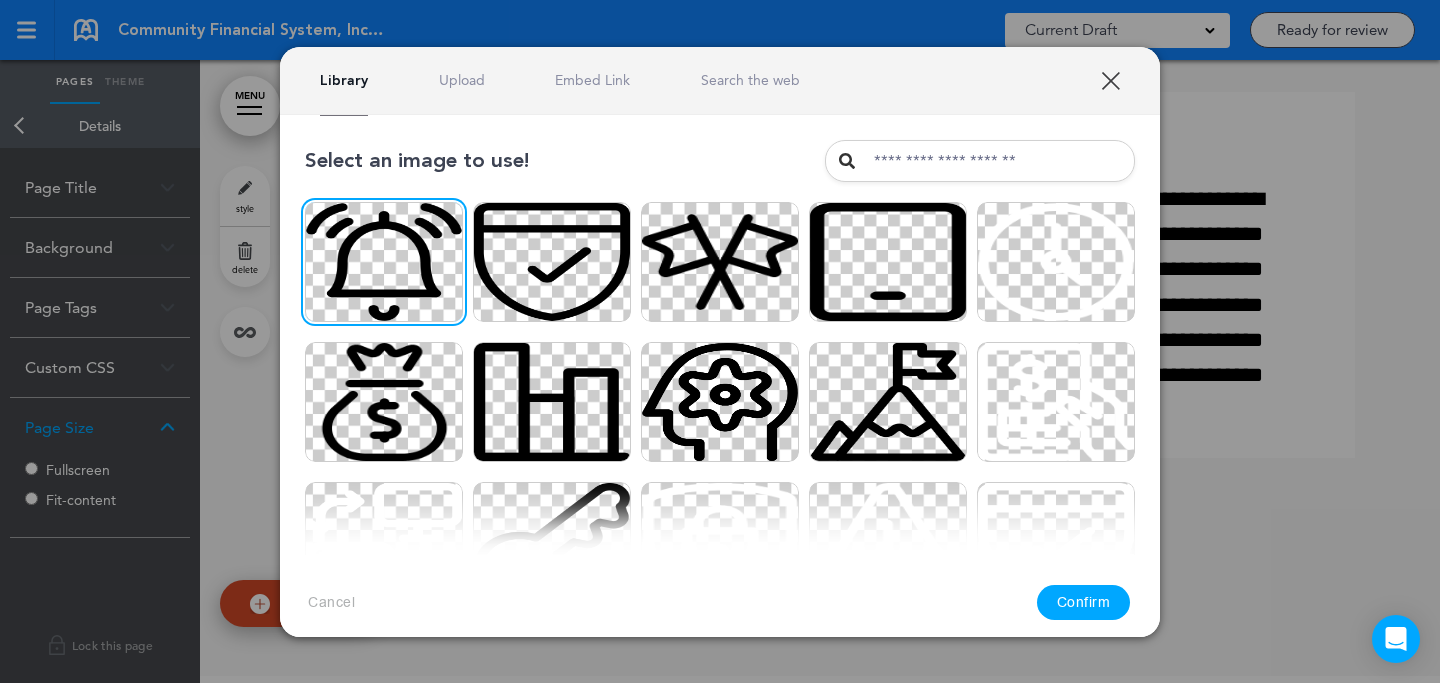 click on "Confirm" at bounding box center [1084, 602] 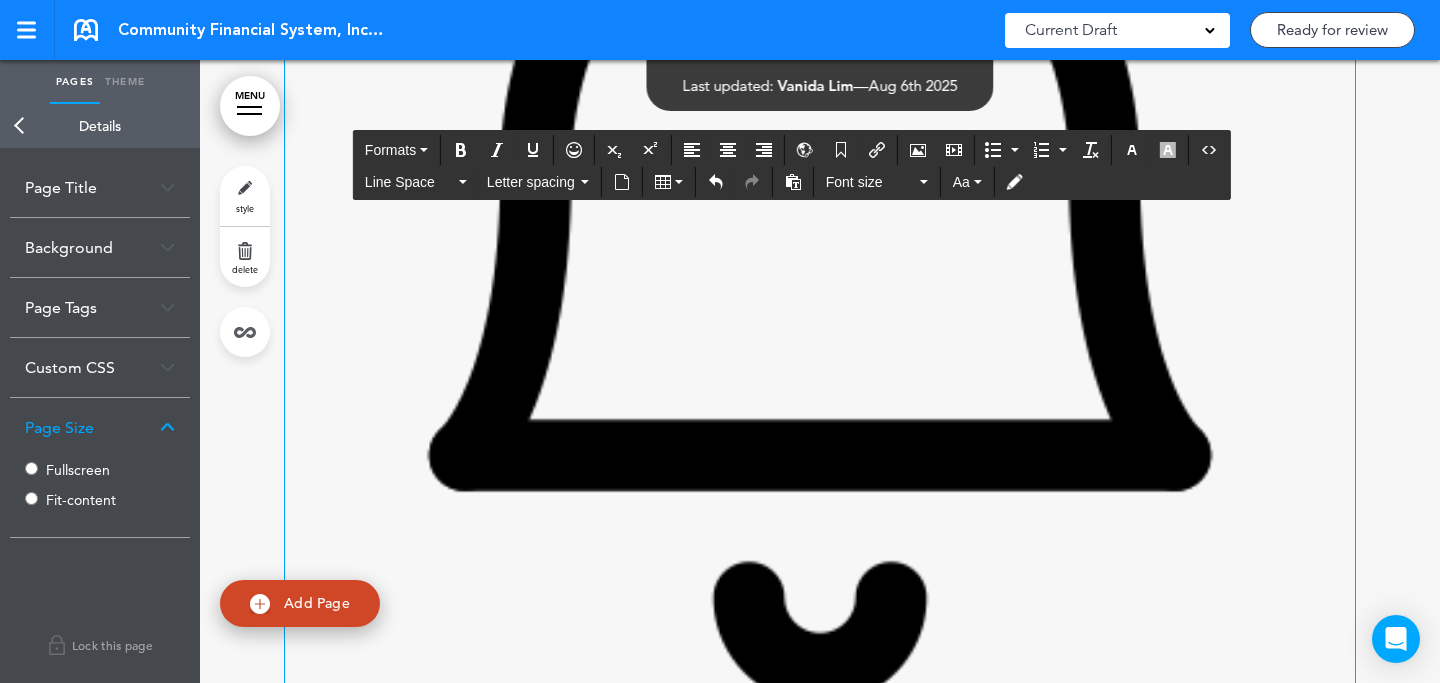drag, startPoint x: 1321, startPoint y: 276, endPoint x: 1329, endPoint y: 204, distance: 72.443085 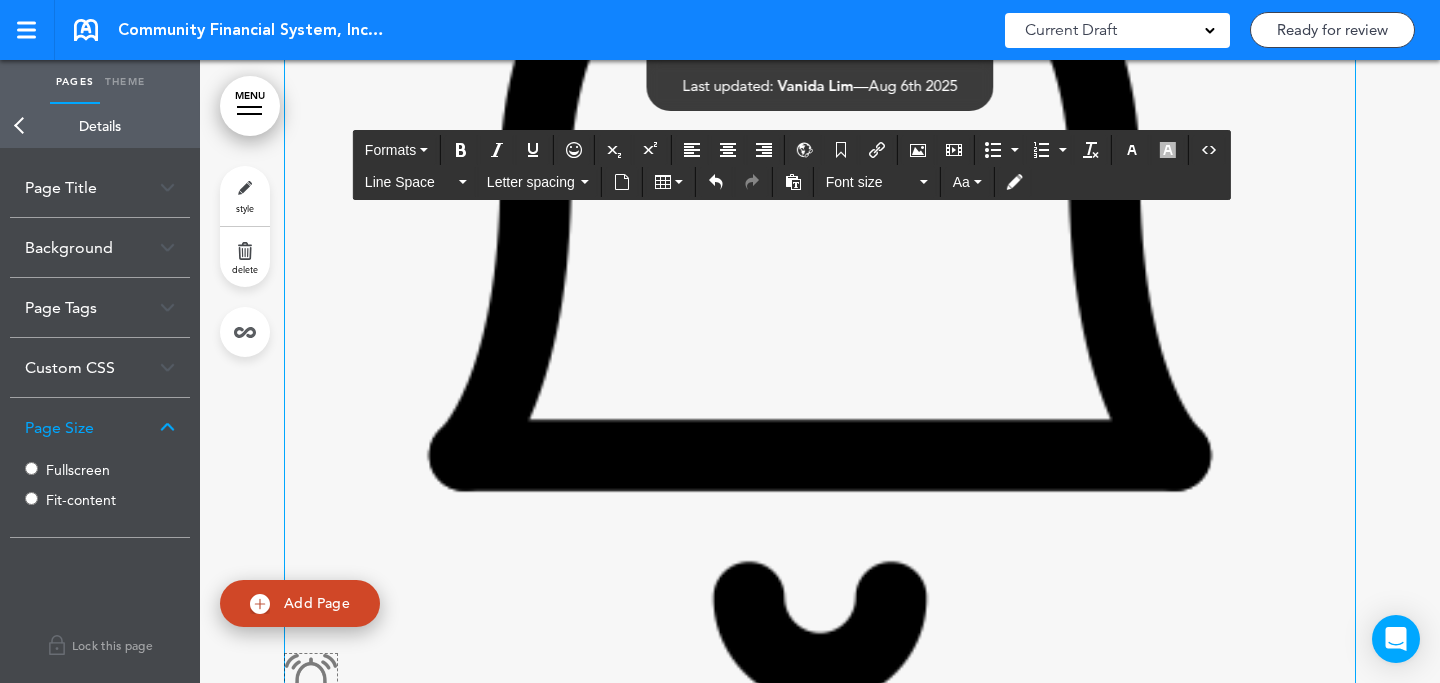 drag, startPoint x: 1345, startPoint y: 176, endPoint x: 326, endPoint y: 507, distance: 1071.4113 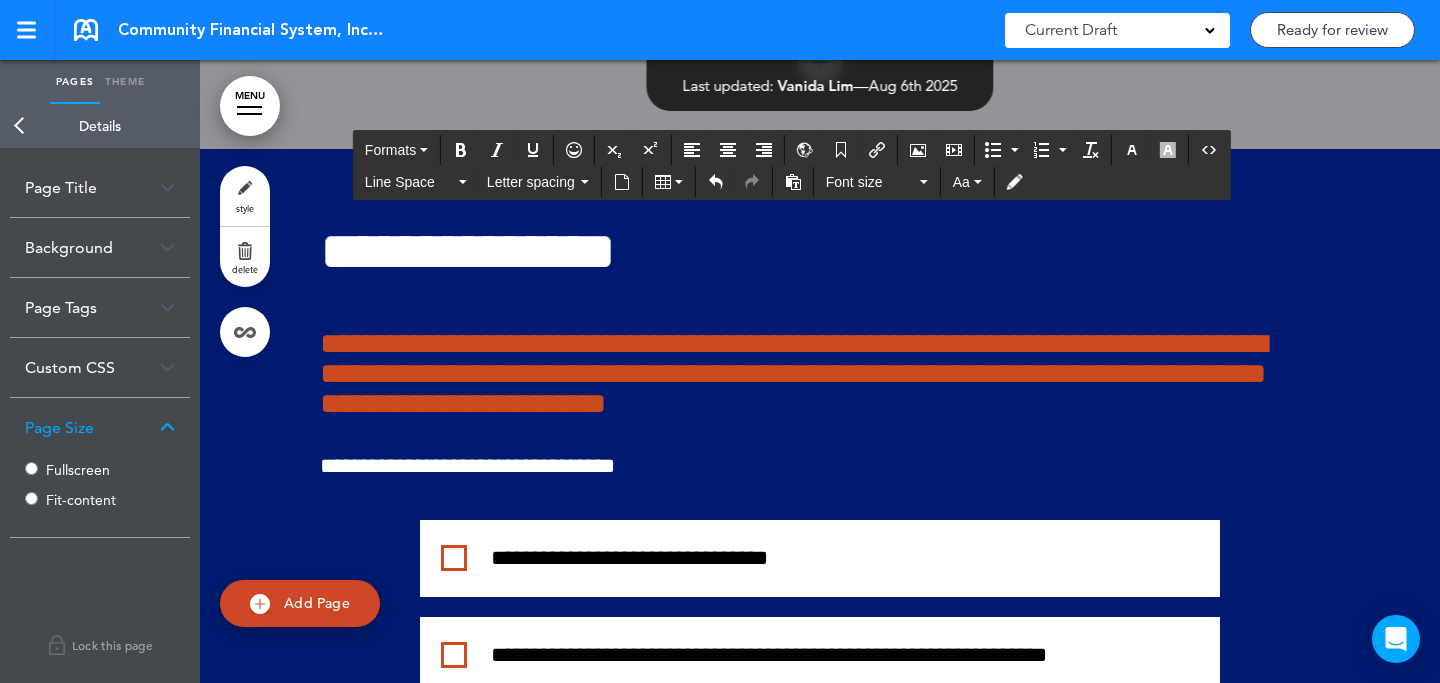 click on "**********" at bounding box center (478, -410) 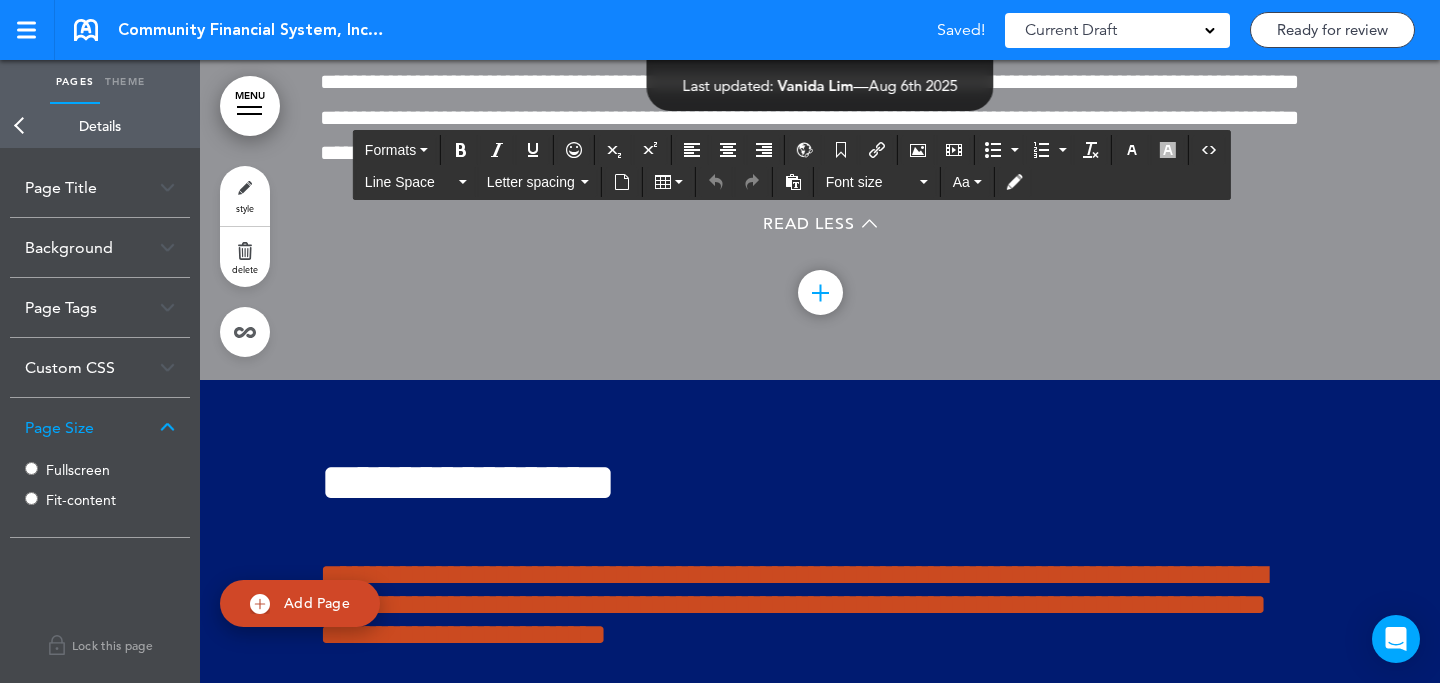 scroll, scrollTop: 96900, scrollLeft: 0, axis: vertical 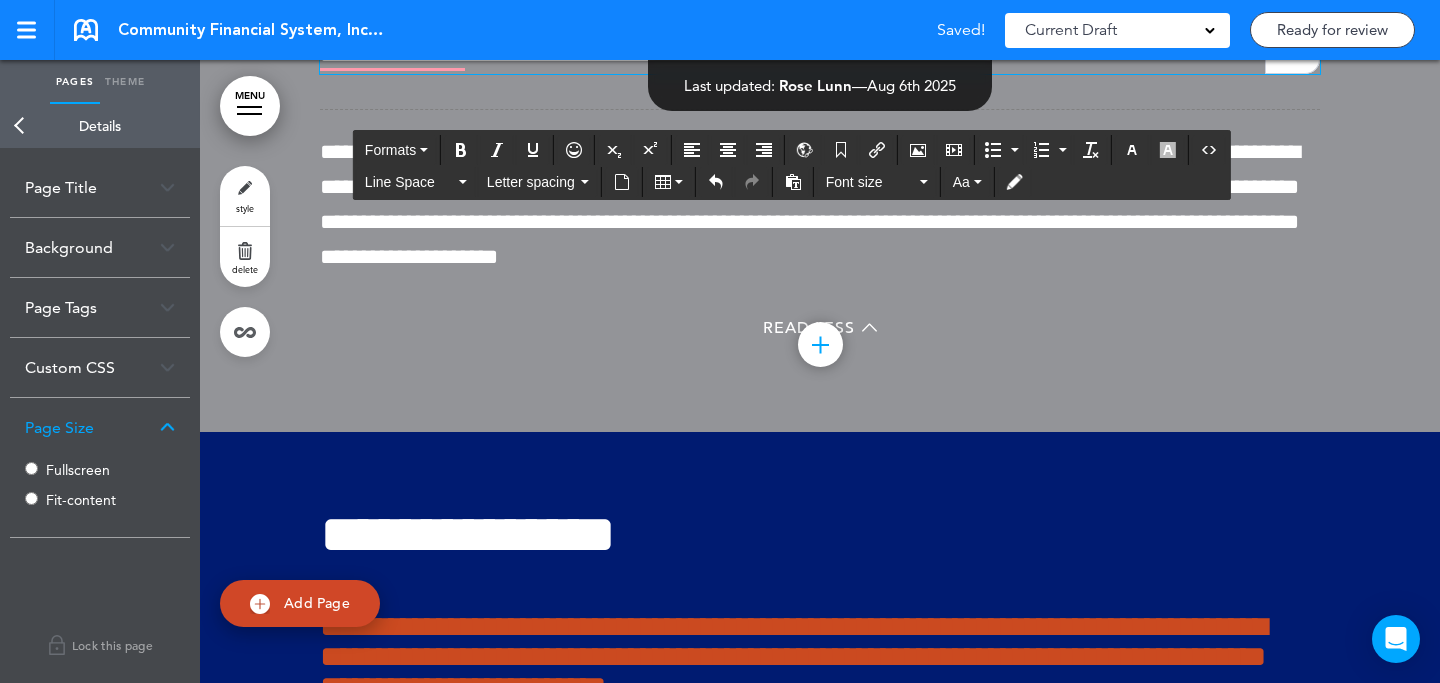 click at bounding box center [820, -180] 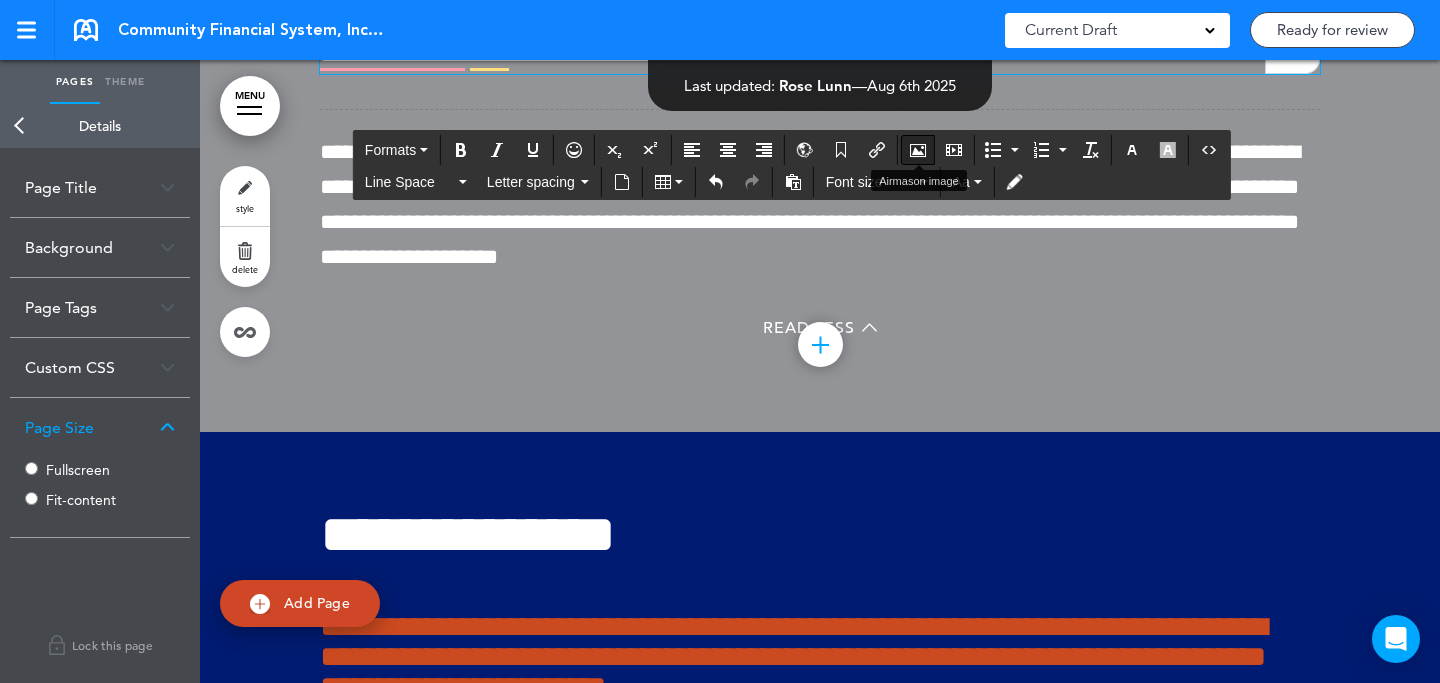click at bounding box center (918, 150) 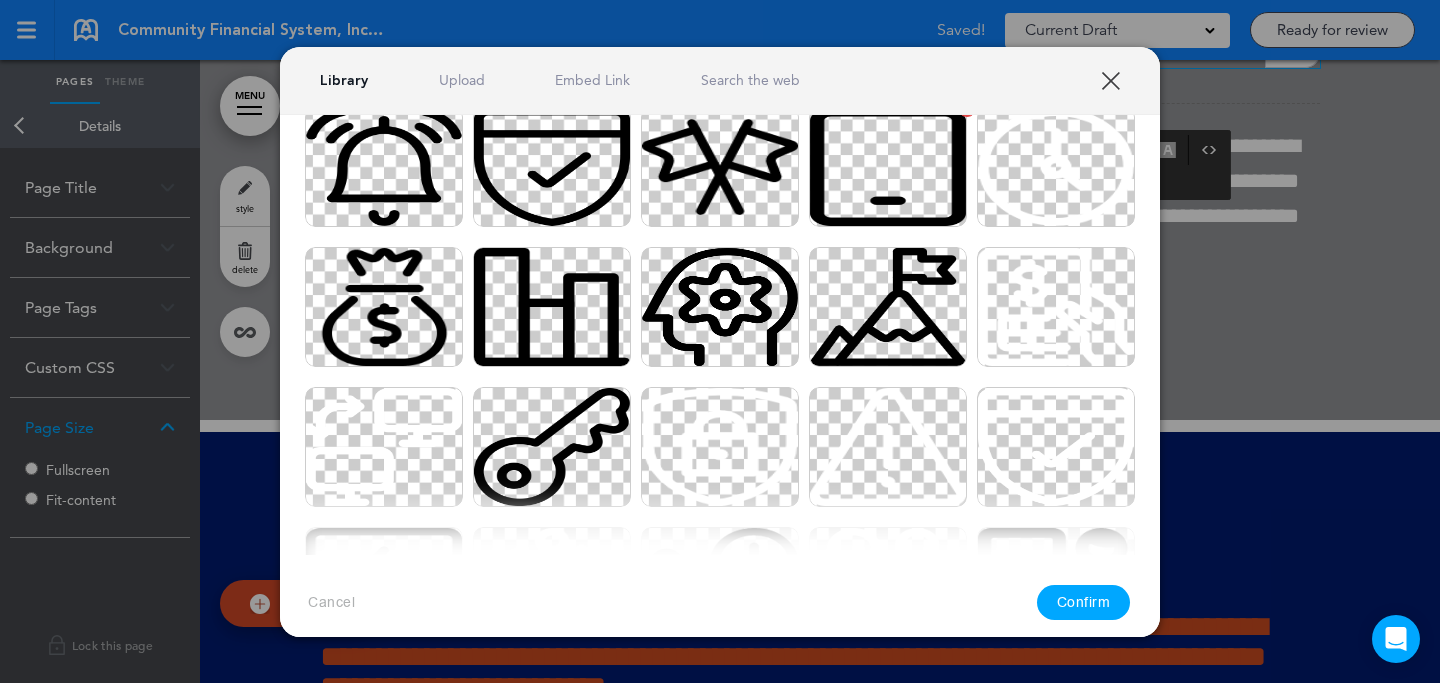 scroll, scrollTop: 218, scrollLeft: 0, axis: vertical 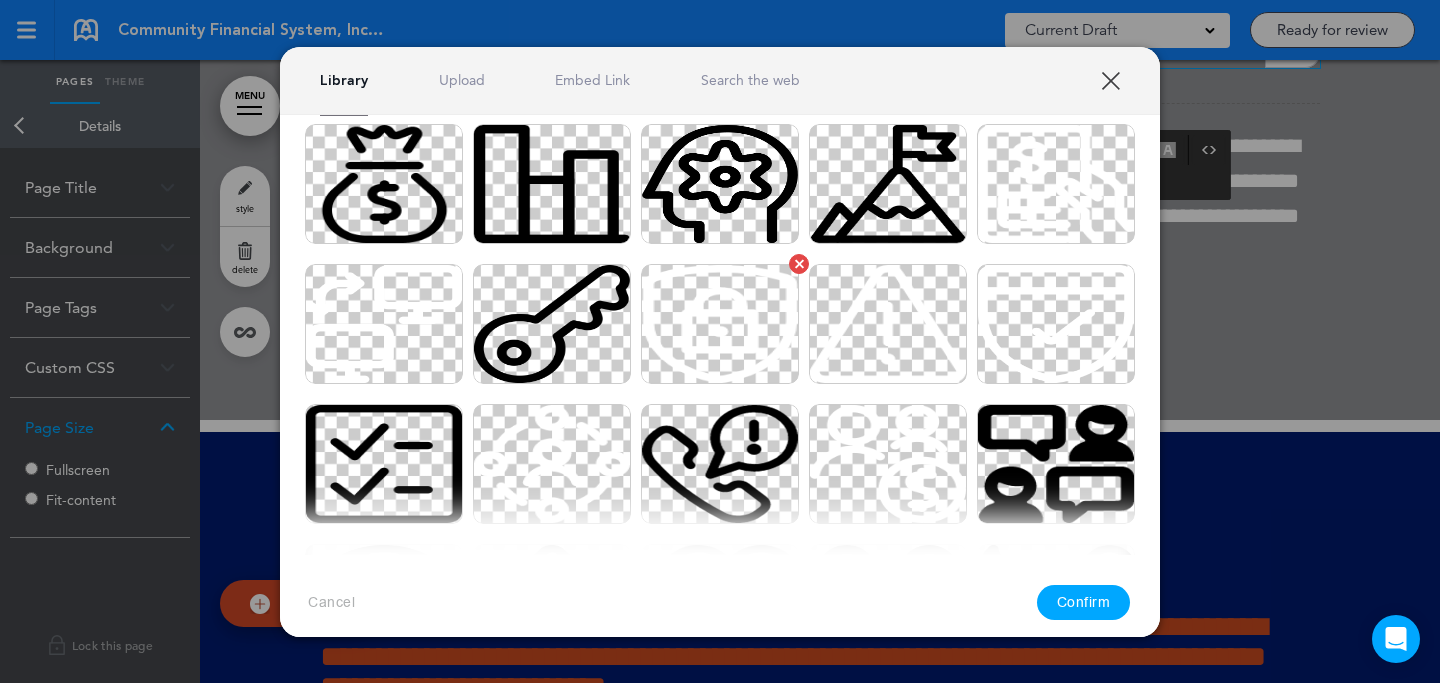 click at bounding box center [720, 324] 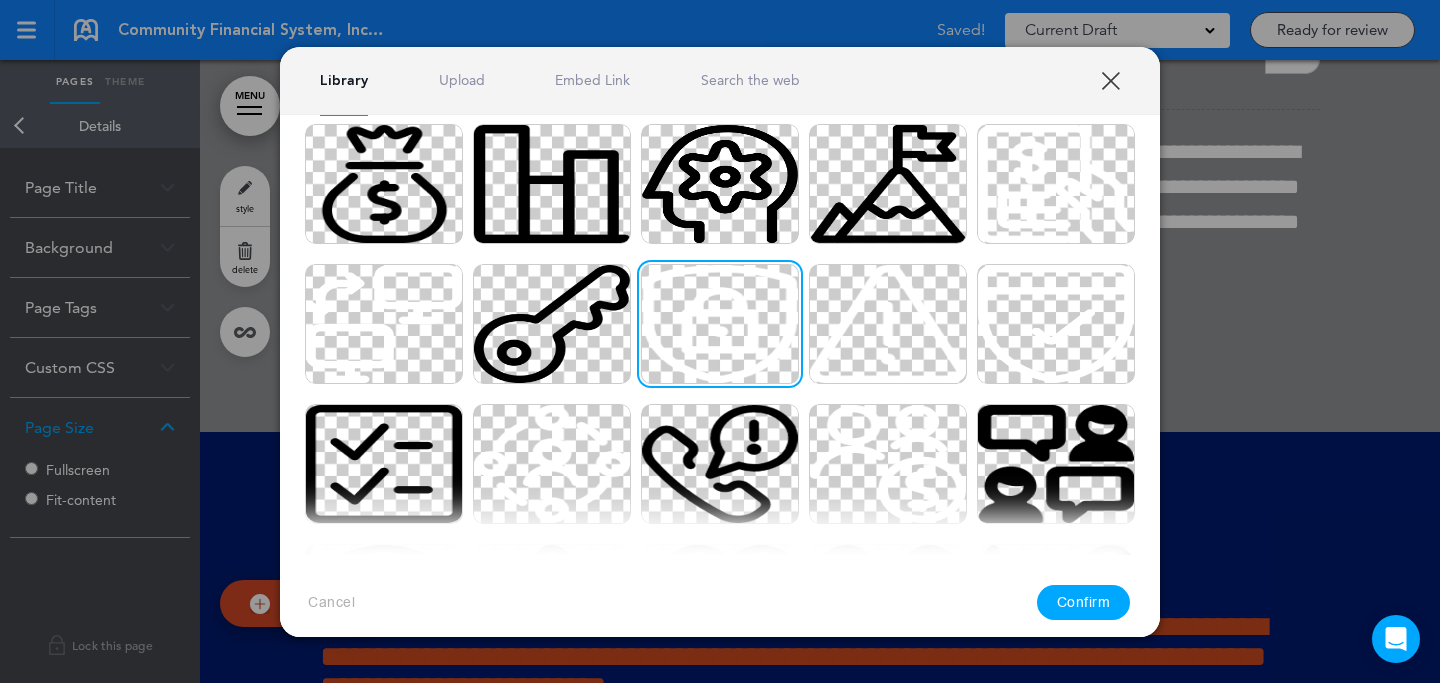 click on "Confirm" at bounding box center (1084, 602) 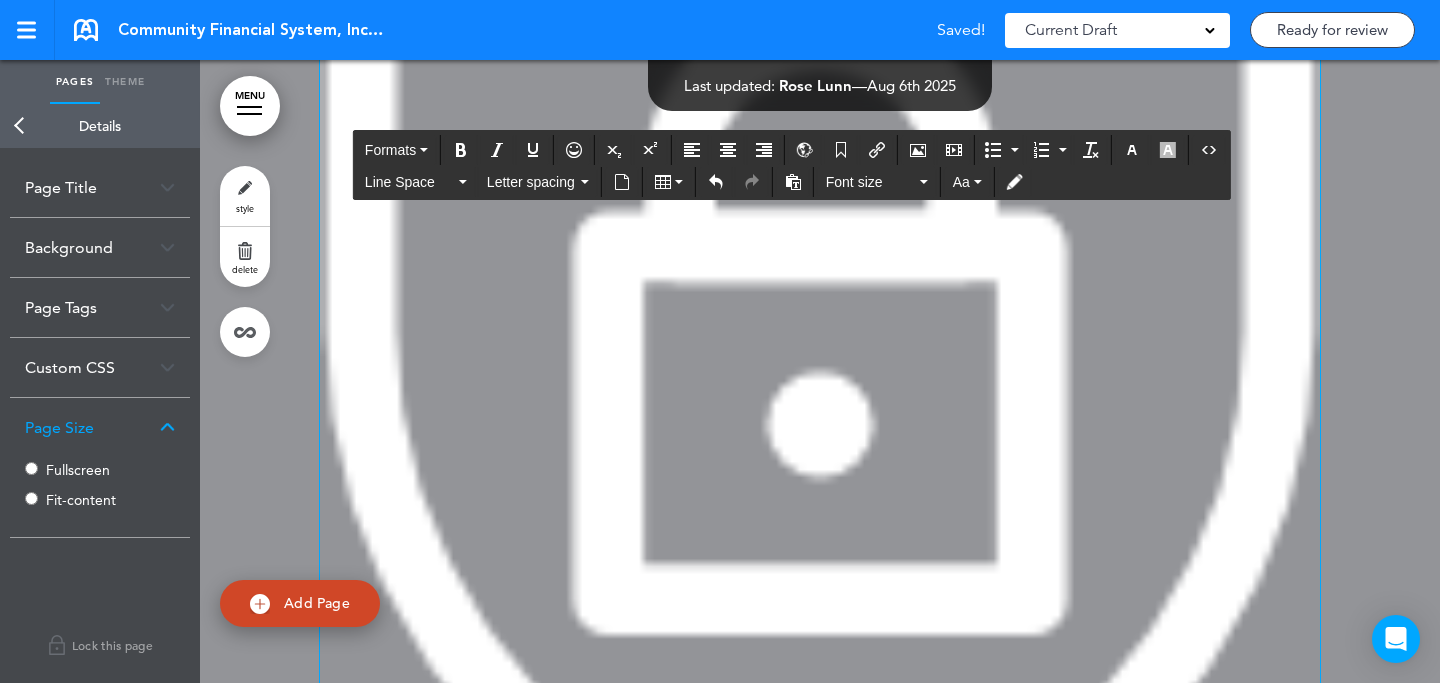 click at bounding box center (820, 352) 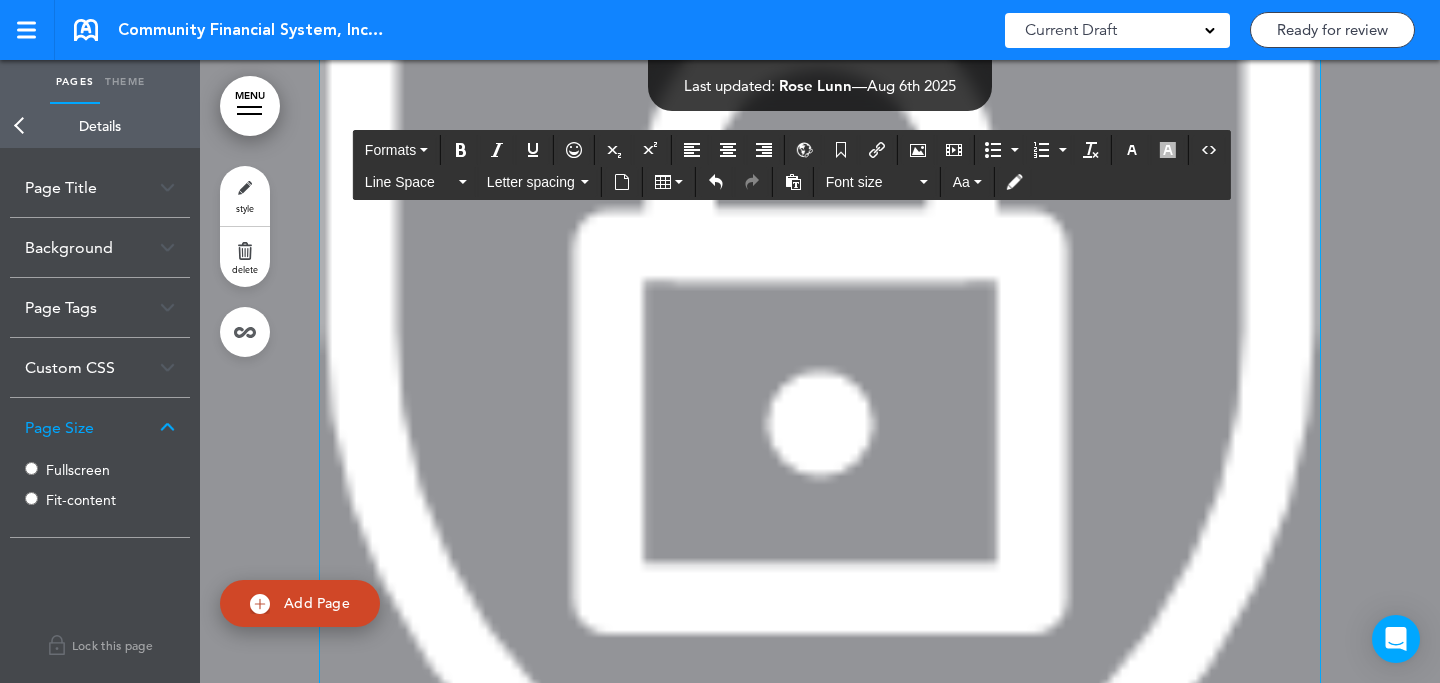 drag, startPoint x: 1310, startPoint y: 322, endPoint x: 354, endPoint y: 545, distance: 981.6644 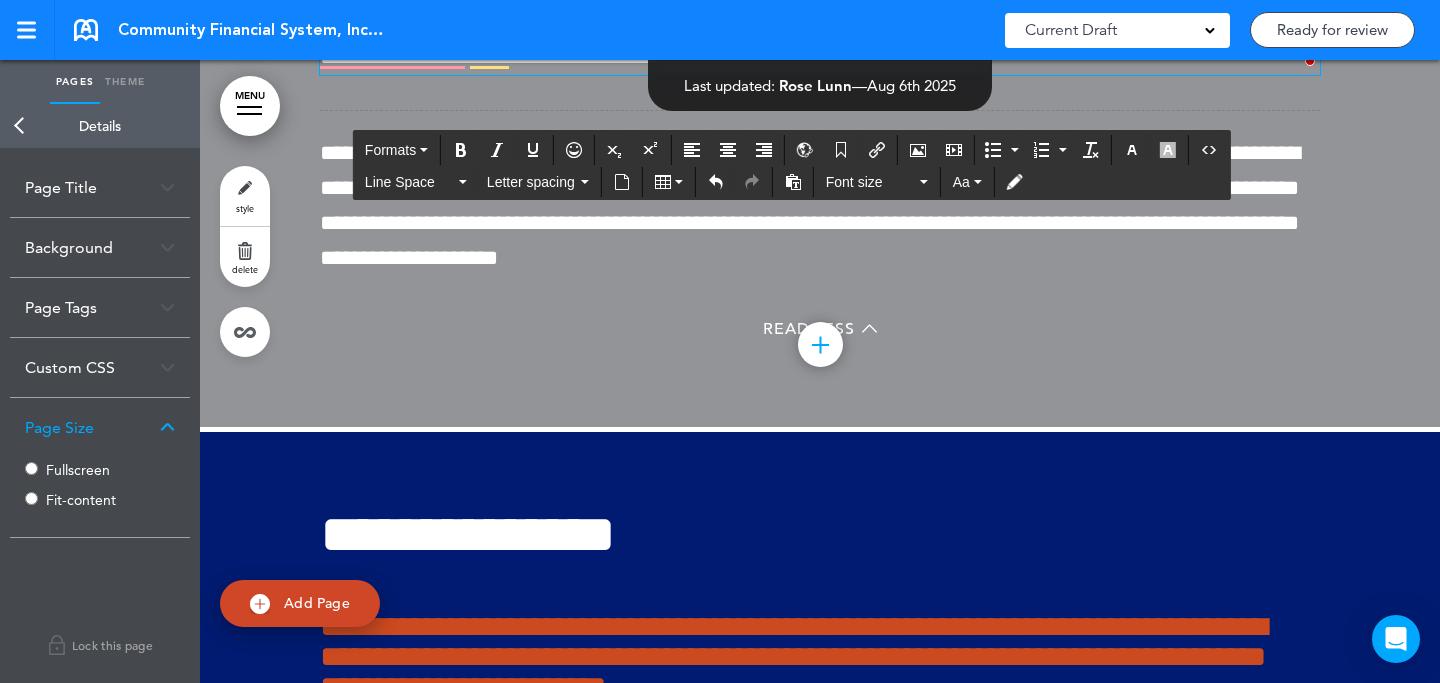 click on "**********" at bounding box center [478, -74] 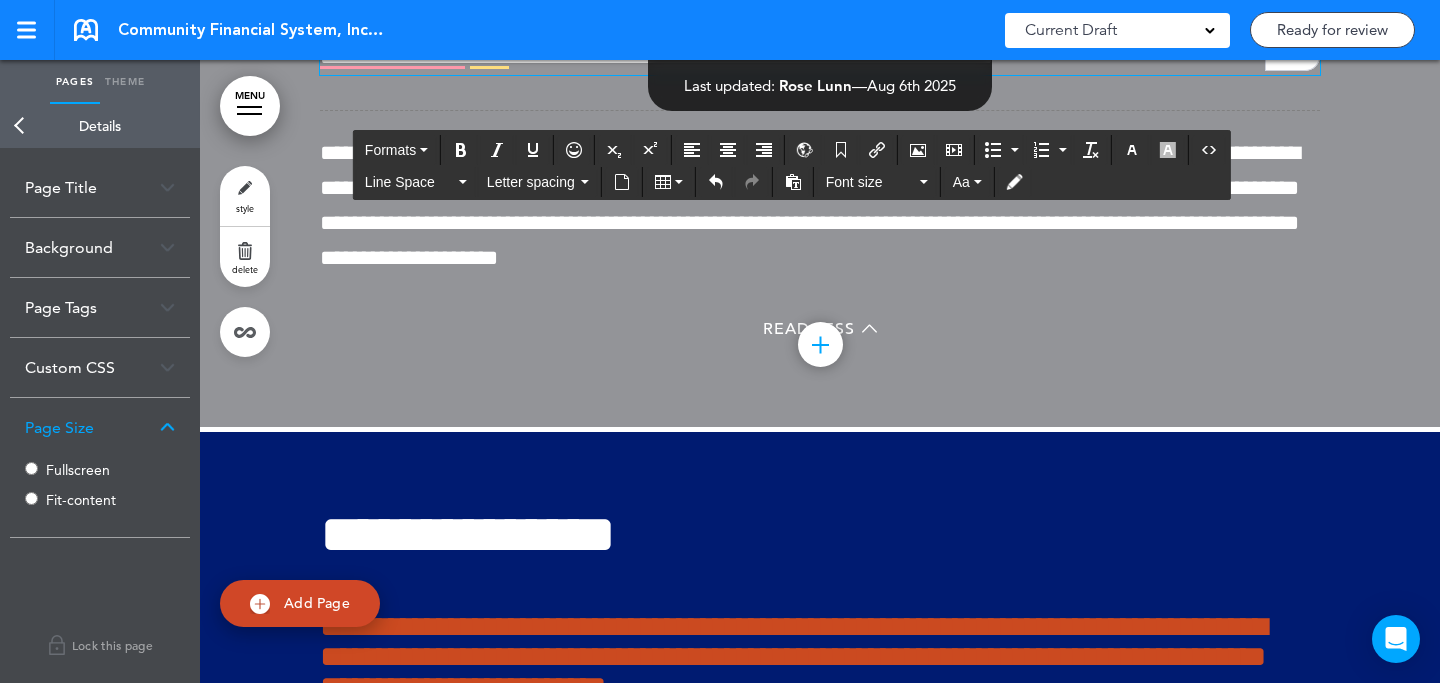 click at bounding box center [342, -188] 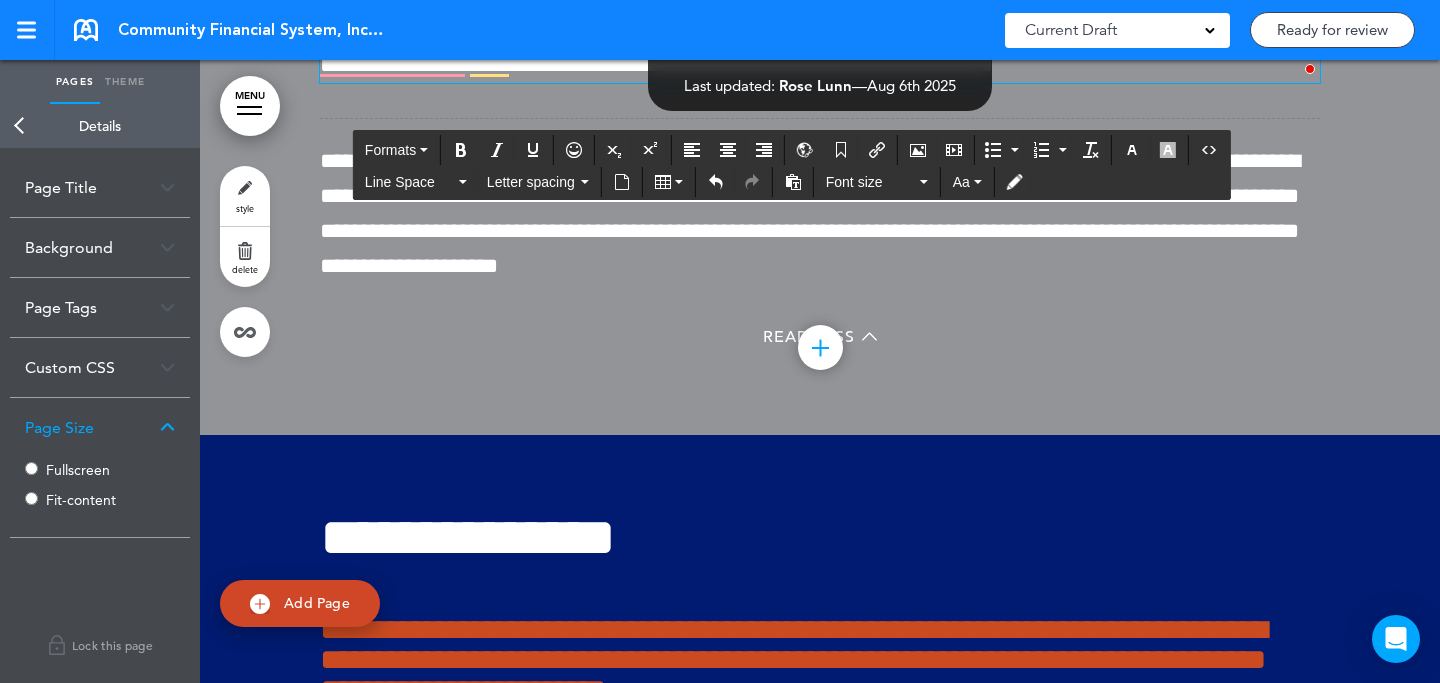 click at bounding box center [820, -178] 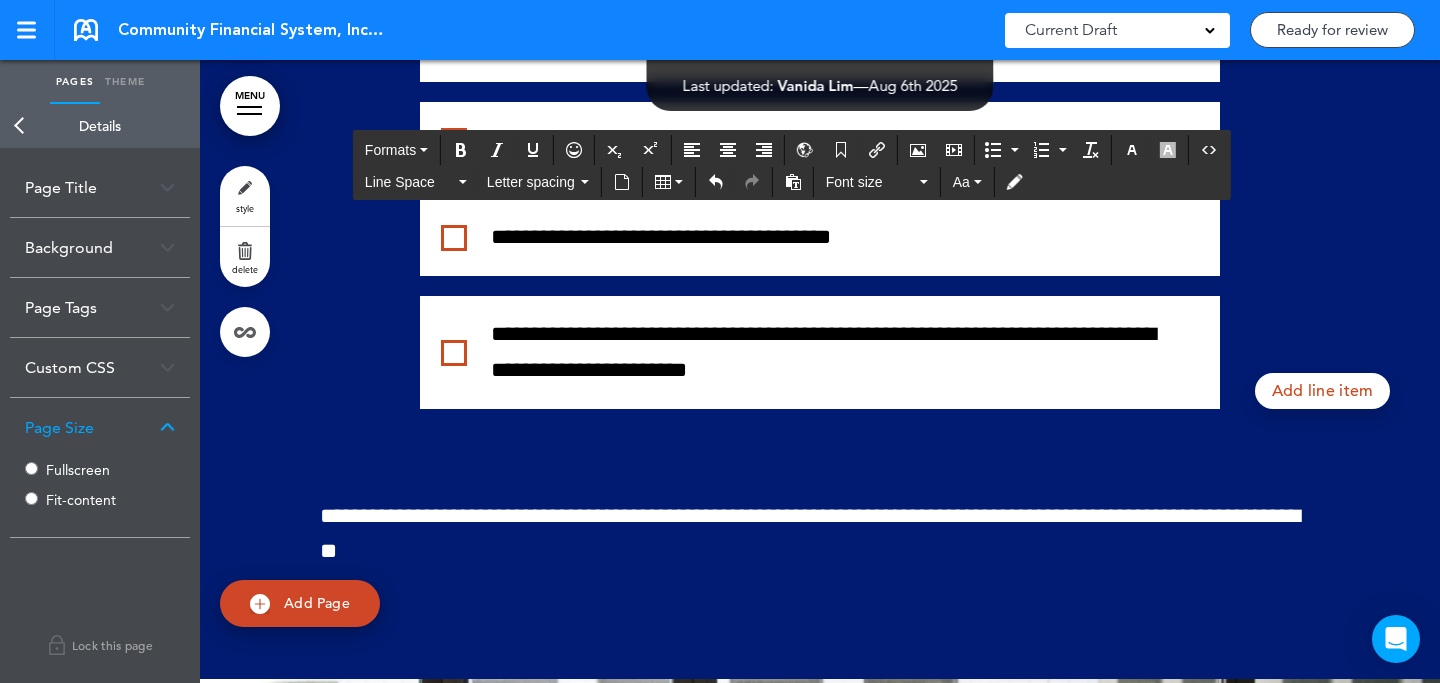 scroll, scrollTop: 97783, scrollLeft: 0, axis: vertical 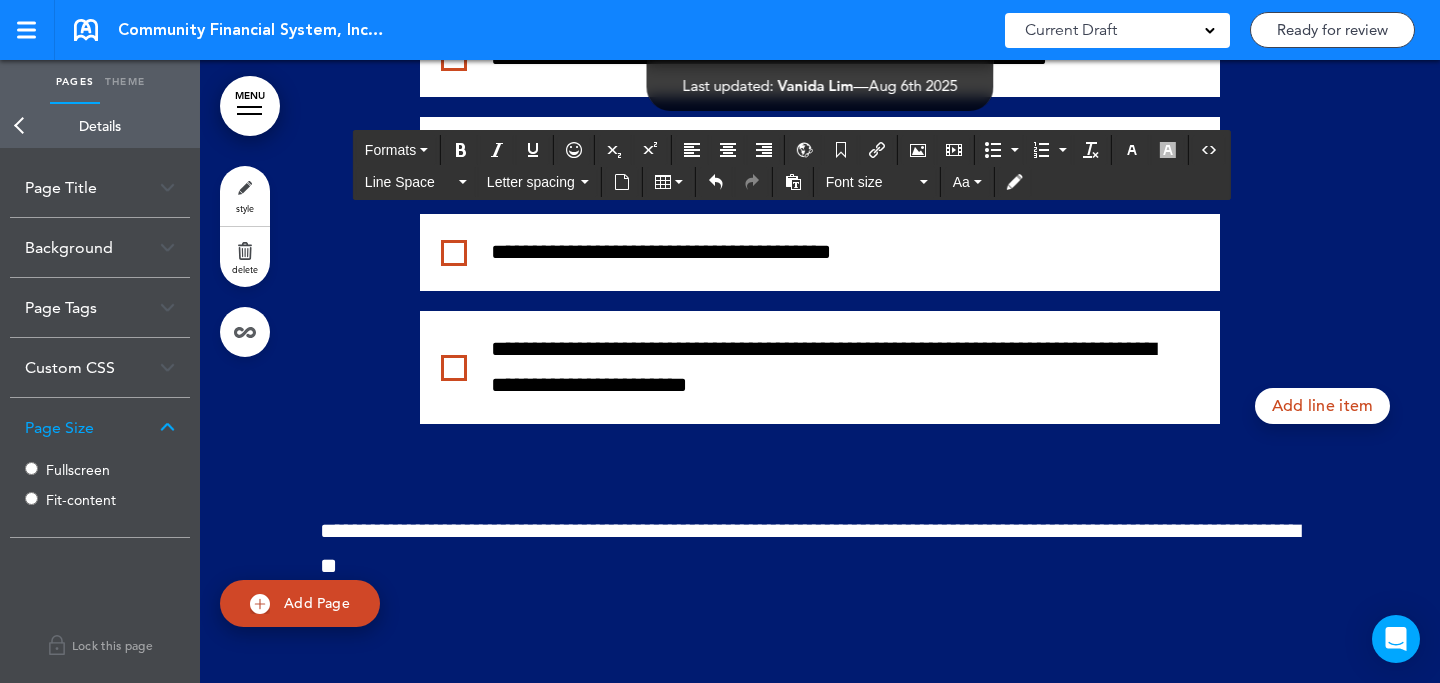 click on "**********" at bounding box center (820, -223) 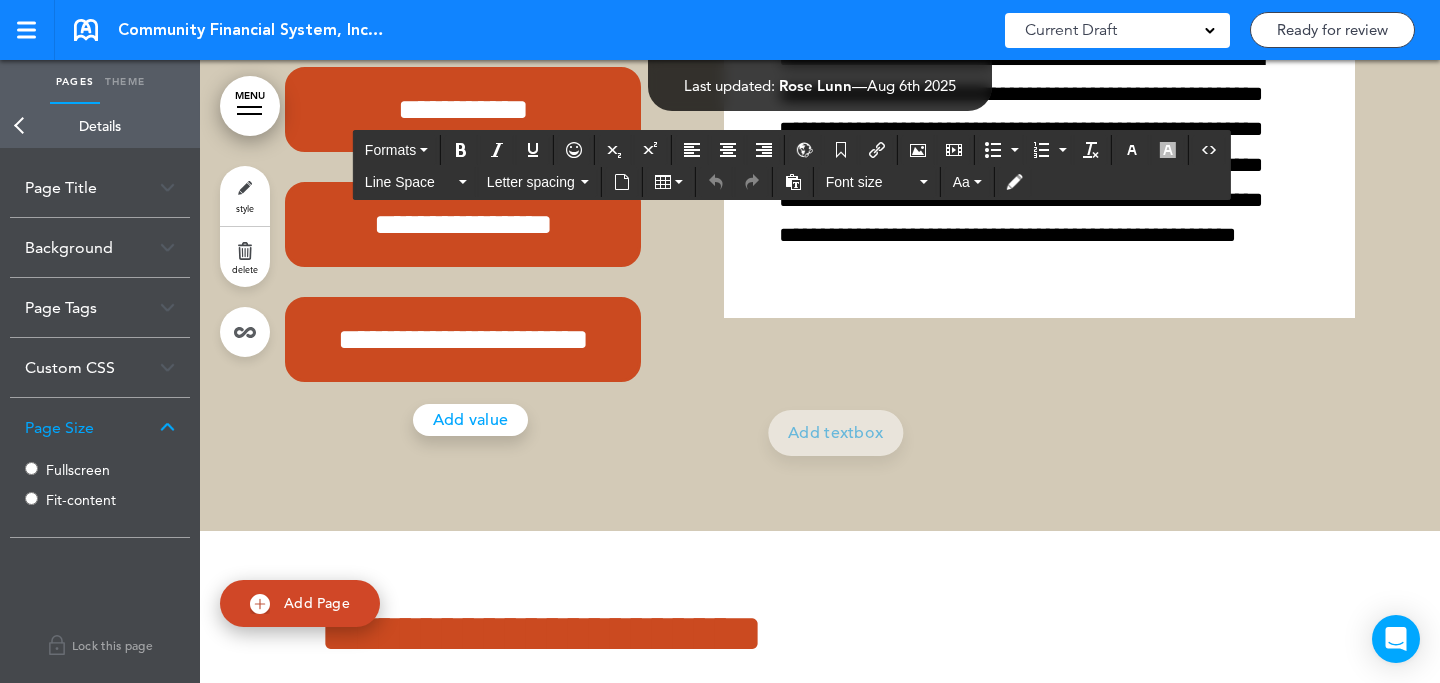 scroll, scrollTop: 100317, scrollLeft: 0, axis: vertical 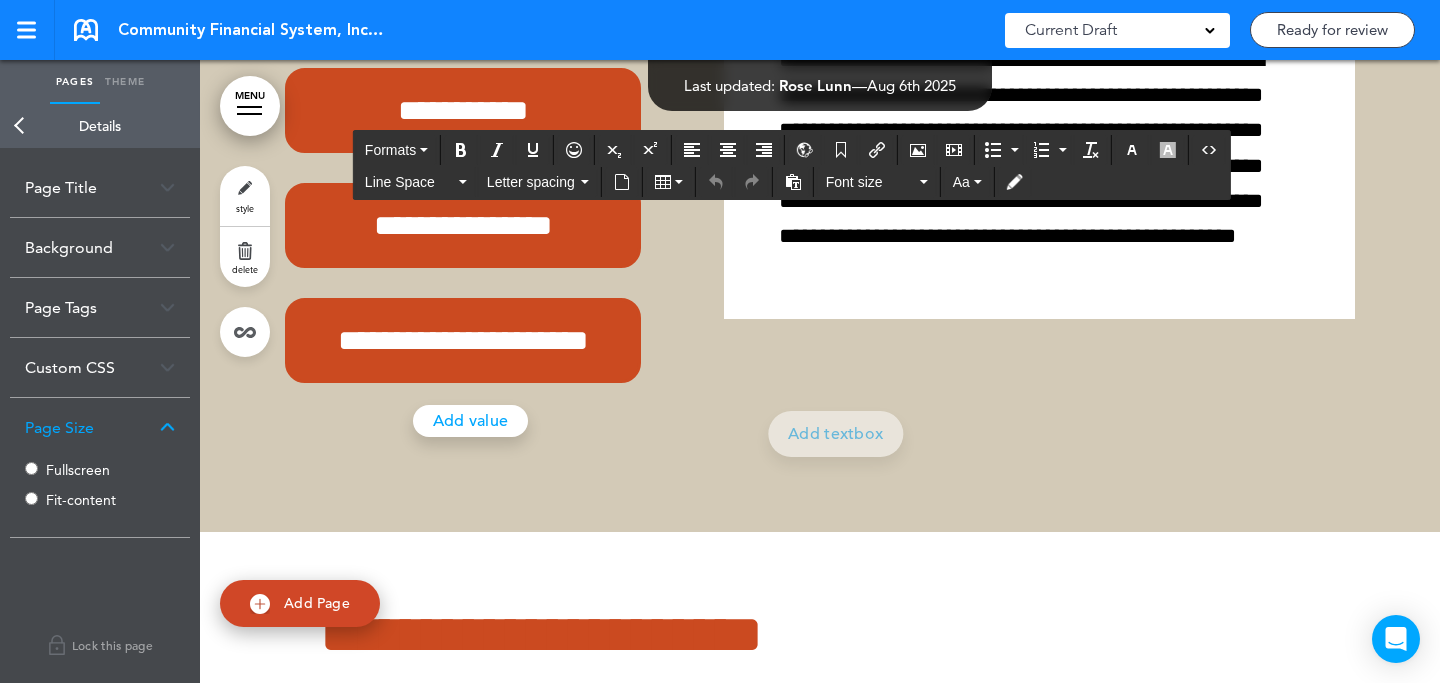 drag, startPoint x: 282, startPoint y: 232, endPoint x: 313, endPoint y: 232, distance: 31 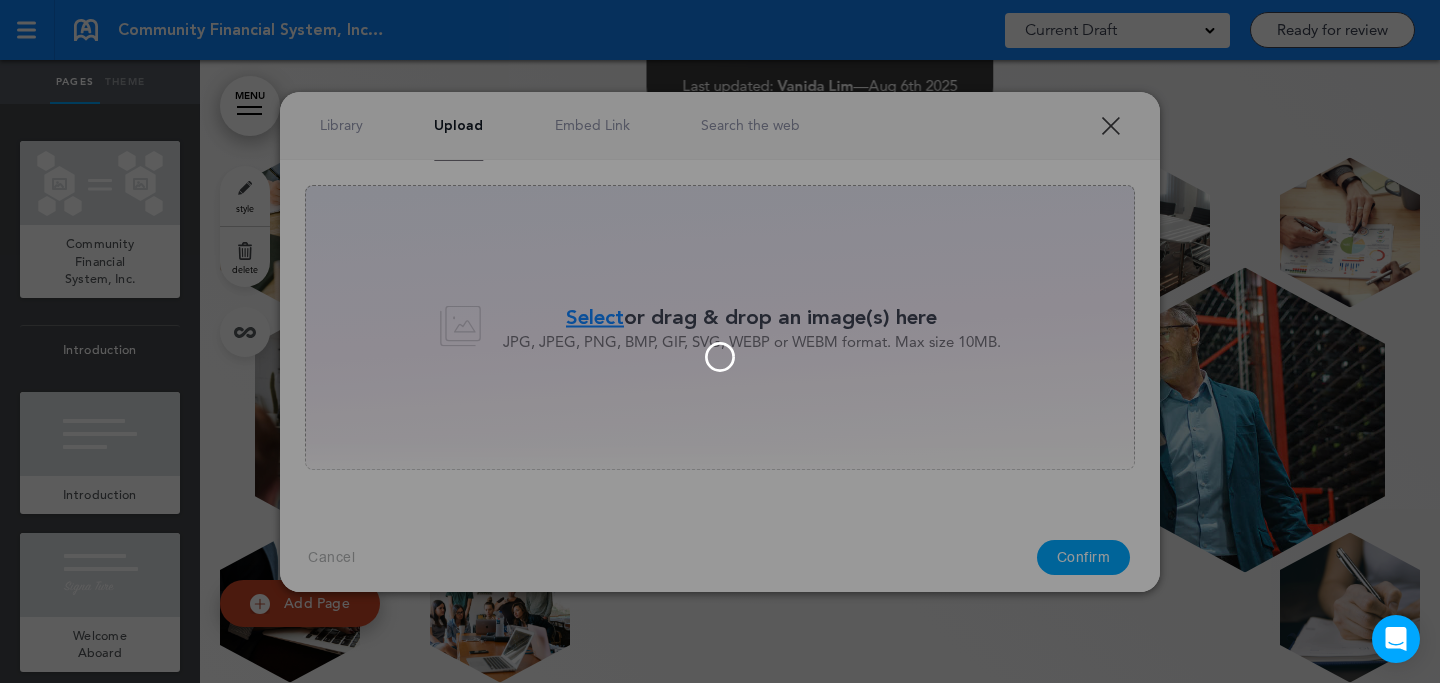 scroll, scrollTop: 0, scrollLeft: 0, axis: both 